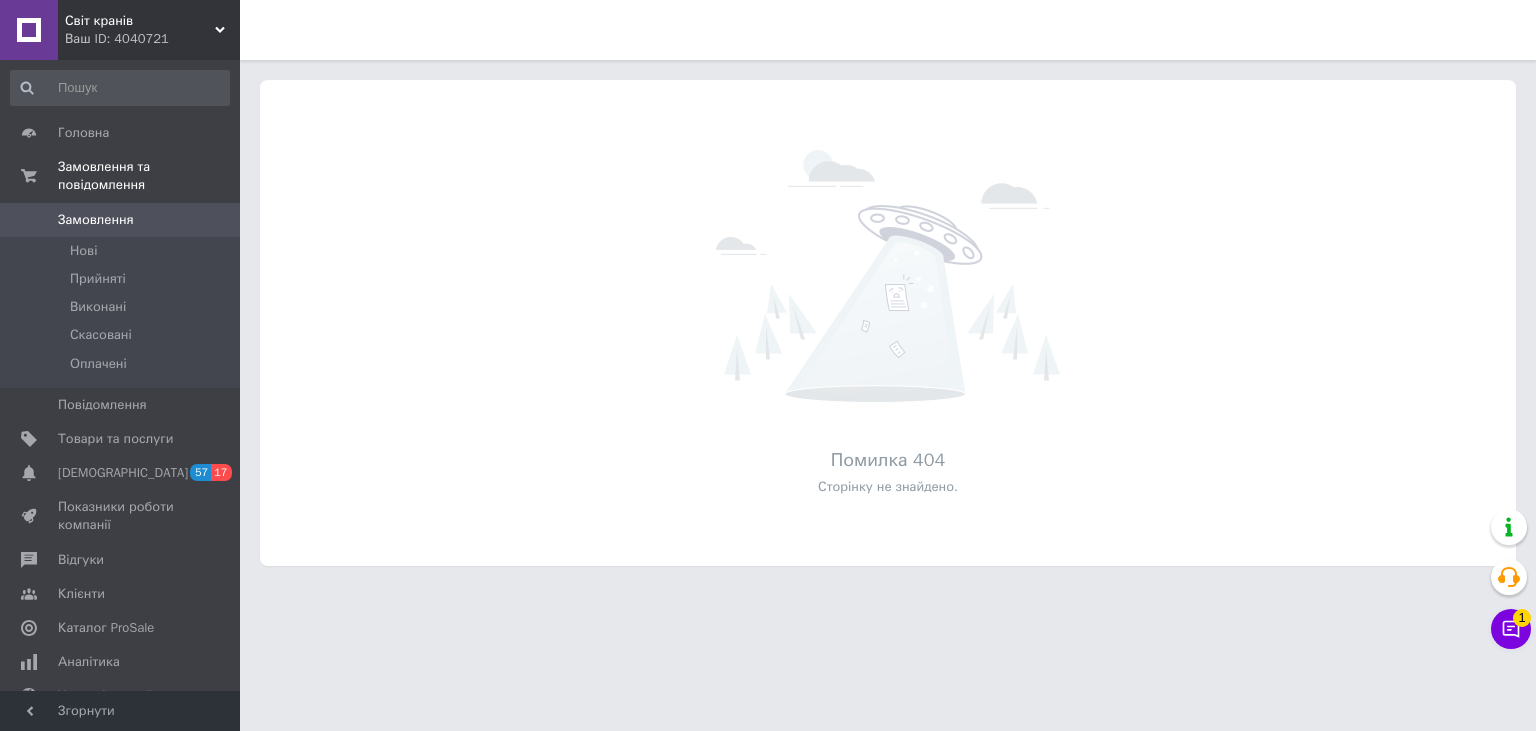 scroll, scrollTop: 0, scrollLeft: 0, axis: both 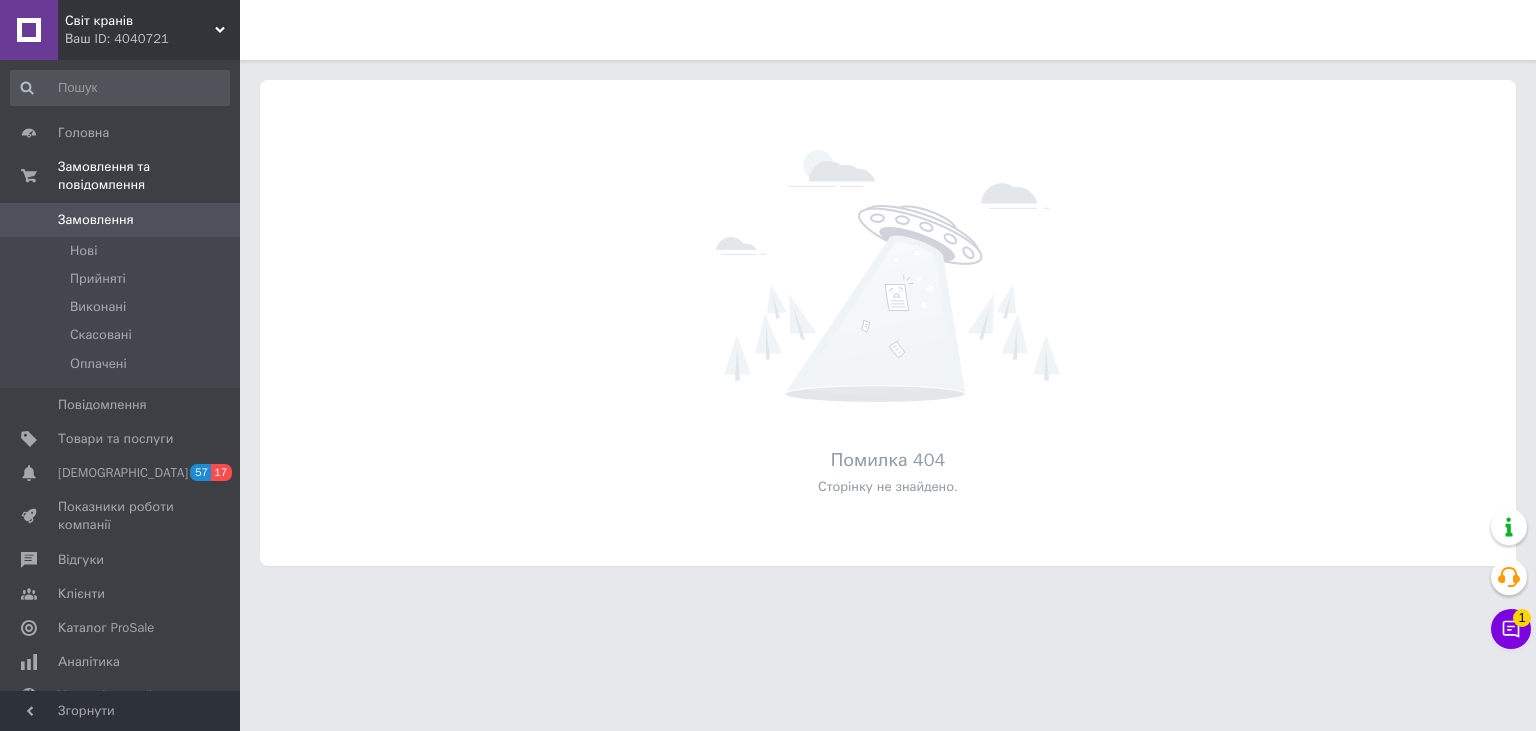 click on "0" at bounding box center [212, 220] 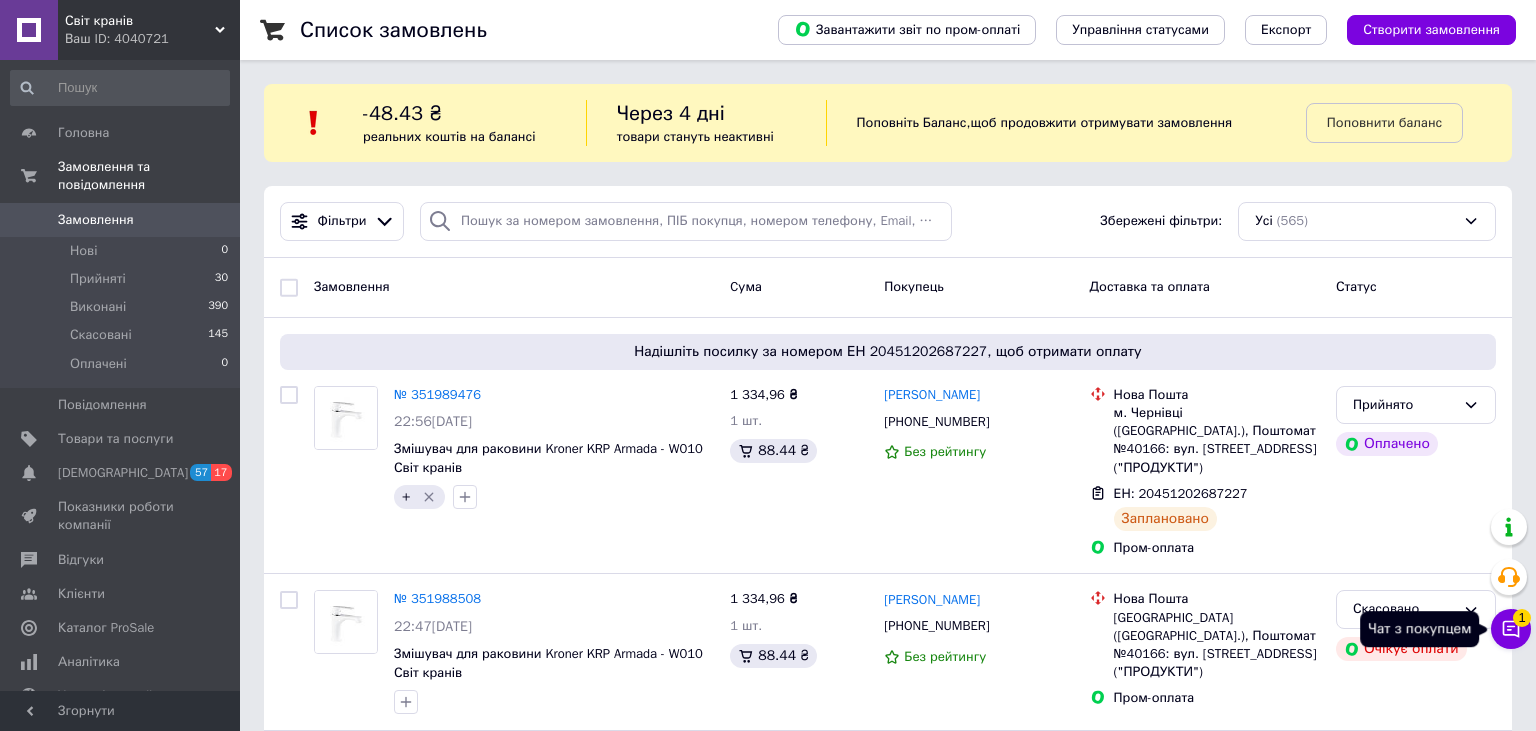 click 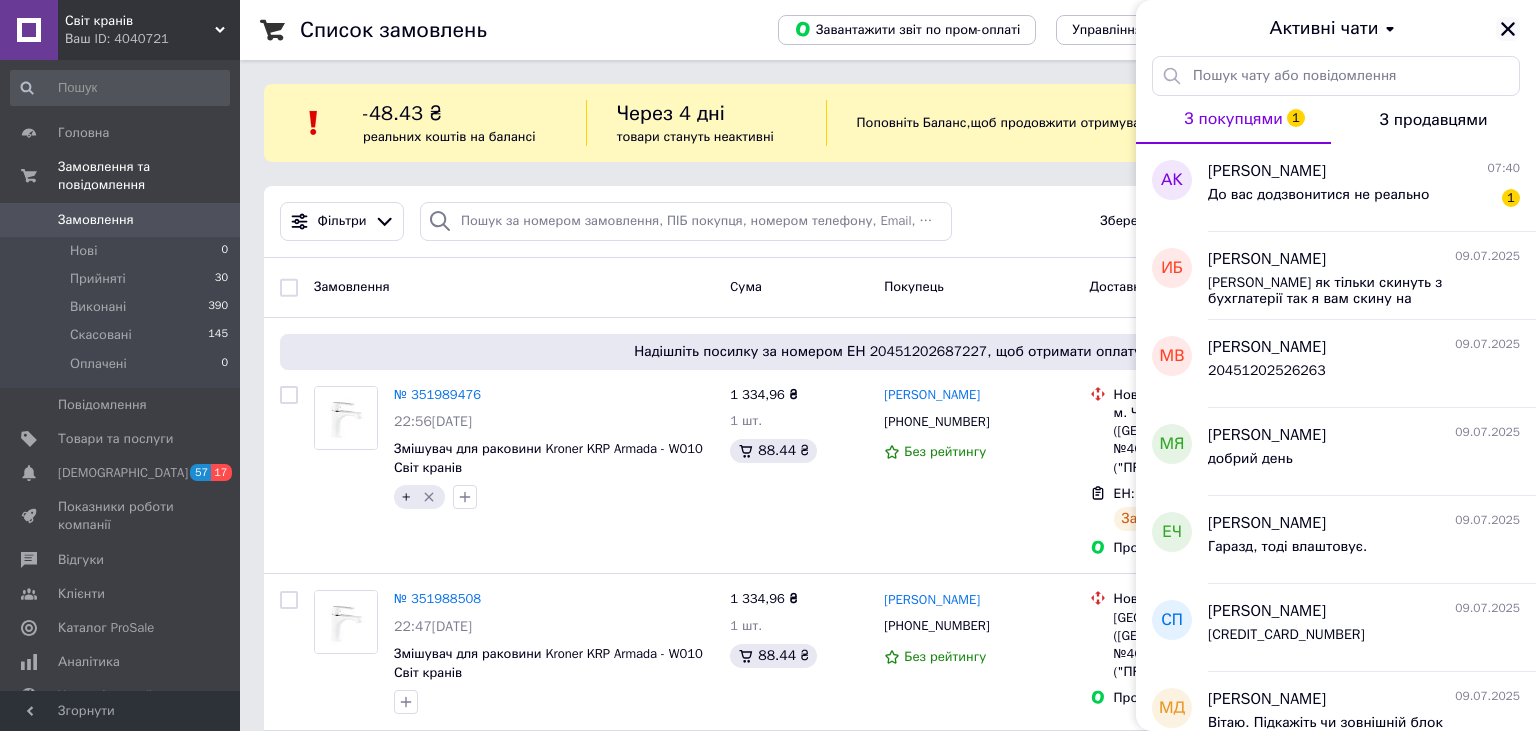 click 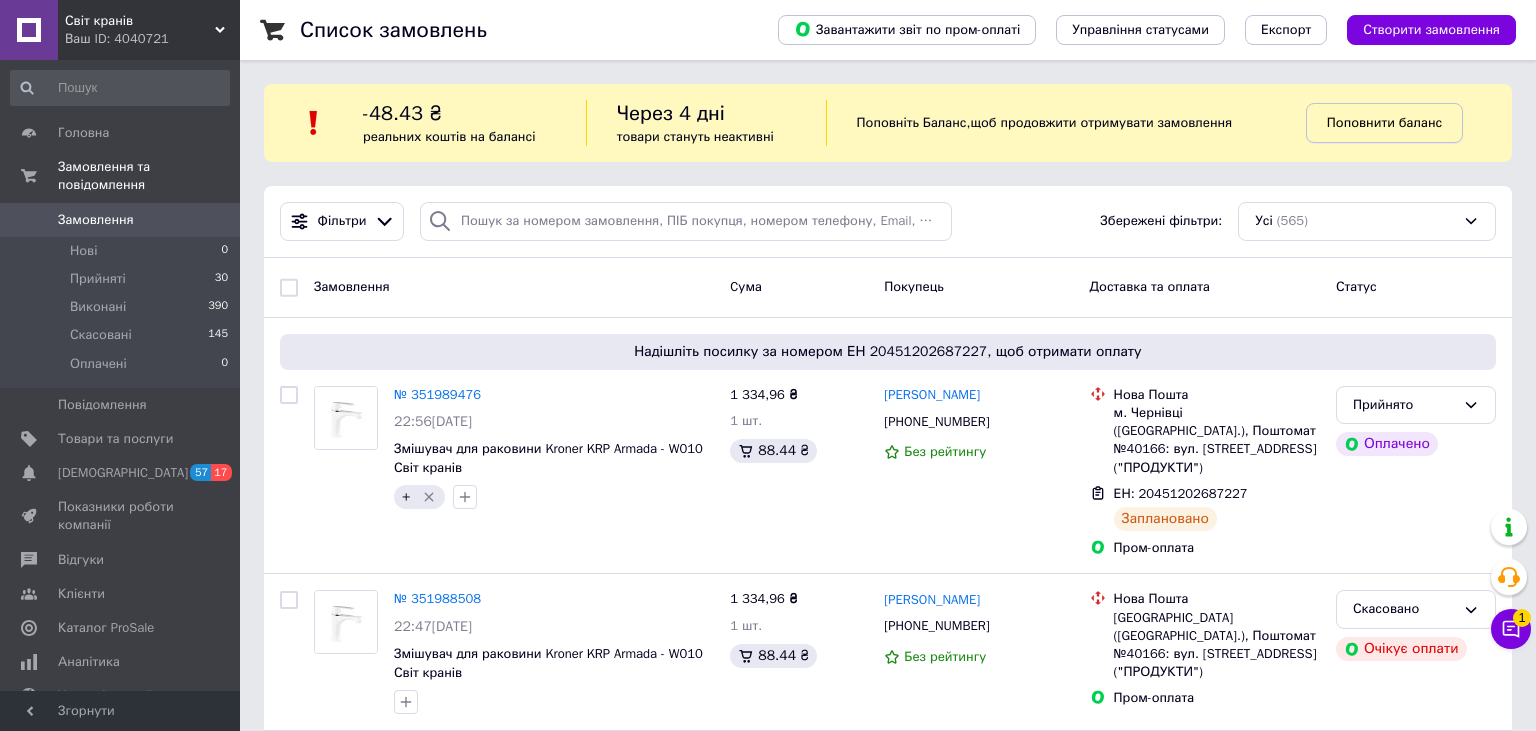 click on "Поповнити баланс" at bounding box center (1384, 122) 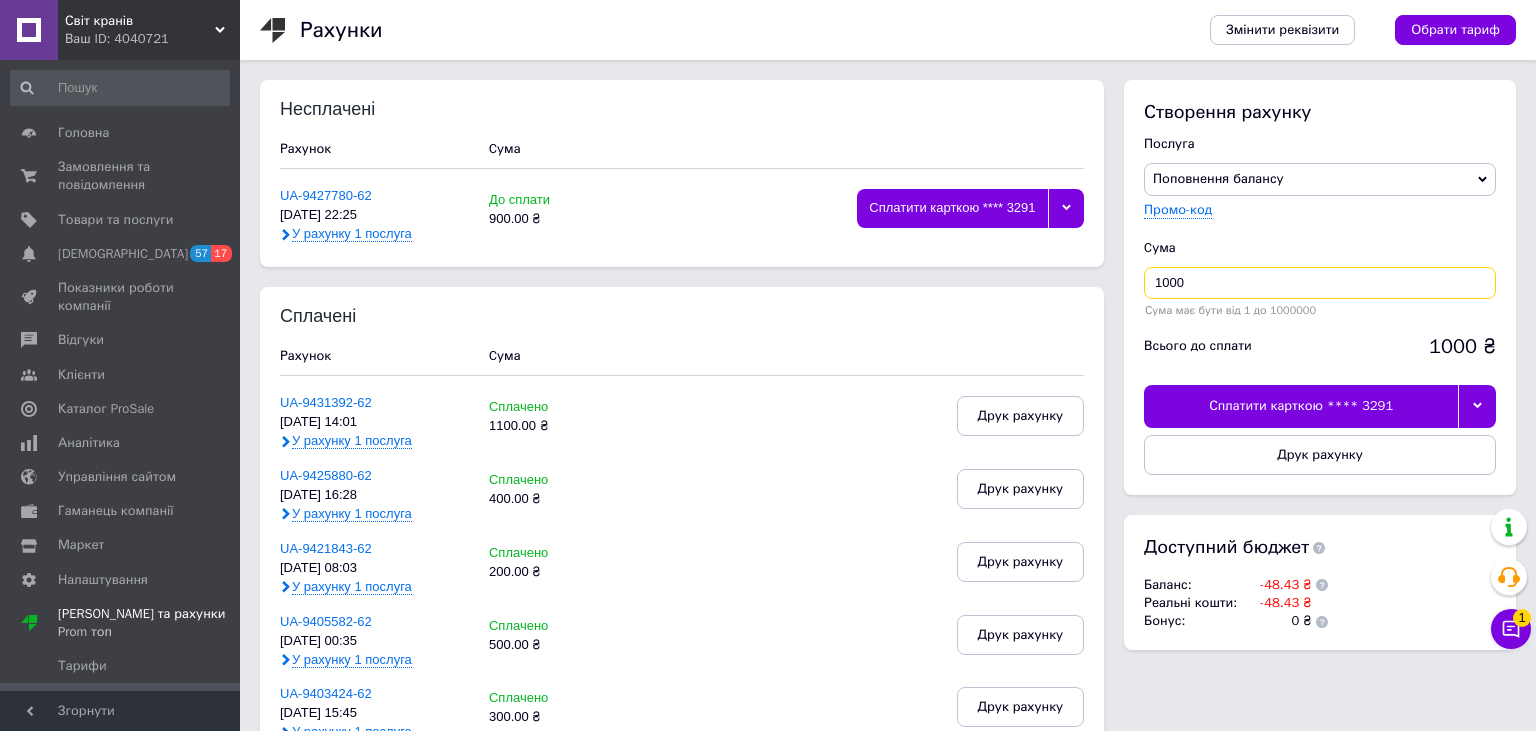 drag, startPoint x: 1192, startPoint y: 280, endPoint x: 1090, endPoint y: 294, distance: 102.9563 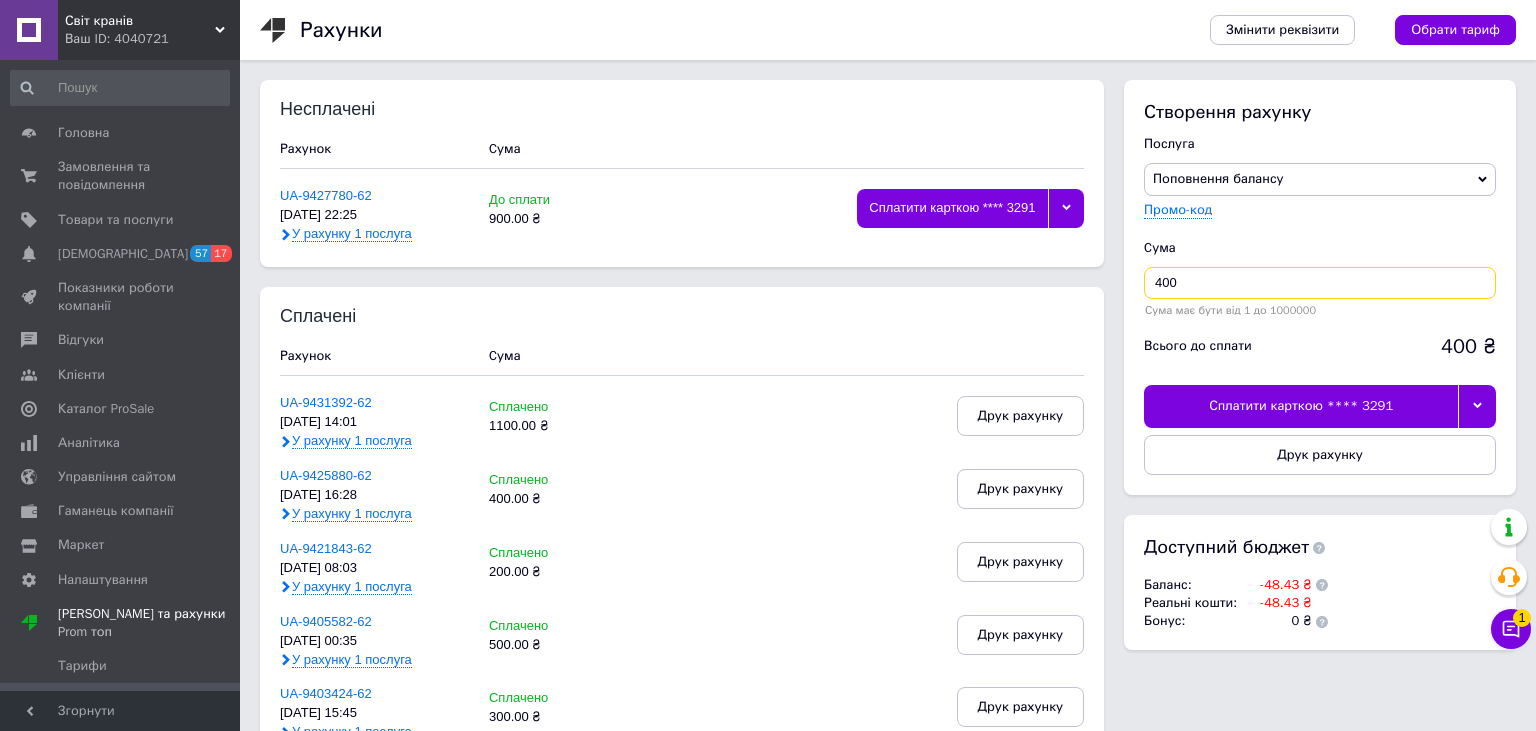 type on "400" 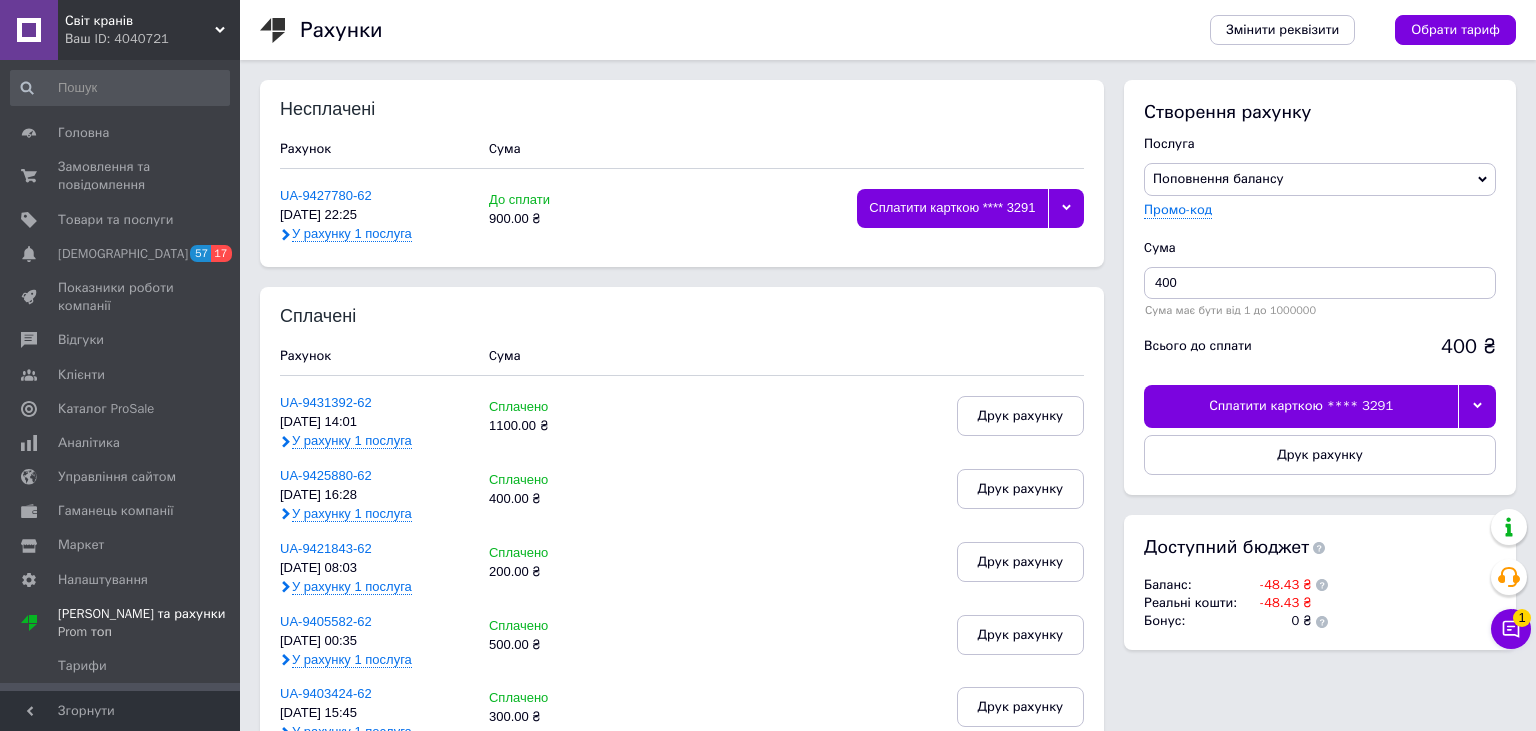 click on "Сплатити карткою  **** 3291" at bounding box center (1301, 406) 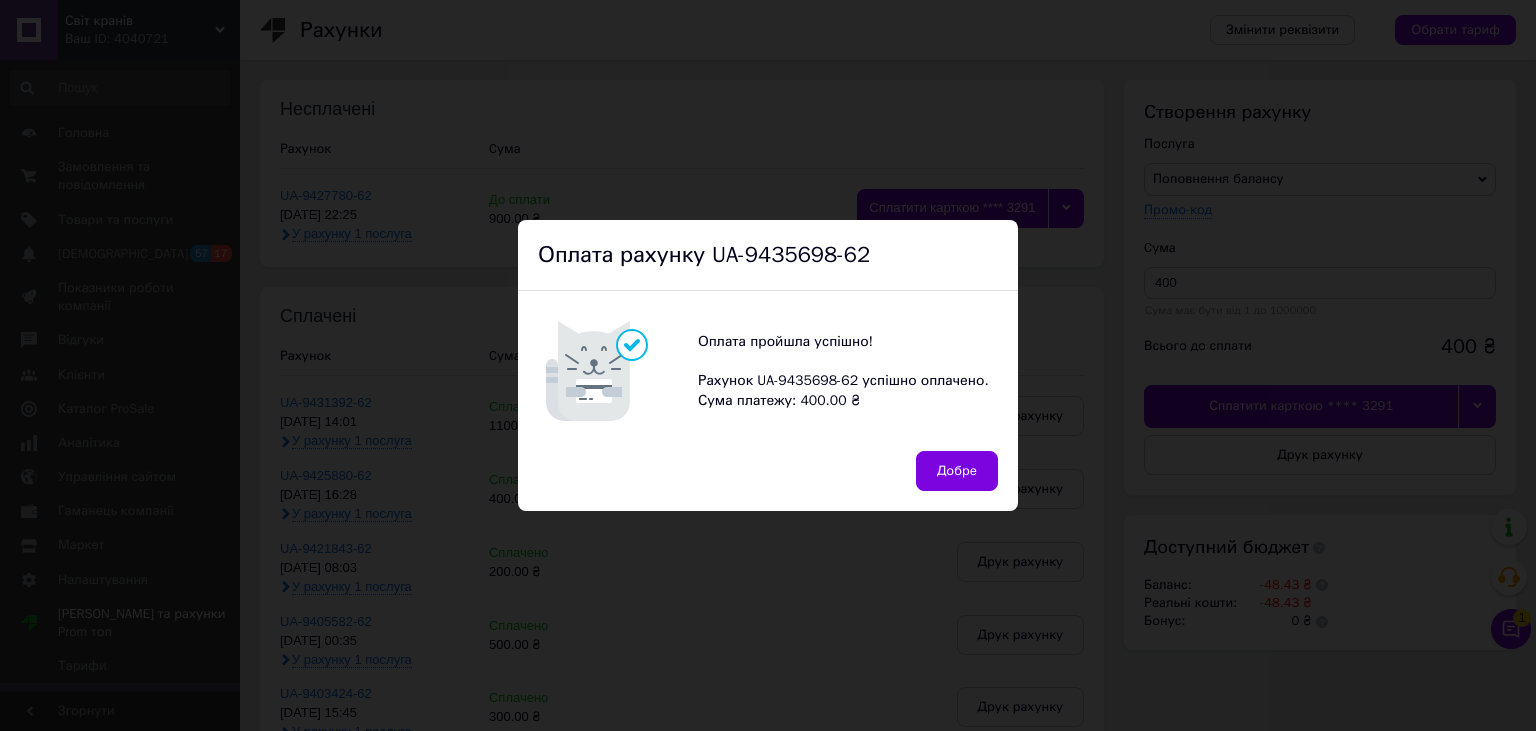 drag, startPoint x: 950, startPoint y: 463, endPoint x: 919, endPoint y: 460, distance: 31.144823 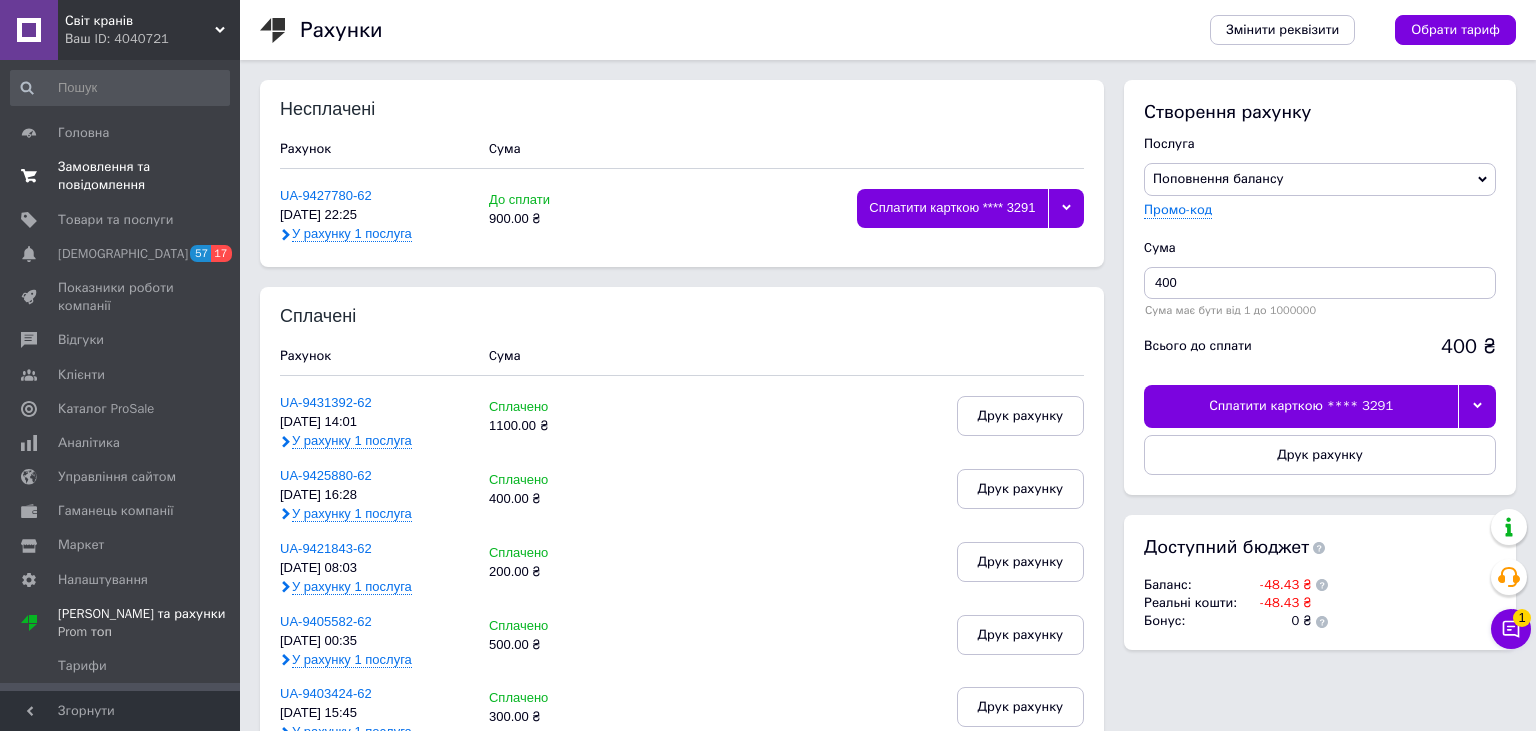 click on "Замовлення та повідомлення" at bounding box center (121, 176) 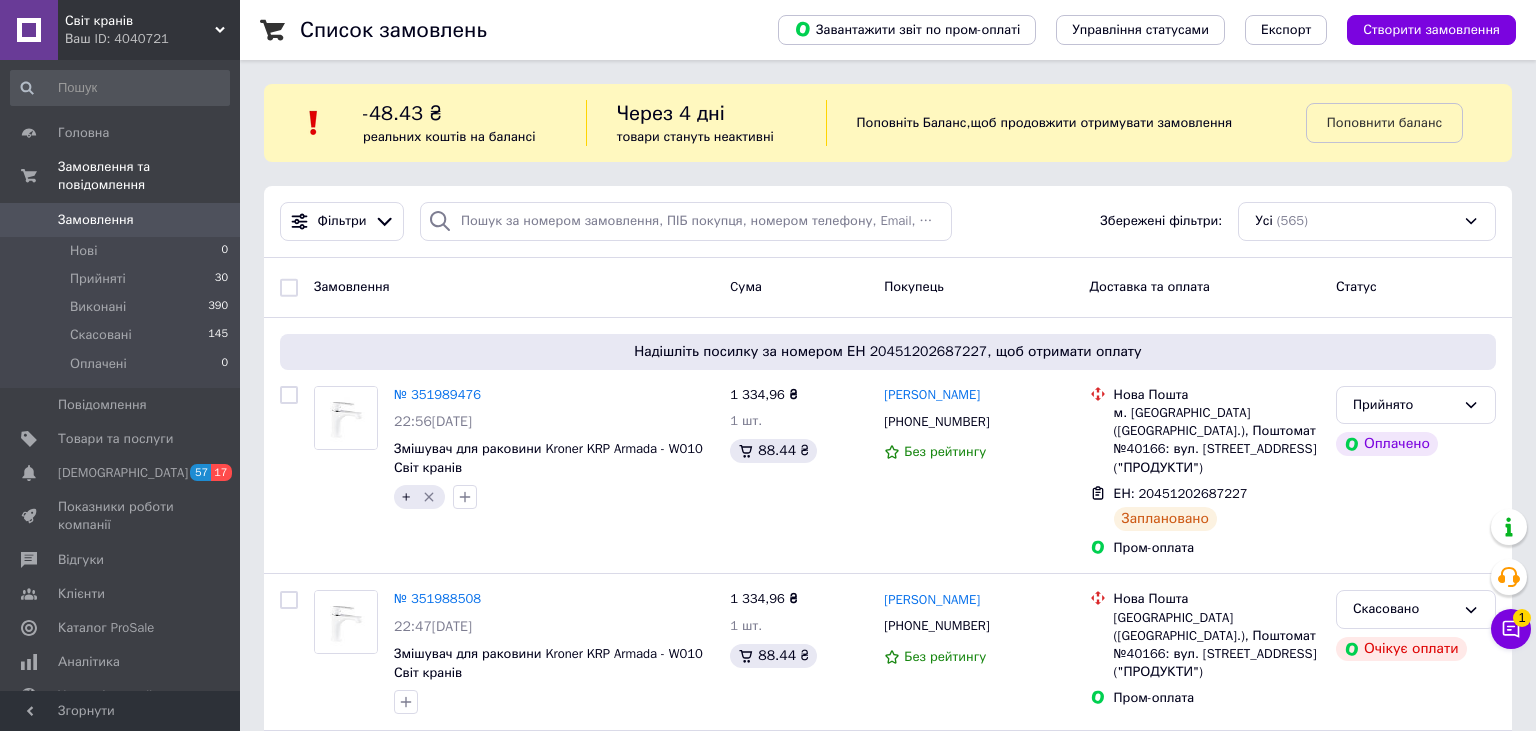 scroll, scrollTop: 0, scrollLeft: 0, axis: both 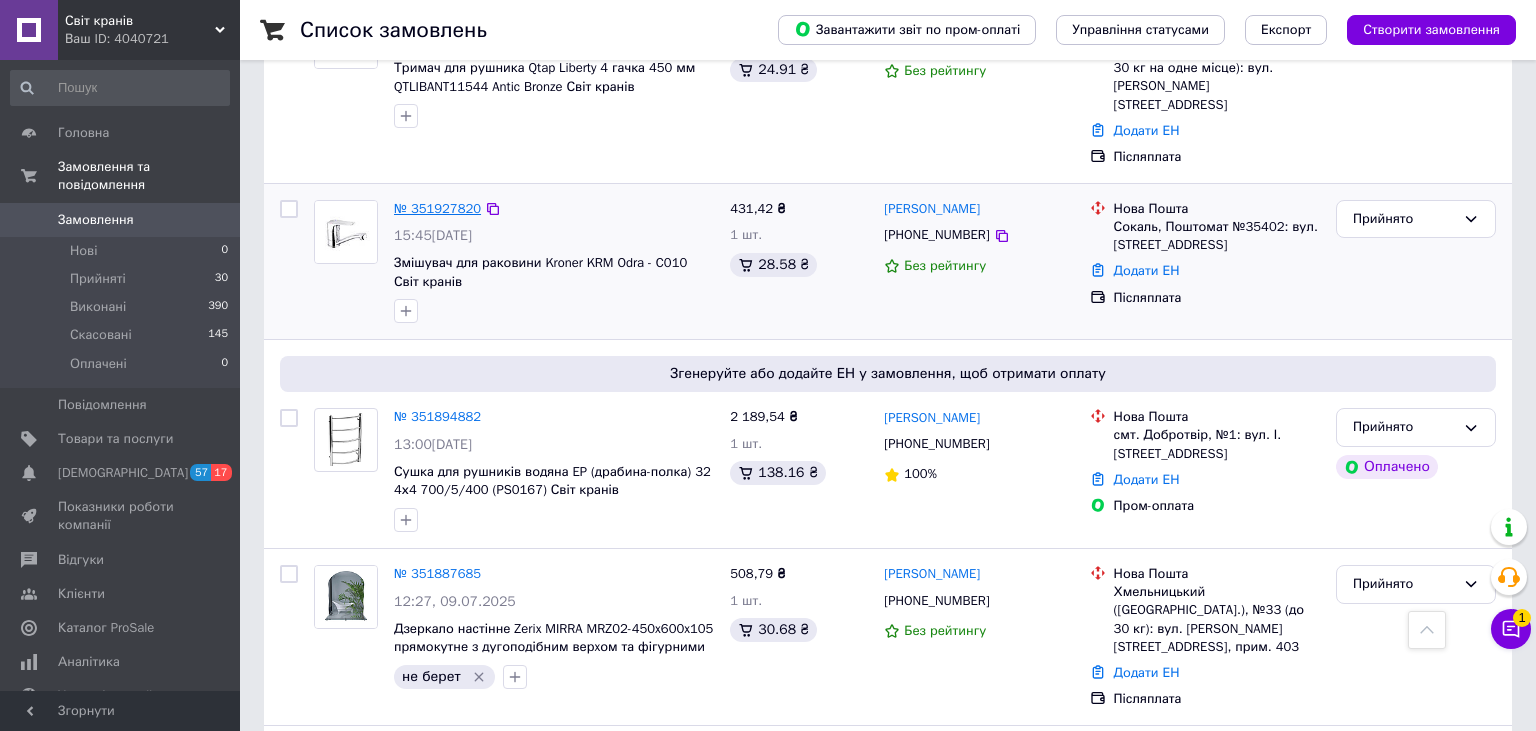 click on "№ 351927820" at bounding box center [437, 208] 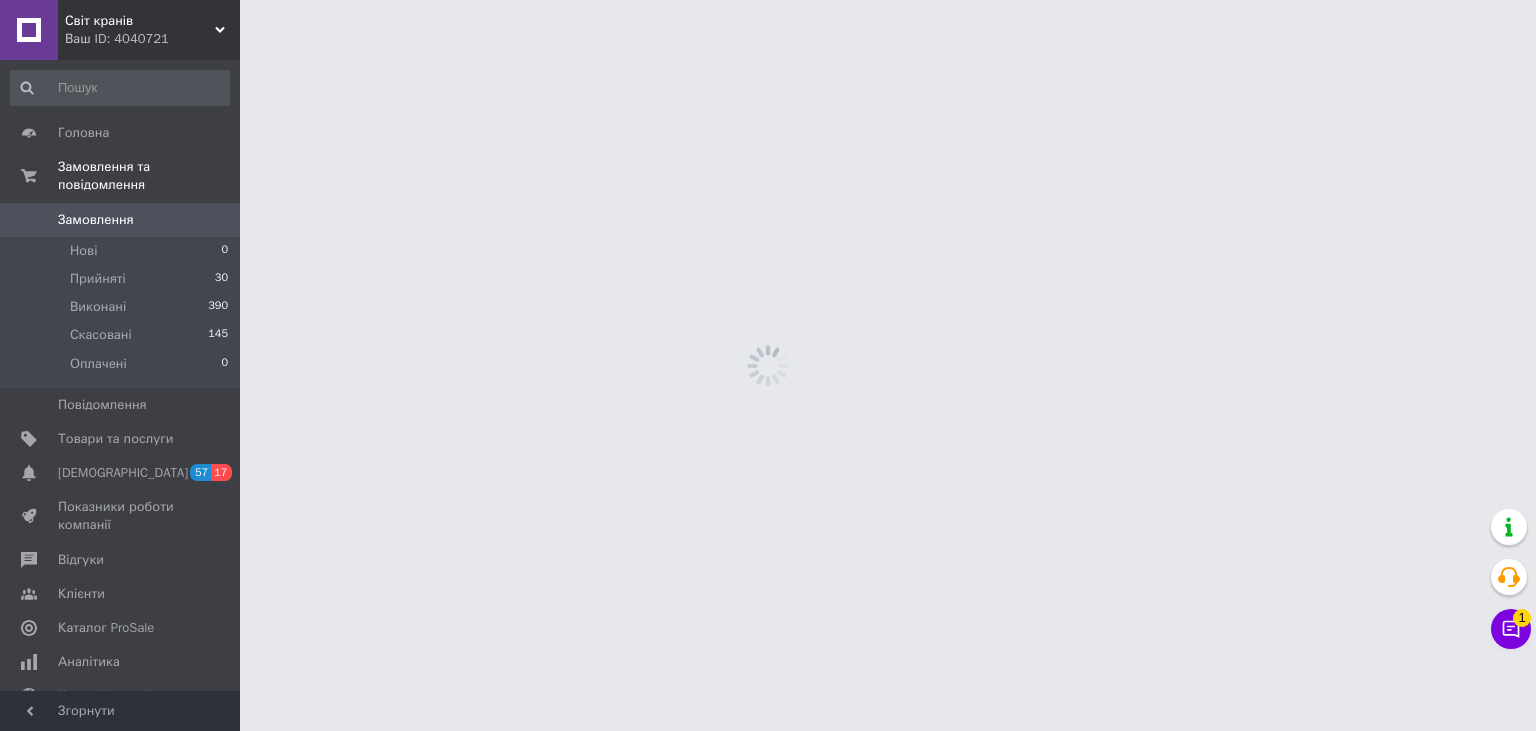 scroll, scrollTop: 0, scrollLeft: 0, axis: both 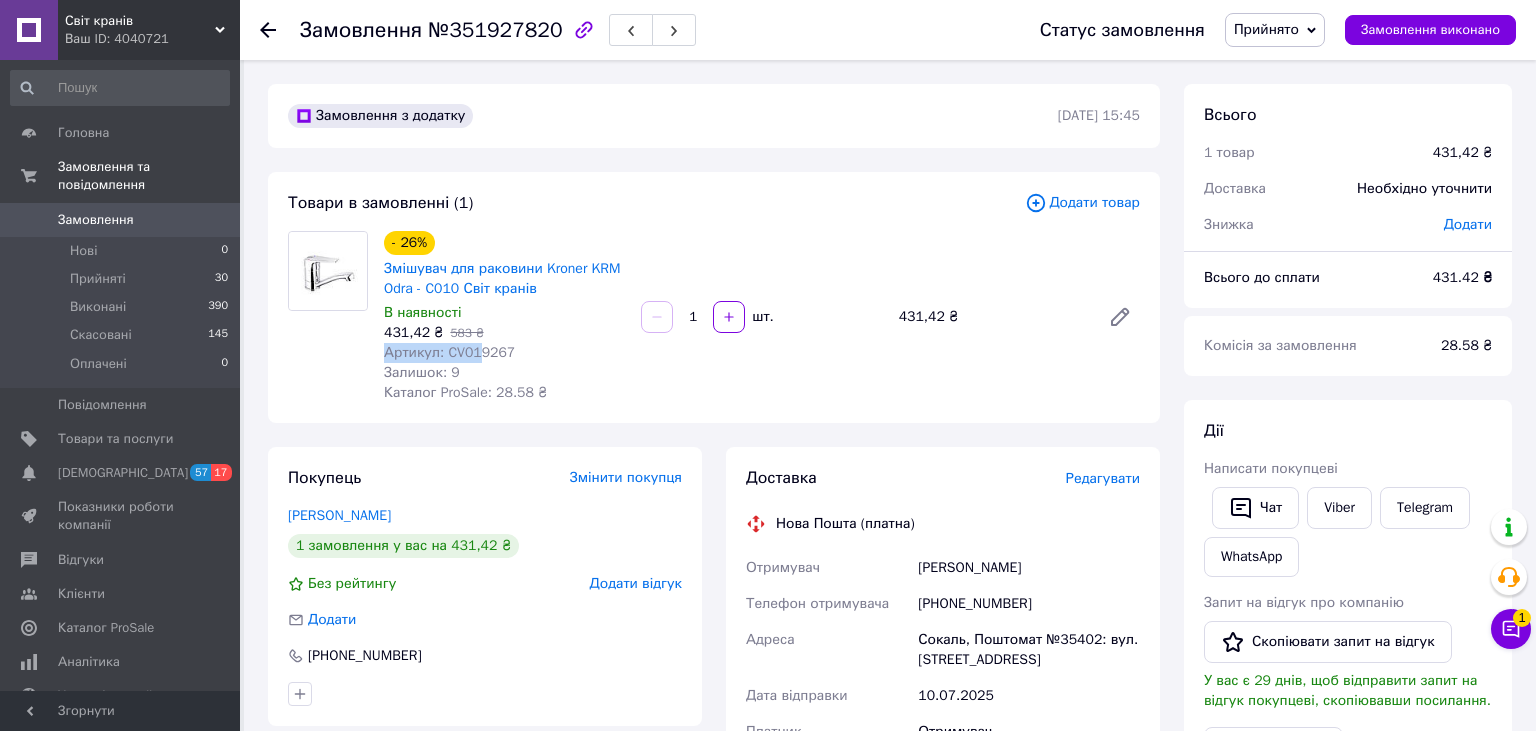 drag, startPoint x: 505, startPoint y: 354, endPoint x: 514, endPoint y: 348, distance: 10.816654 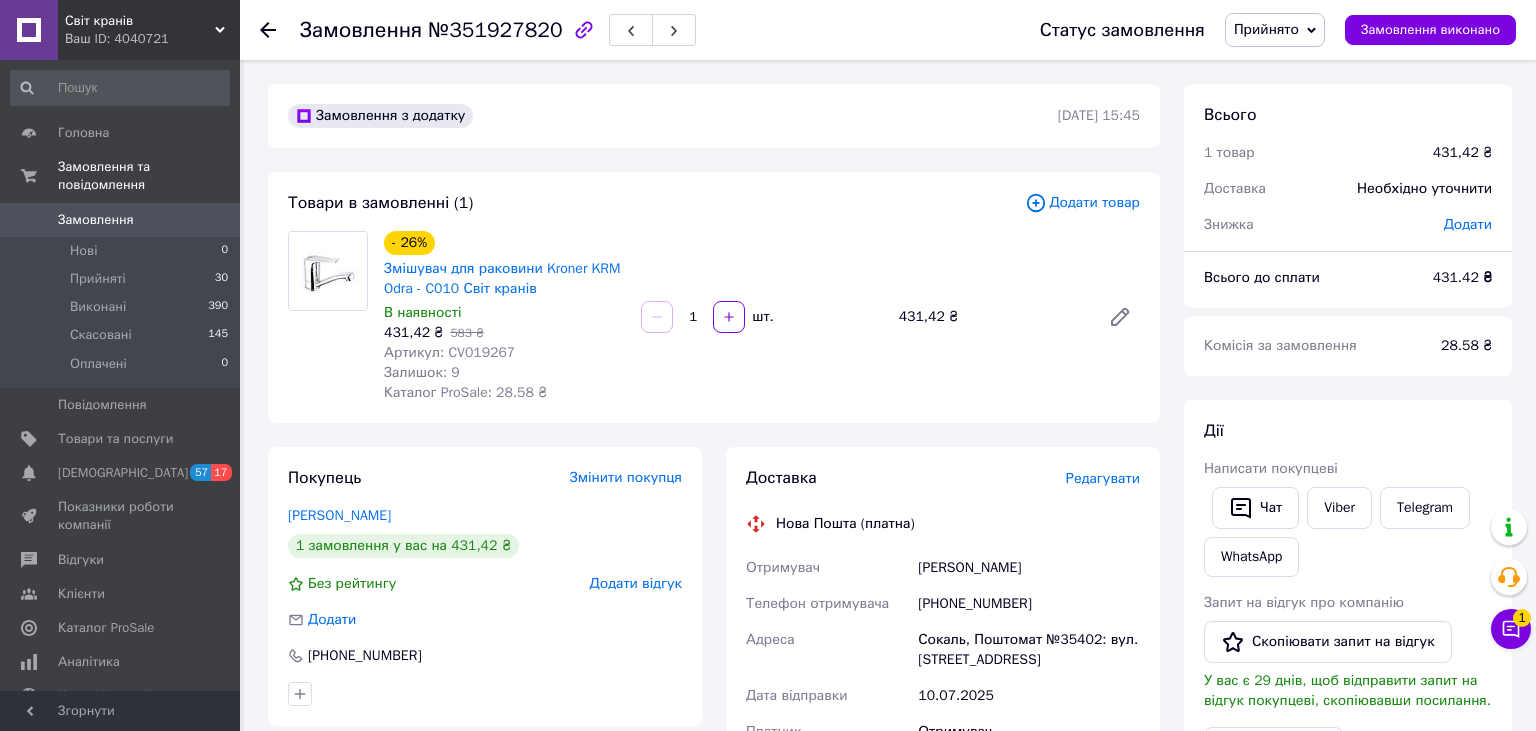 click on "Артикул: CV019267" at bounding box center (504, 353) 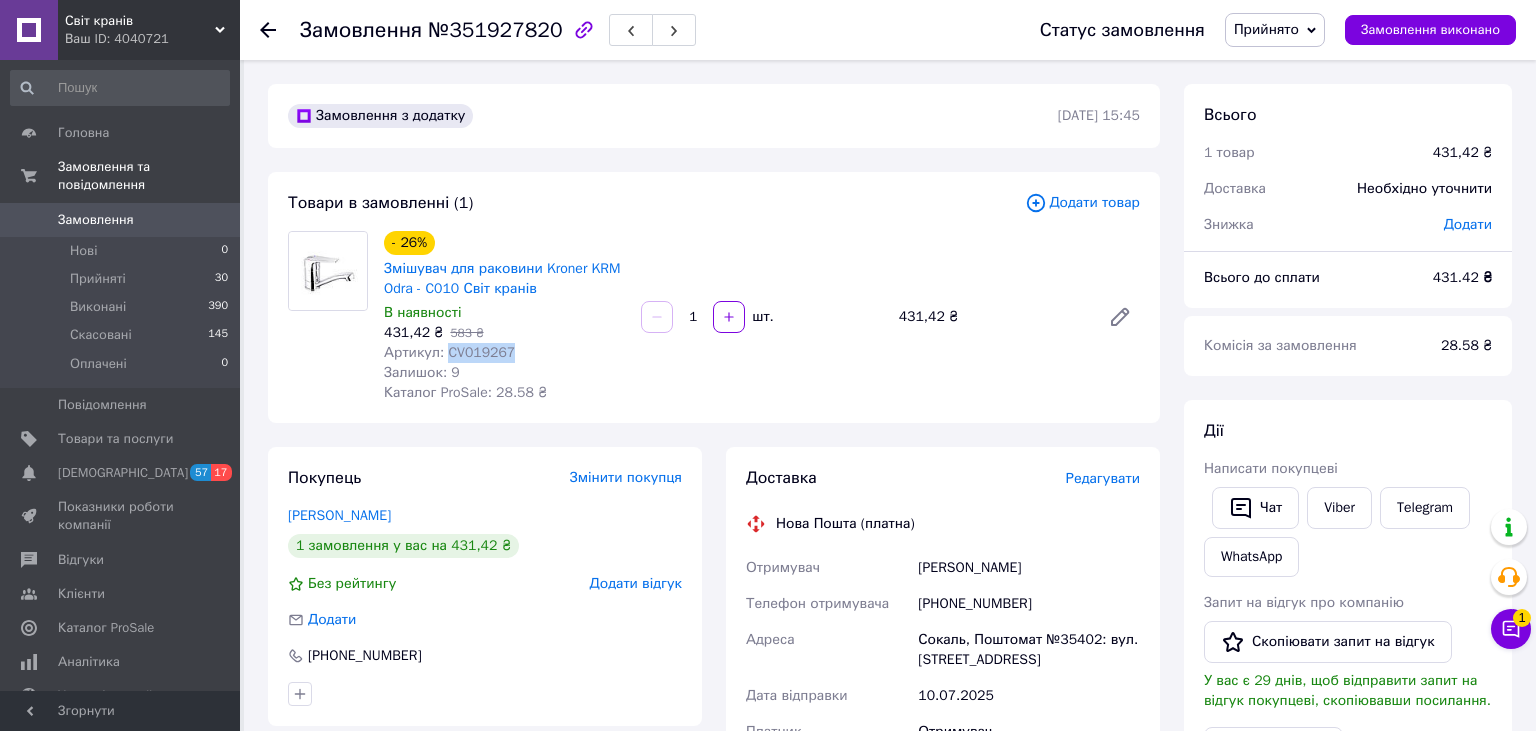 drag, startPoint x: 502, startPoint y: 355, endPoint x: 444, endPoint y: 357, distance: 58.034473 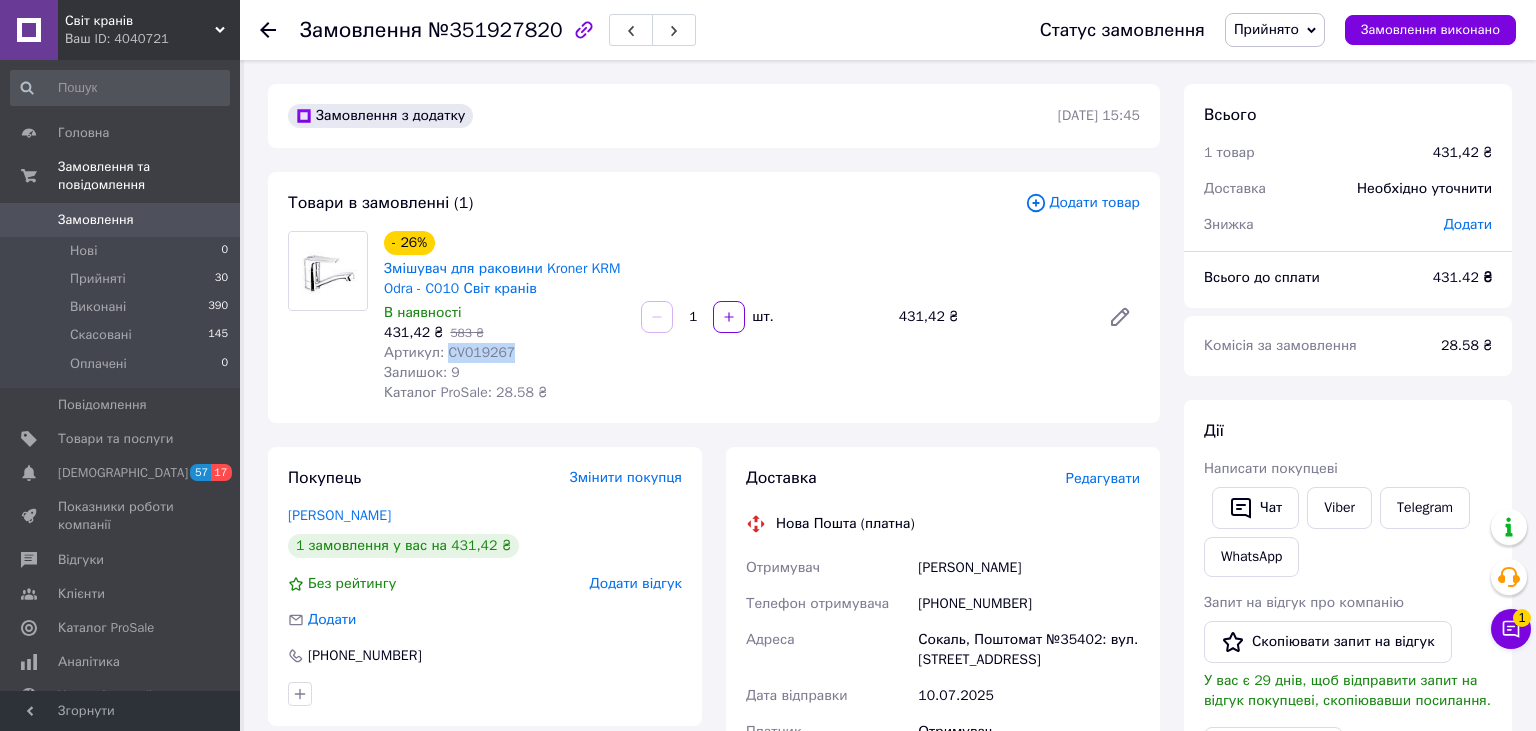 click on "Замовлення" at bounding box center (121, 220) 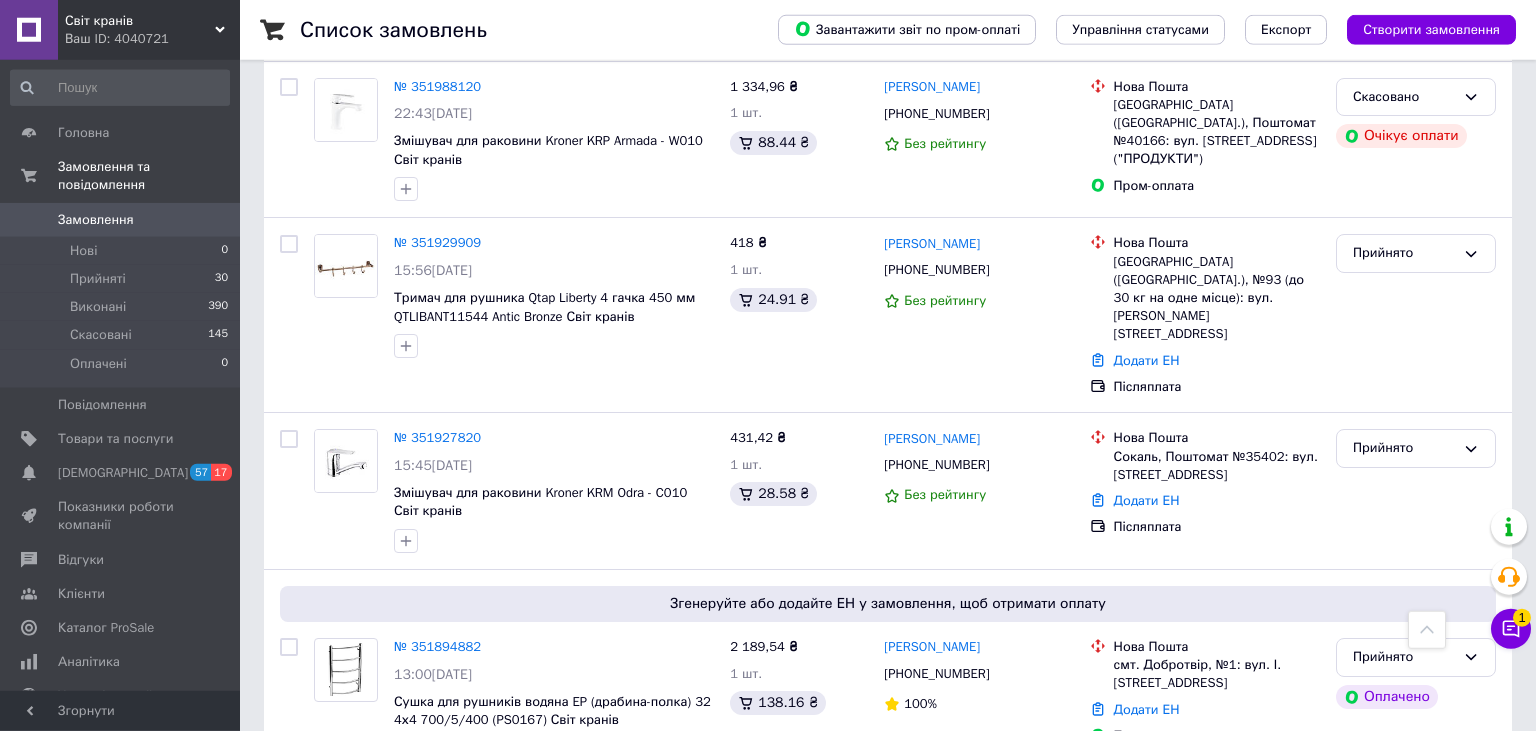scroll, scrollTop: 739, scrollLeft: 0, axis: vertical 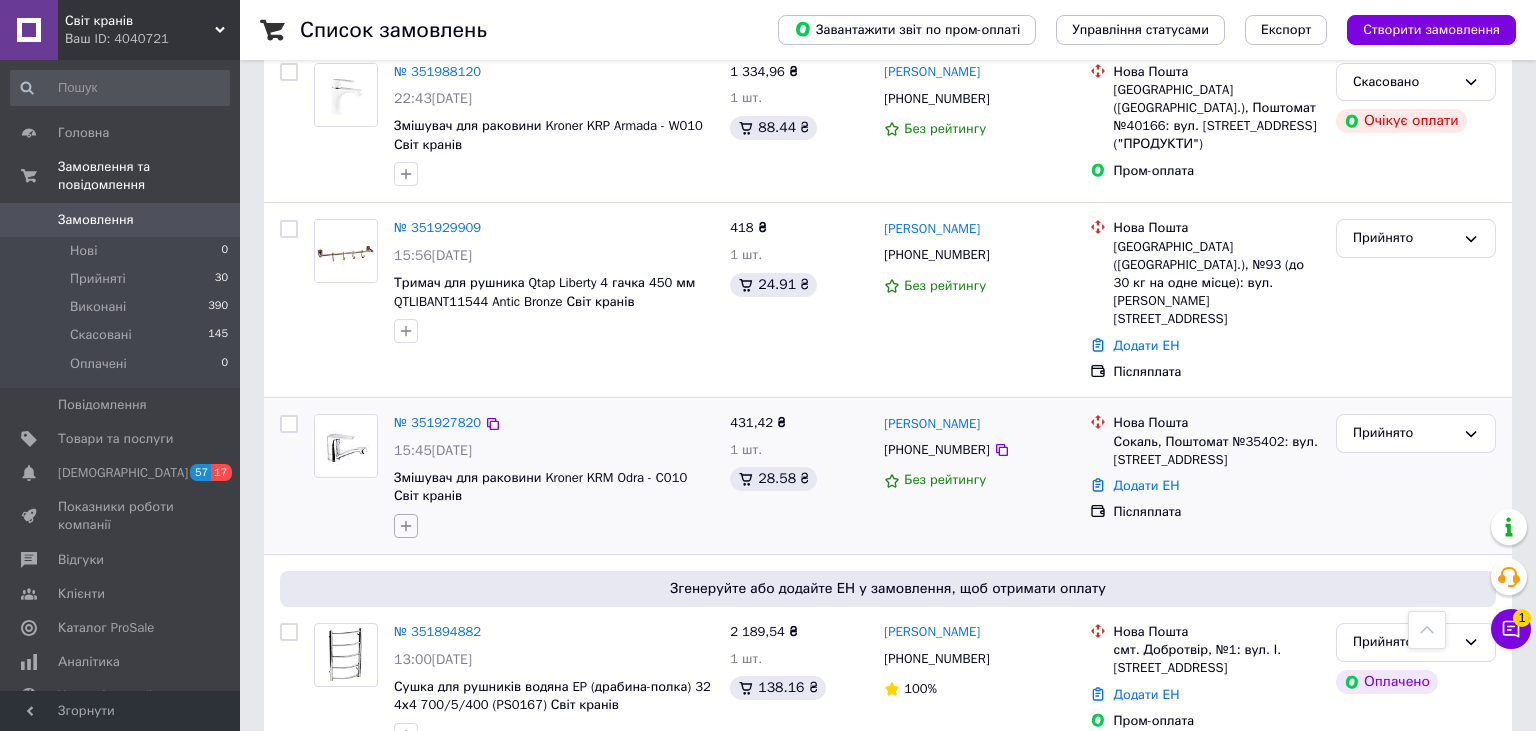 click 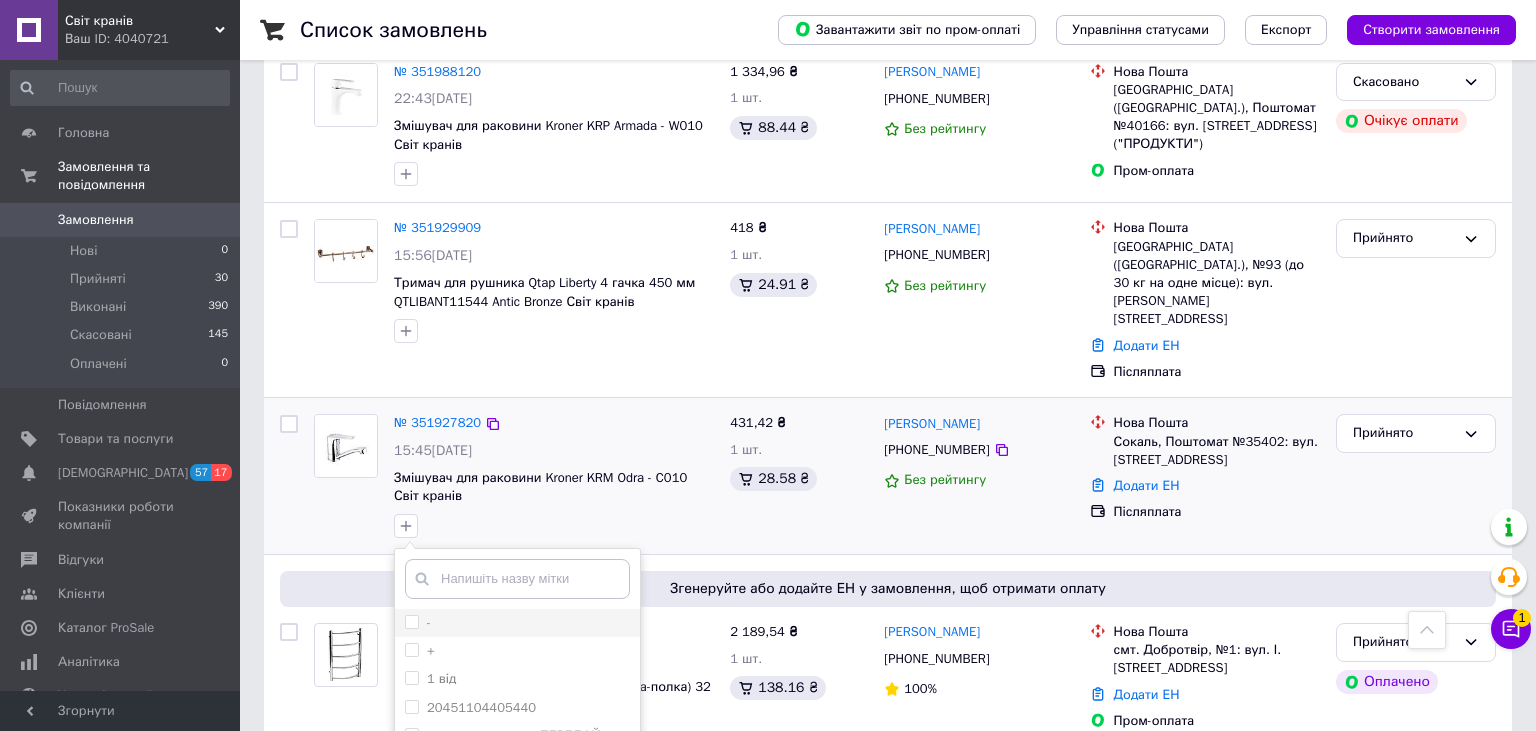 click on "-" at bounding box center [411, 621] 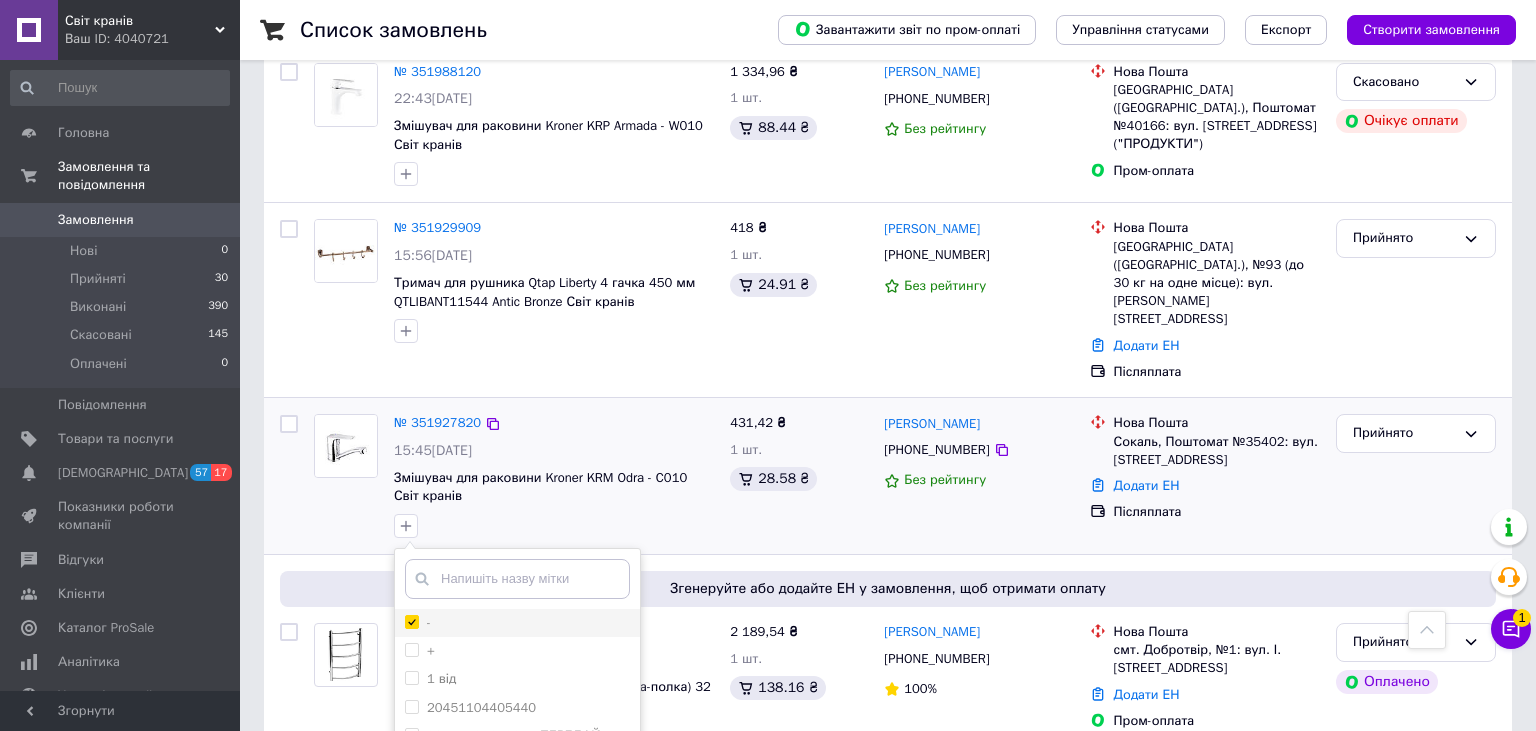 click on "-" at bounding box center [411, 621] 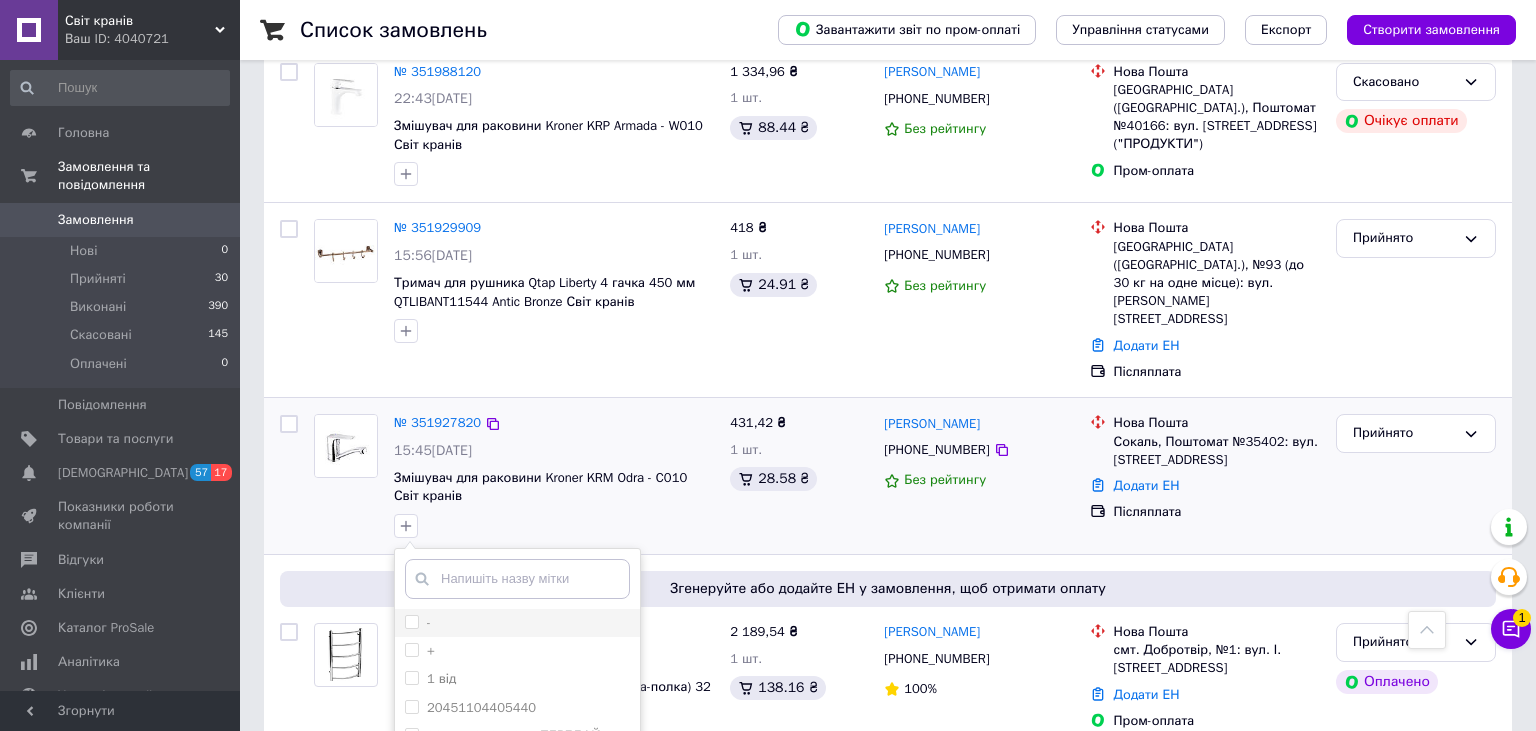 checkbox on "false" 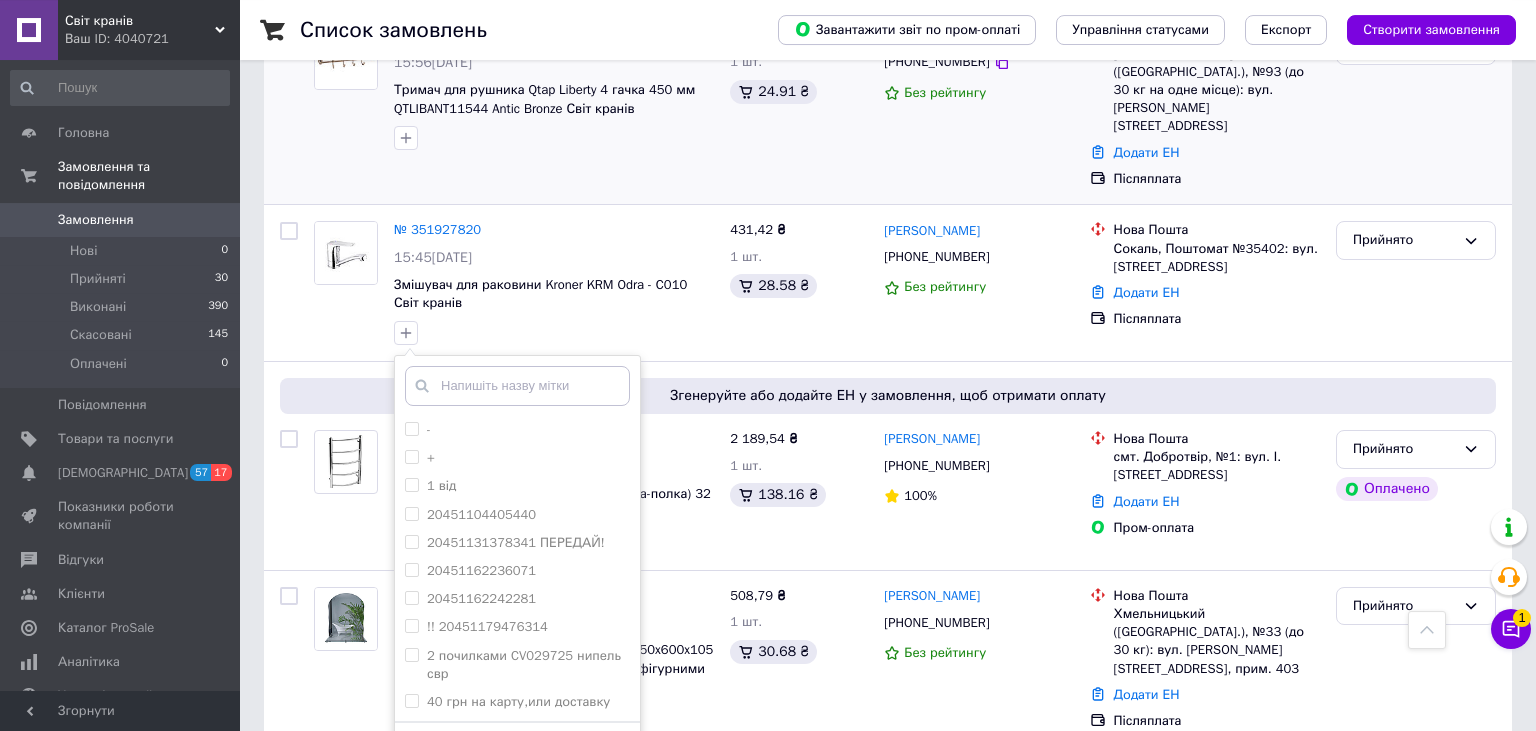scroll, scrollTop: 950, scrollLeft: 0, axis: vertical 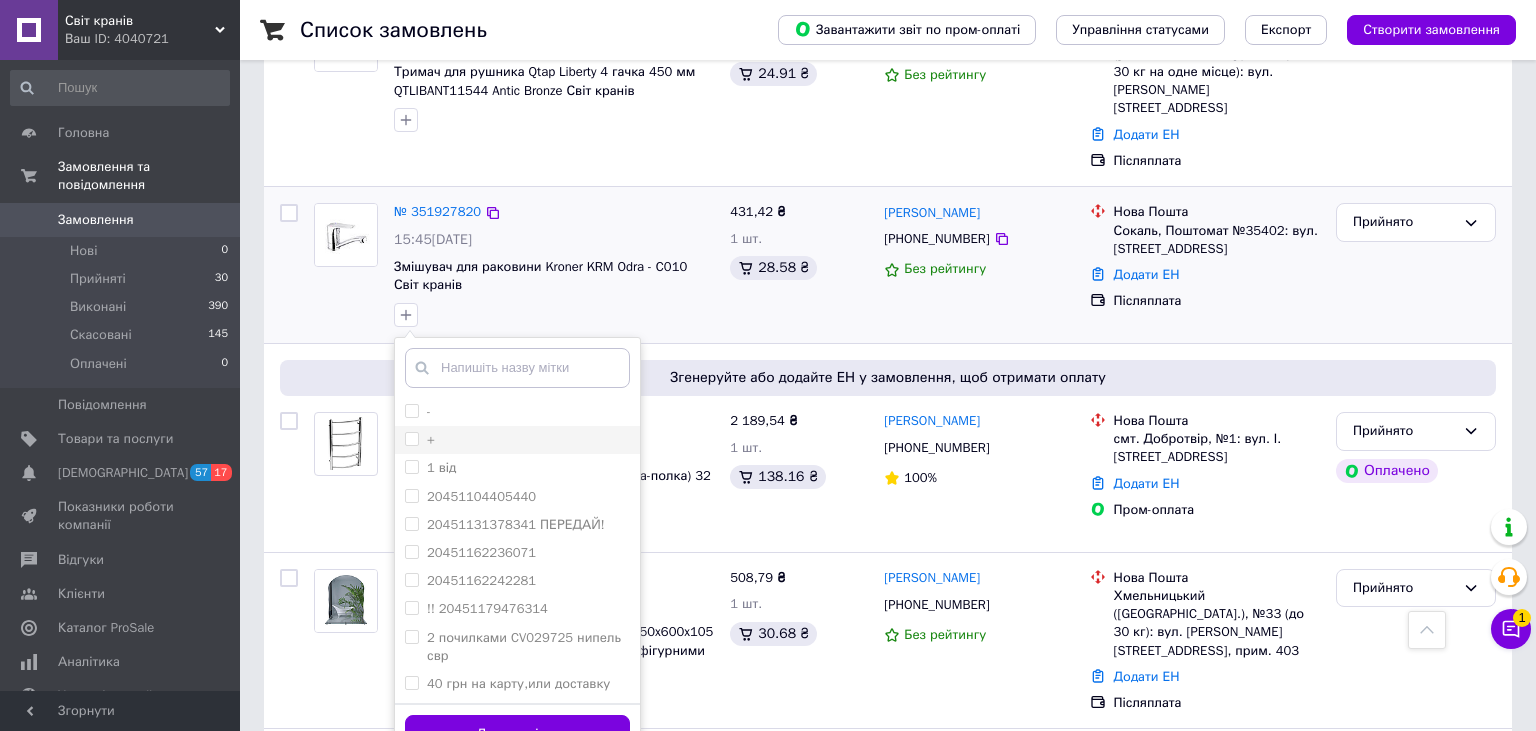click on "+" at bounding box center (517, 440) 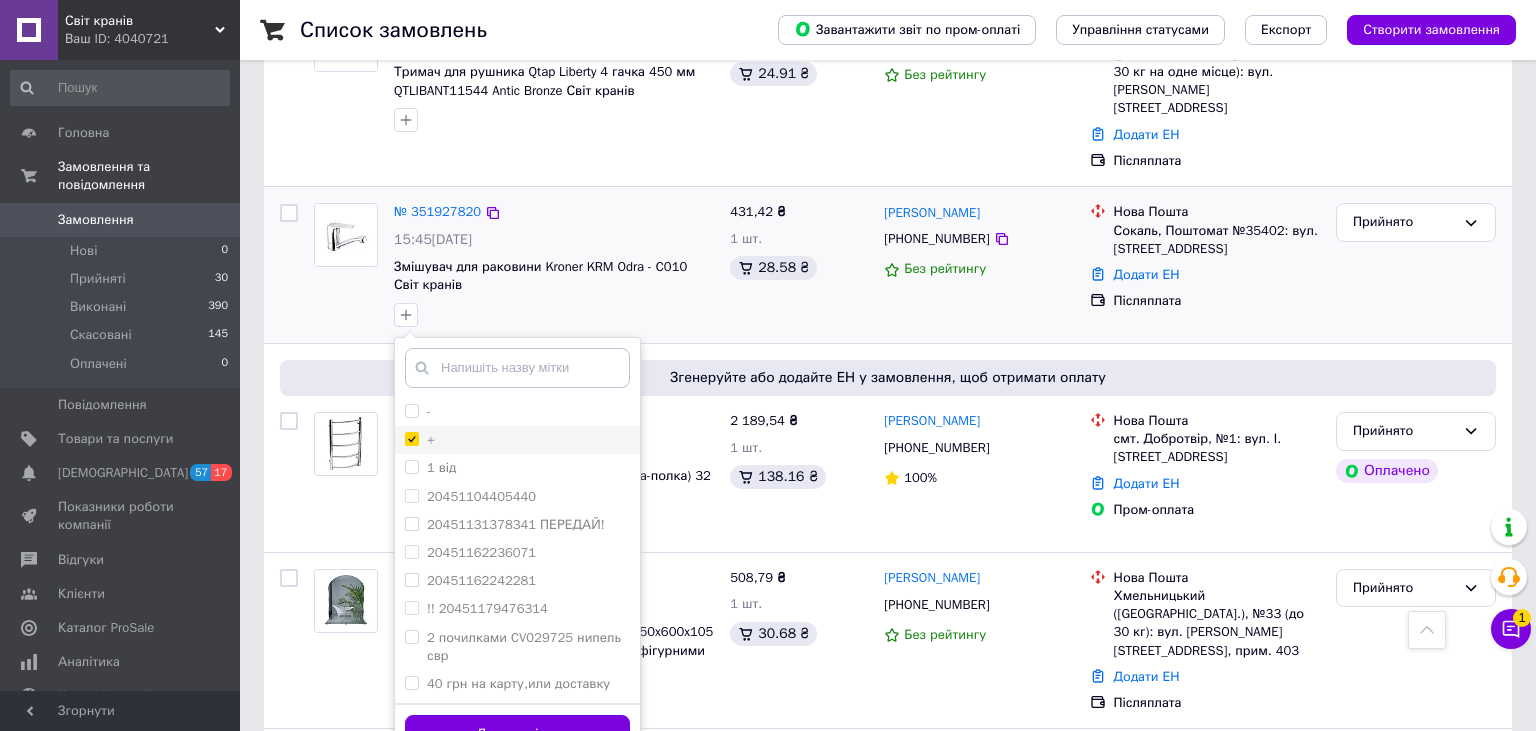 checkbox on "true" 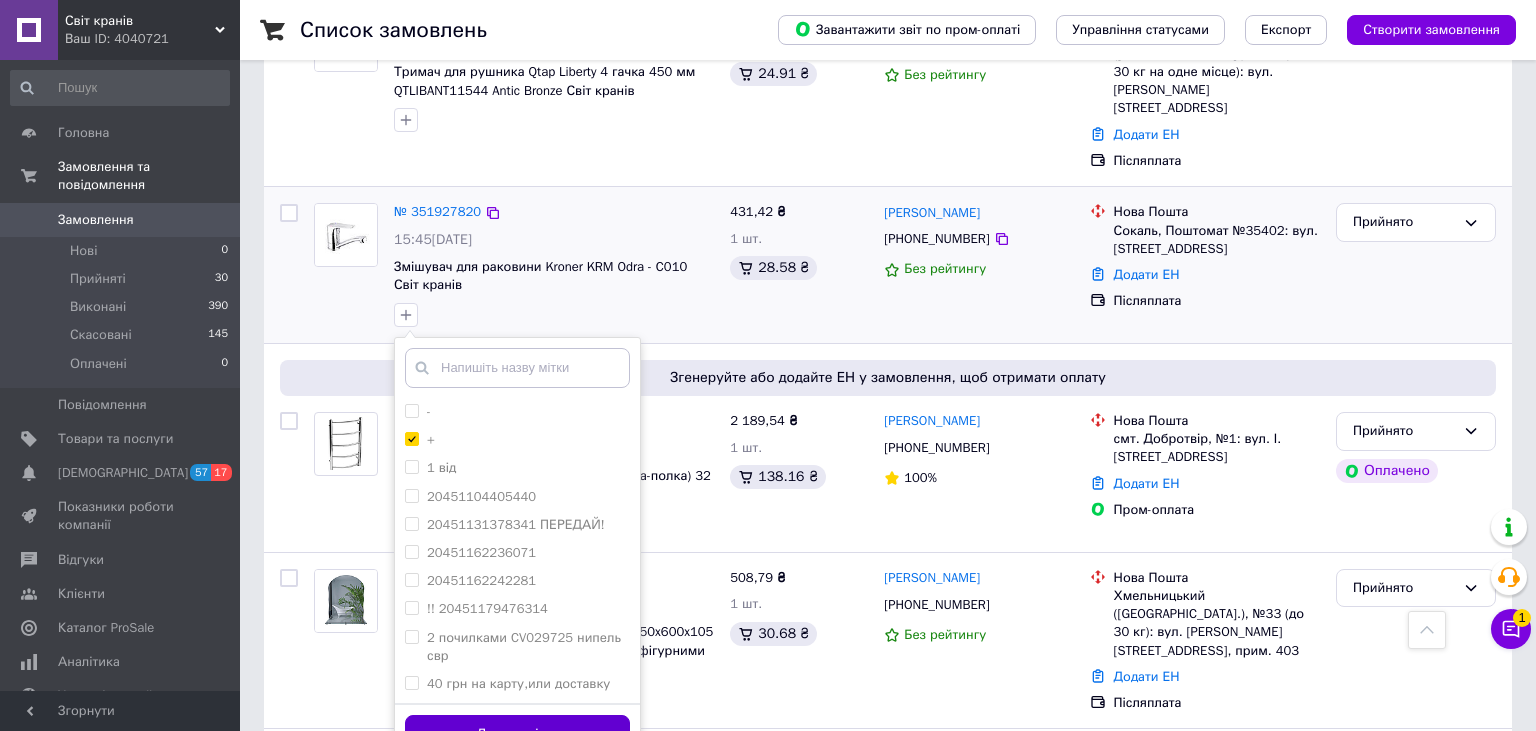 click on "Додати мітку" at bounding box center [517, 734] 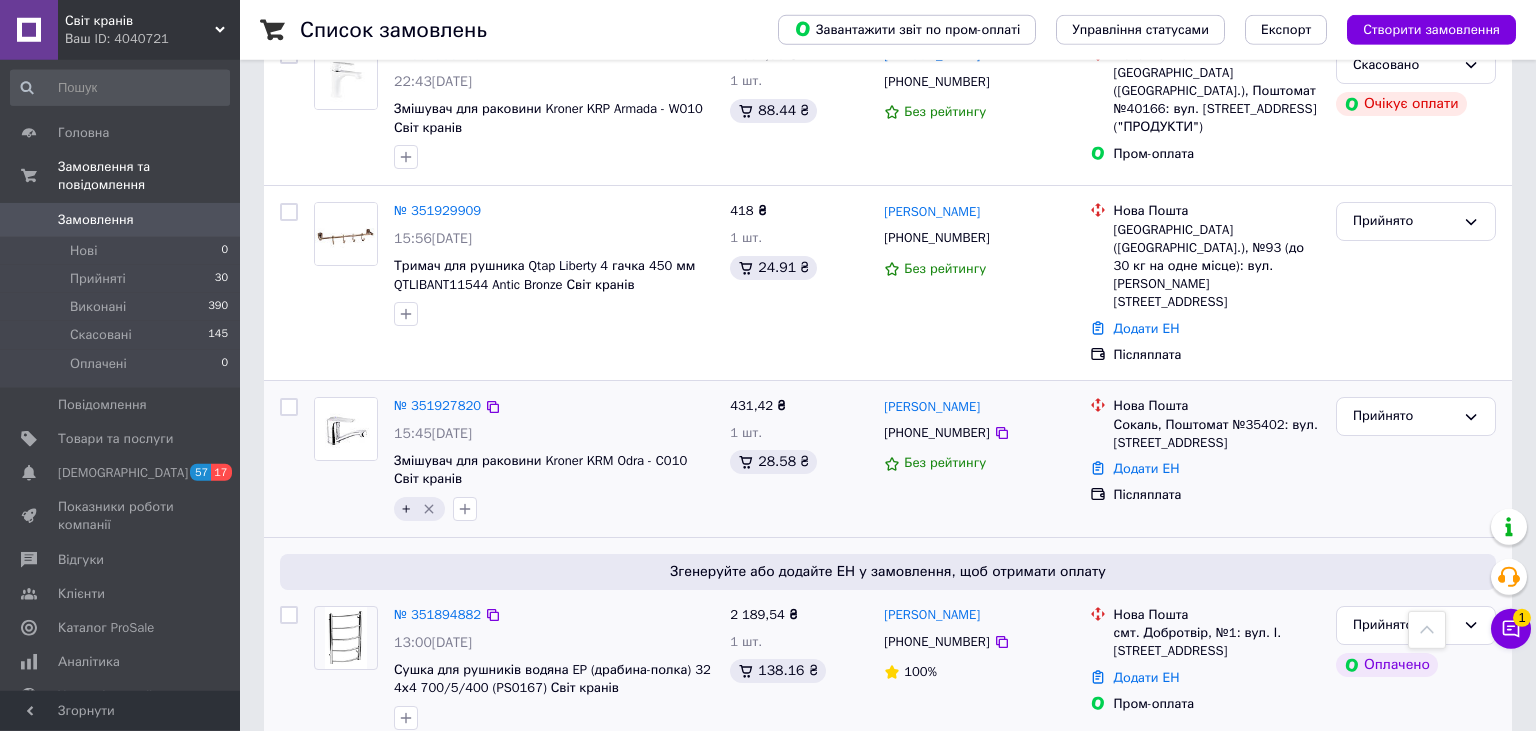 scroll, scrollTop: 739, scrollLeft: 0, axis: vertical 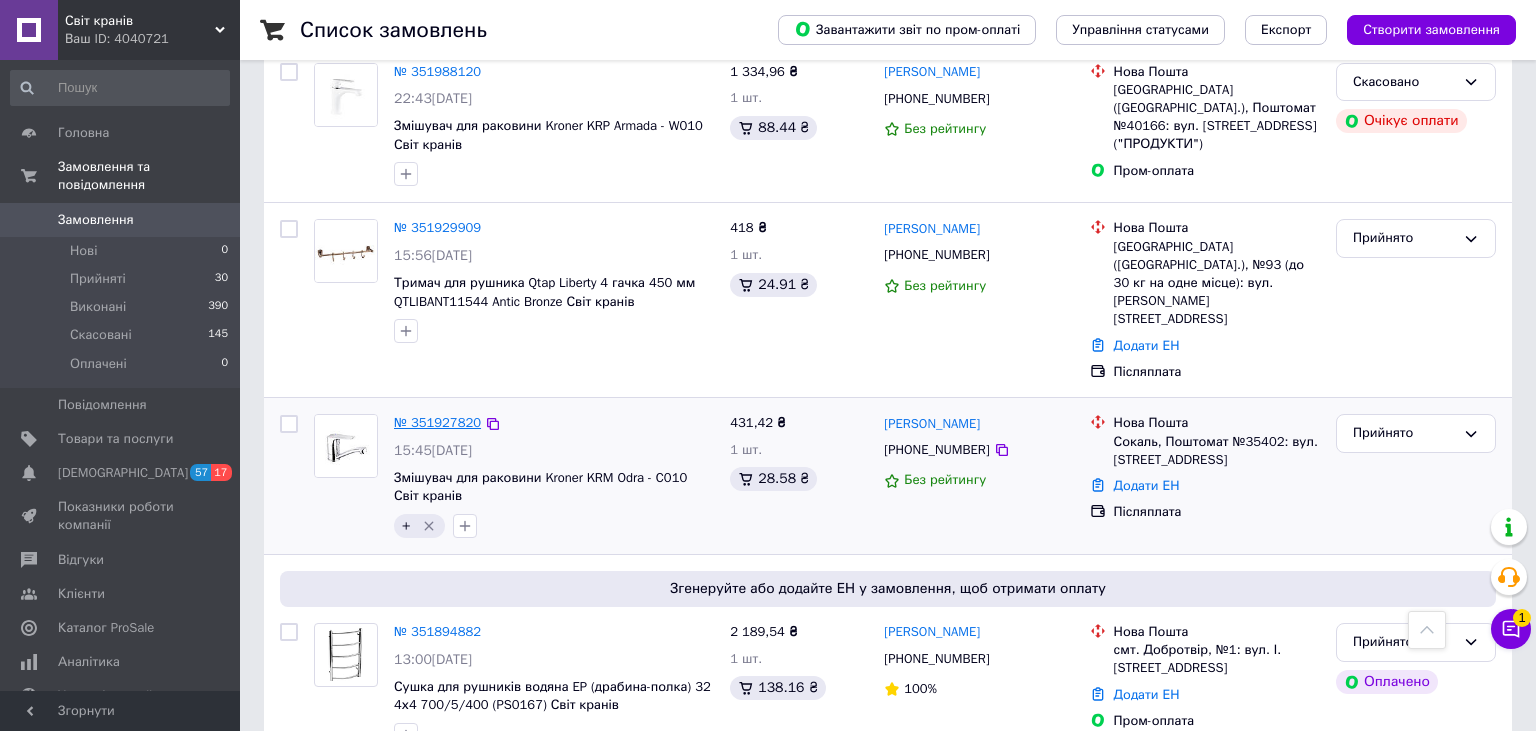 click on "№ 351927820" at bounding box center [437, 422] 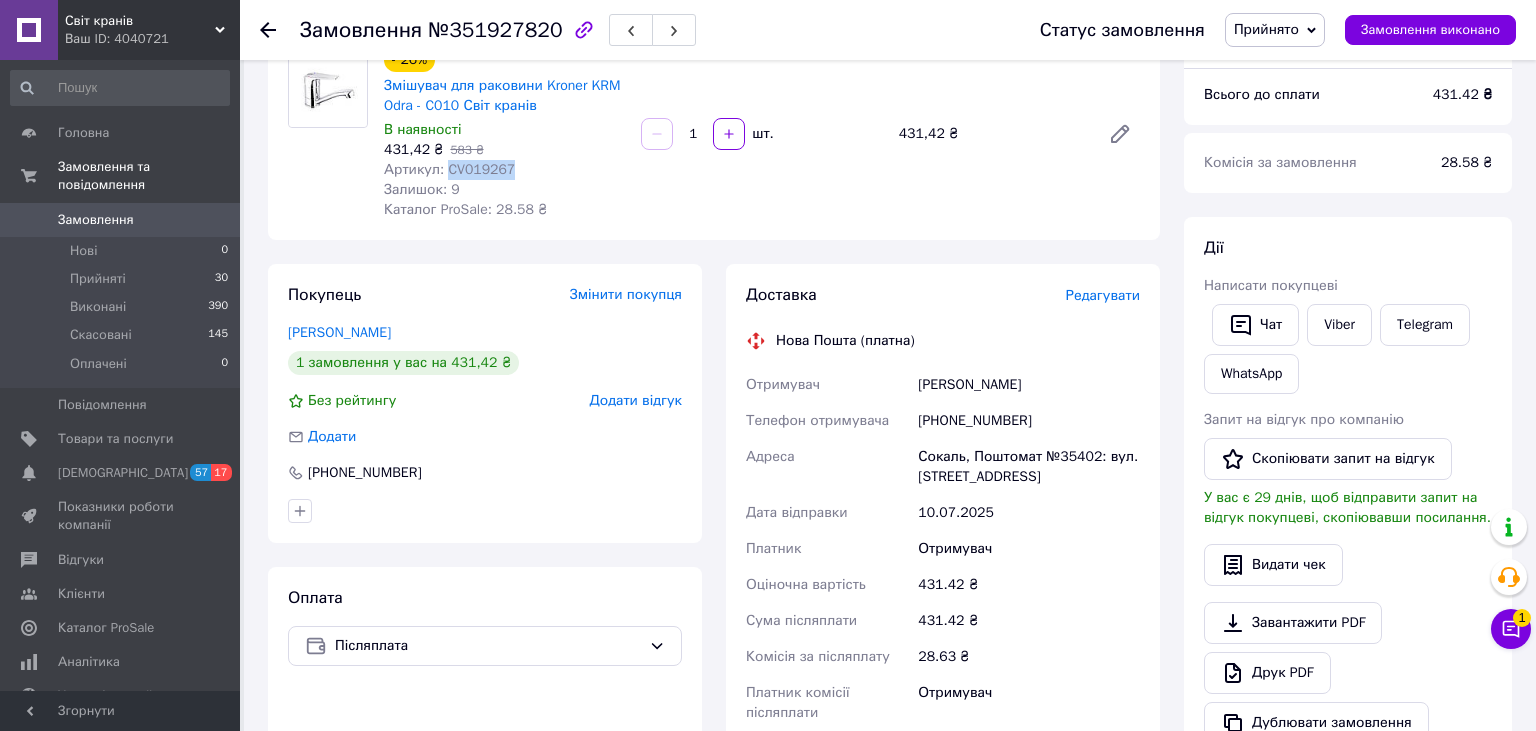 copy on "CV019267" 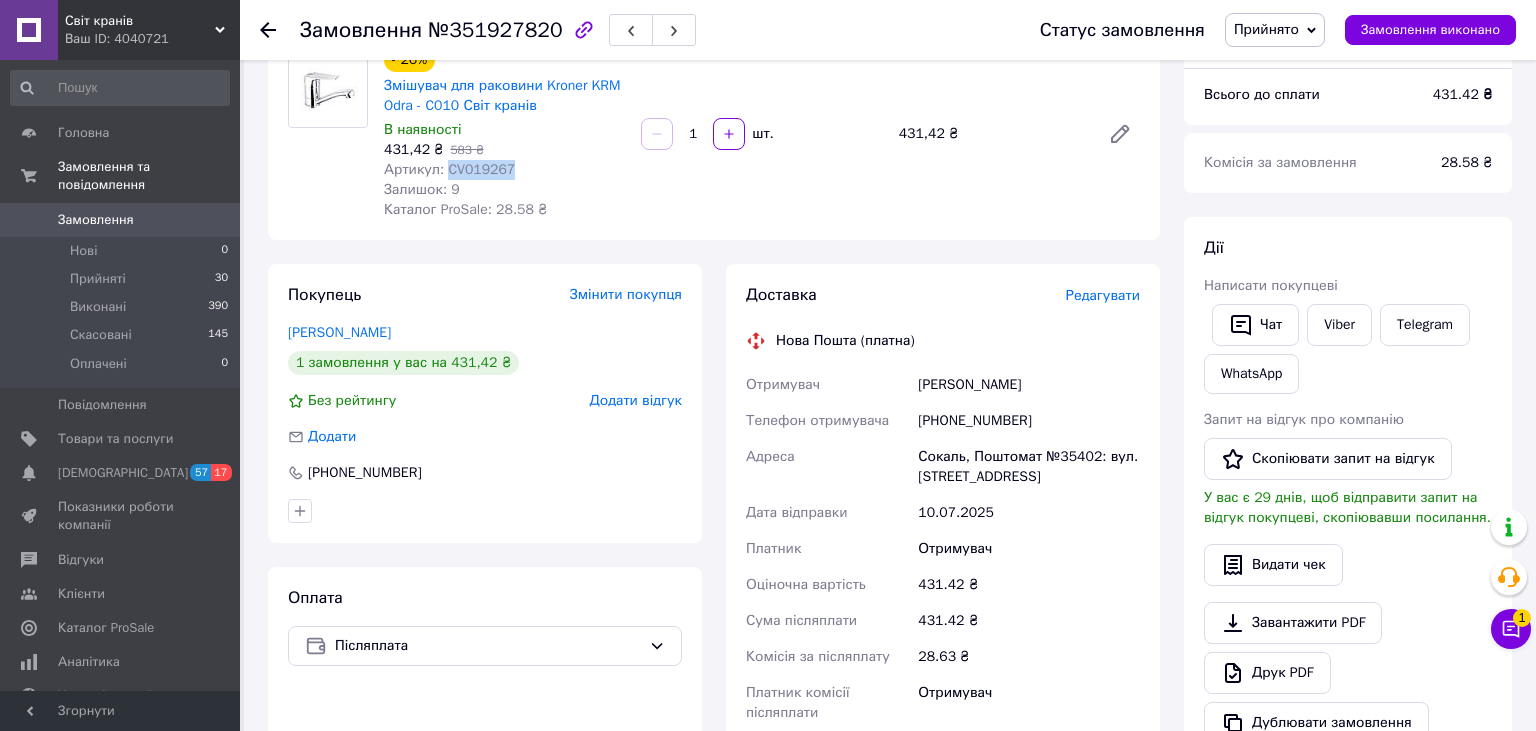 drag, startPoint x: 503, startPoint y: 165, endPoint x: 445, endPoint y: 169, distance: 58.137768 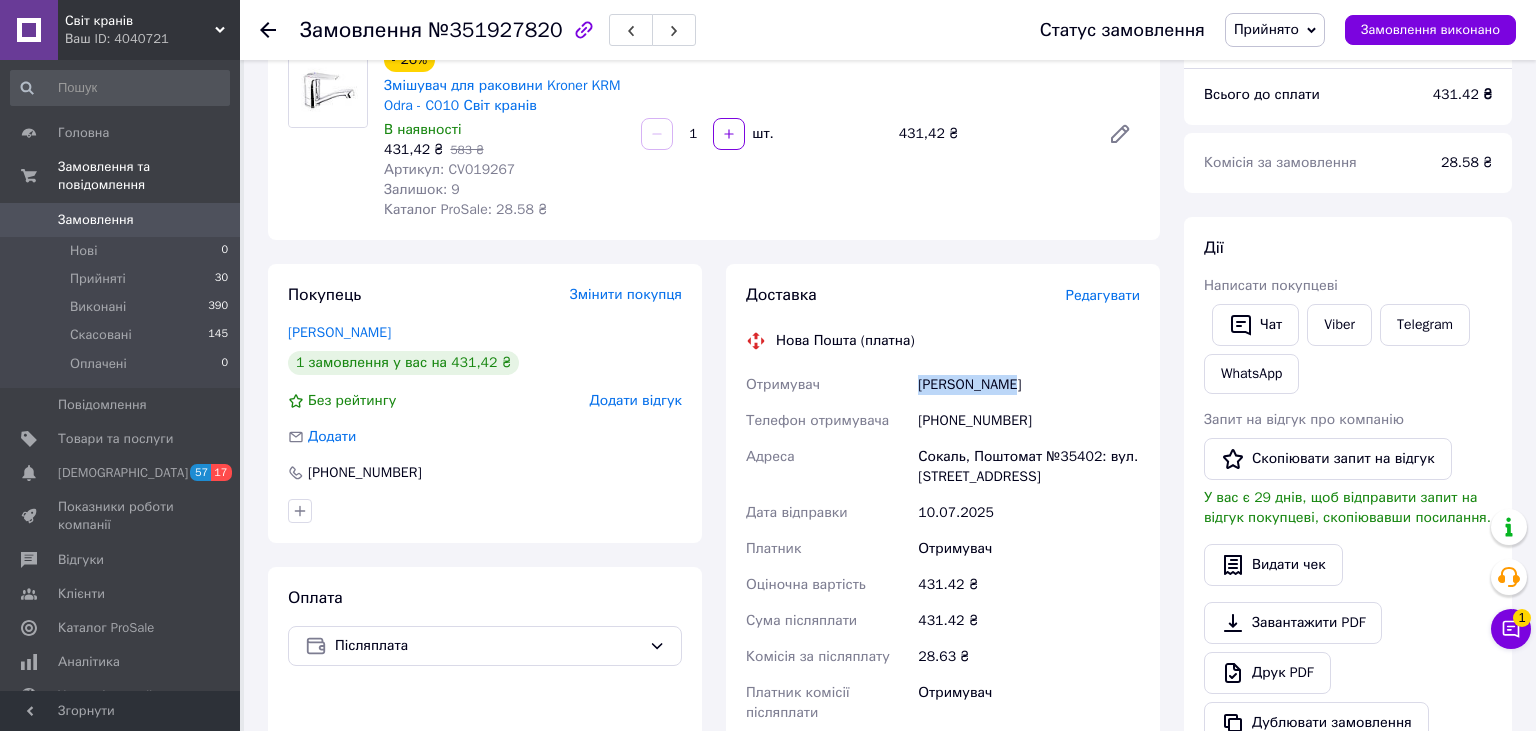 drag, startPoint x: 1022, startPoint y: 381, endPoint x: 899, endPoint y: 386, distance: 123.101585 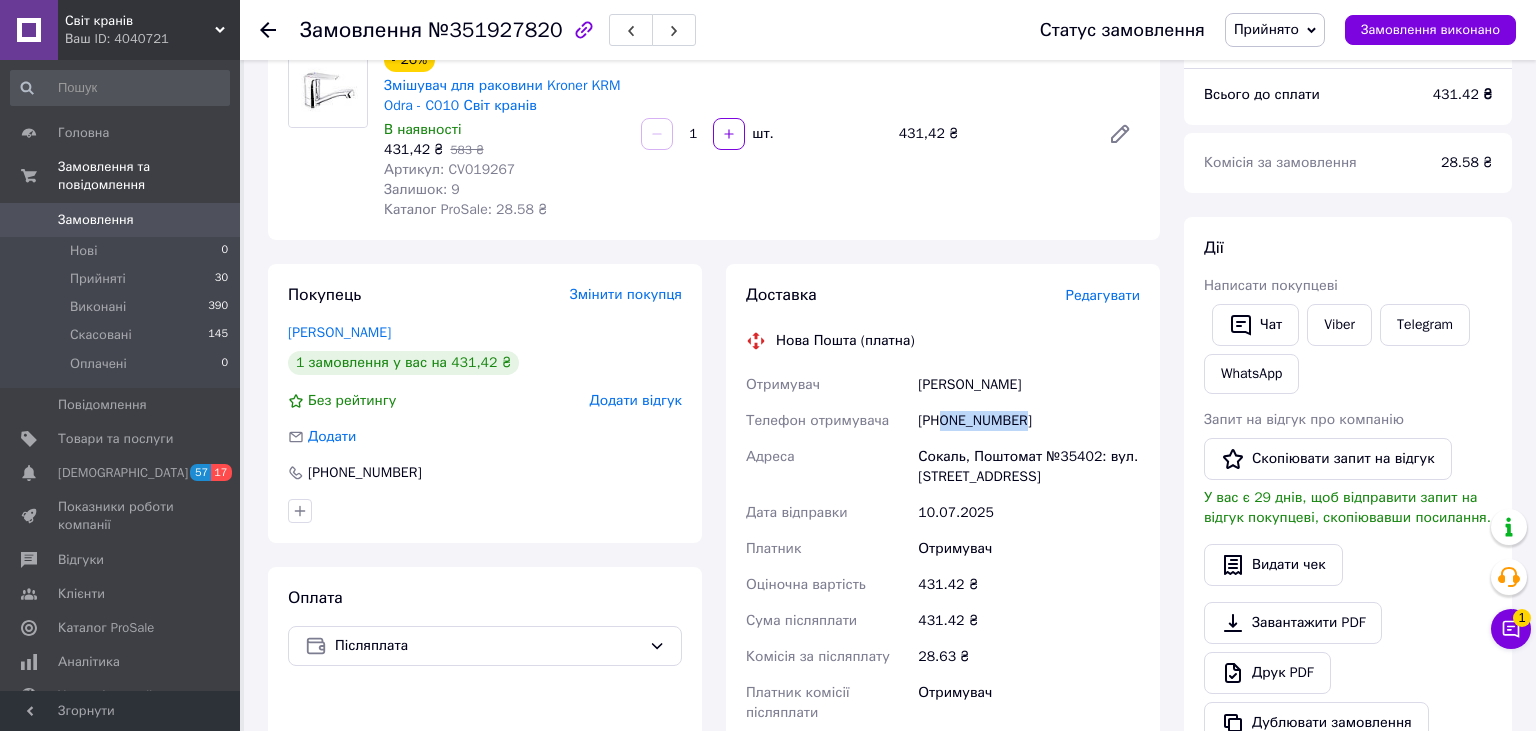 drag, startPoint x: 1034, startPoint y: 421, endPoint x: 946, endPoint y: 432, distance: 88.68484 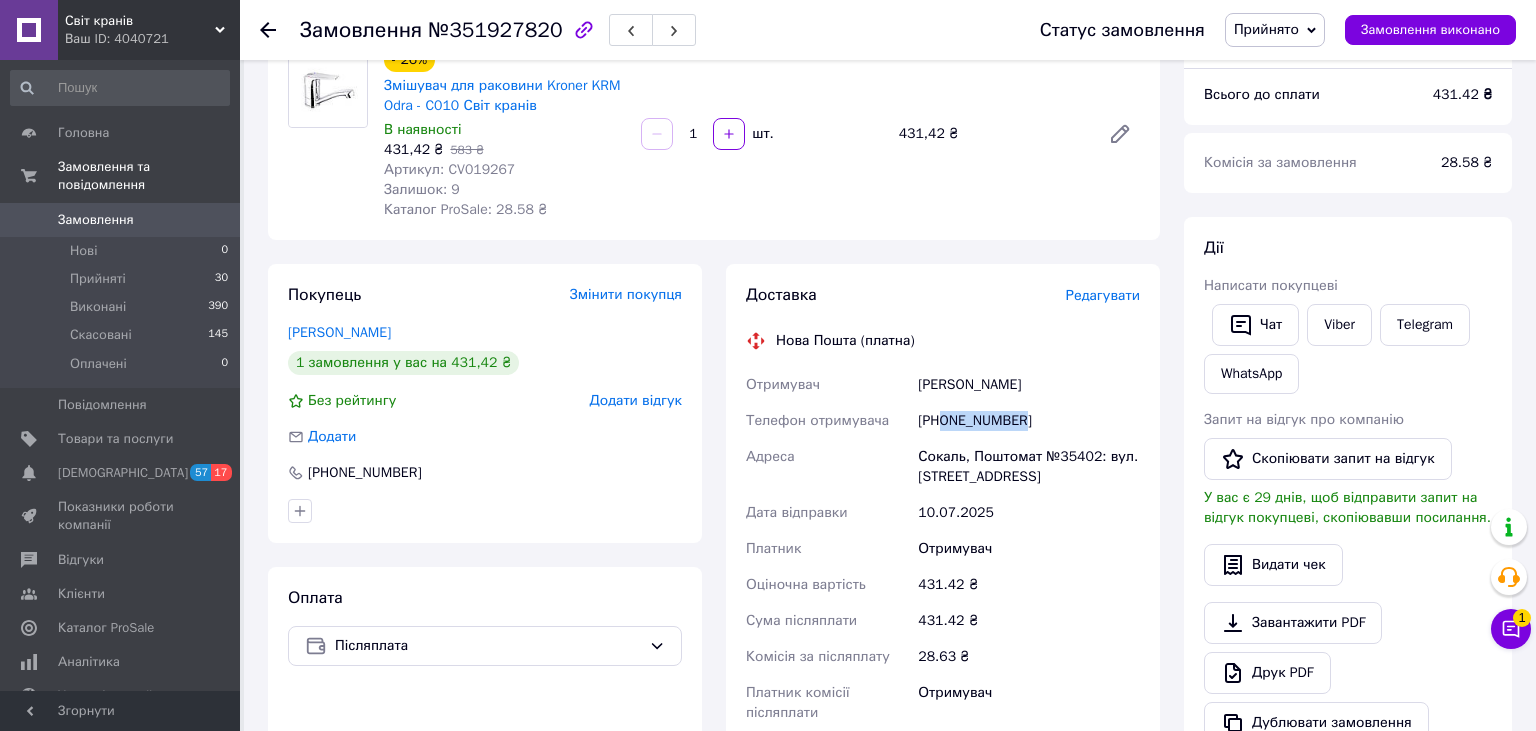 copy on "0662027096" 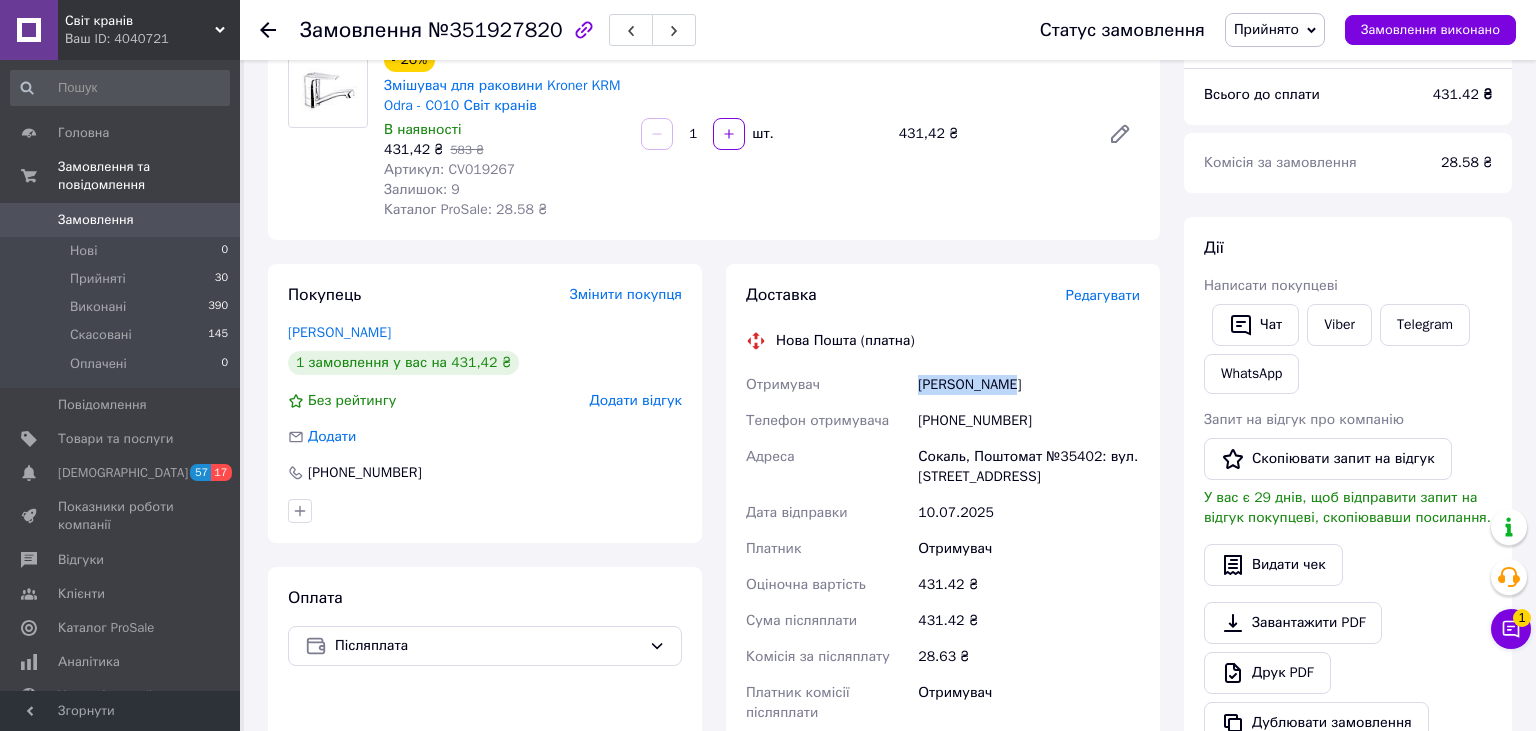 drag, startPoint x: 1024, startPoint y: 373, endPoint x: 886, endPoint y: 384, distance: 138.43771 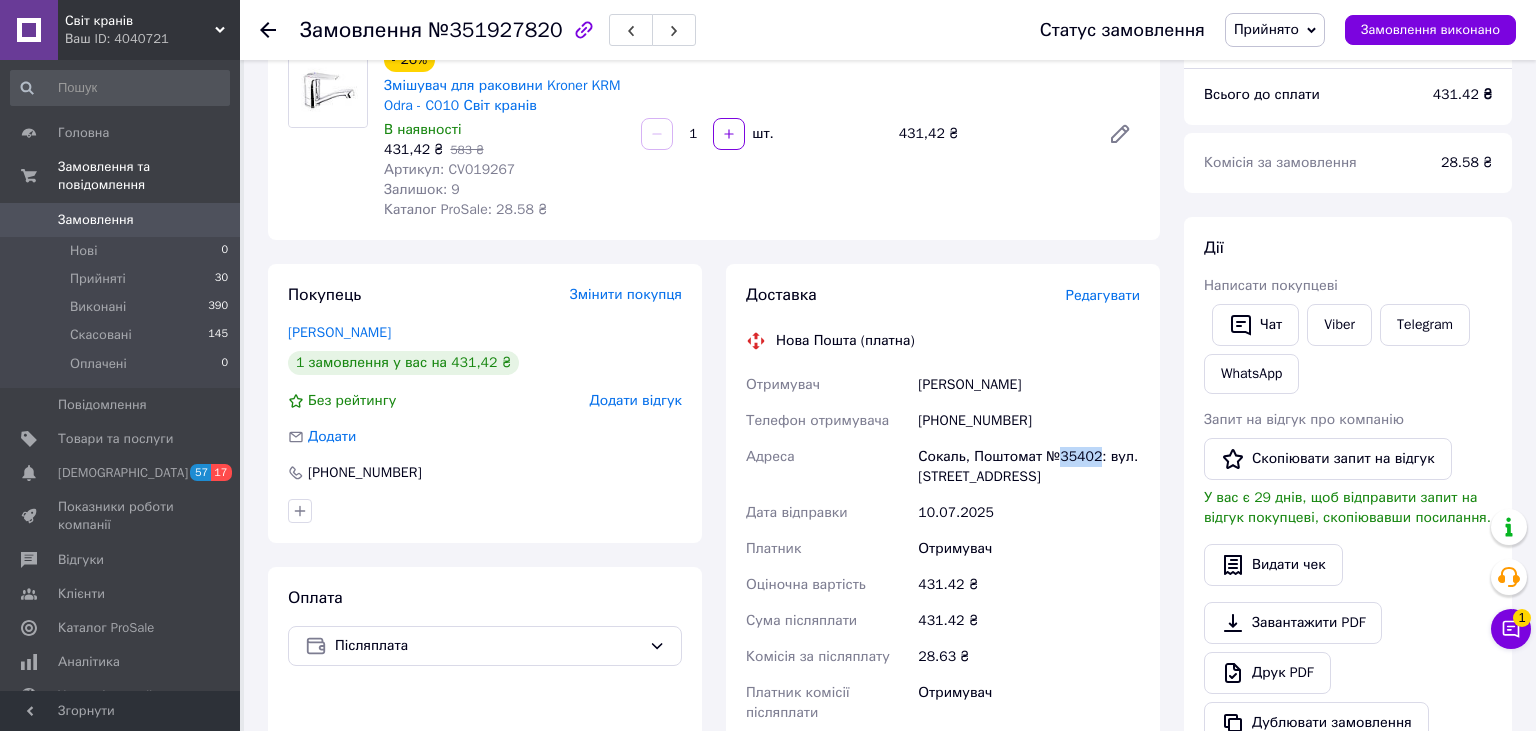 drag, startPoint x: 1092, startPoint y: 452, endPoint x: 1055, endPoint y: 461, distance: 38.078865 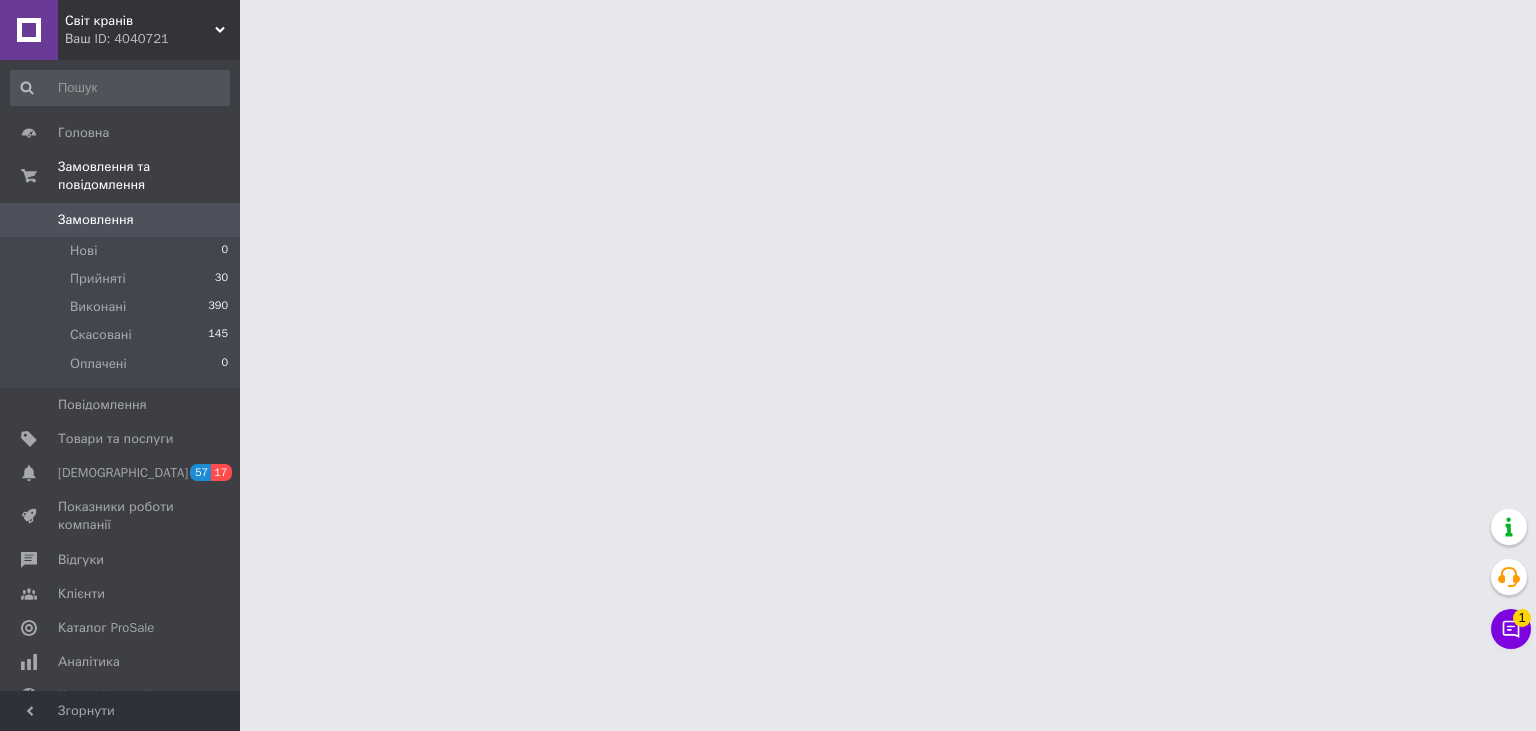 scroll, scrollTop: 0, scrollLeft: 0, axis: both 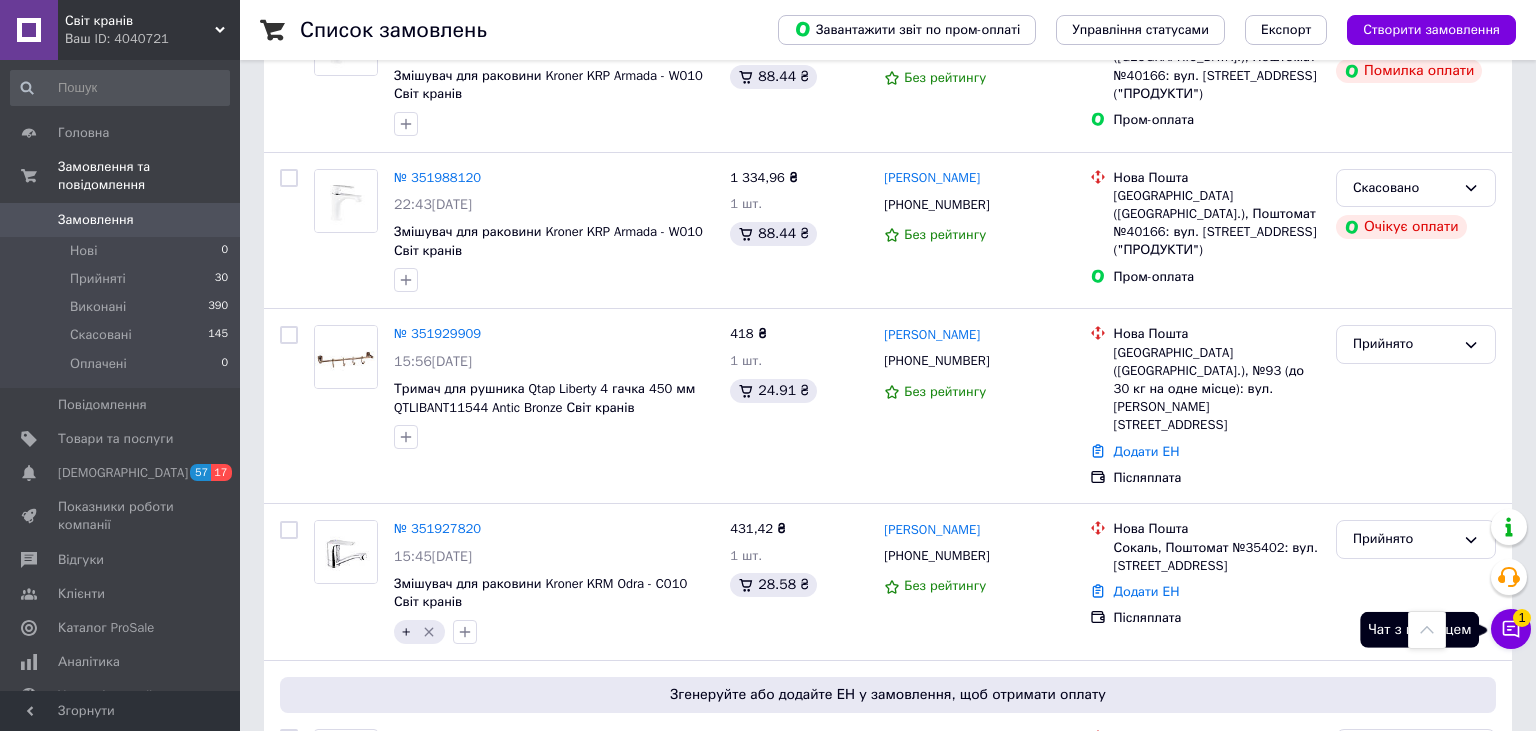 click on "1" at bounding box center (1522, 618) 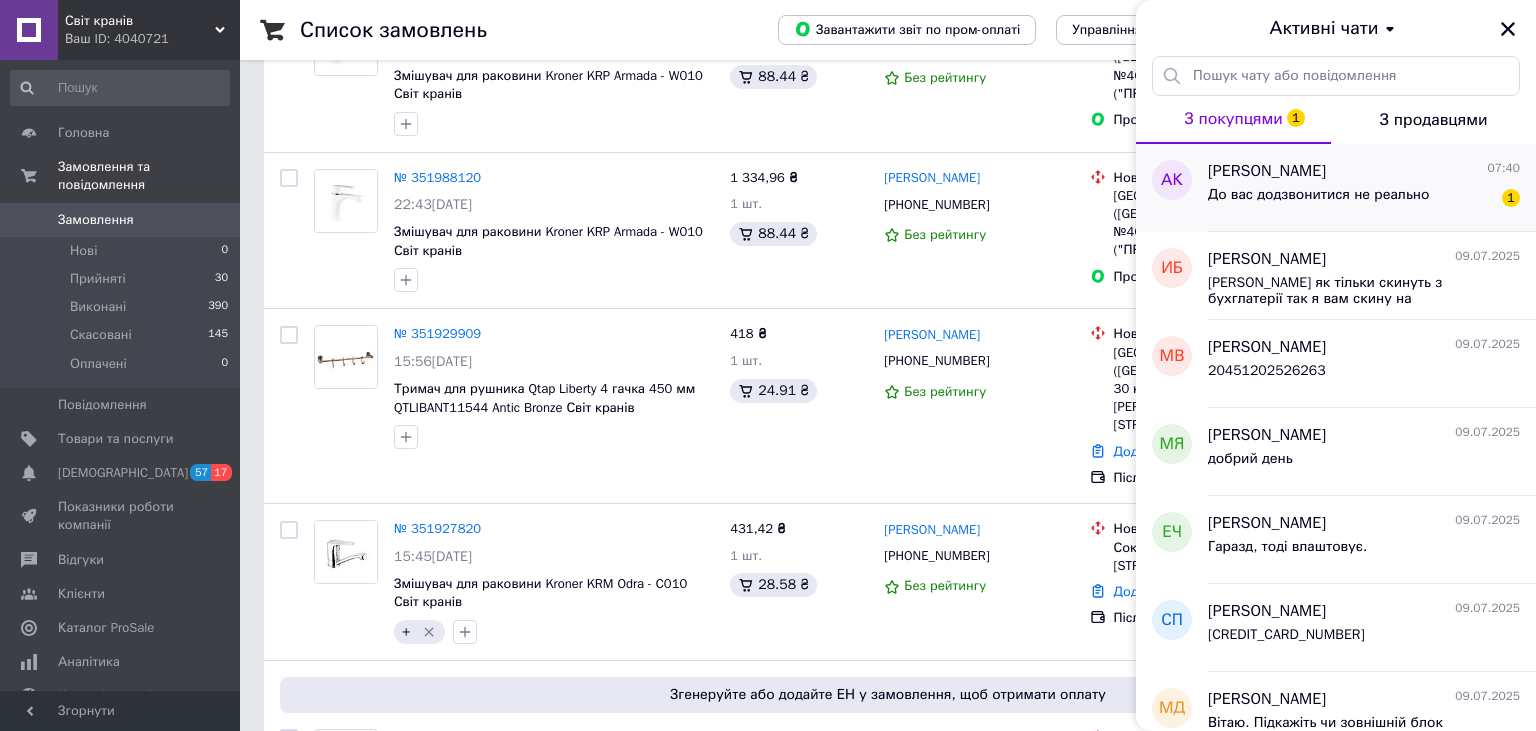 click on "До вас додзвонитися не реально" at bounding box center [1318, 195] 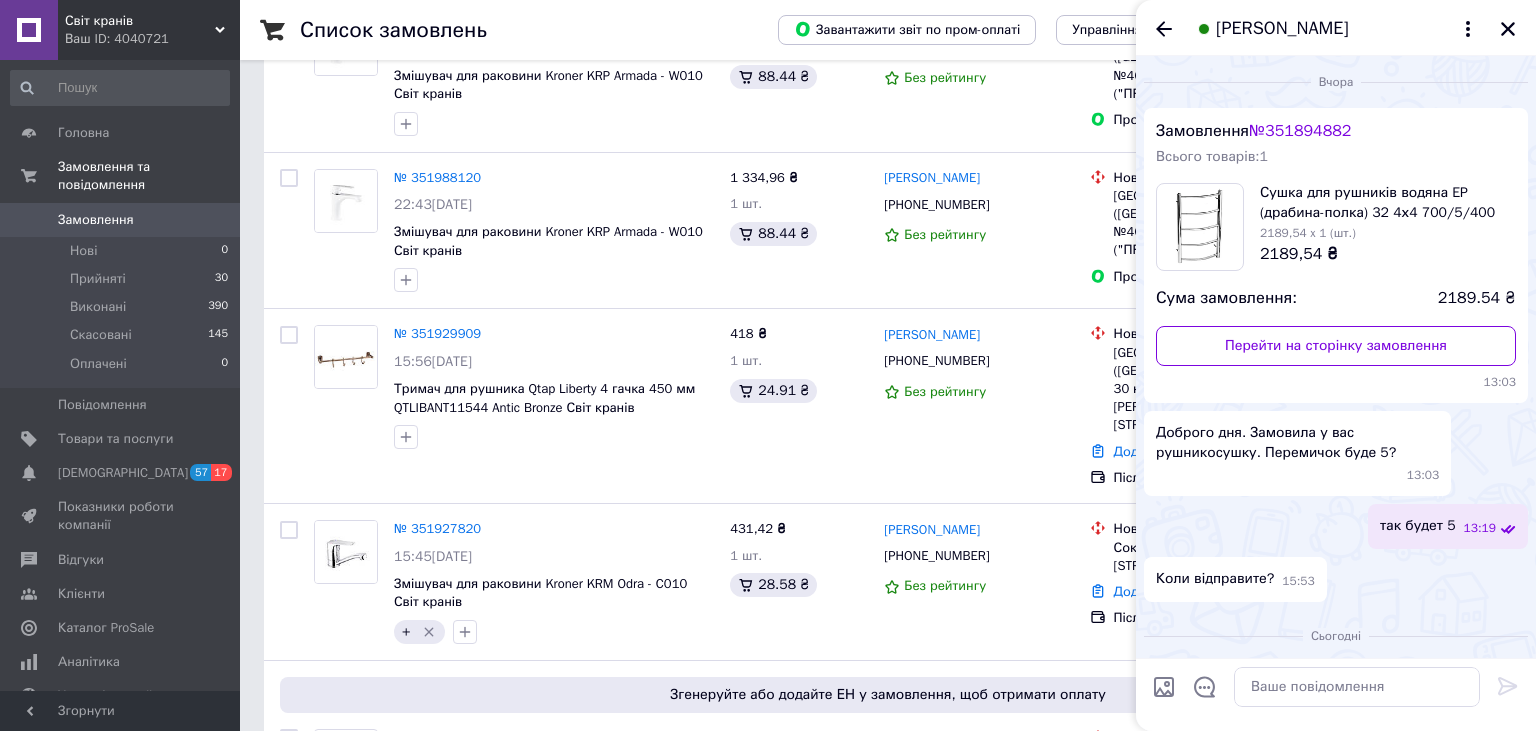 scroll, scrollTop: 89, scrollLeft: 0, axis: vertical 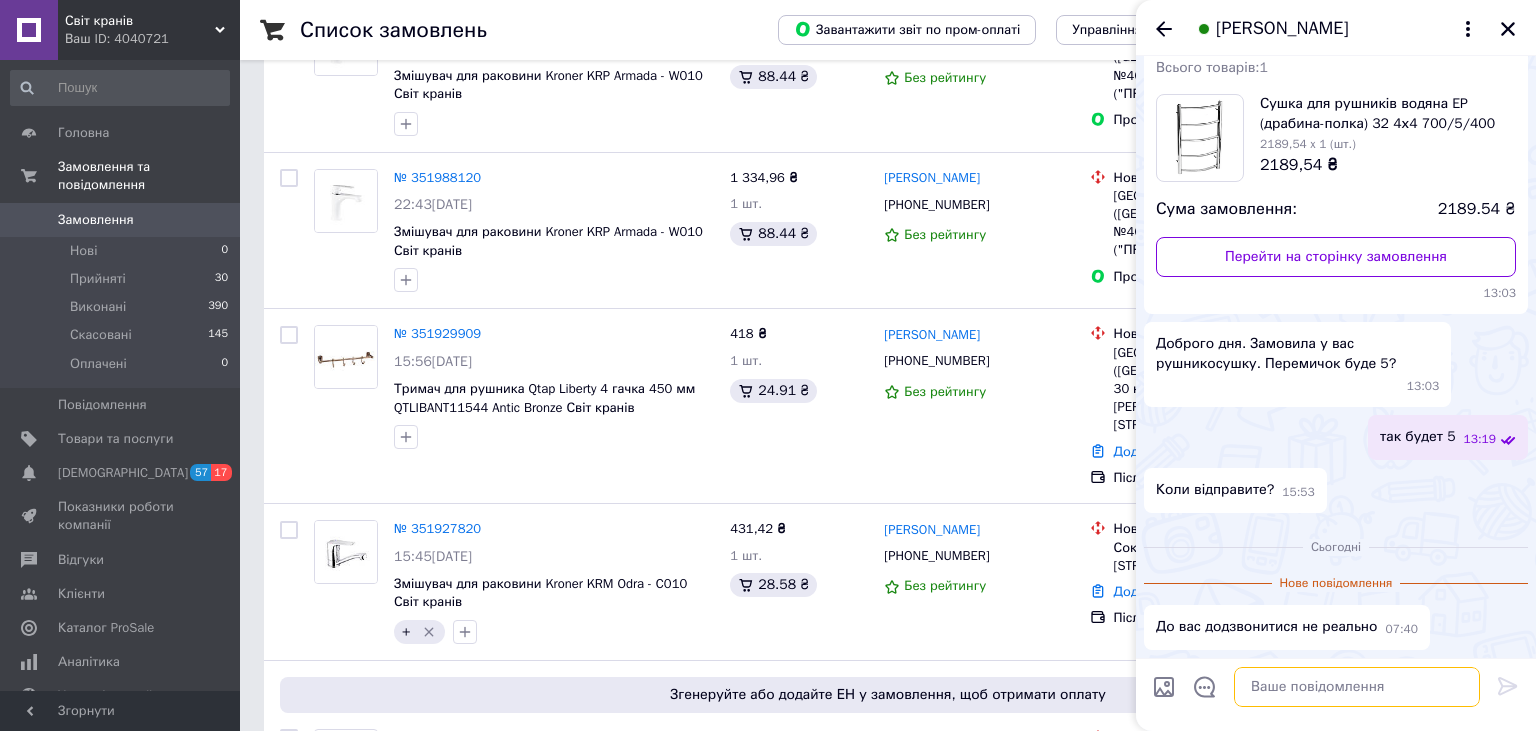 click at bounding box center (1357, 687) 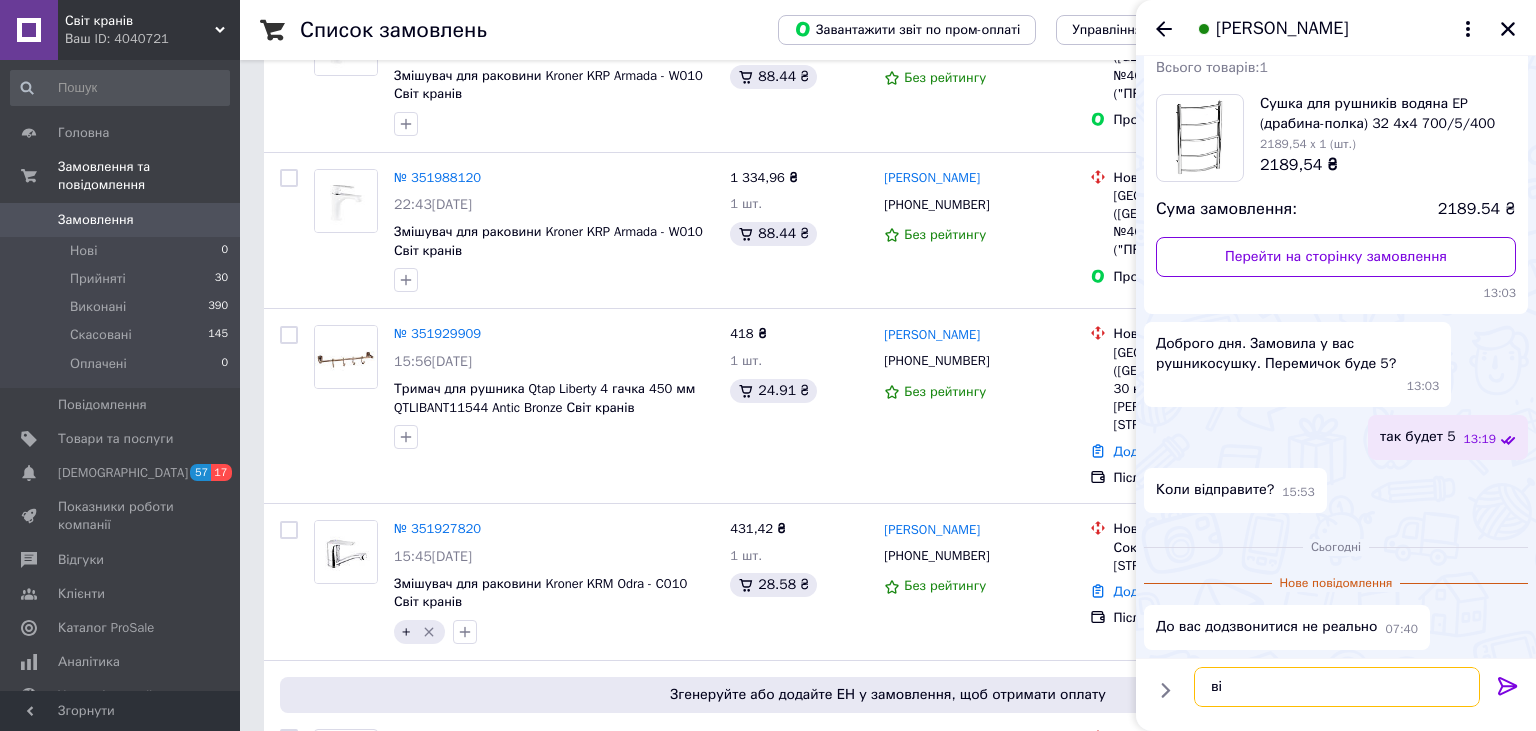 type on "в" 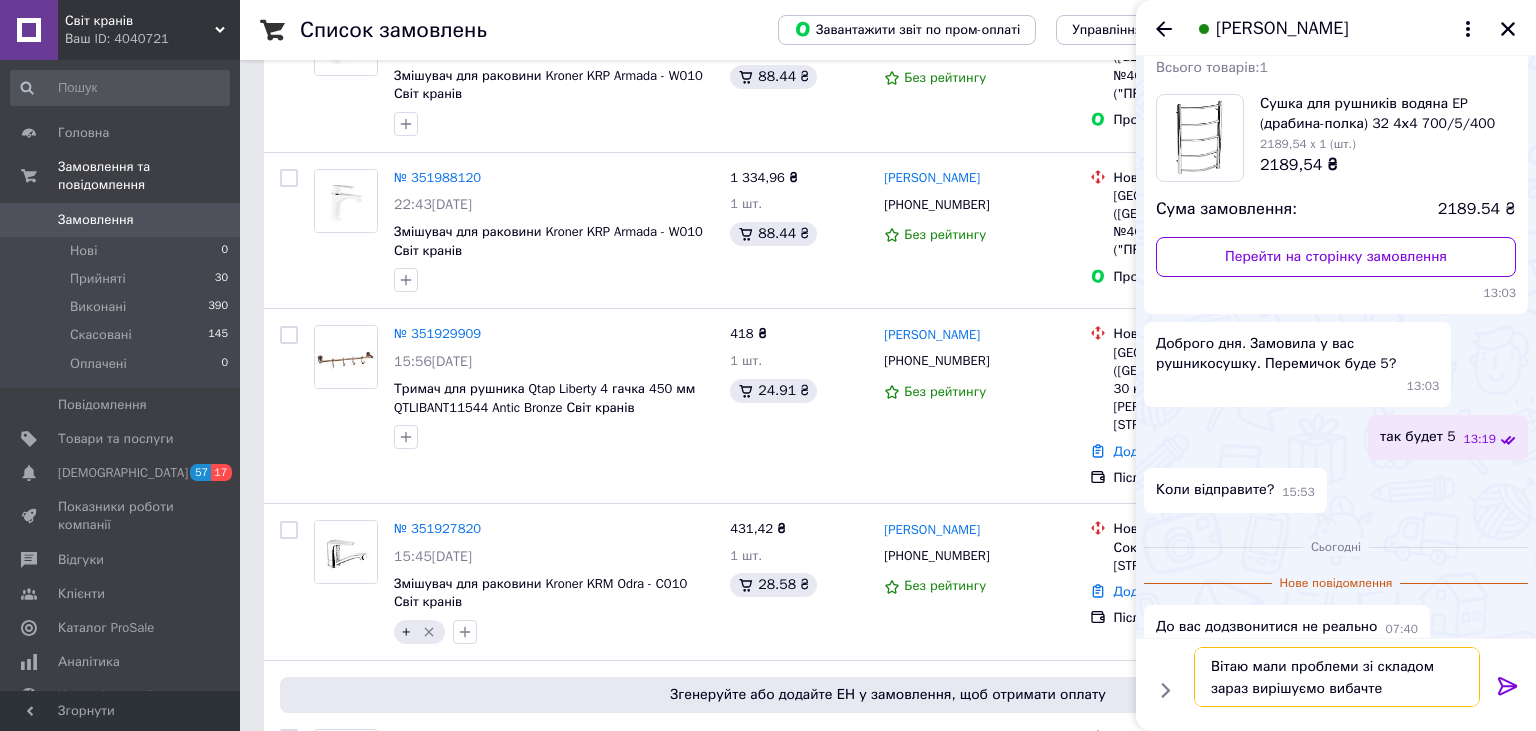 drag, startPoint x: 1281, startPoint y: 668, endPoint x: 1254, endPoint y: 674, distance: 27.658634 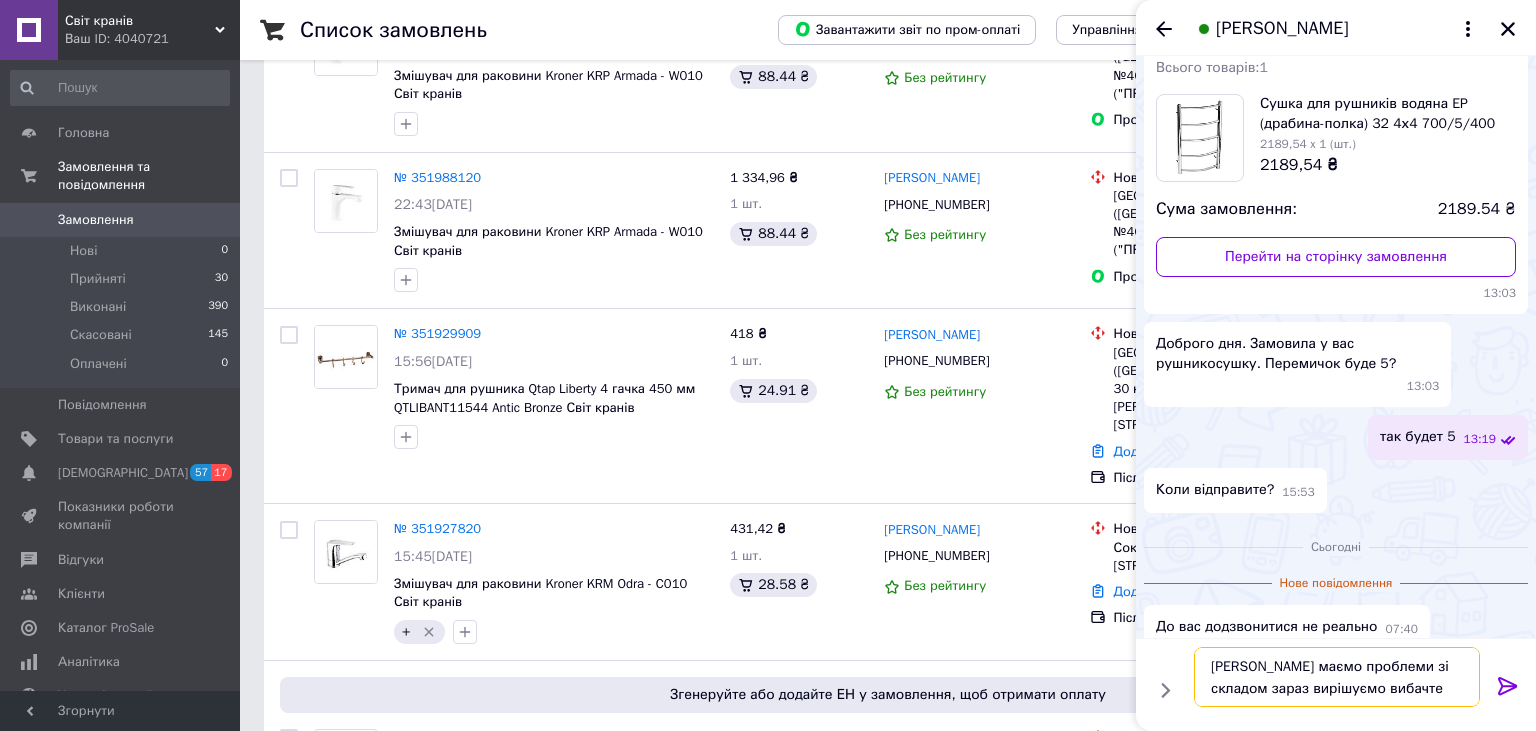 click on "Вітаю маємо проблеми зі складом зараз вирішуємо вибачте" at bounding box center [1337, 677] 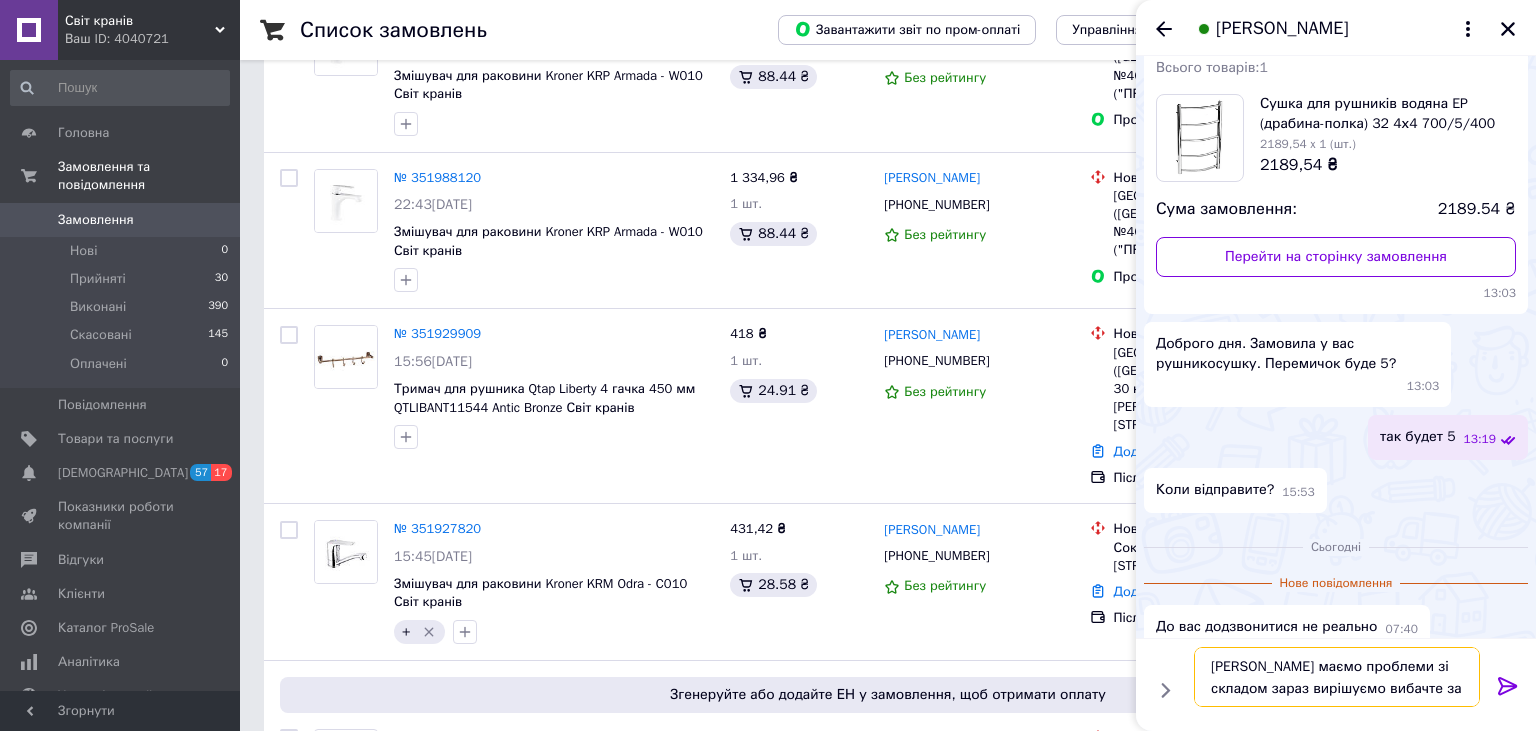 type on "Вітаю маємо проблеми зі складом зараз вирішуємо вибачте за незручності" 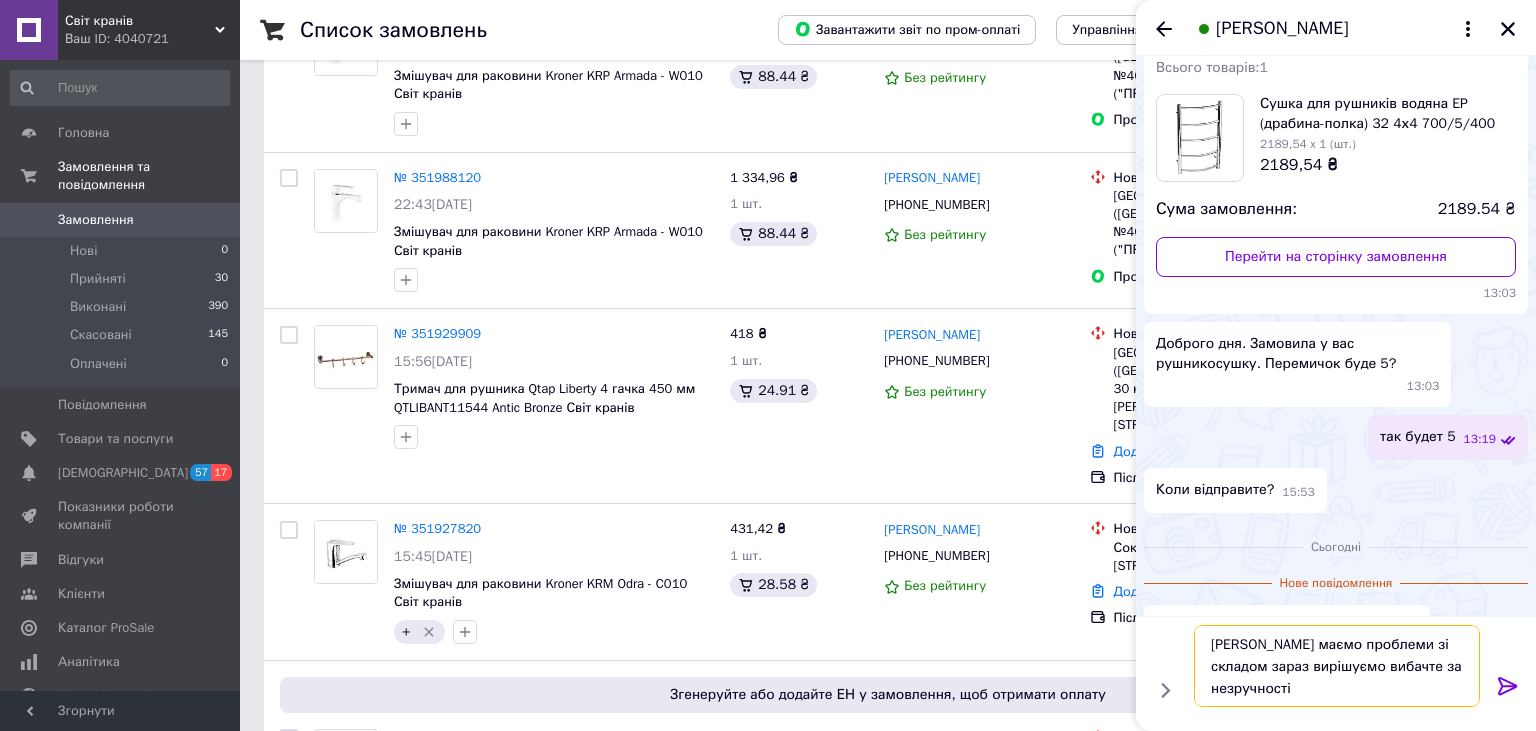 type 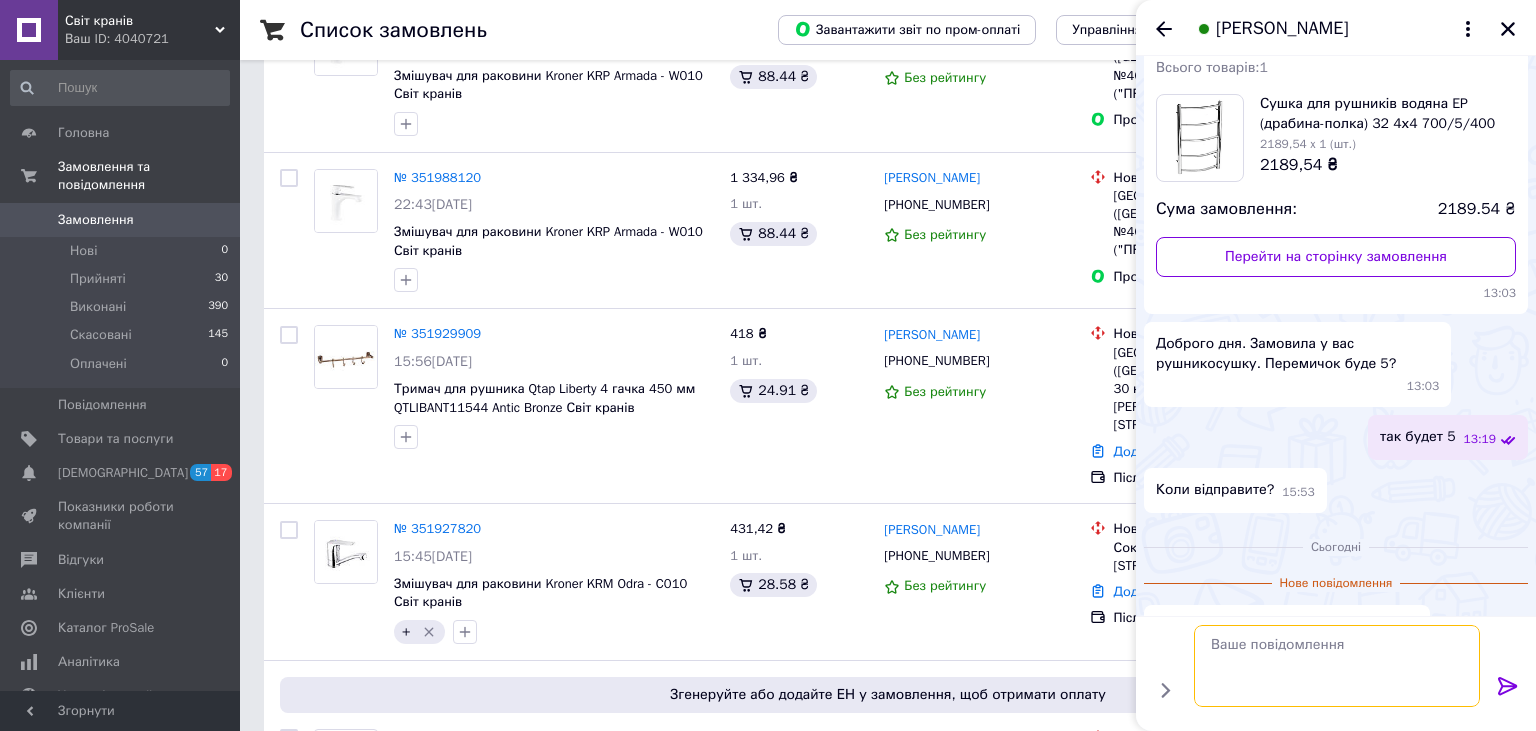 scroll, scrollTop: 150, scrollLeft: 0, axis: vertical 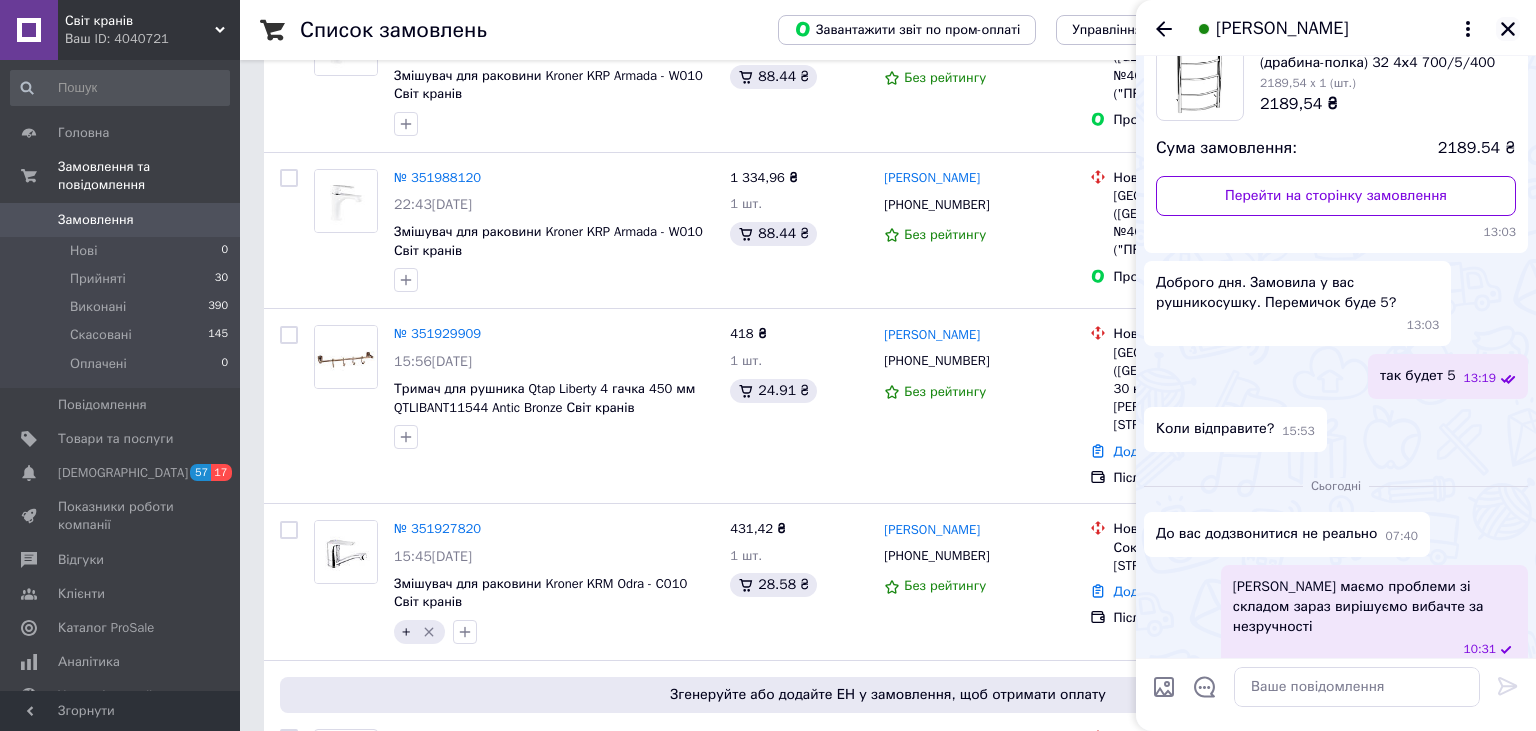 click 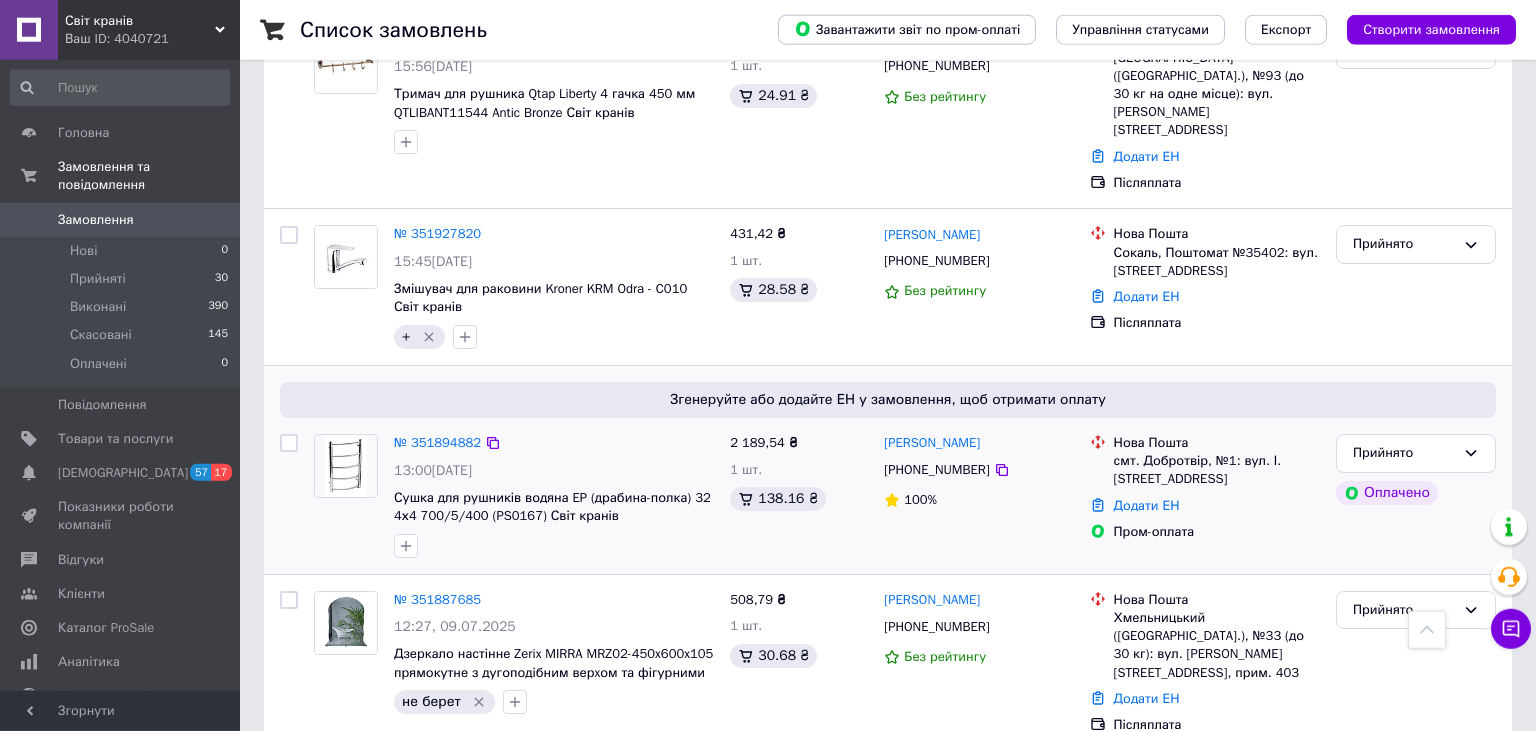 scroll, scrollTop: 950, scrollLeft: 0, axis: vertical 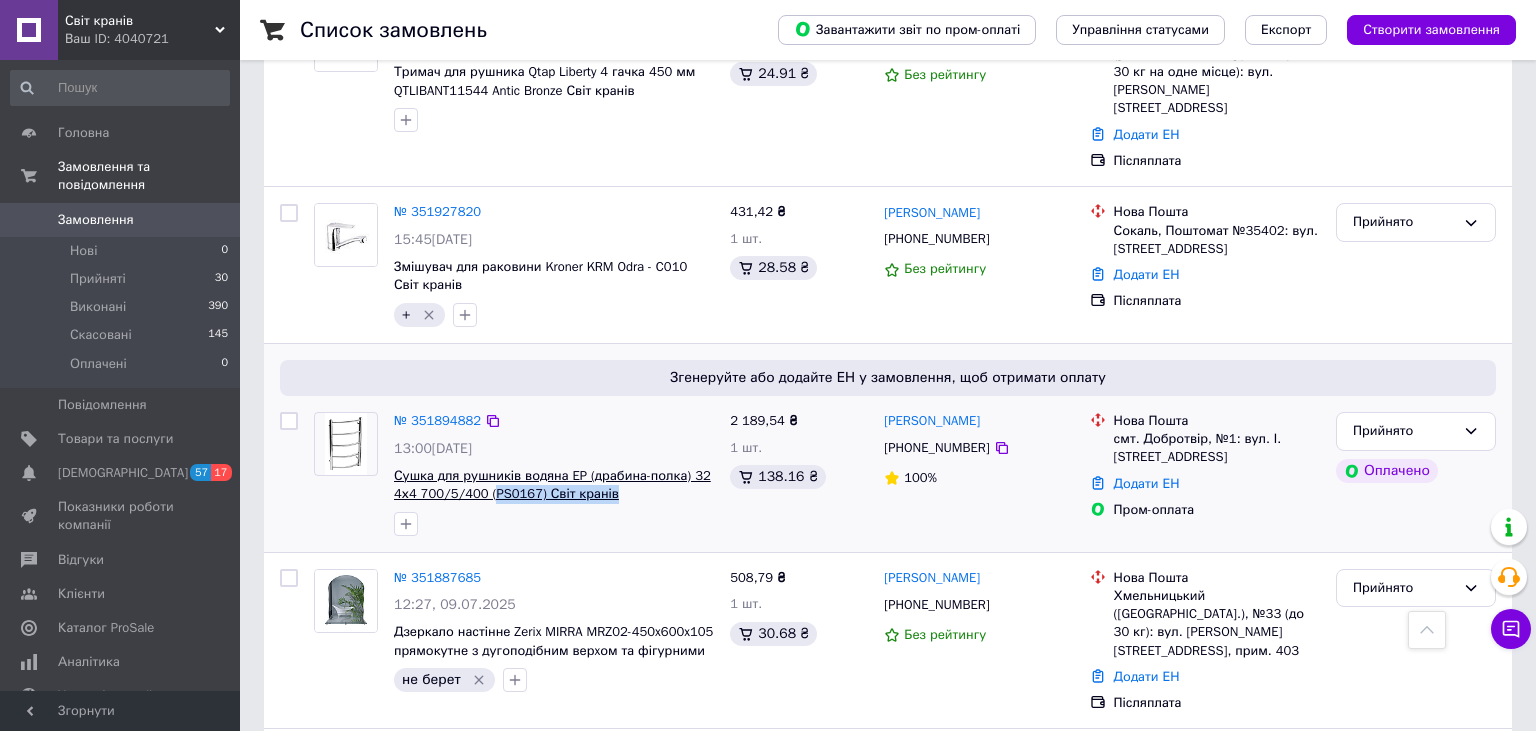 copy on "PS0167)  Світ кранів" 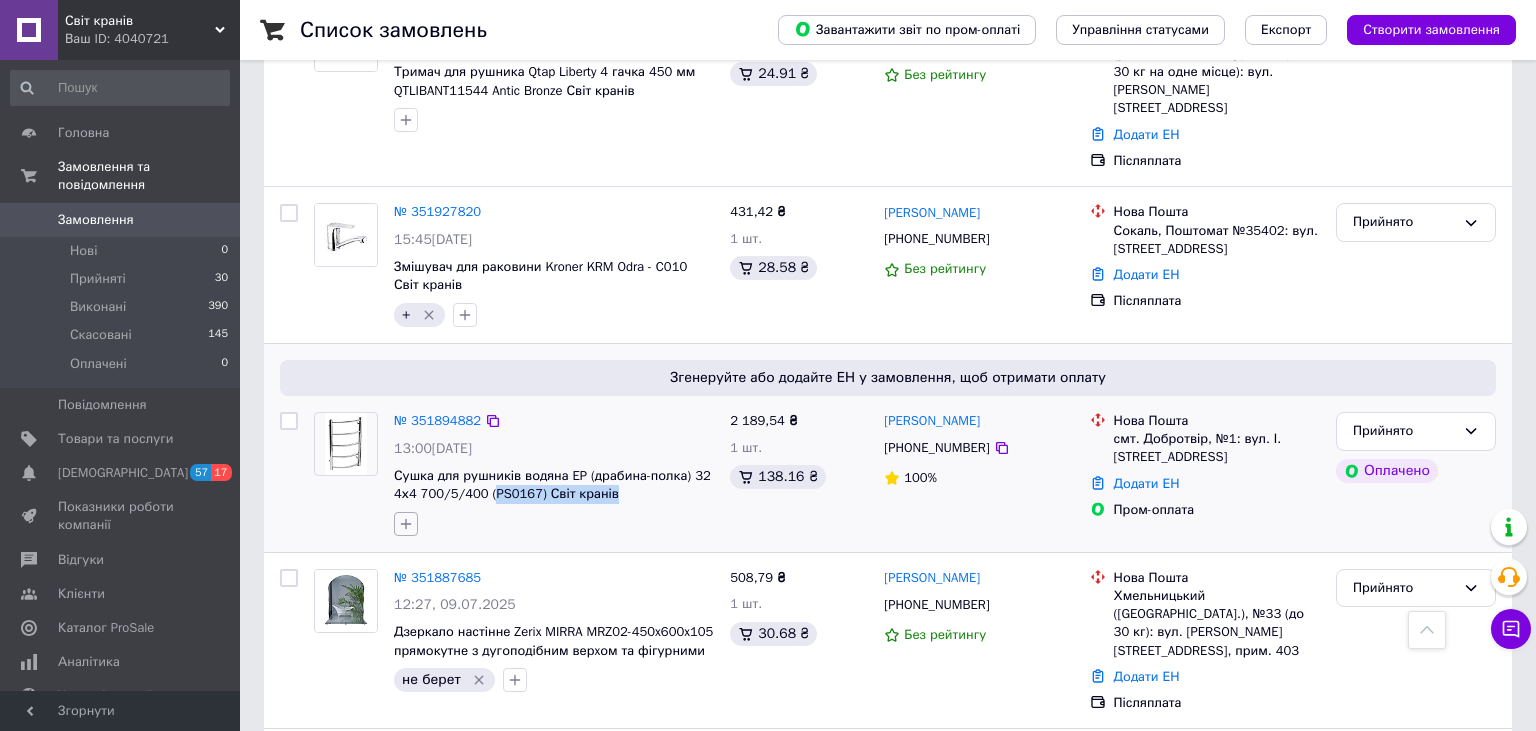 click at bounding box center [406, 524] 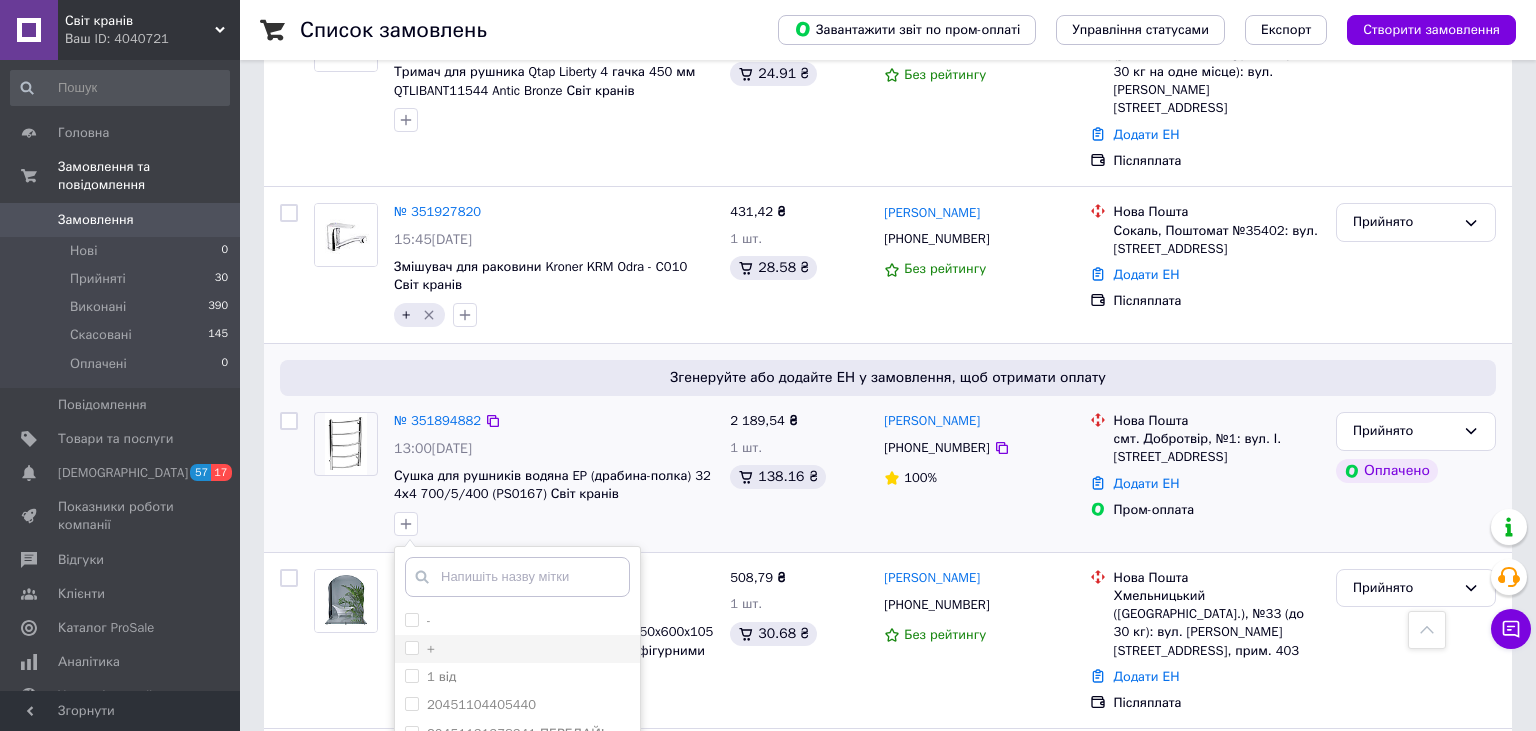 click on "+" at bounding box center (411, 647) 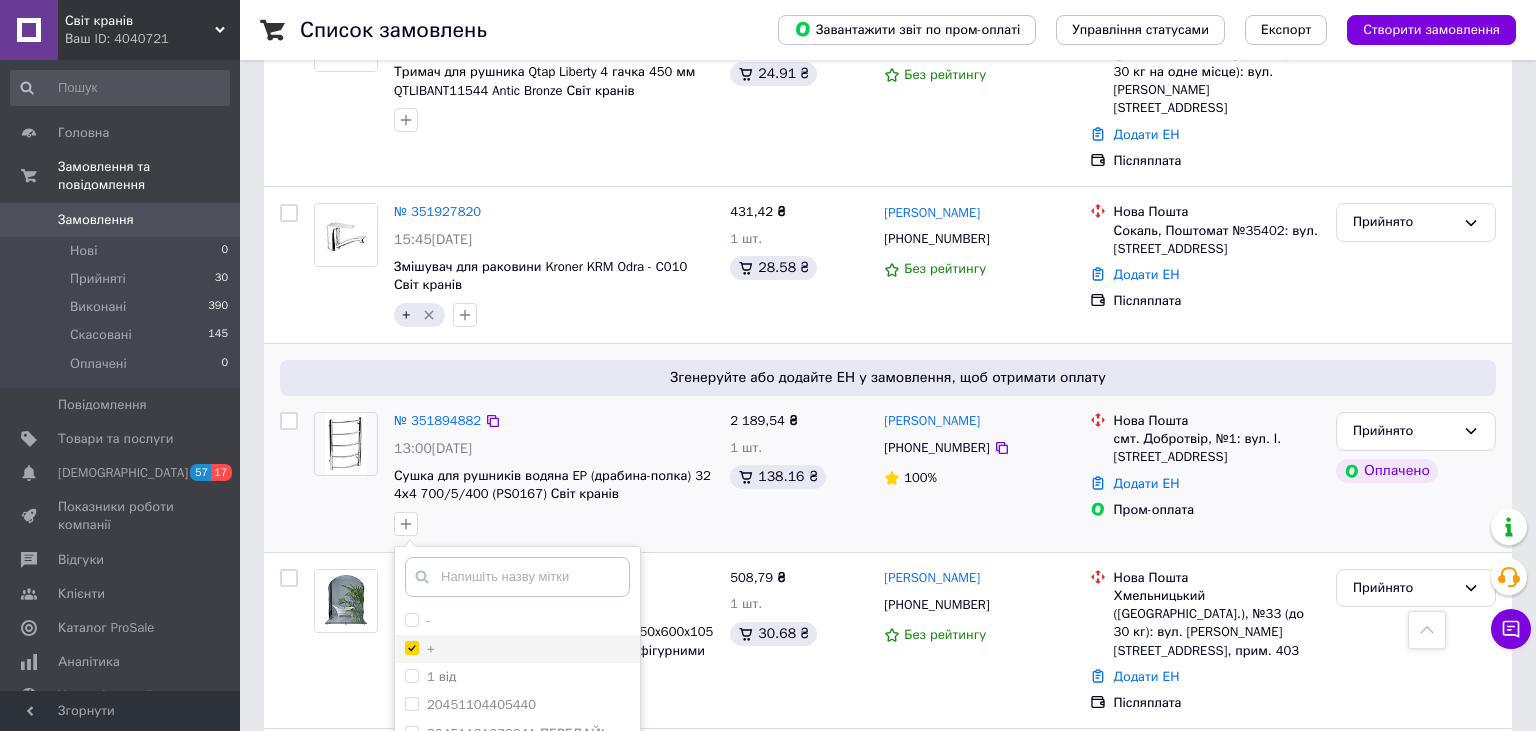 checkbox on "true" 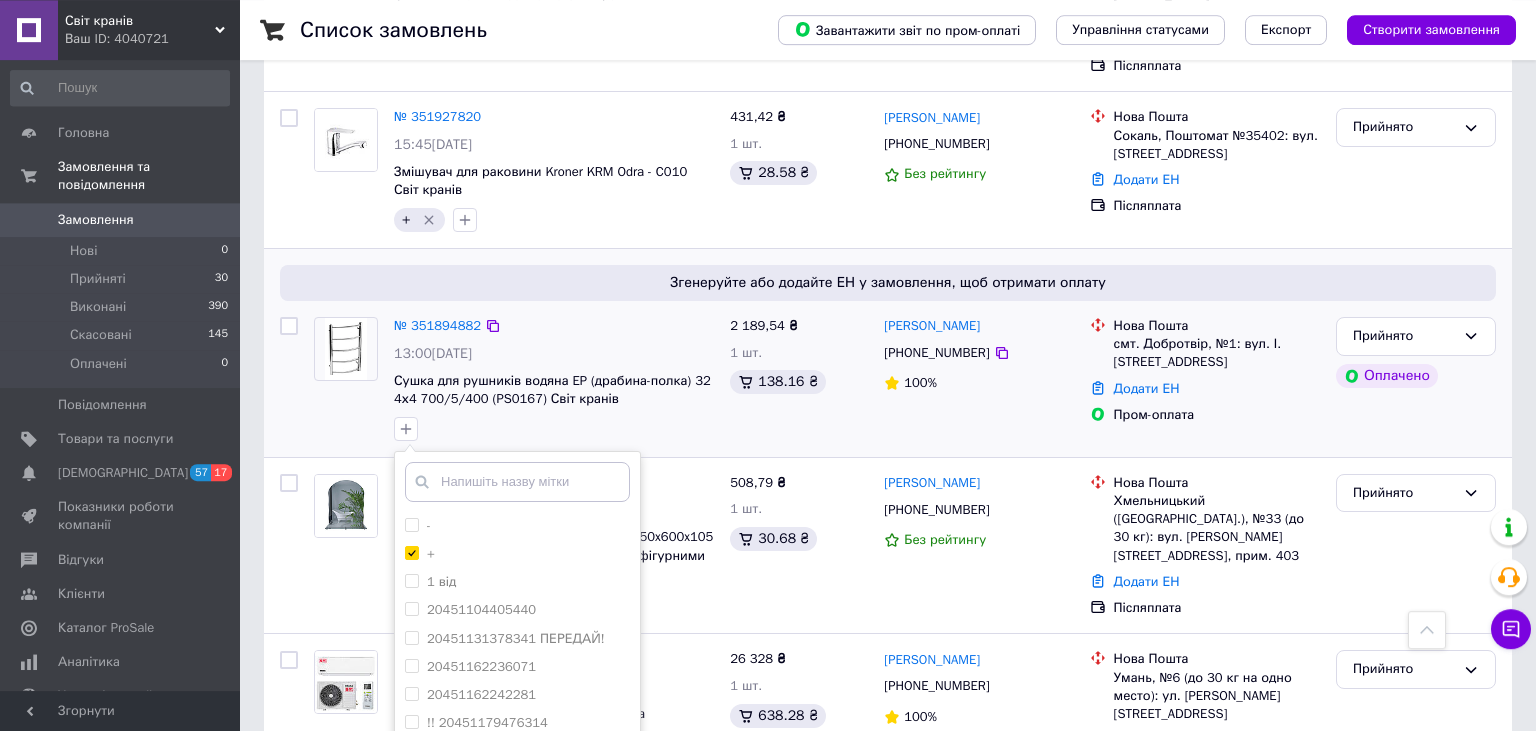 scroll, scrollTop: 1161, scrollLeft: 0, axis: vertical 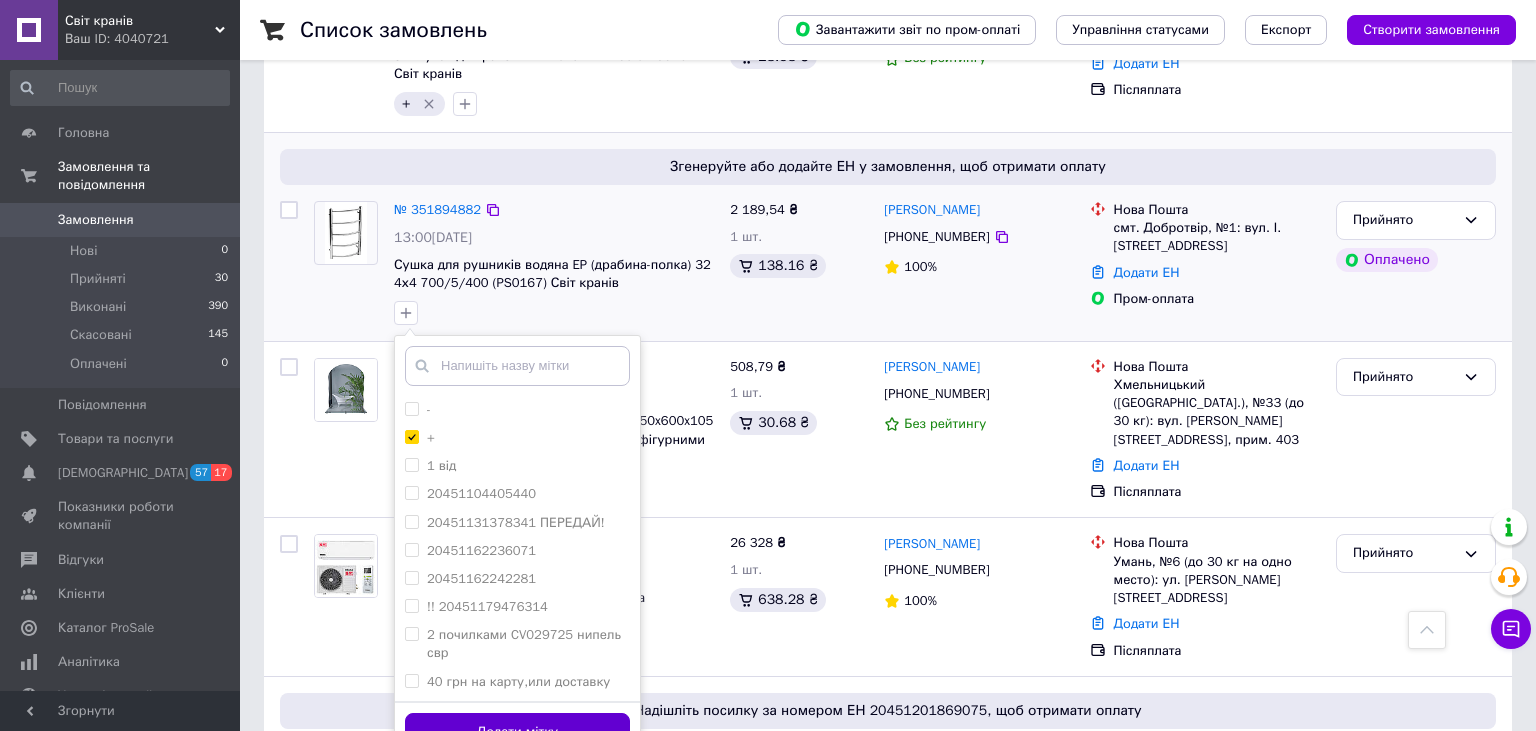 click on "Додати мітку" at bounding box center (517, 732) 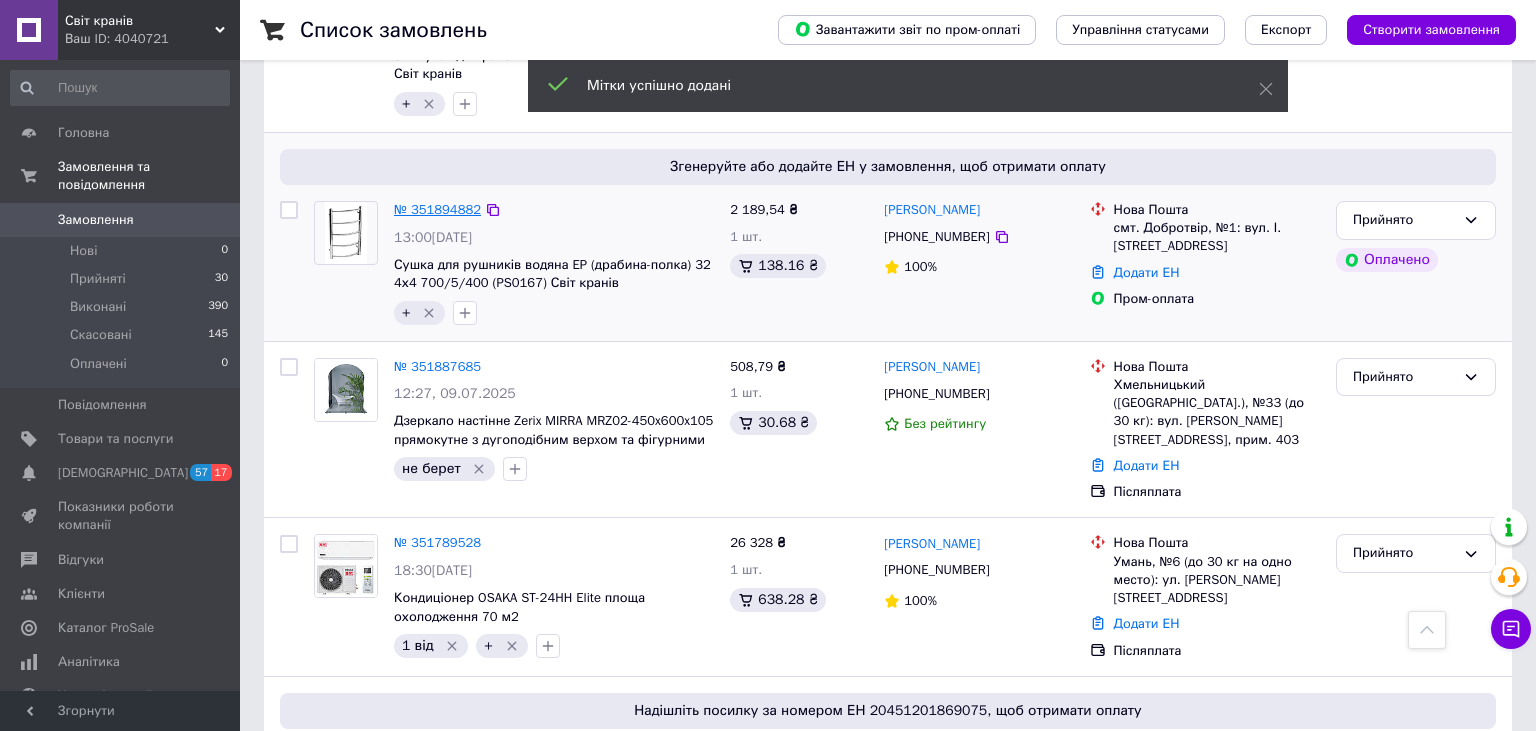 click on "№ 351894882" at bounding box center (437, 209) 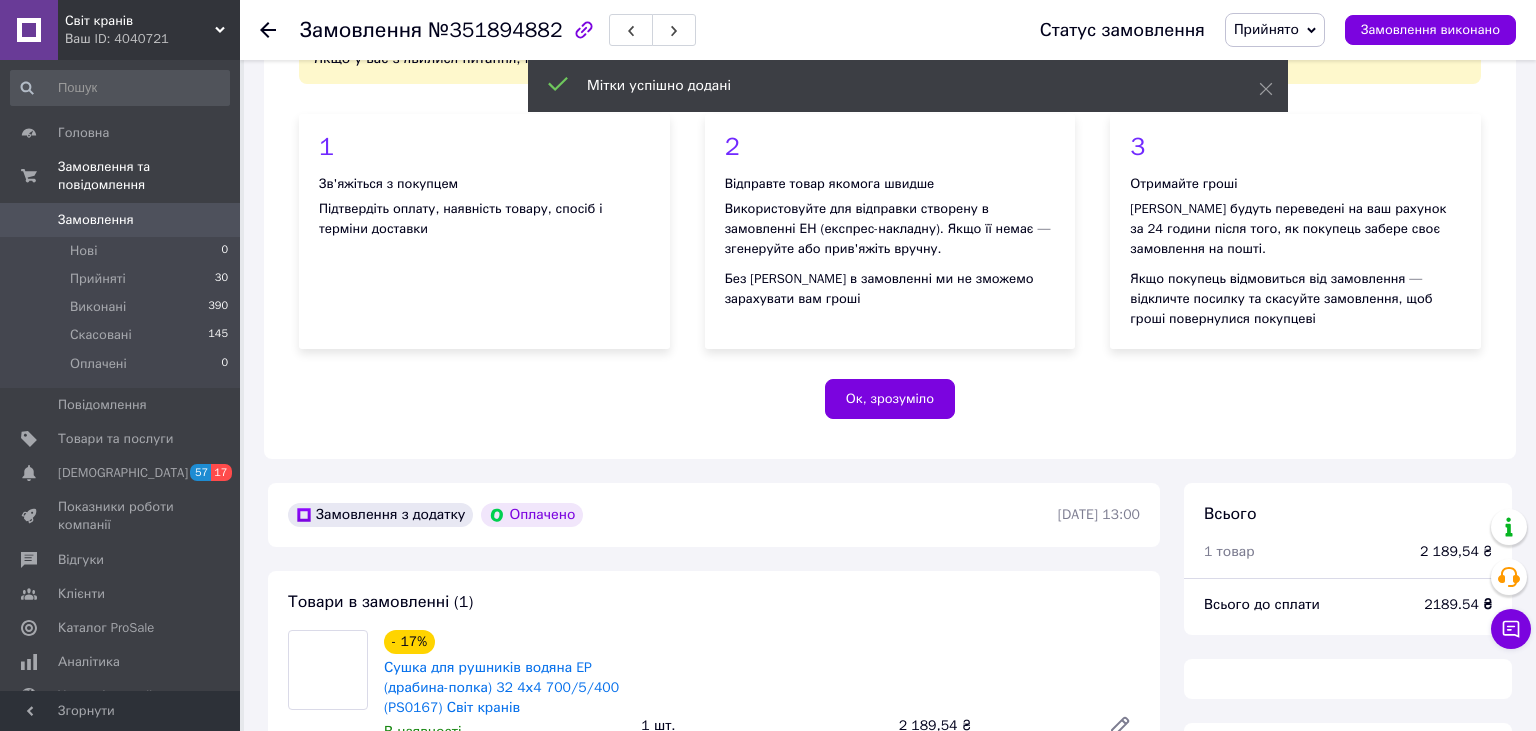click on "2189.54 ₴" at bounding box center (1458, 604) 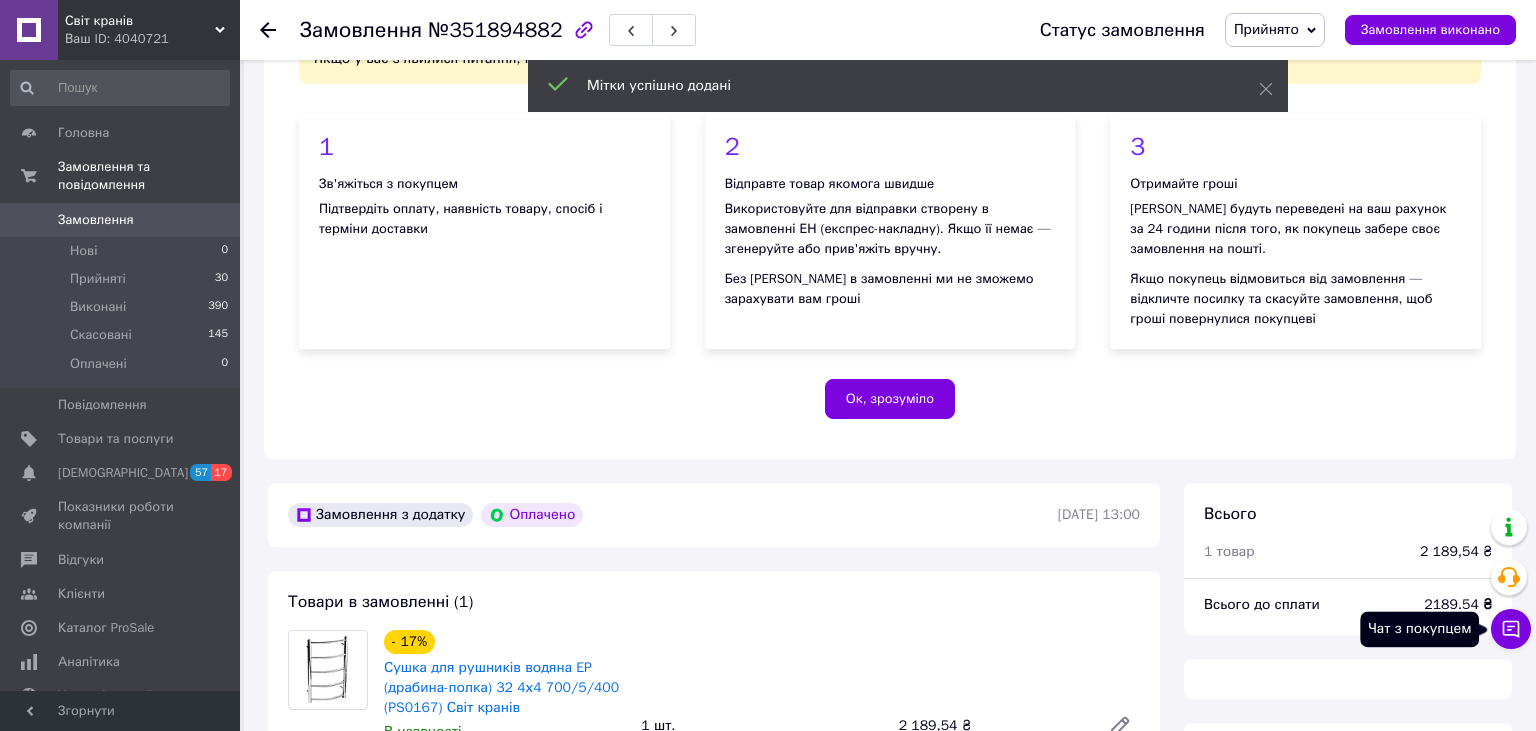 click 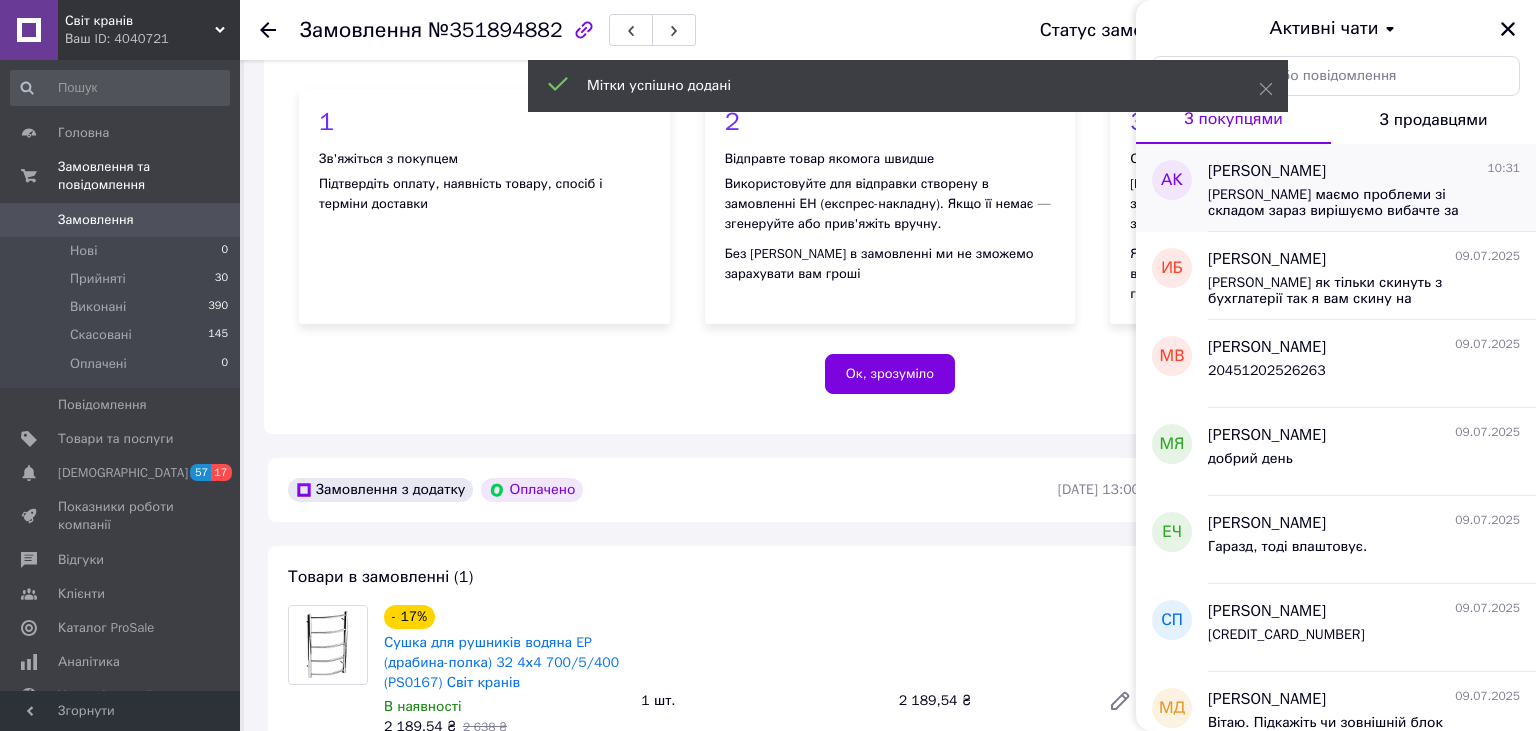 click on "Вітаю маємо проблеми зі складом зараз вирішуємо вибачте за незручності" at bounding box center [1350, 203] 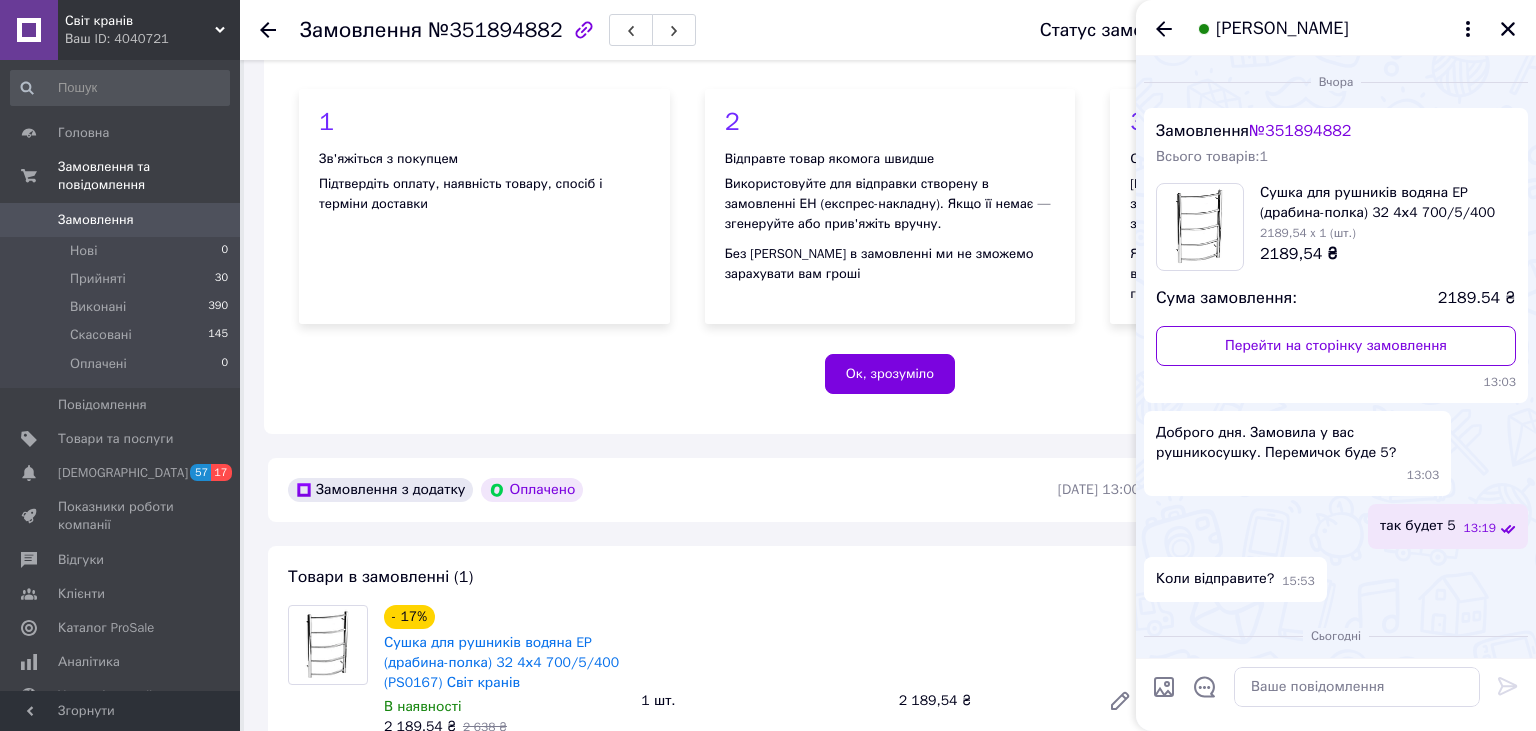 scroll, scrollTop: 150, scrollLeft: 0, axis: vertical 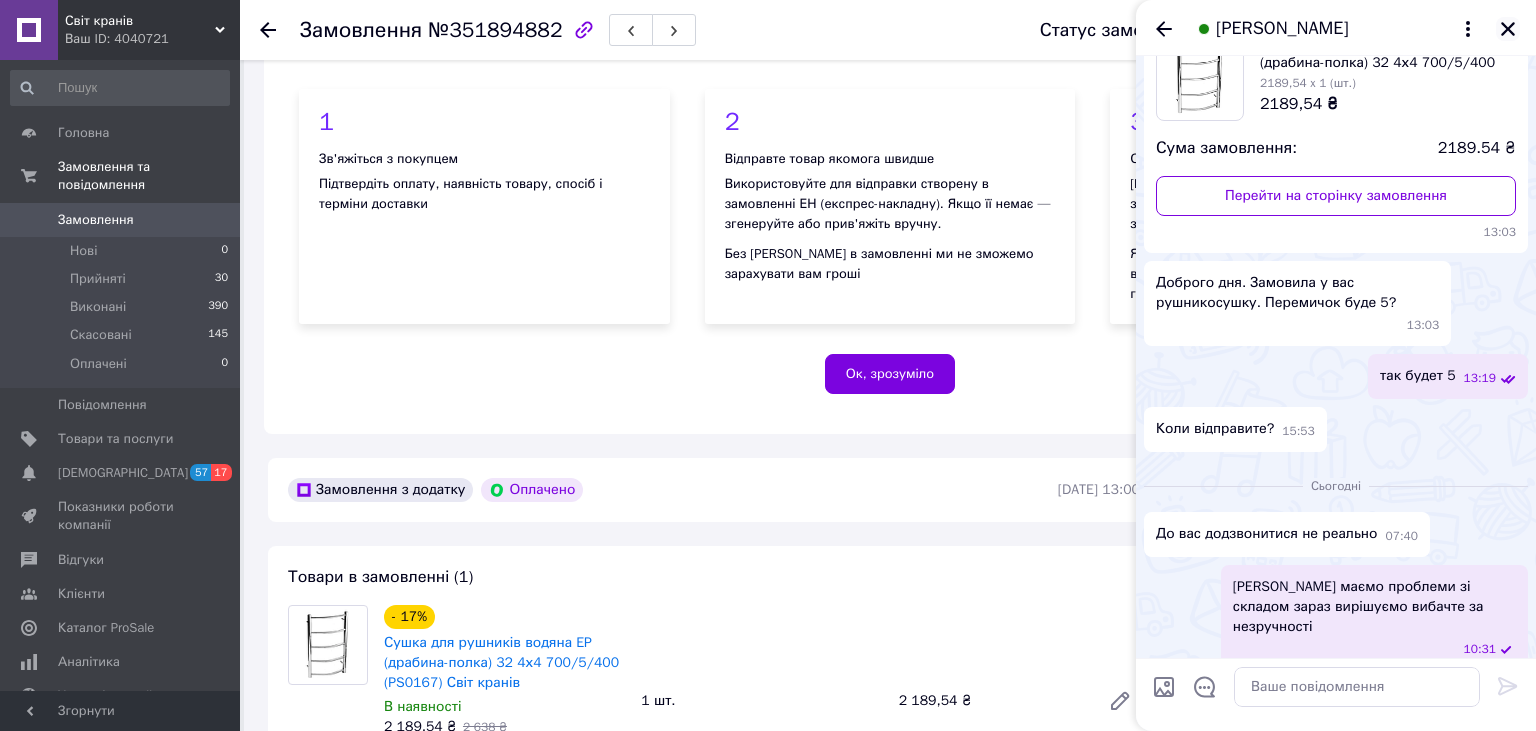click 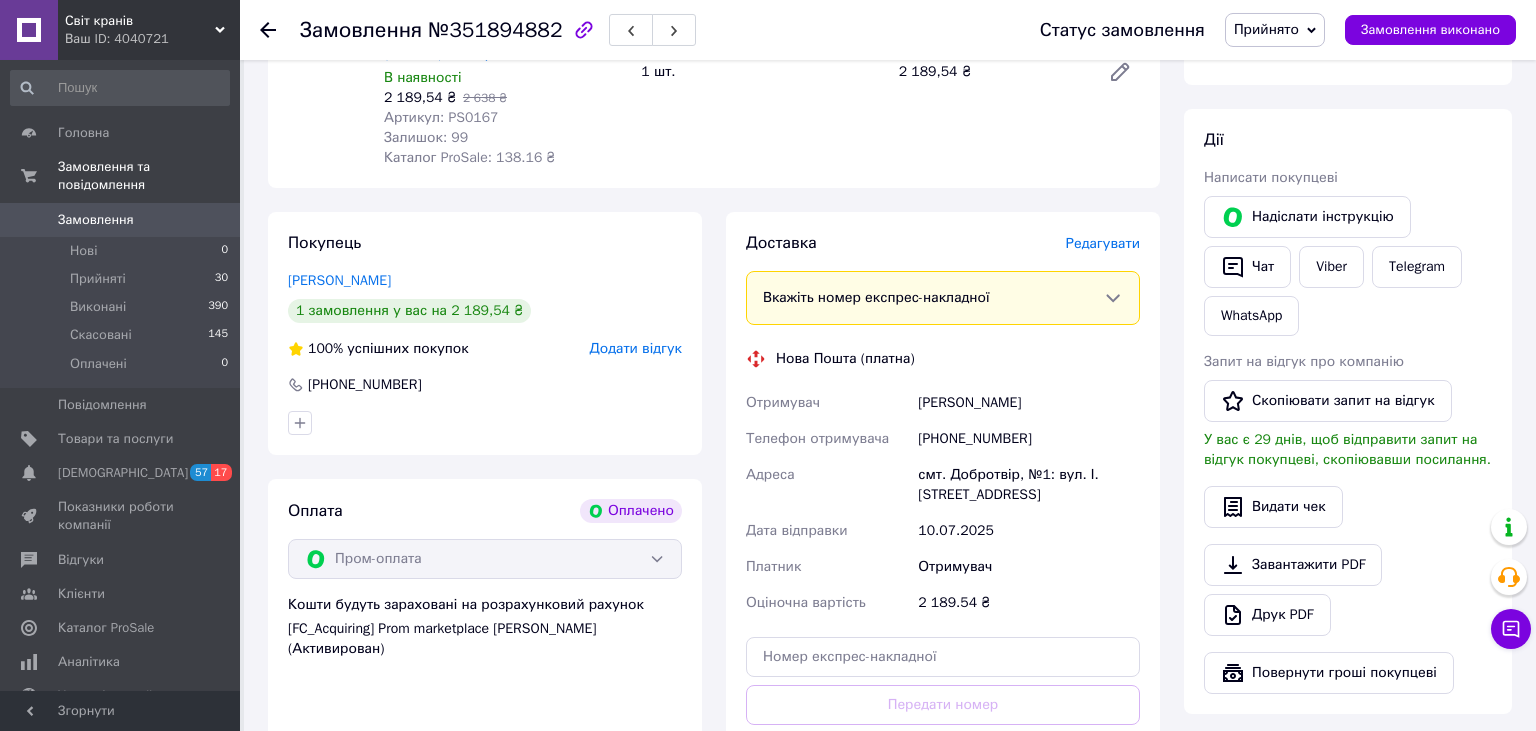 scroll, scrollTop: 816, scrollLeft: 0, axis: vertical 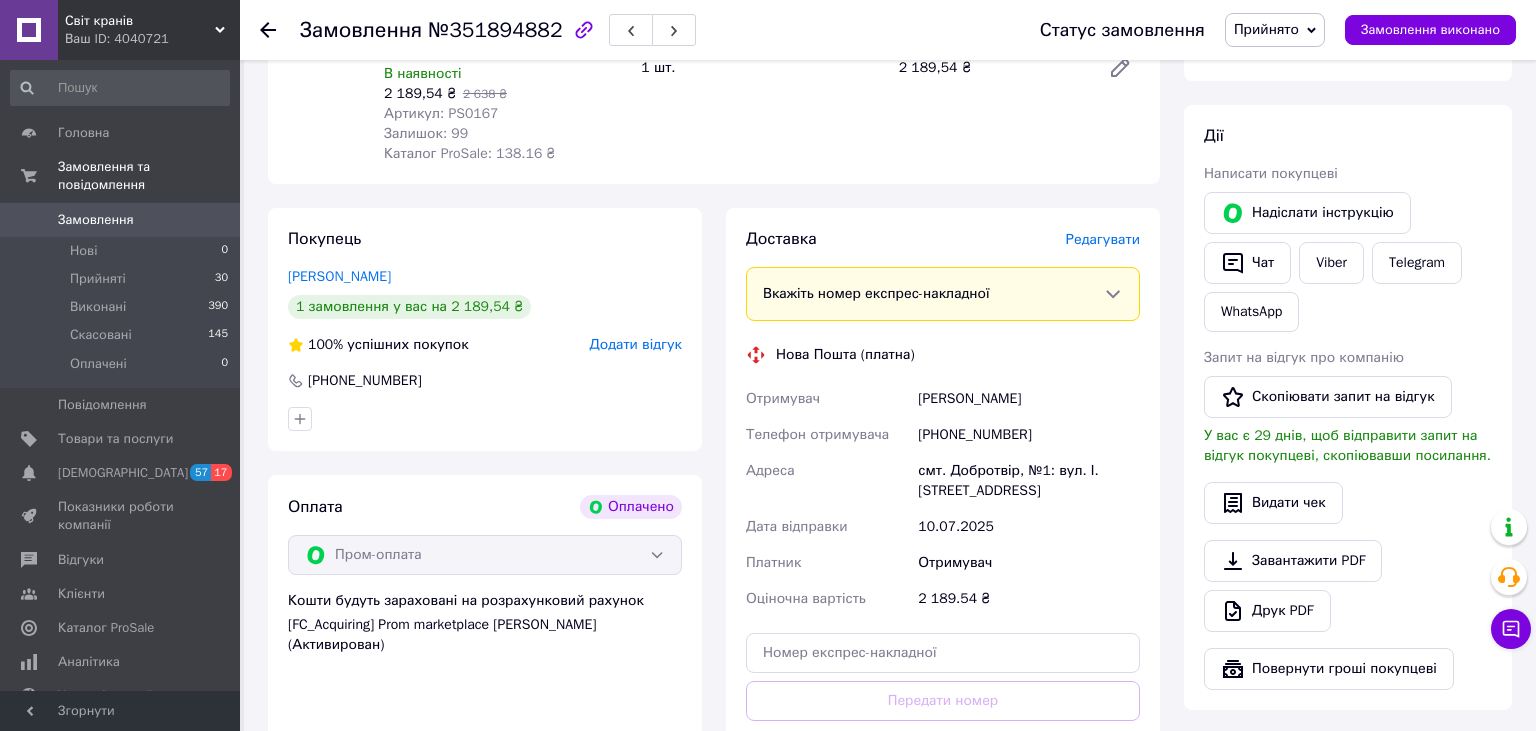drag, startPoint x: 954, startPoint y: 402, endPoint x: 881, endPoint y: 402, distance: 73 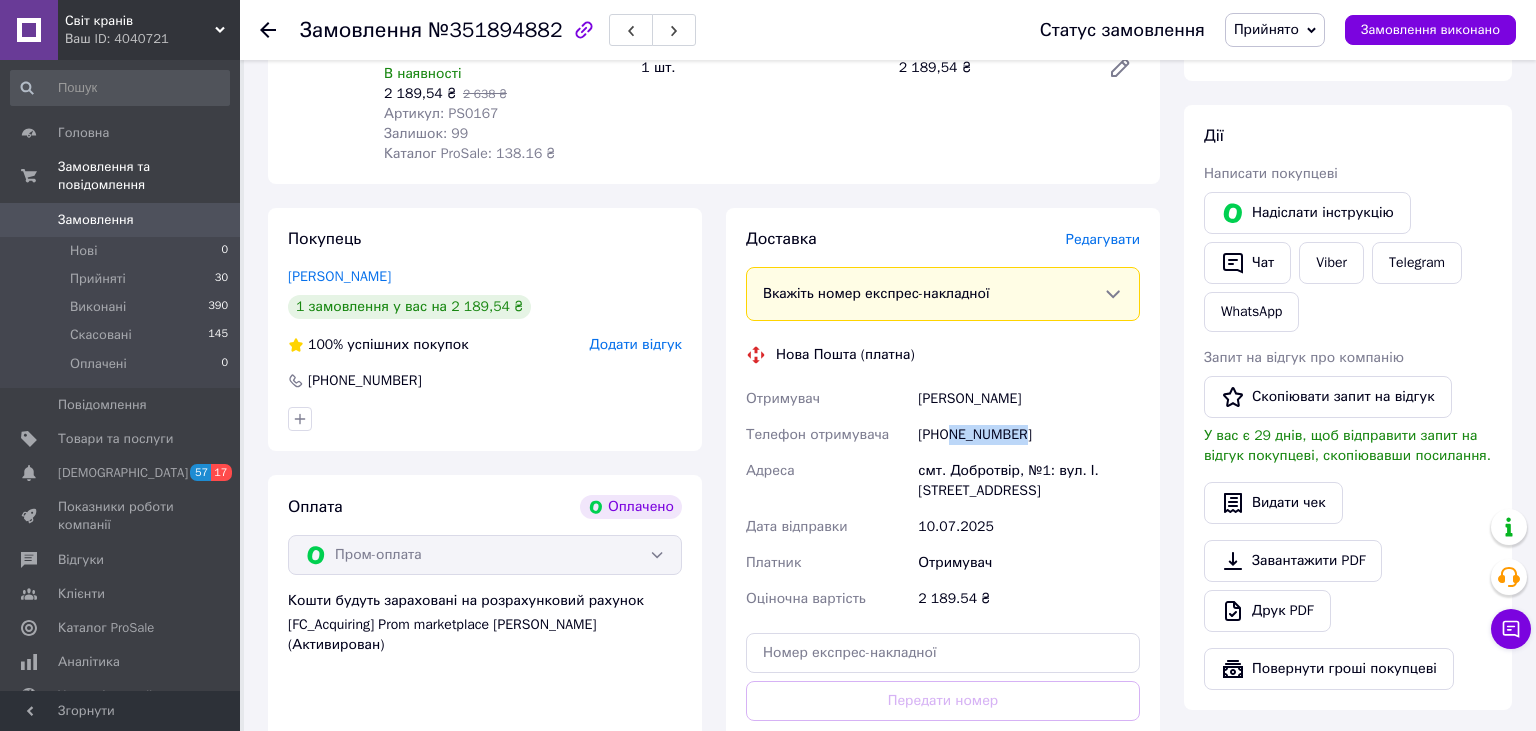 drag, startPoint x: 1039, startPoint y: 435, endPoint x: 950, endPoint y: 436, distance: 89.005615 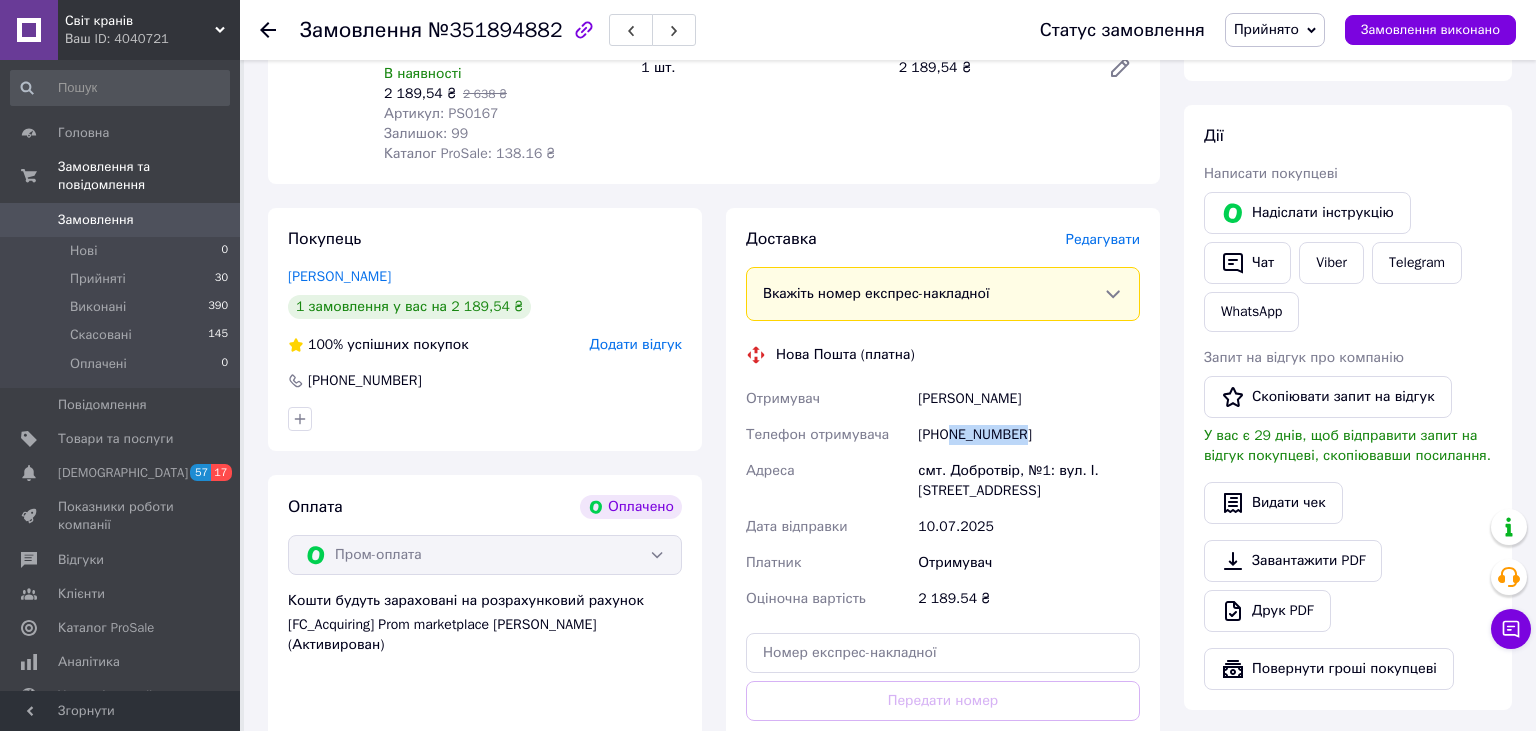 scroll, scrollTop: 1313, scrollLeft: 0, axis: vertical 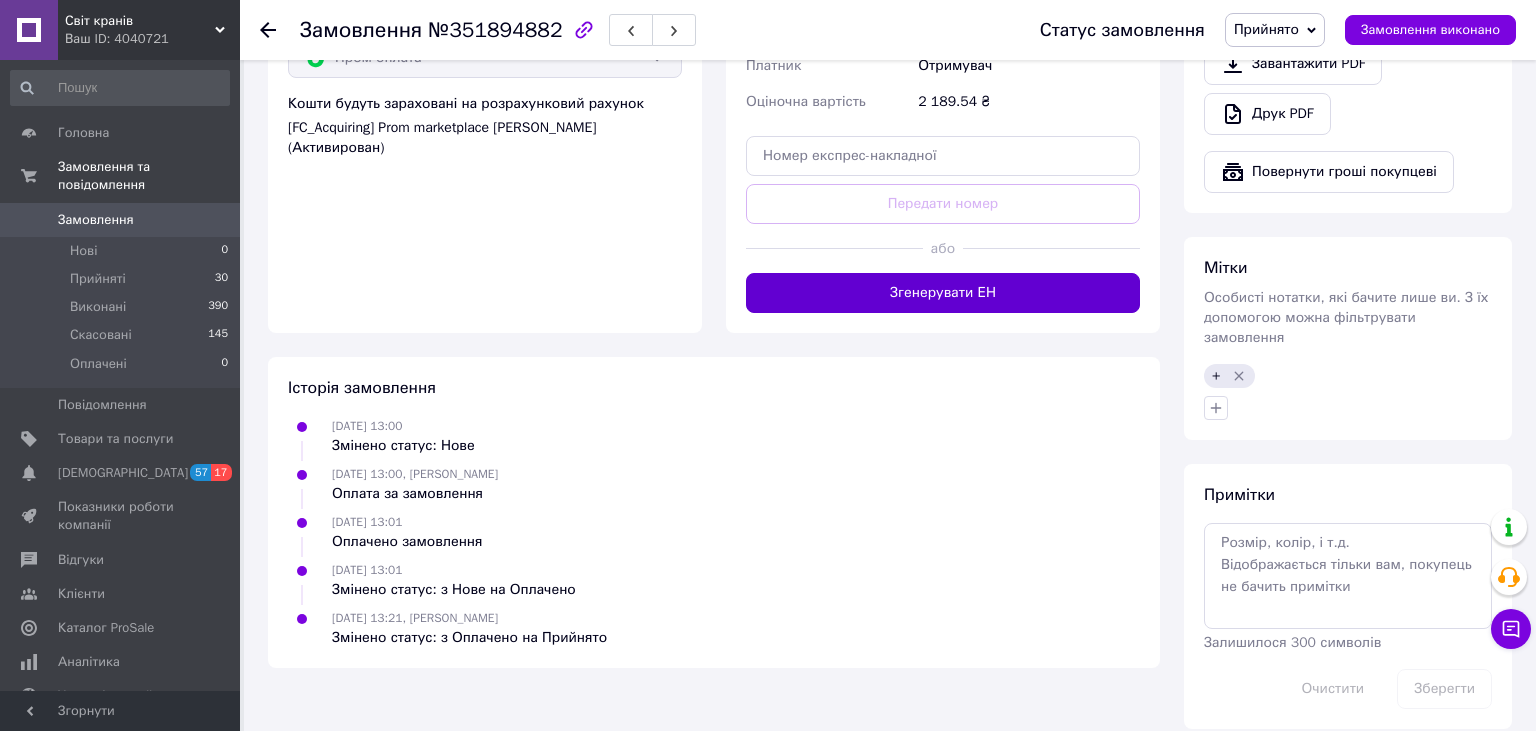 click on "Згенерувати ЕН" at bounding box center [943, 293] 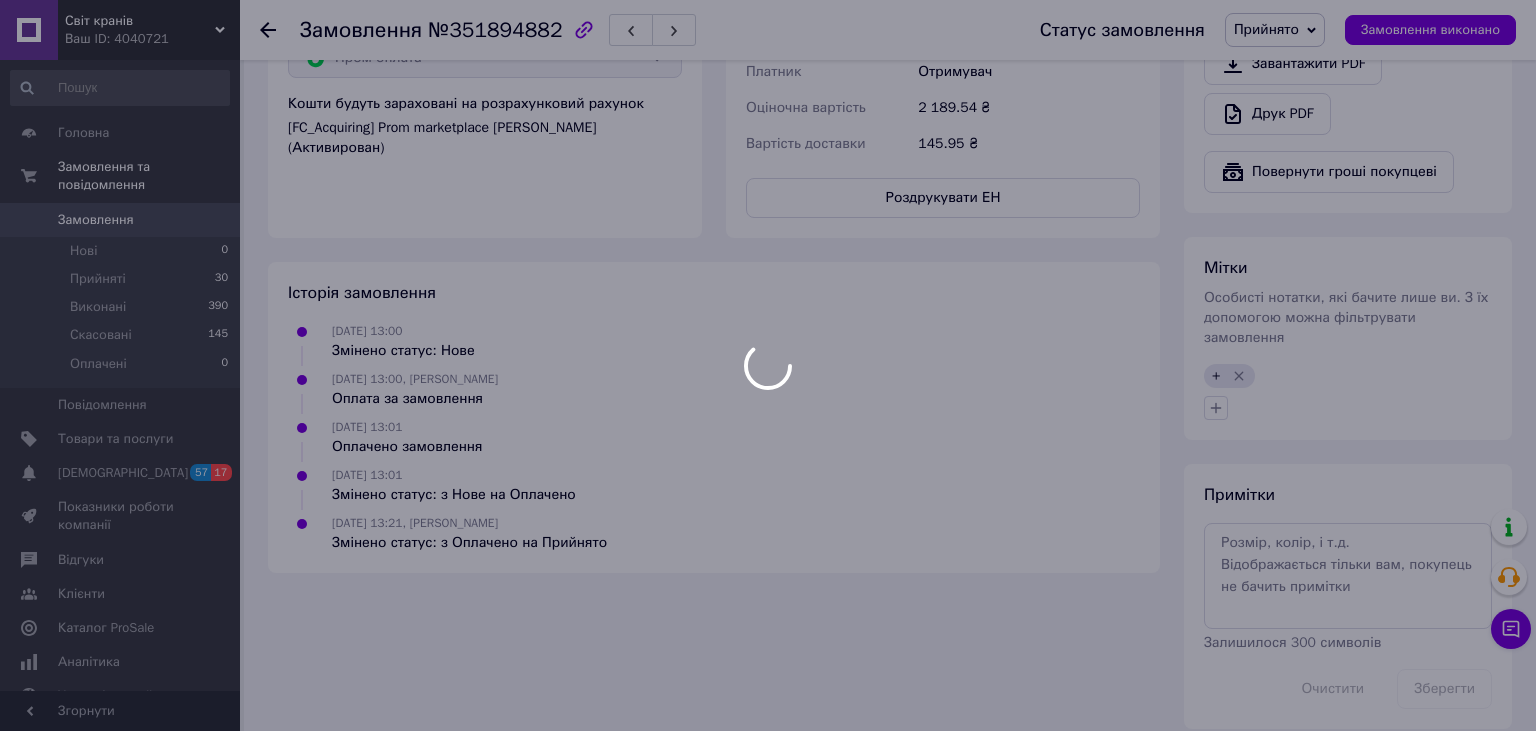 click at bounding box center [768, 365] 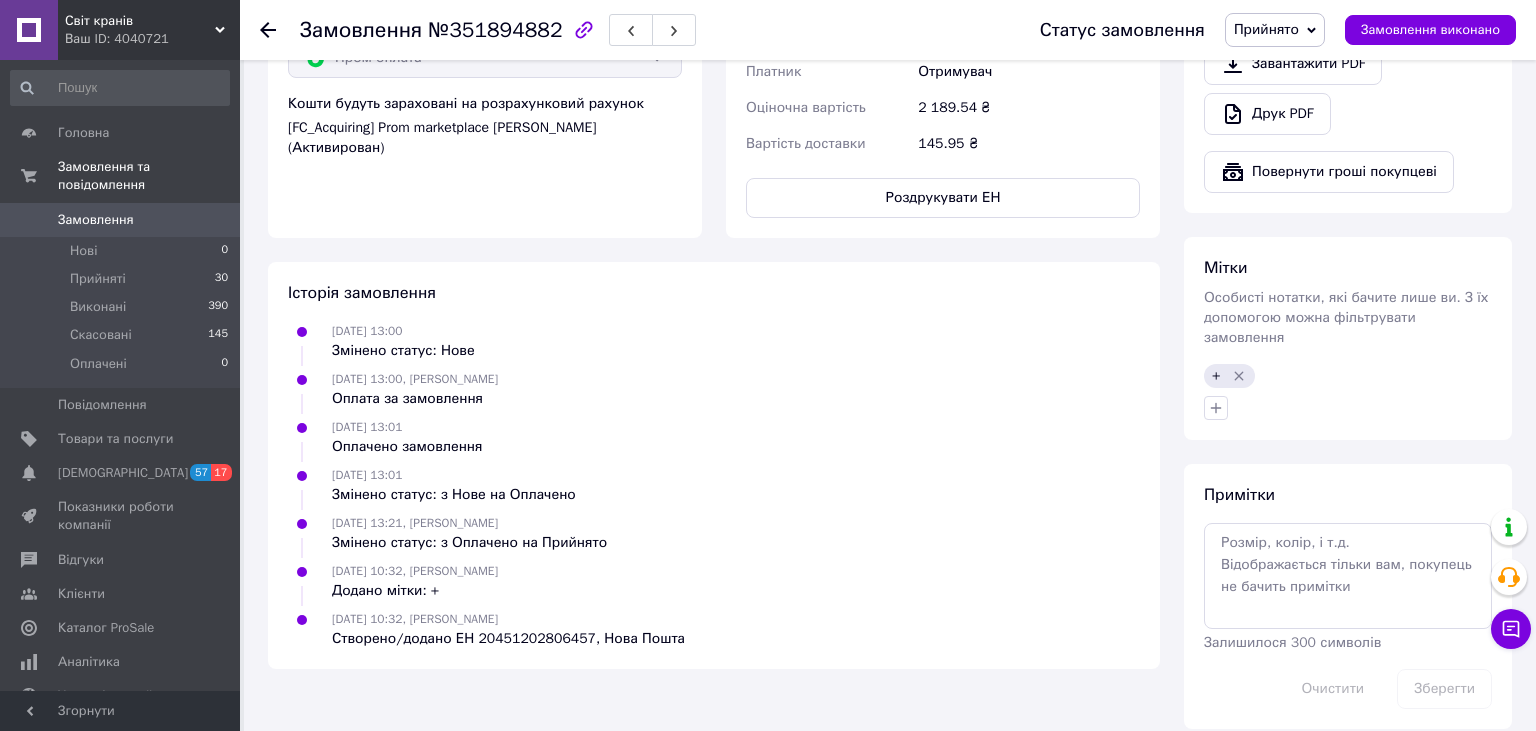 click on "Замовлення" at bounding box center [121, 220] 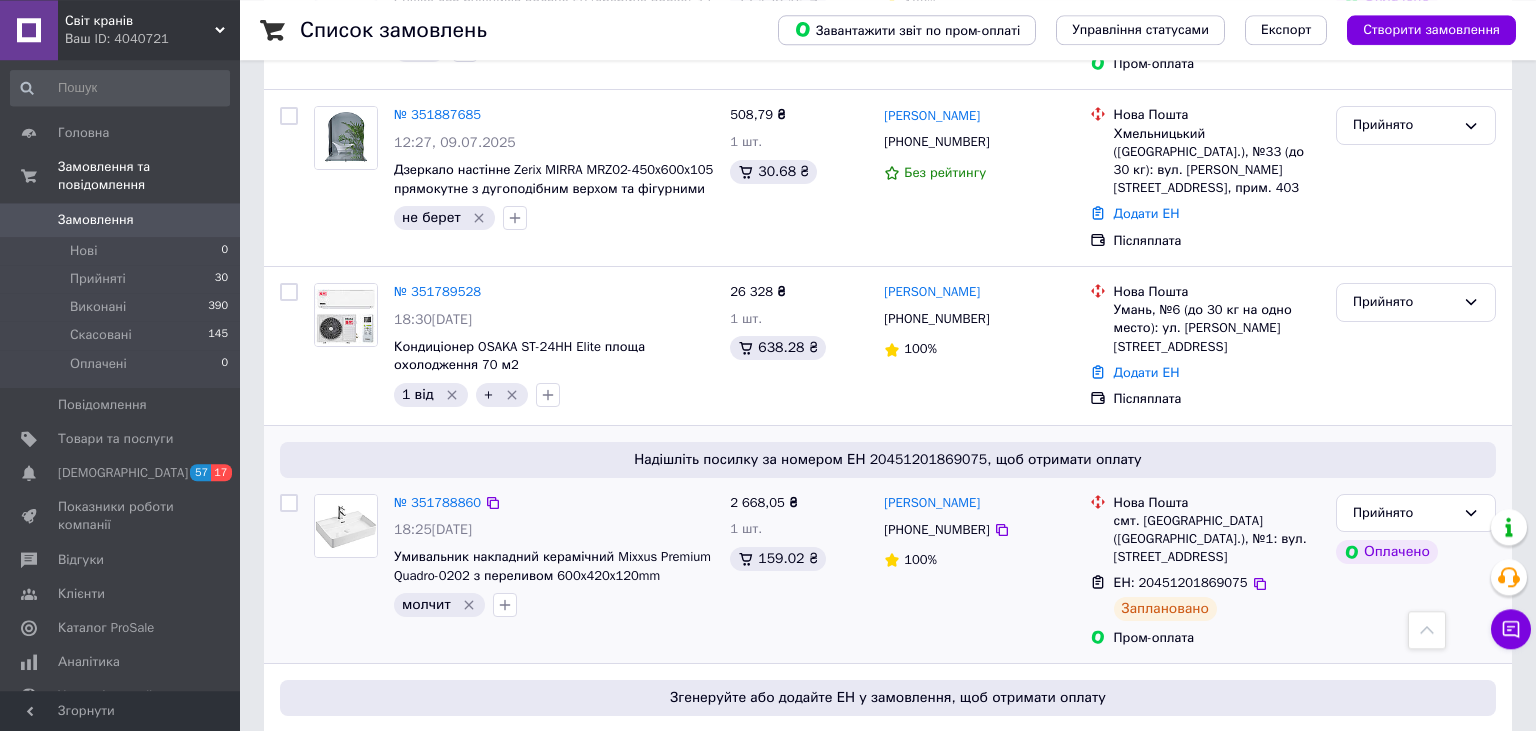 scroll, scrollTop: 1584, scrollLeft: 0, axis: vertical 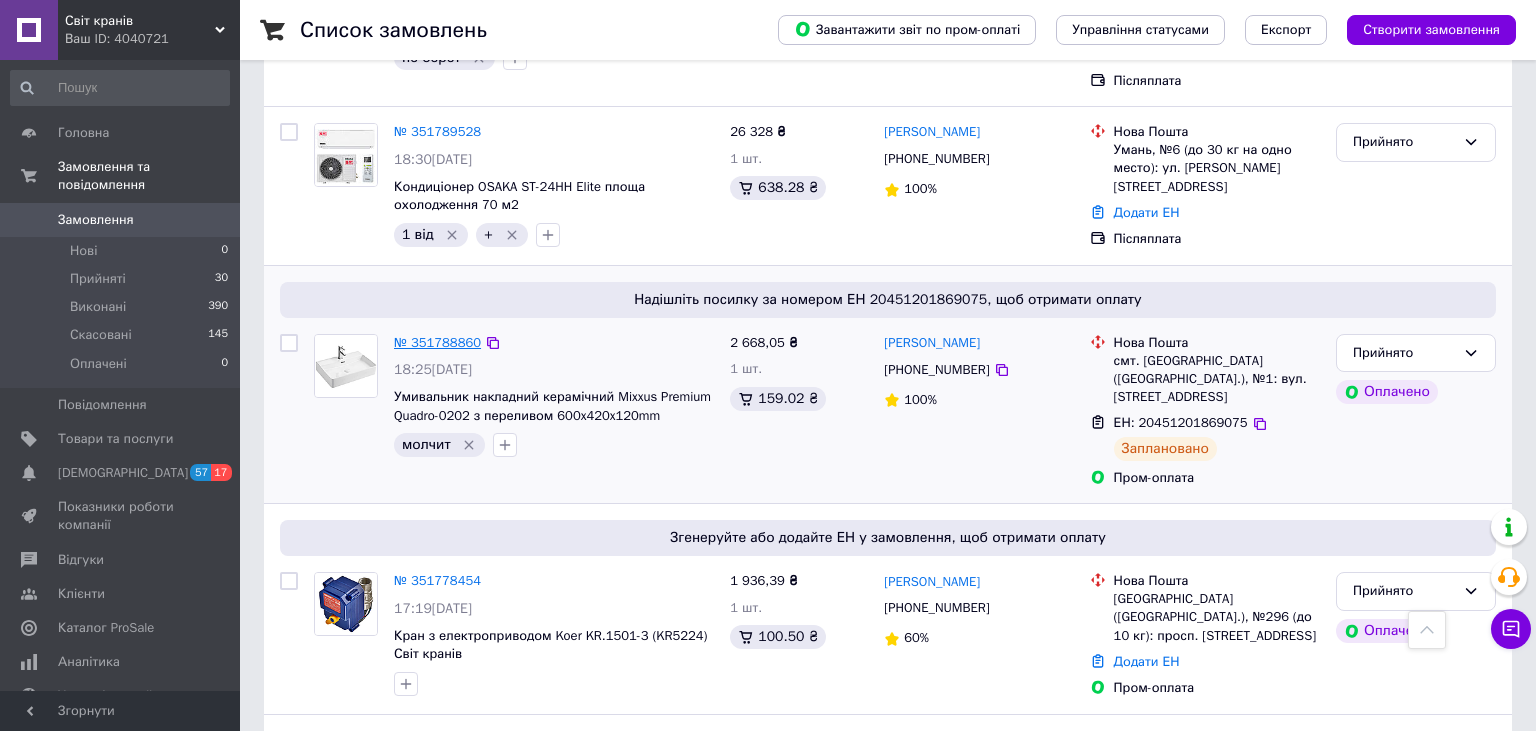 click on "№ 351788860" at bounding box center (437, 342) 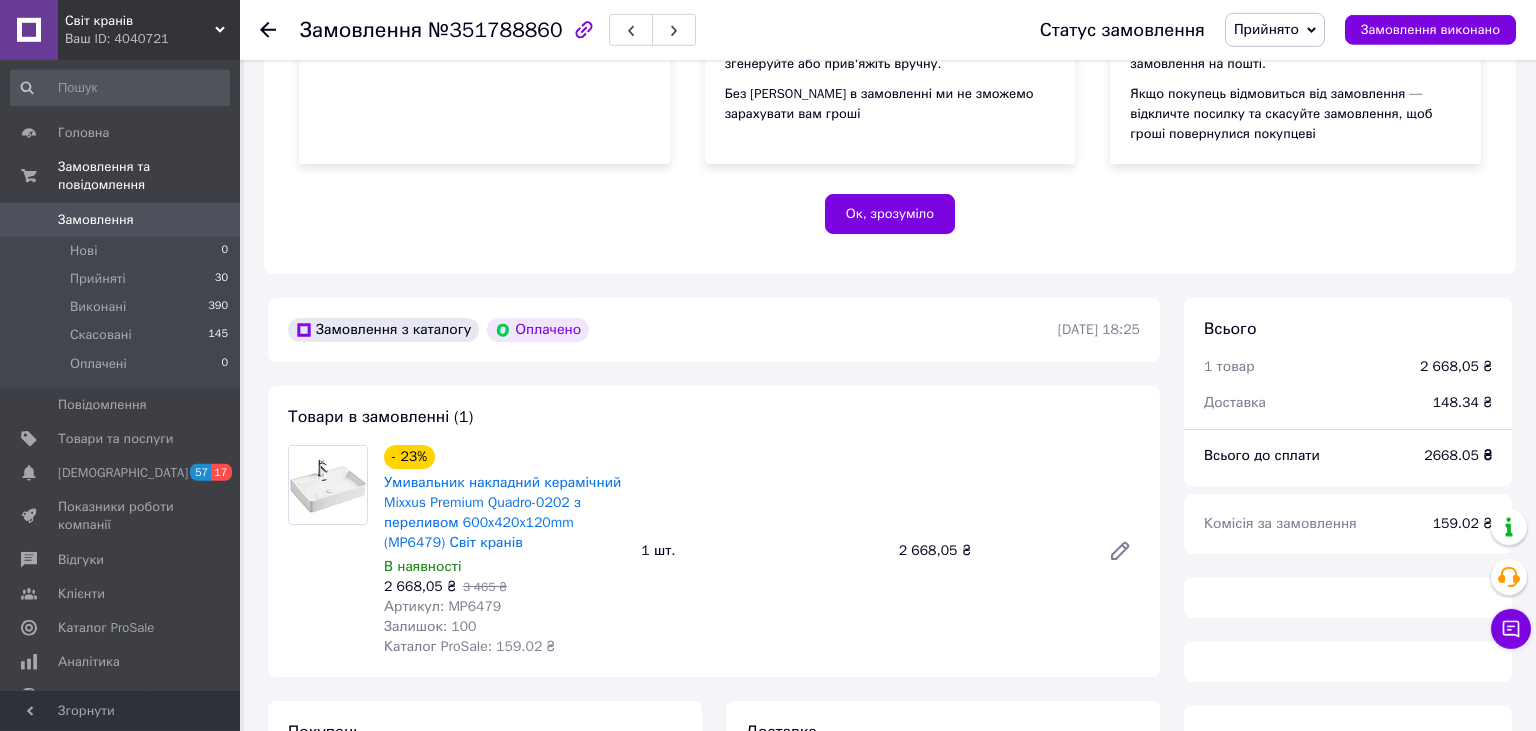 scroll, scrollTop: 666, scrollLeft: 0, axis: vertical 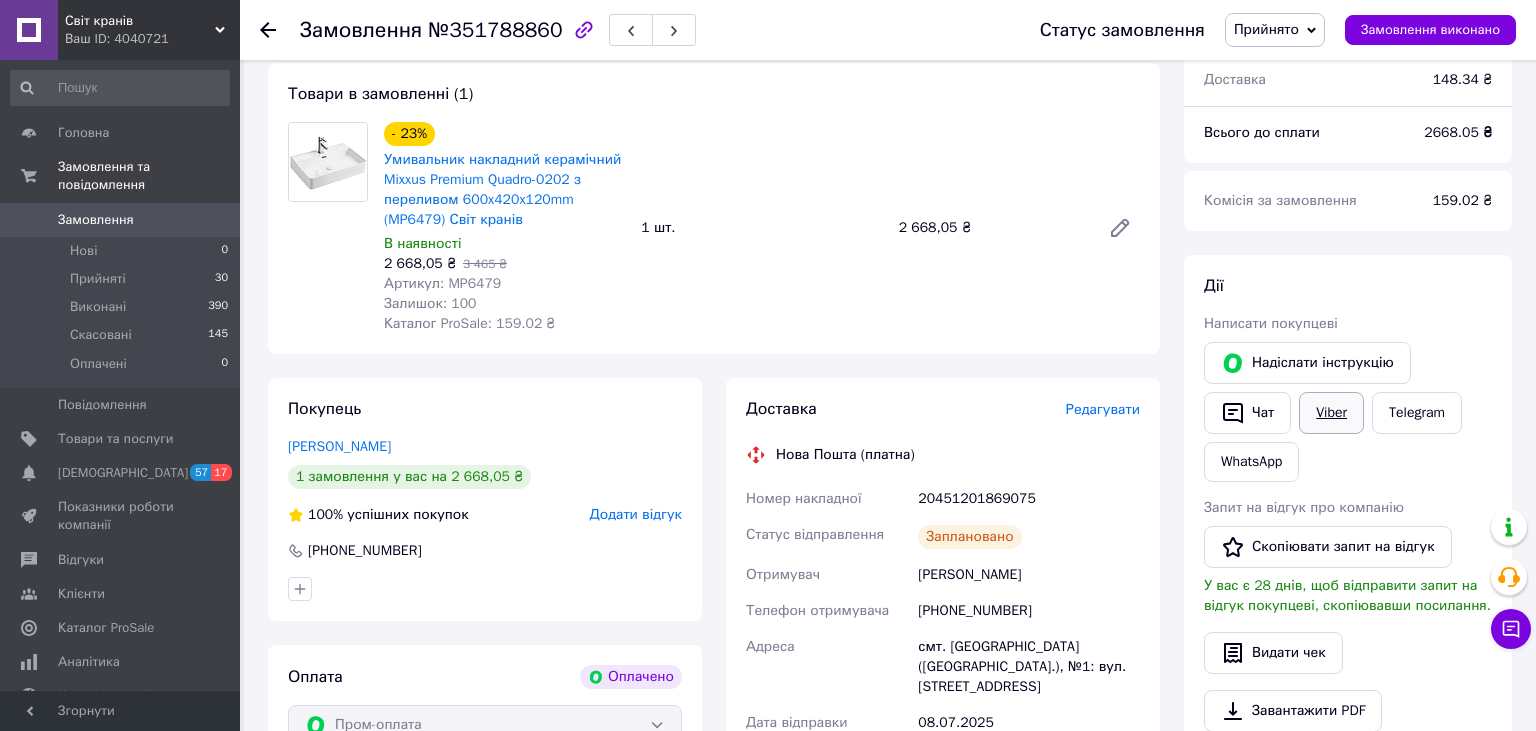 click on "Viber" at bounding box center (1331, 413) 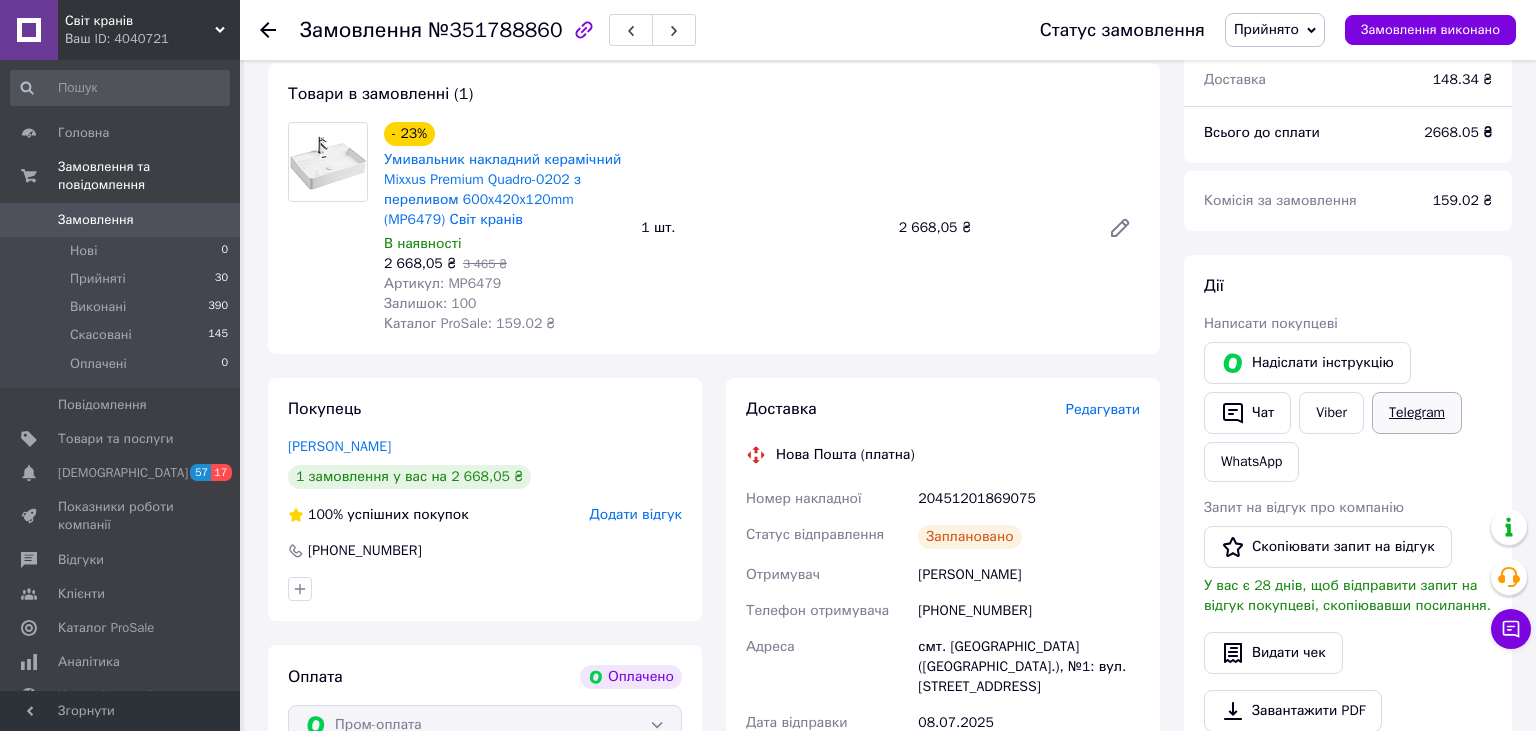 click on "Telegram" at bounding box center [1417, 413] 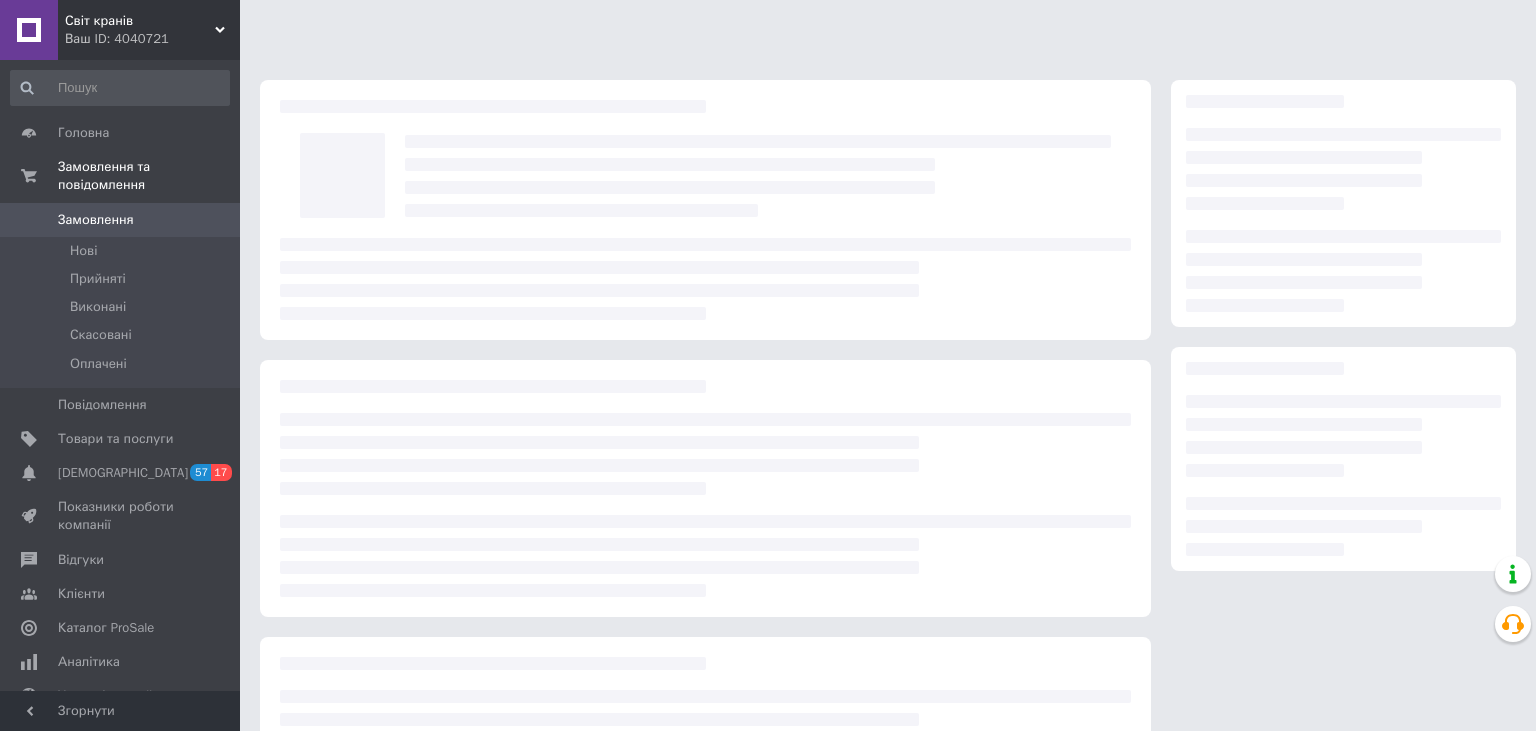 scroll, scrollTop: 0, scrollLeft: 0, axis: both 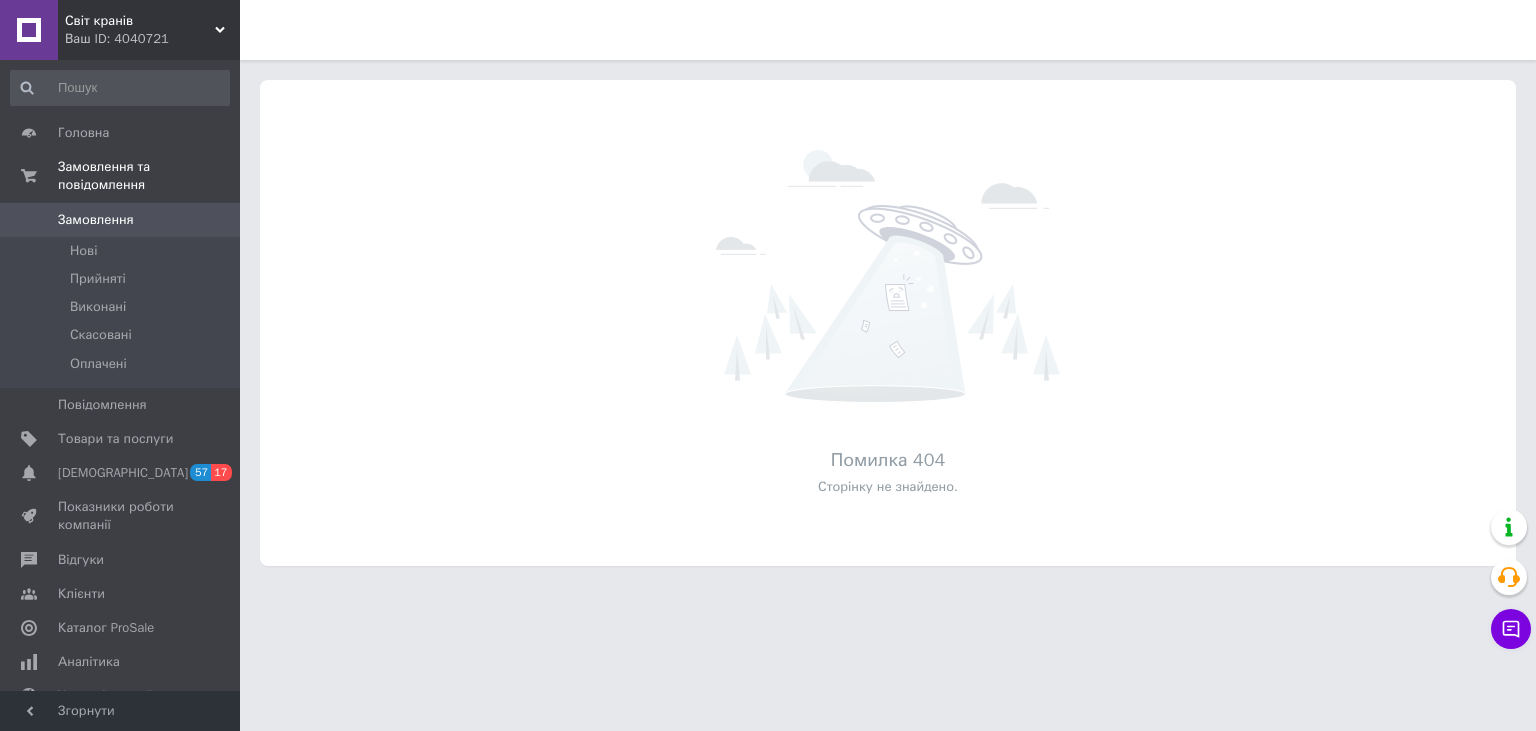 click on "0" at bounding box center (212, 220) 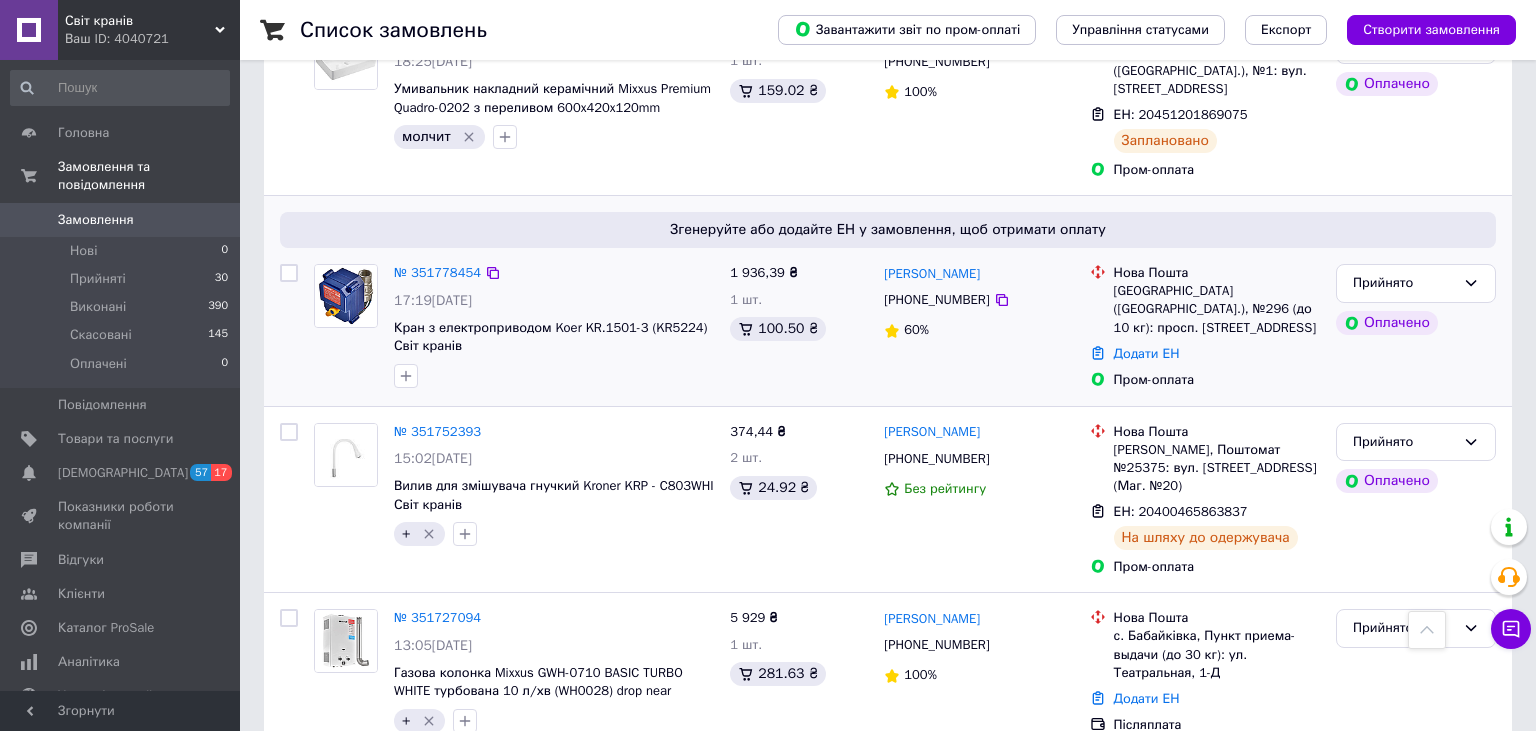 scroll, scrollTop: 1900, scrollLeft: 0, axis: vertical 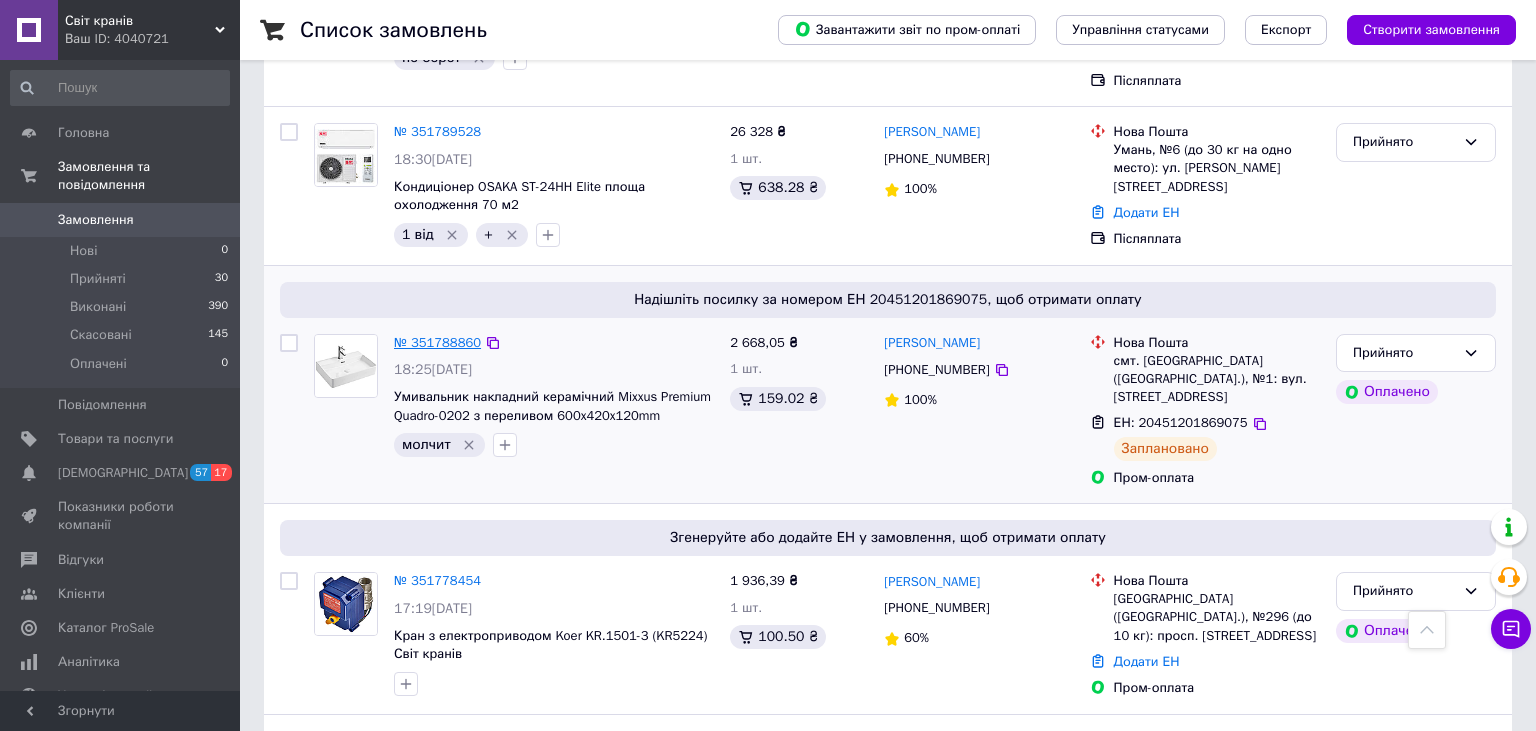 click on "№ 351788860" at bounding box center [437, 342] 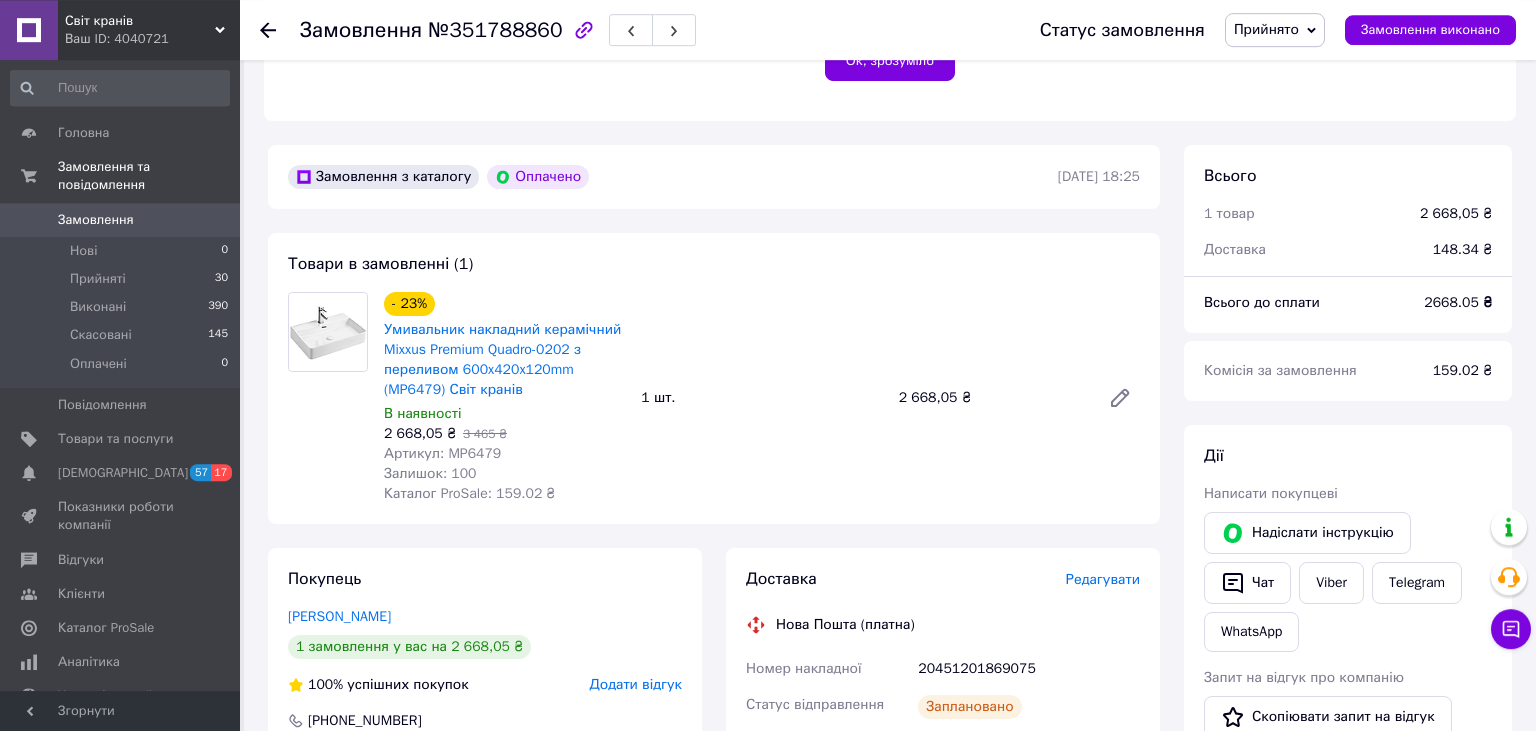 scroll, scrollTop: 500, scrollLeft: 0, axis: vertical 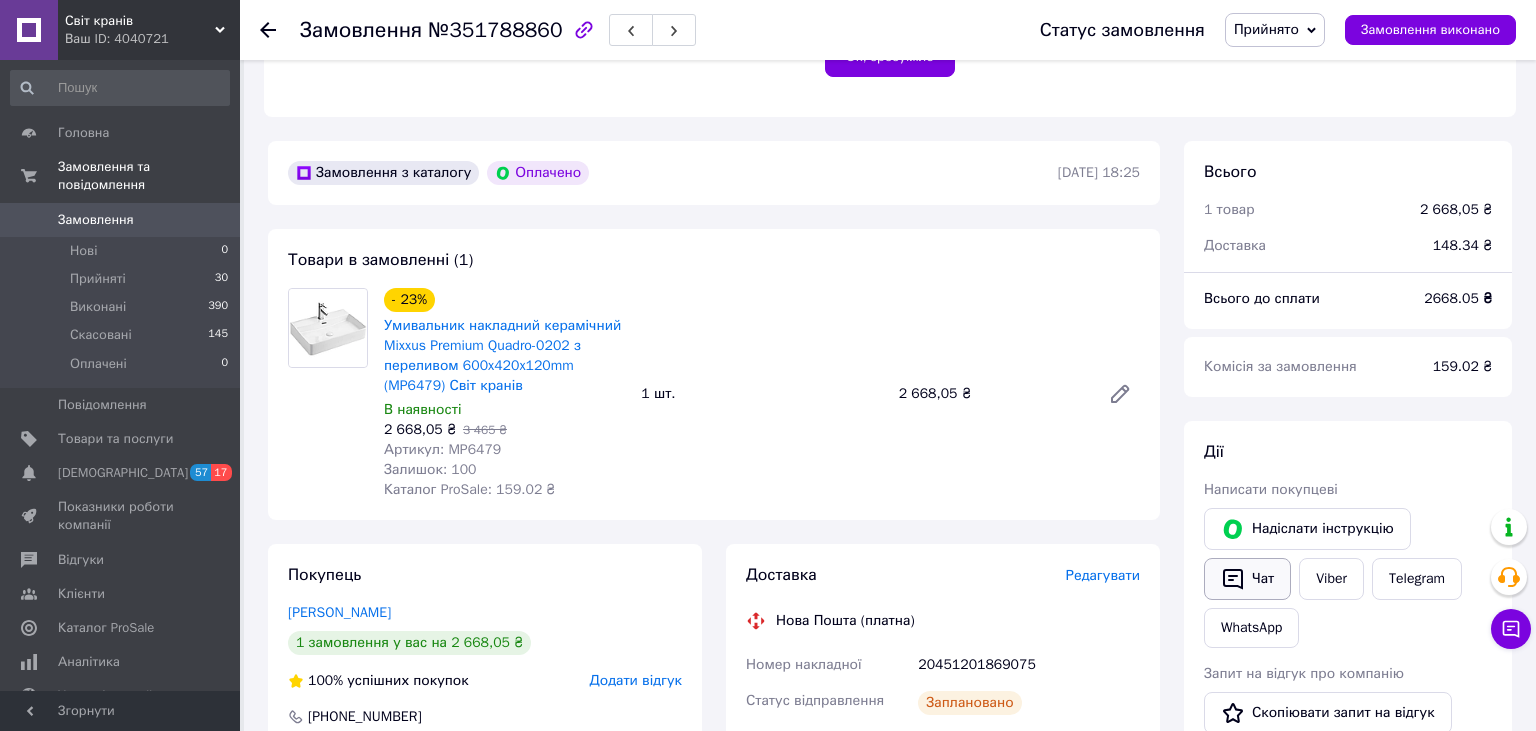 click on "Чат" at bounding box center [1247, 579] 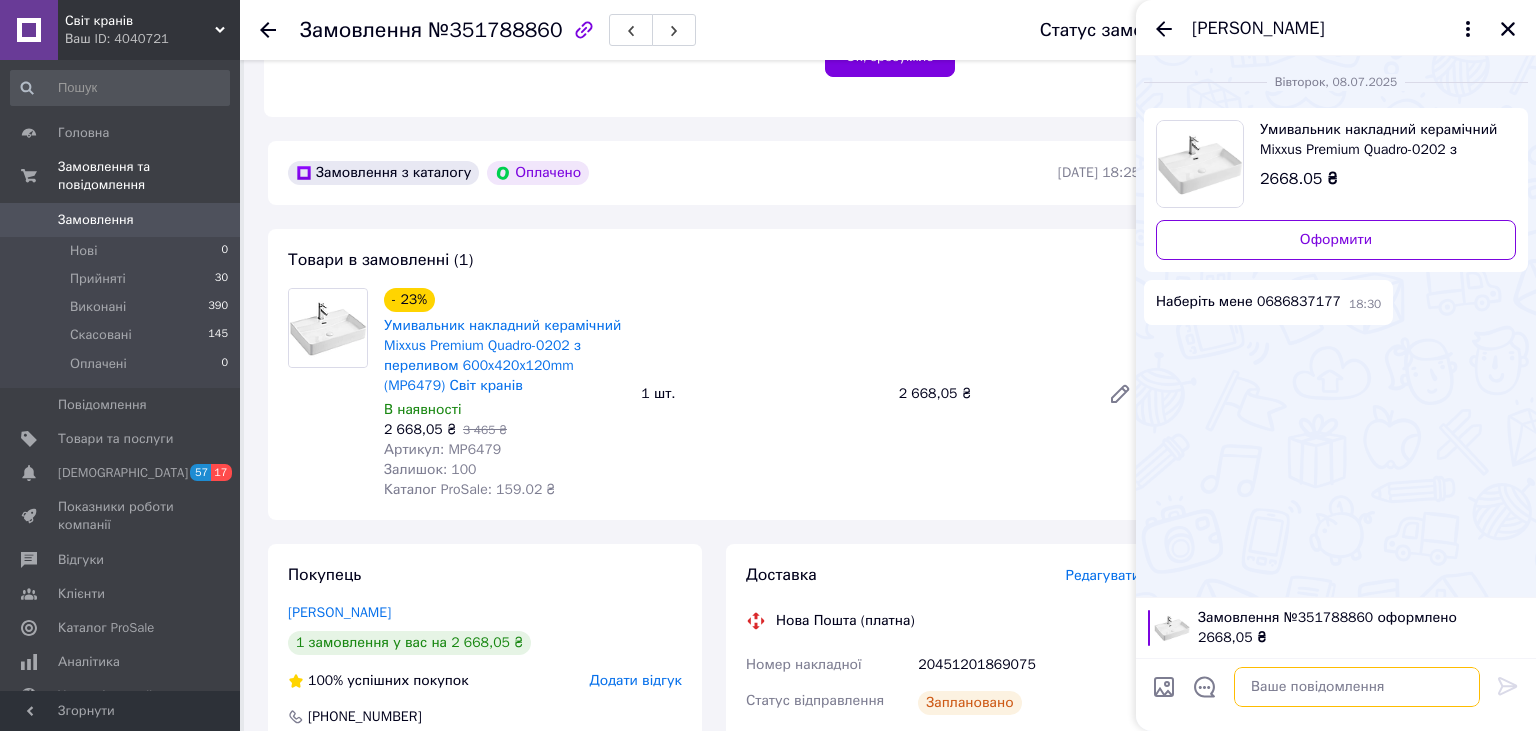click at bounding box center (1357, 687) 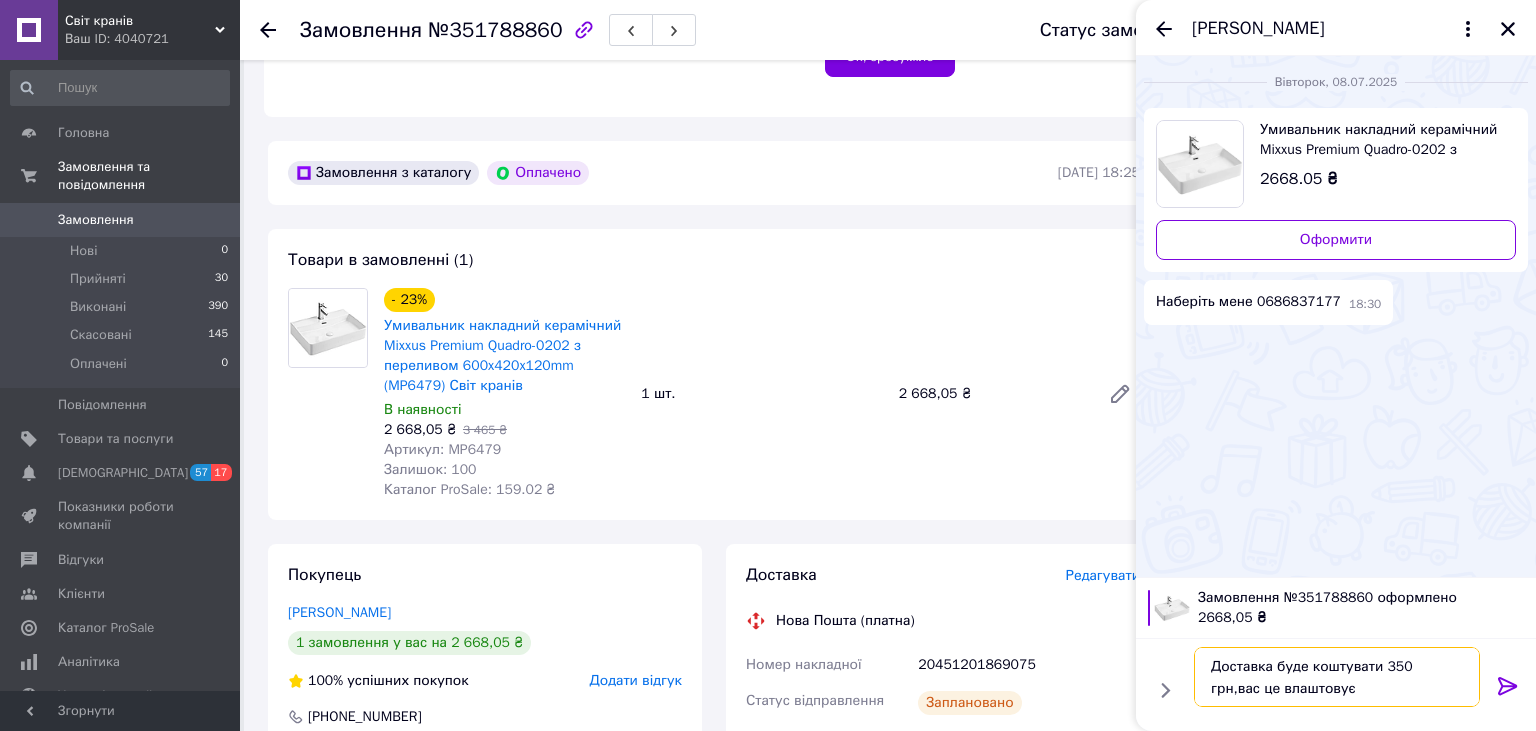 type on "Доставка буде коштувати 350 грн,вас це влаштовує?" 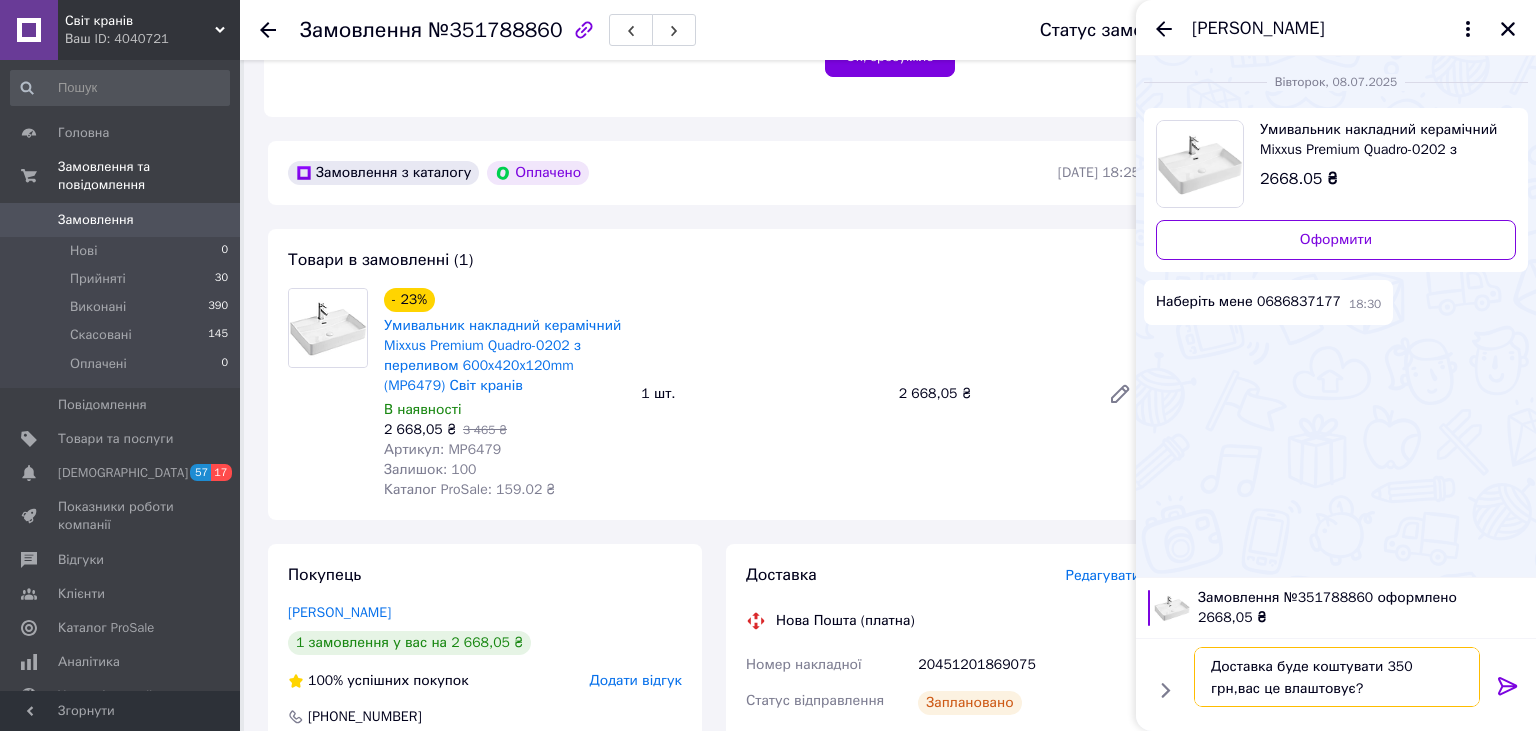 type 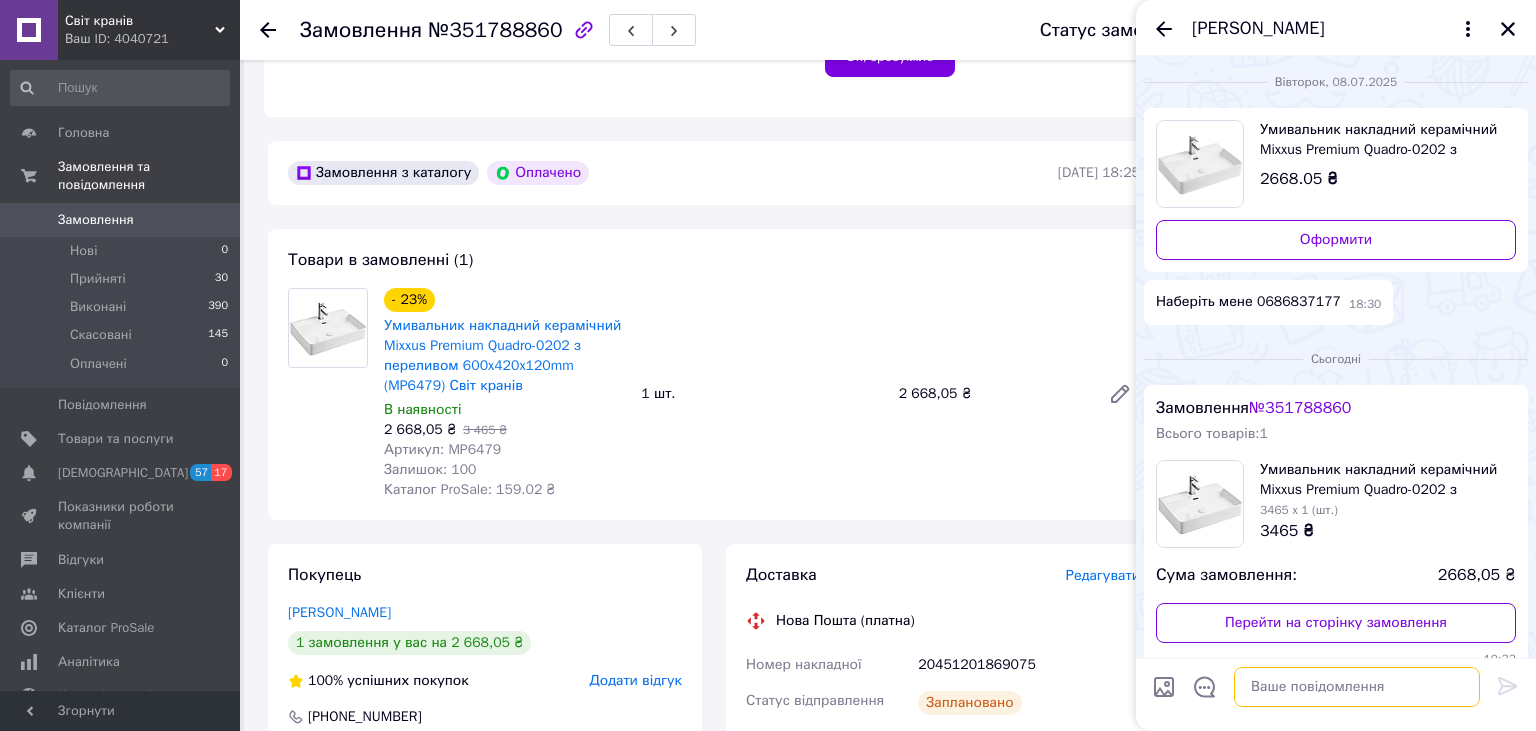 scroll, scrollTop: 70, scrollLeft: 0, axis: vertical 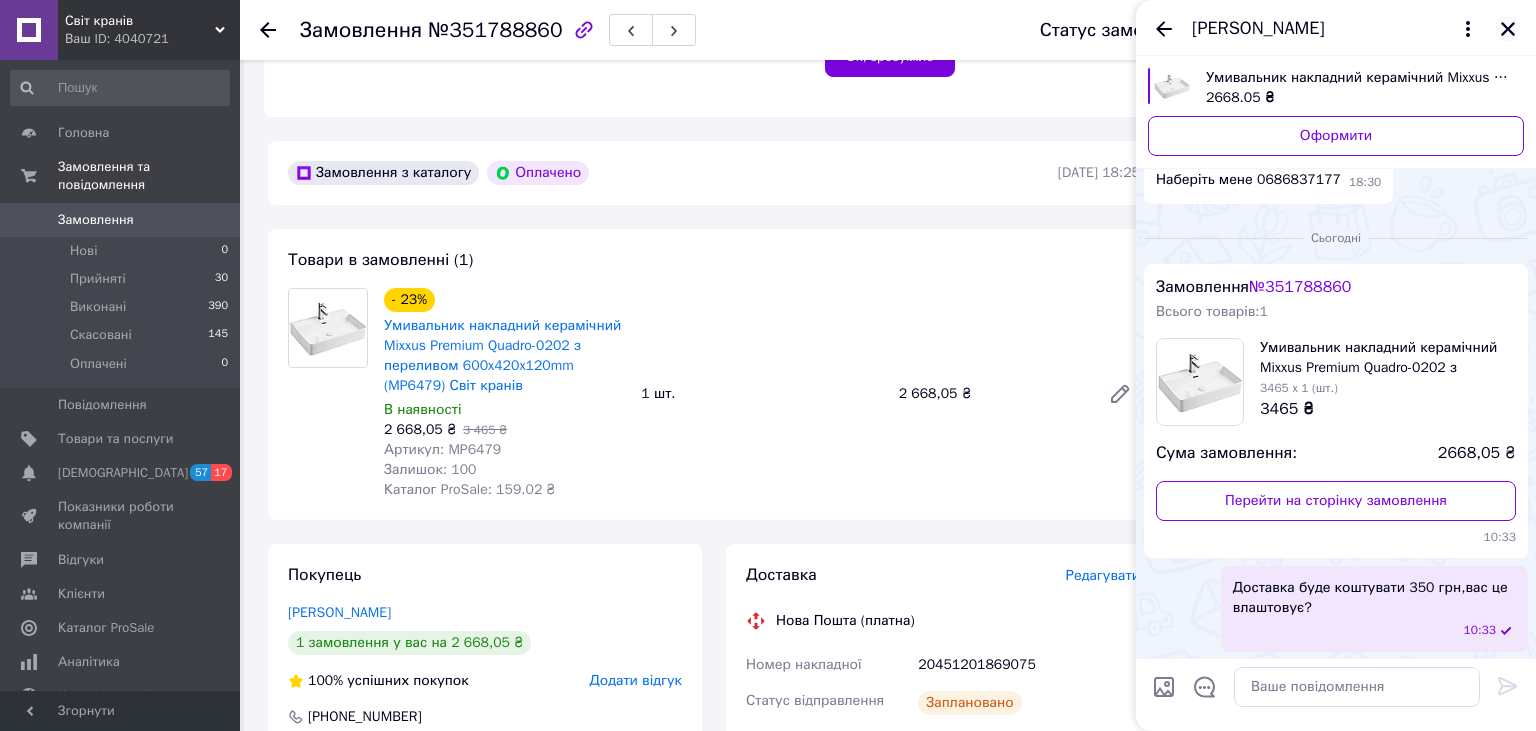 click 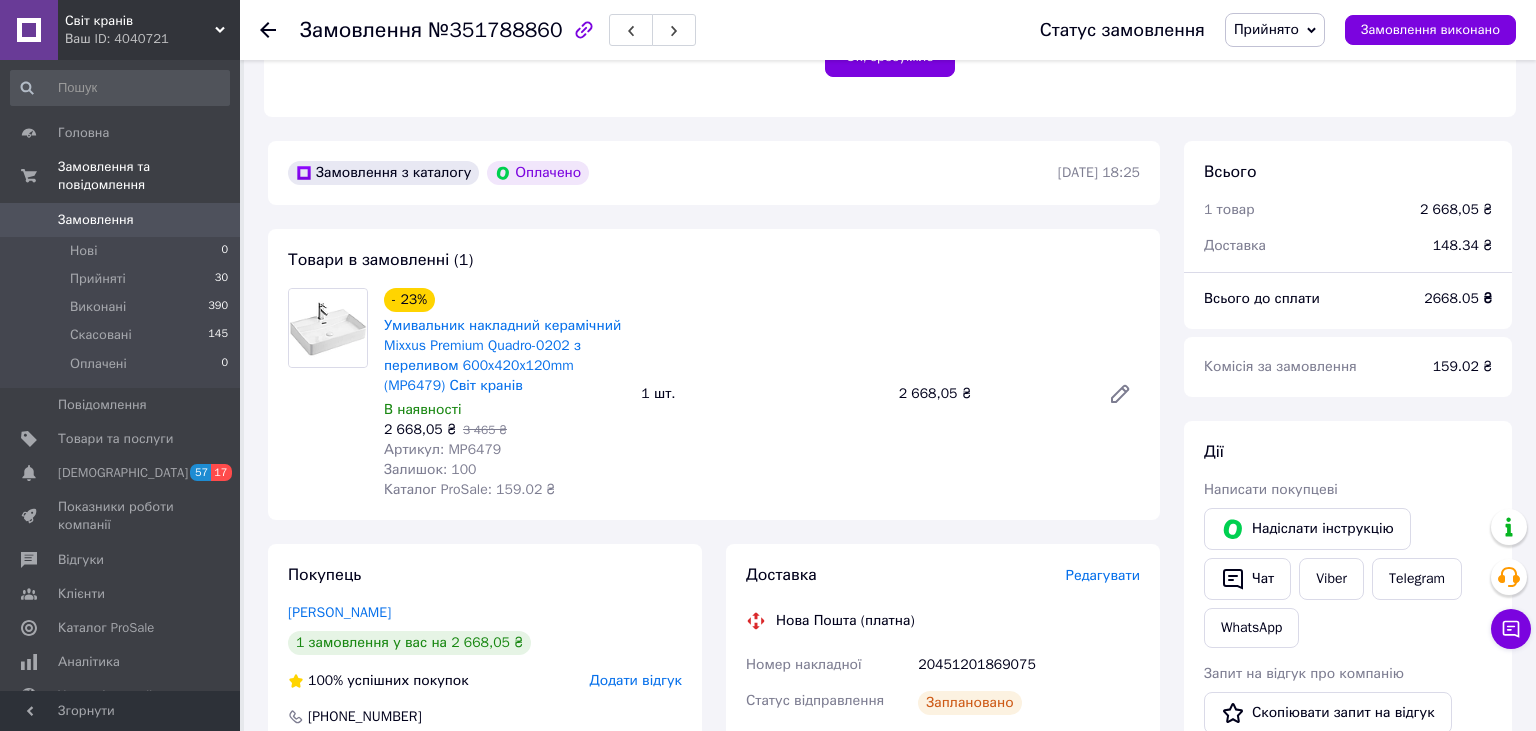 click on "Замовлення" at bounding box center (96, 220) 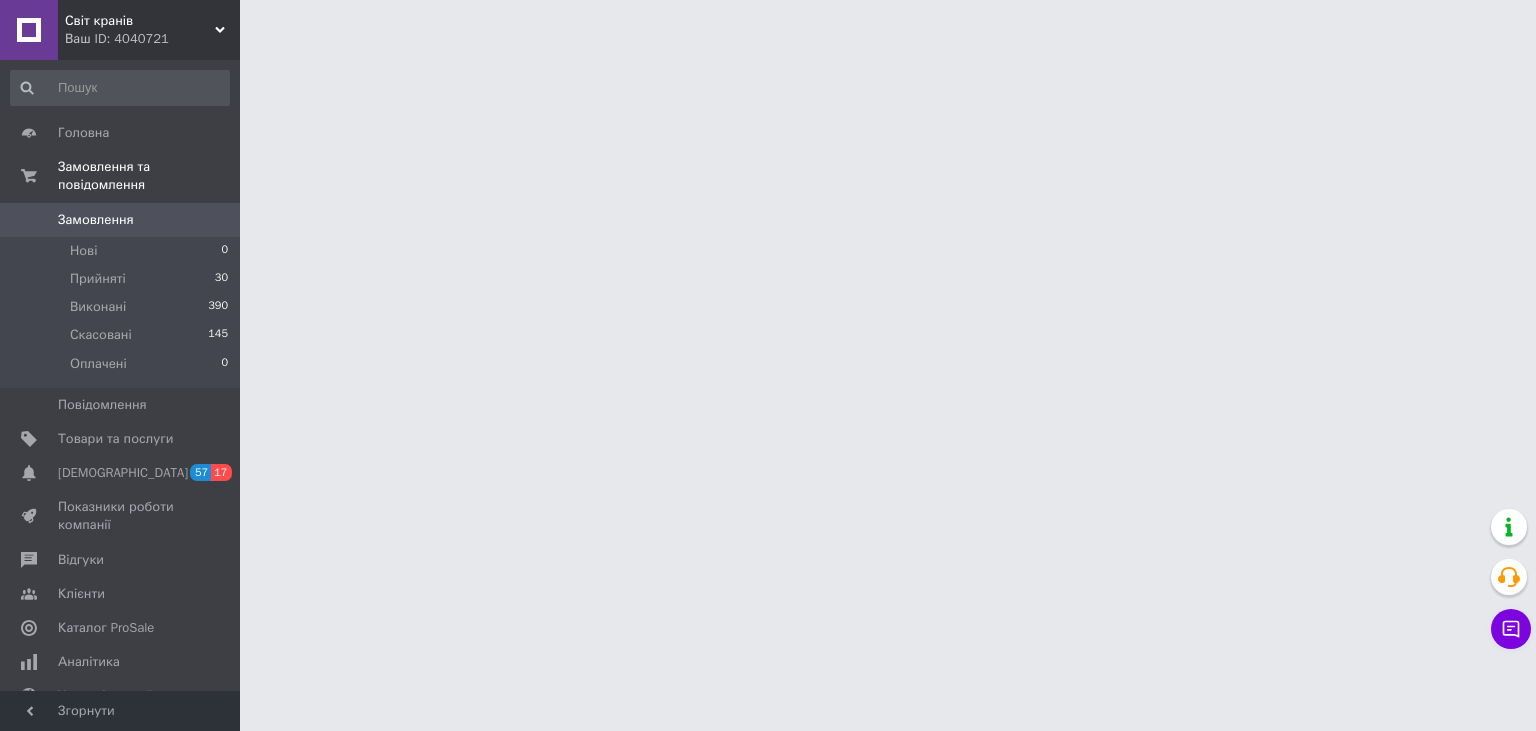 scroll, scrollTop: 0, scrollLeft: 0, axis: both 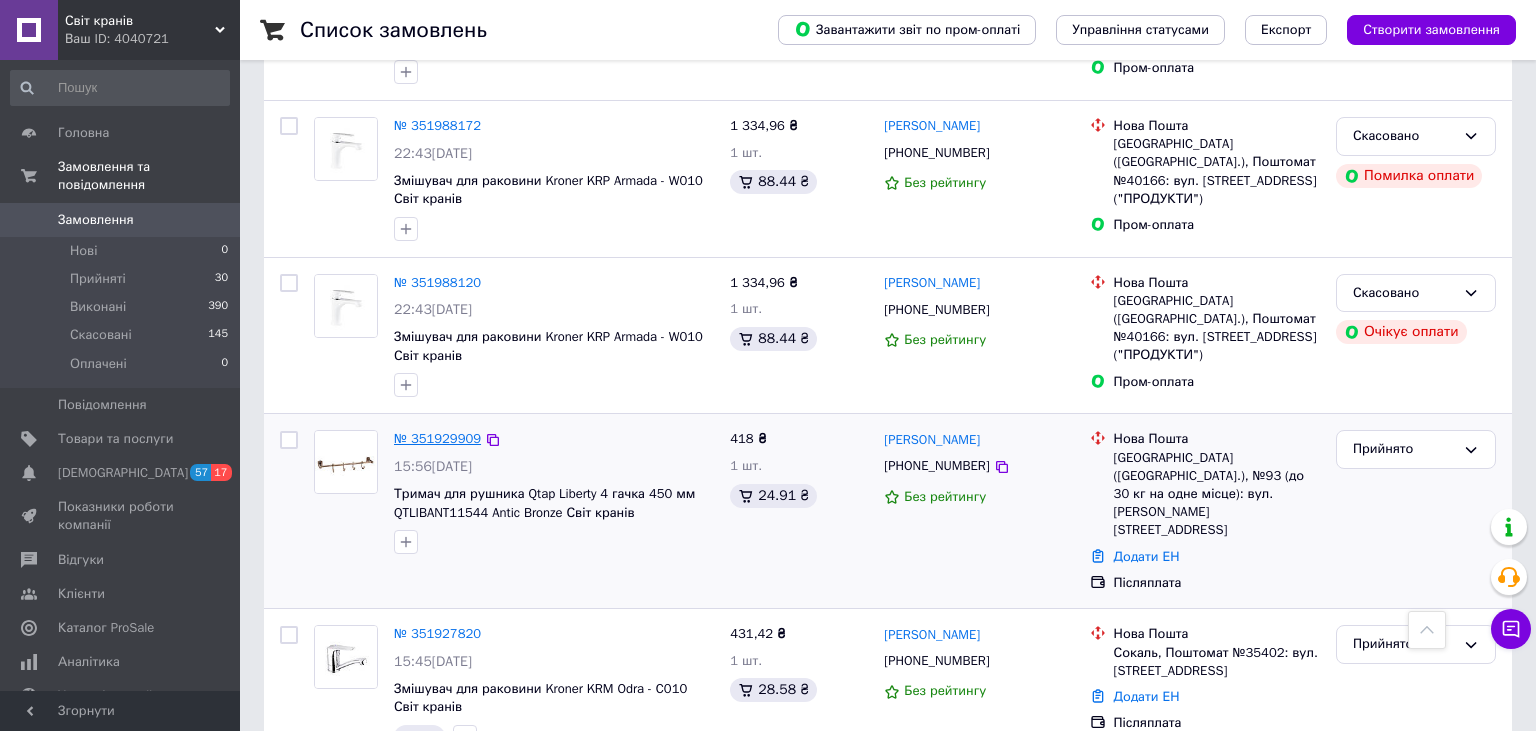 click on "№ 351929909" at bounding box center (437, 438) 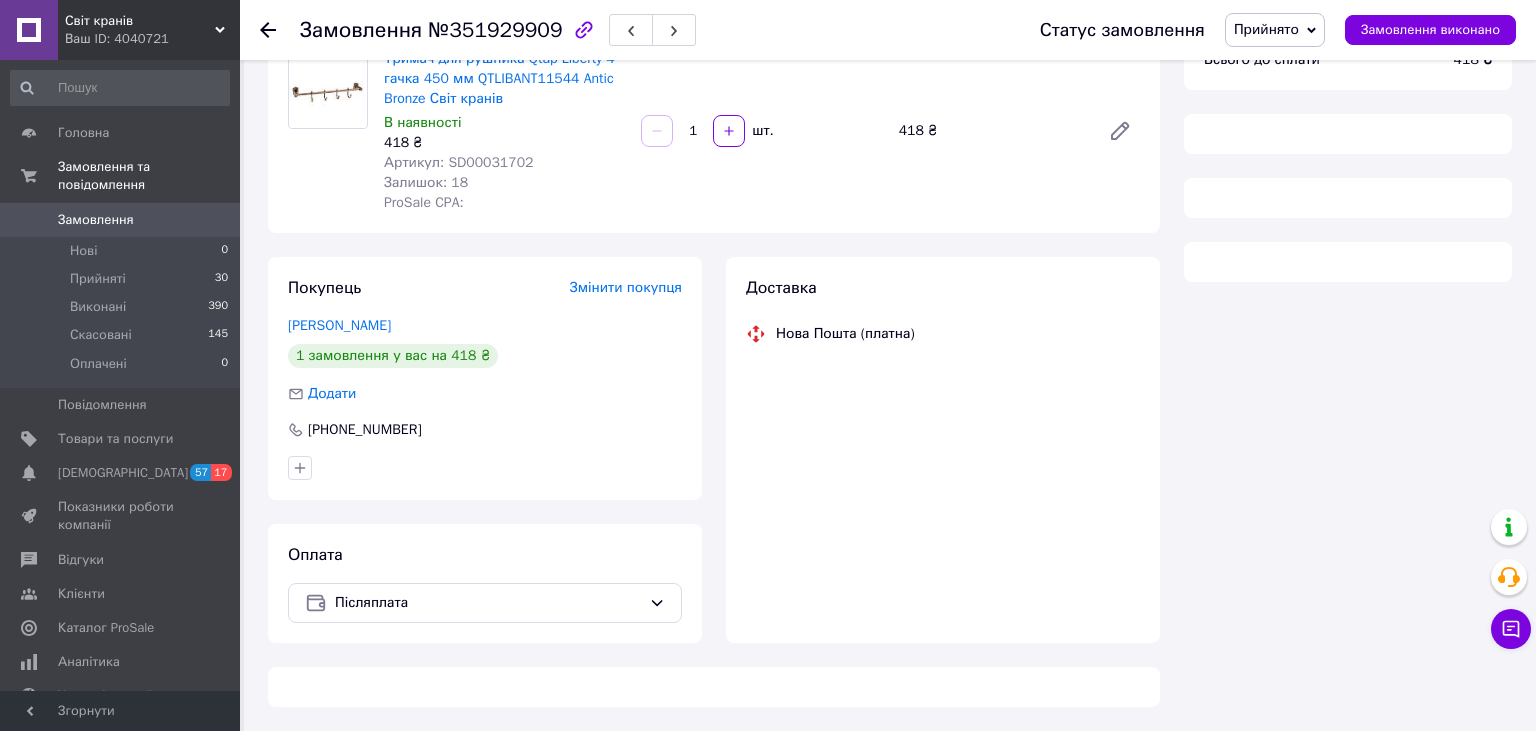 scroll, scrollTop: 182, scrollLeft: 0, axis: vertical 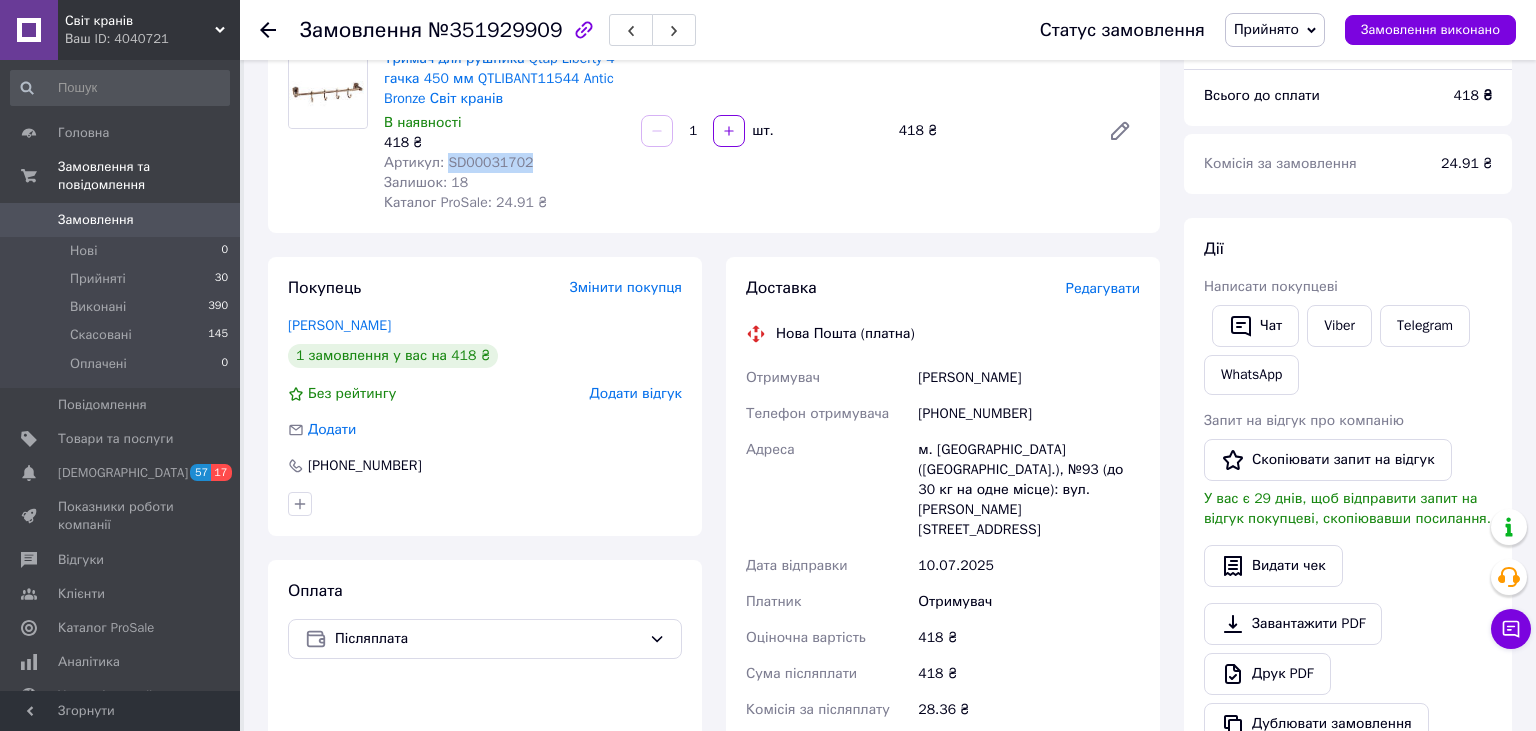 drag, startPoint x: 547, startPoint y: 172, endPoint x: 445, endPoint y: 160, distance: 102.70345 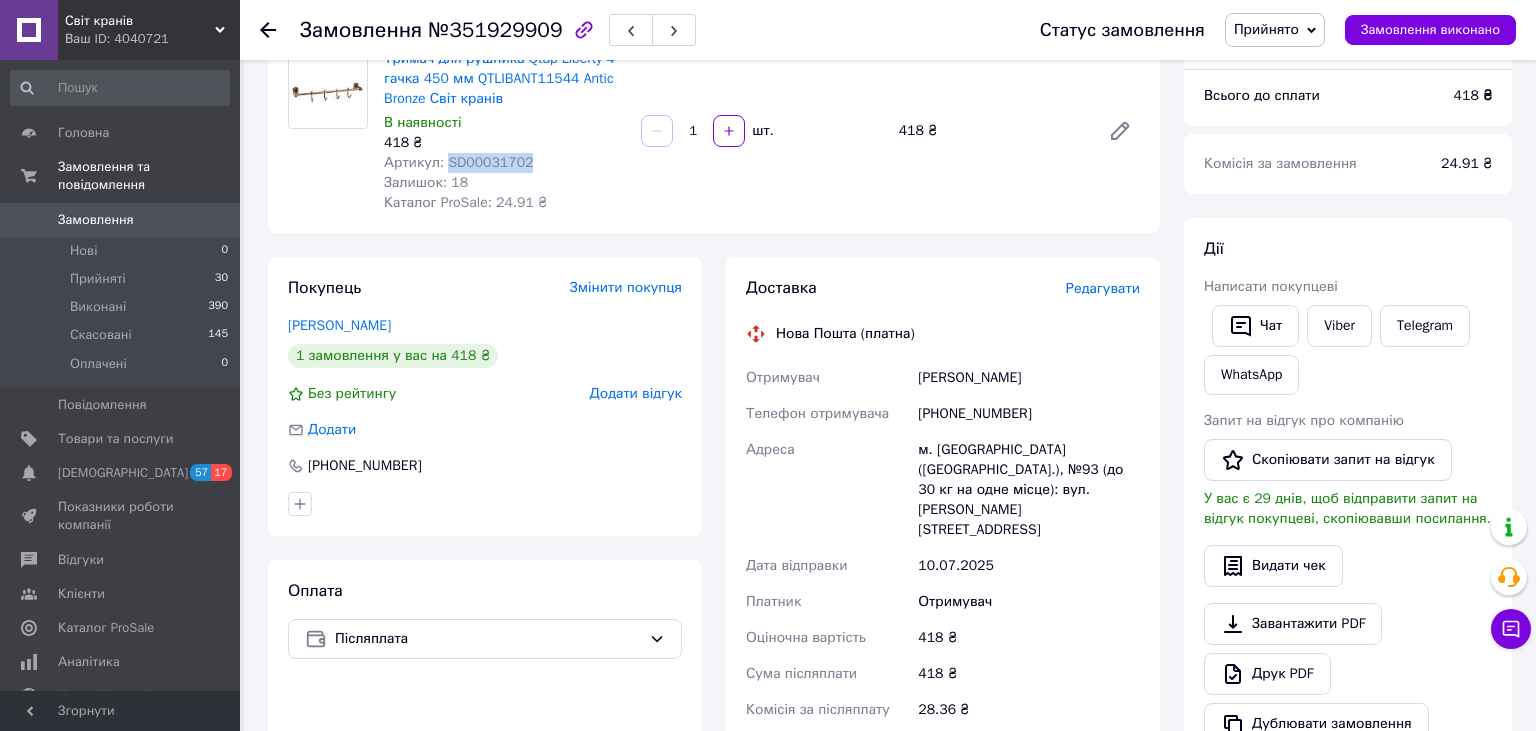 click on "Замовлення" at bounding box center [96, 220] 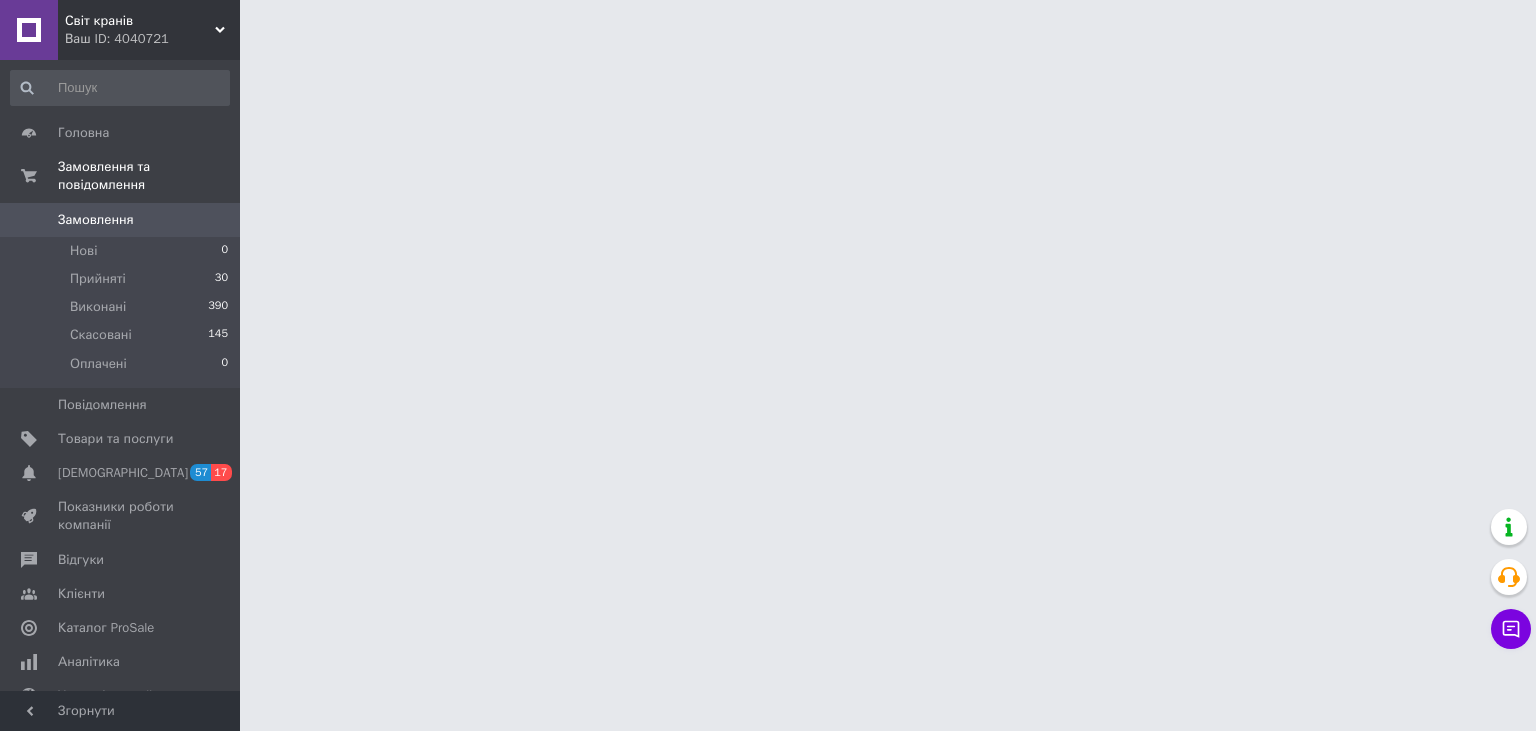 scroll, scrollTop: 0, scrollLeft: 0, axis: both 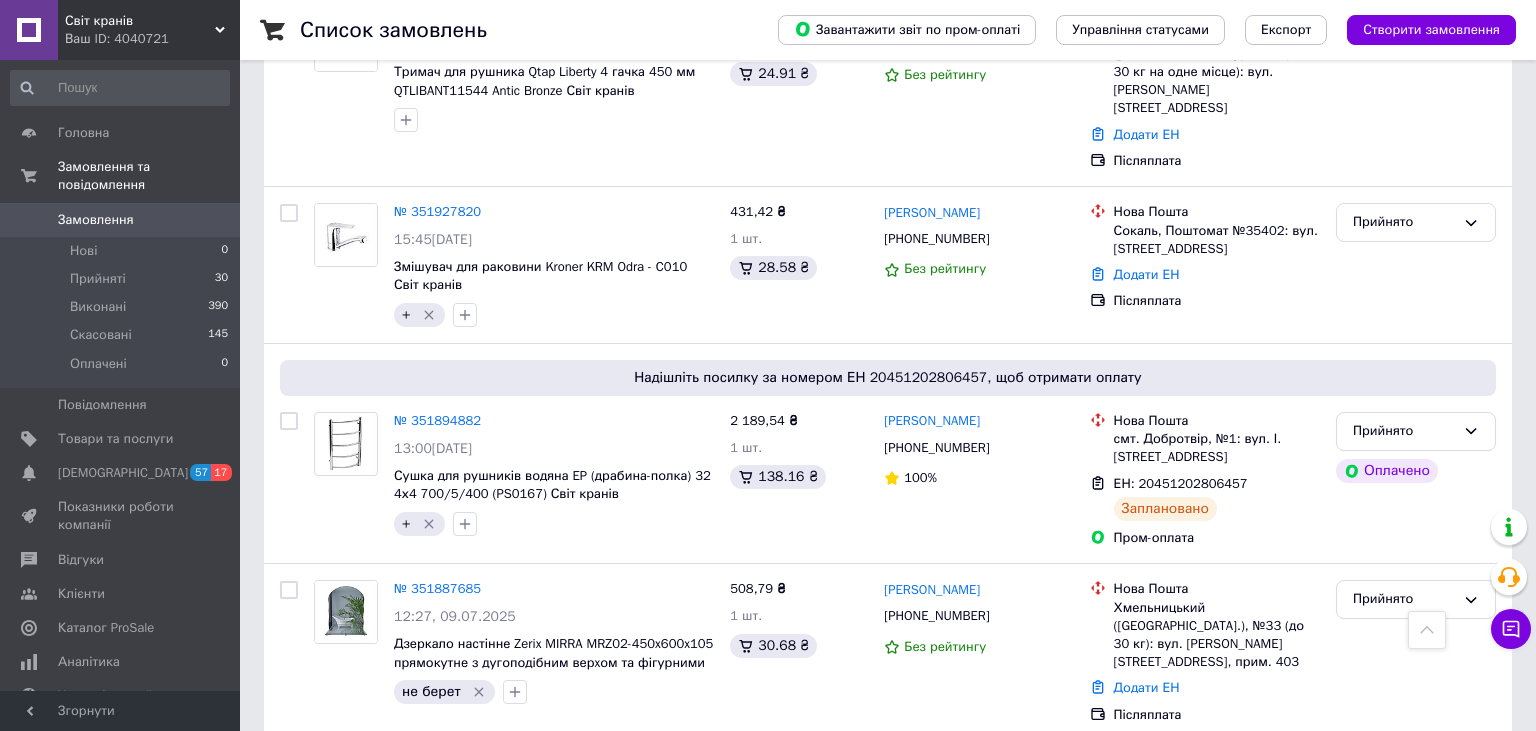 click on "Ваш ID: 4040721" at bounding box center (152, 39) 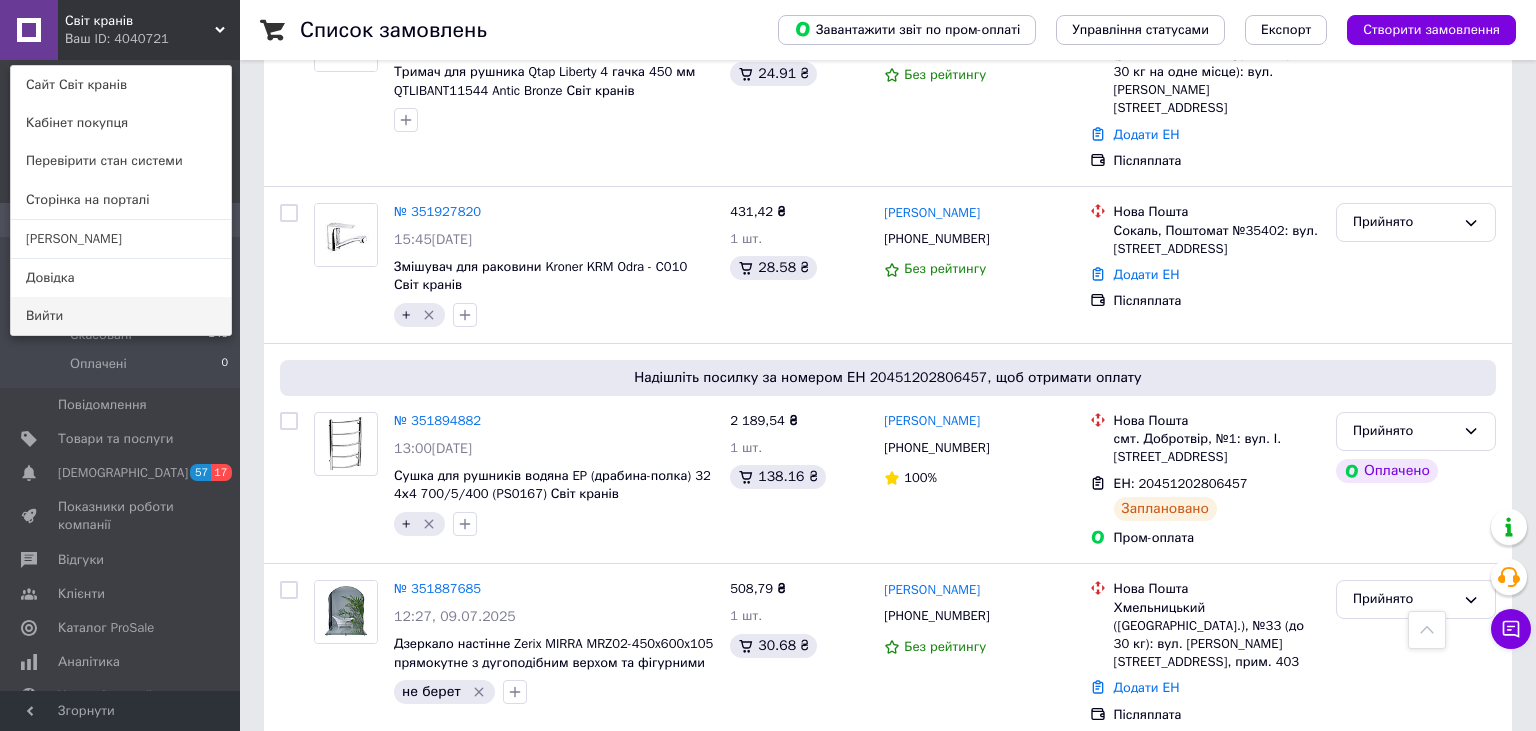 click on "Вийти" at bounding box center [121, 316] 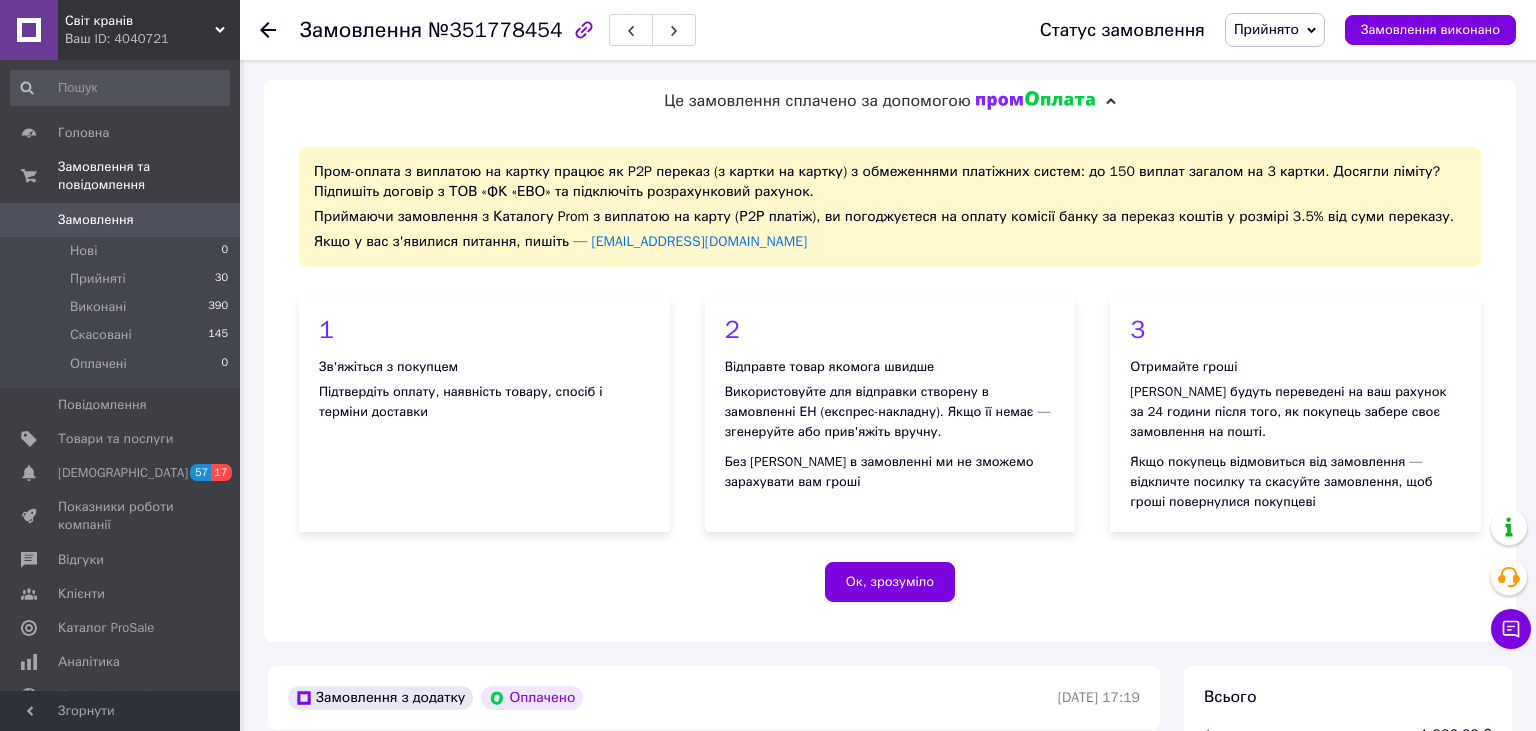 scroll, scrollTop: 0, scrollLeft: 0, axis: both 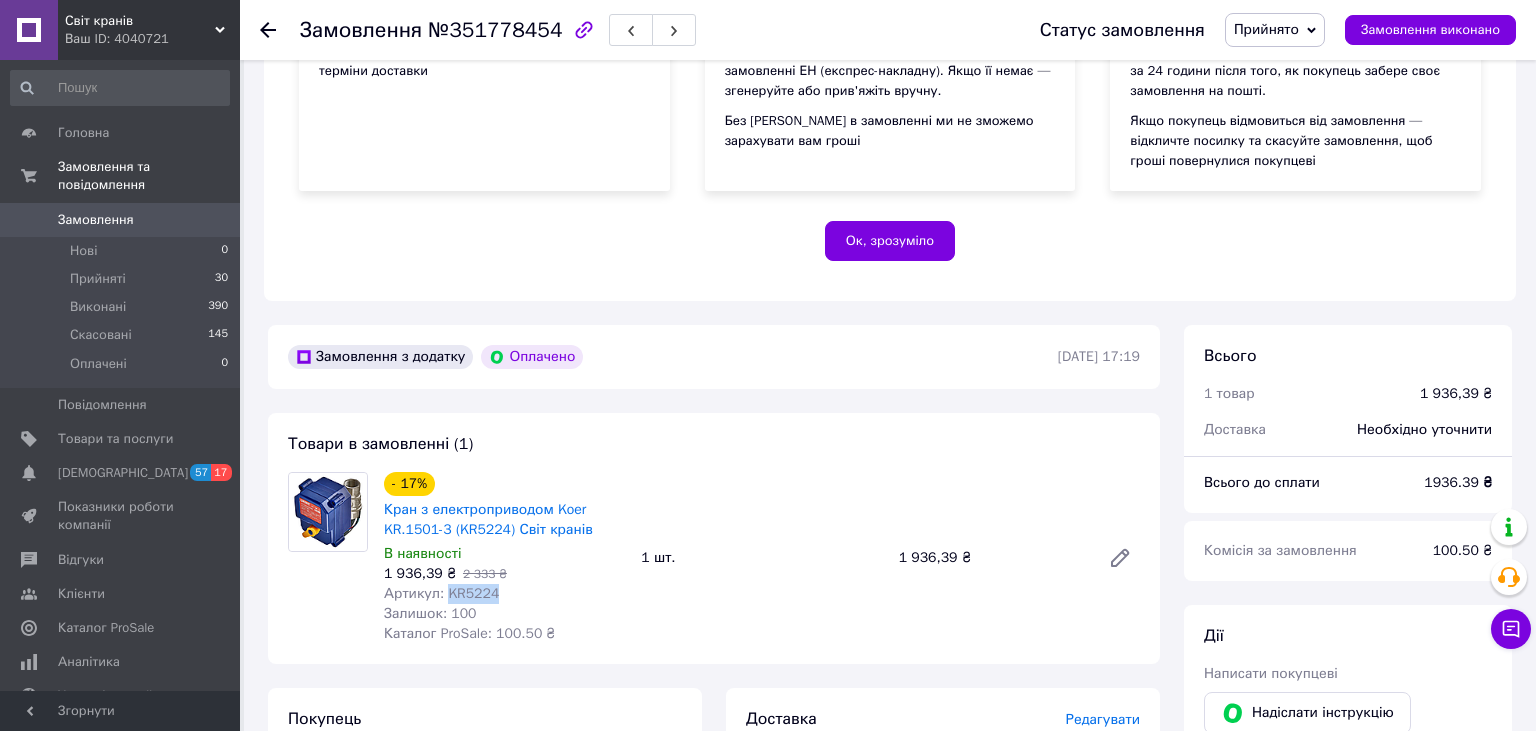 drag, startPoint x: 498, startPoint y: 597, endPoint x: 443, endPoint y: 600, distance: 55.081757 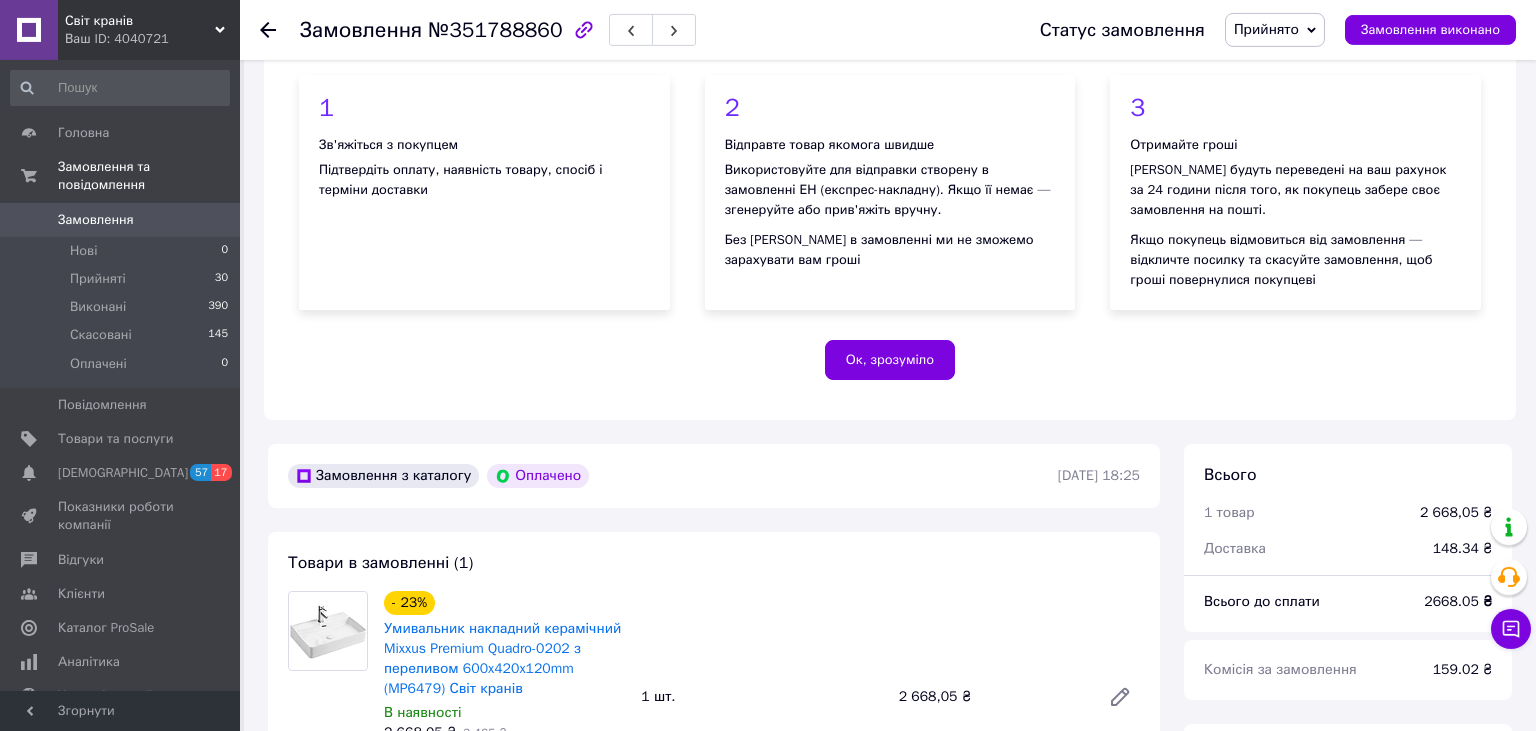 scroll, scrollTop: 211, scrollLeft: 0, axis: vertical 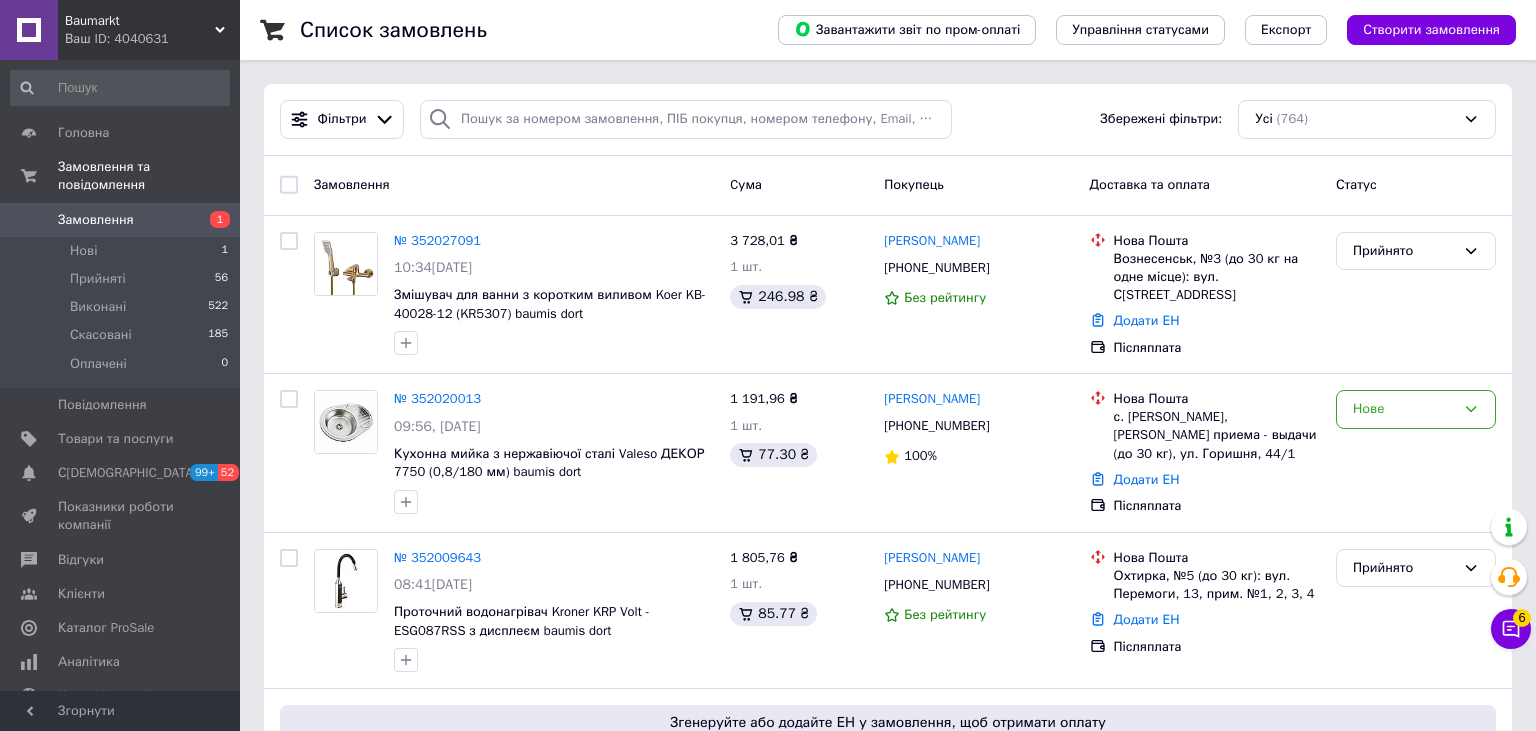 click on "Замовлення" at bounding box center (96, 220) 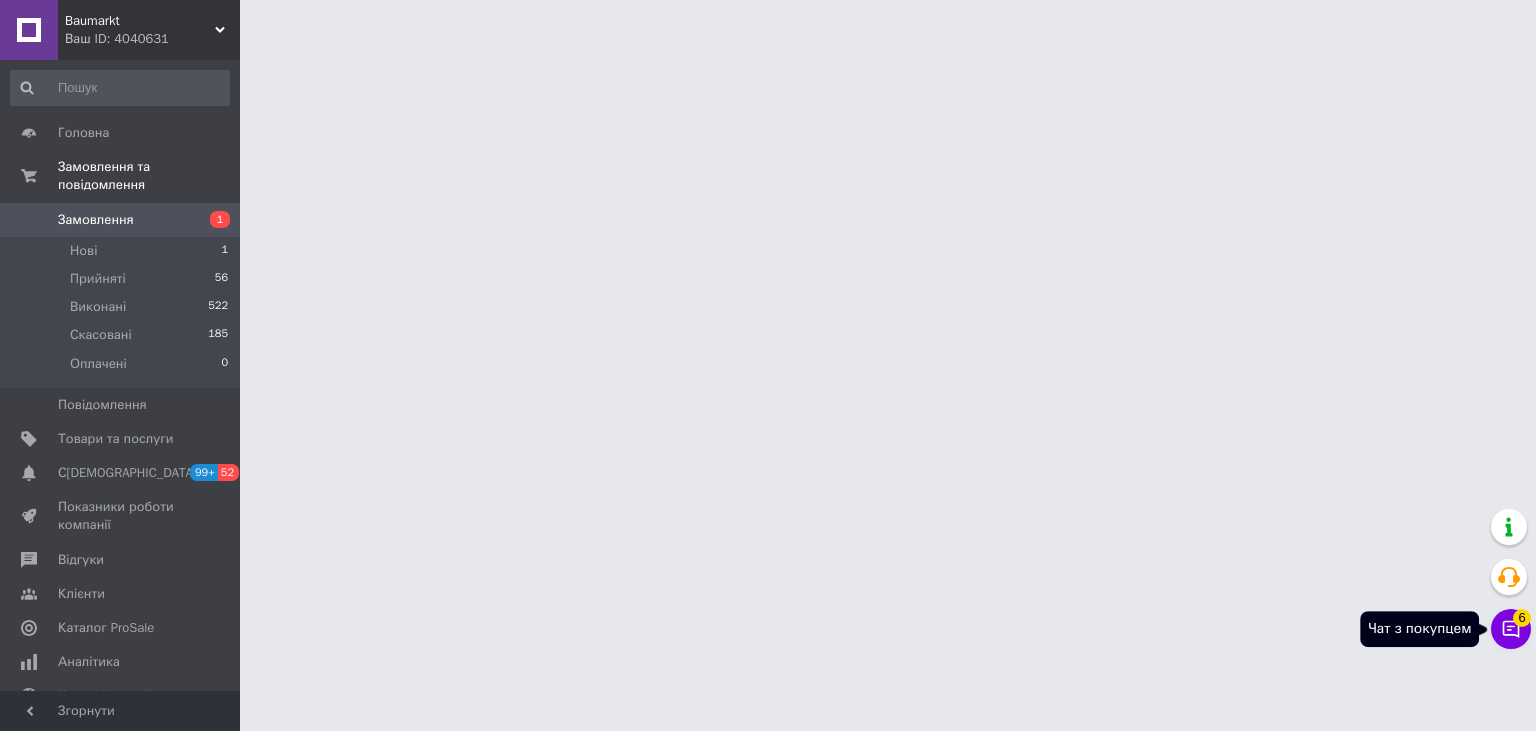 click 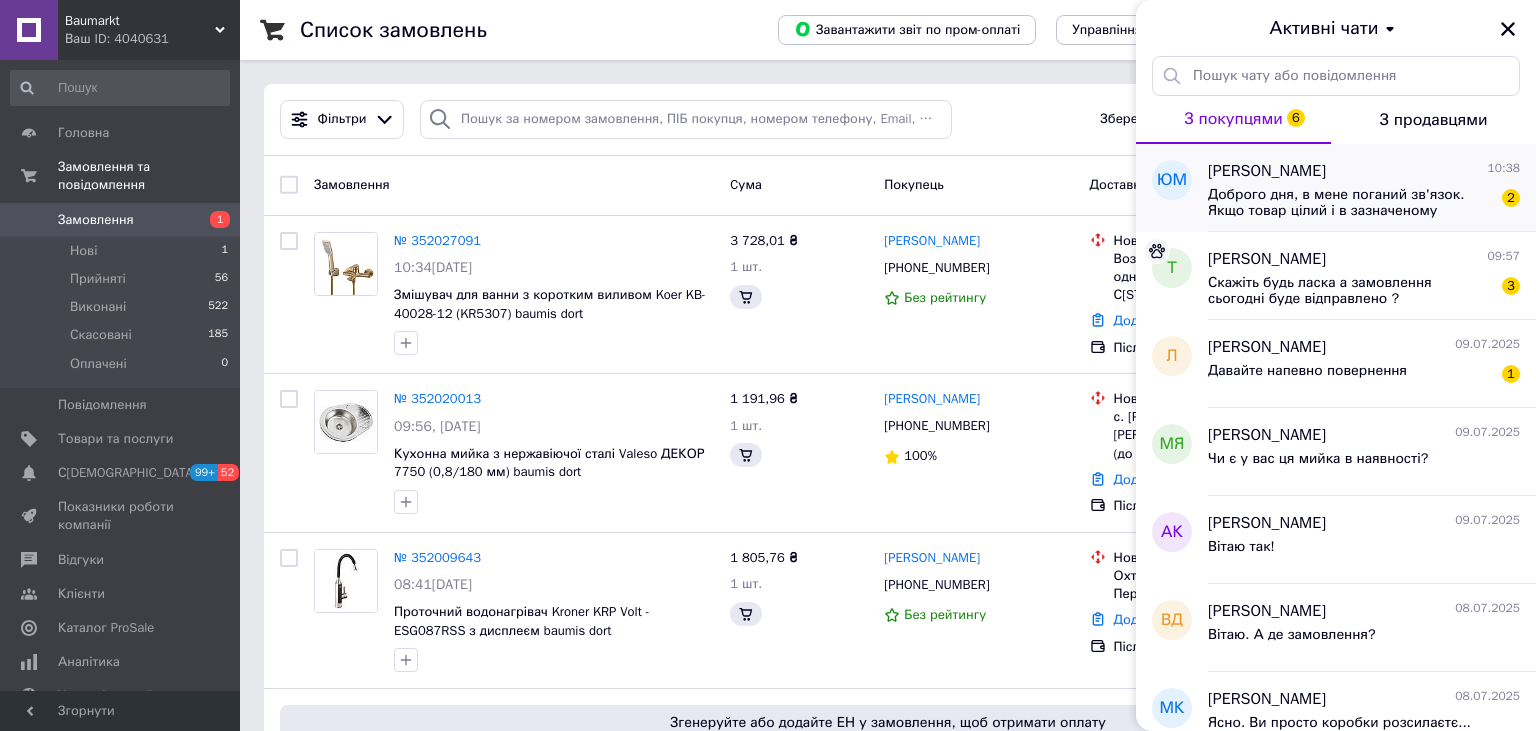 click on "Доброго дня, в мене поганий зв'язок. Якщо товар цілий і в зазначеному кольорі і ціні, можете відправляти без дзвінка" at bounding box center [1350, 203] 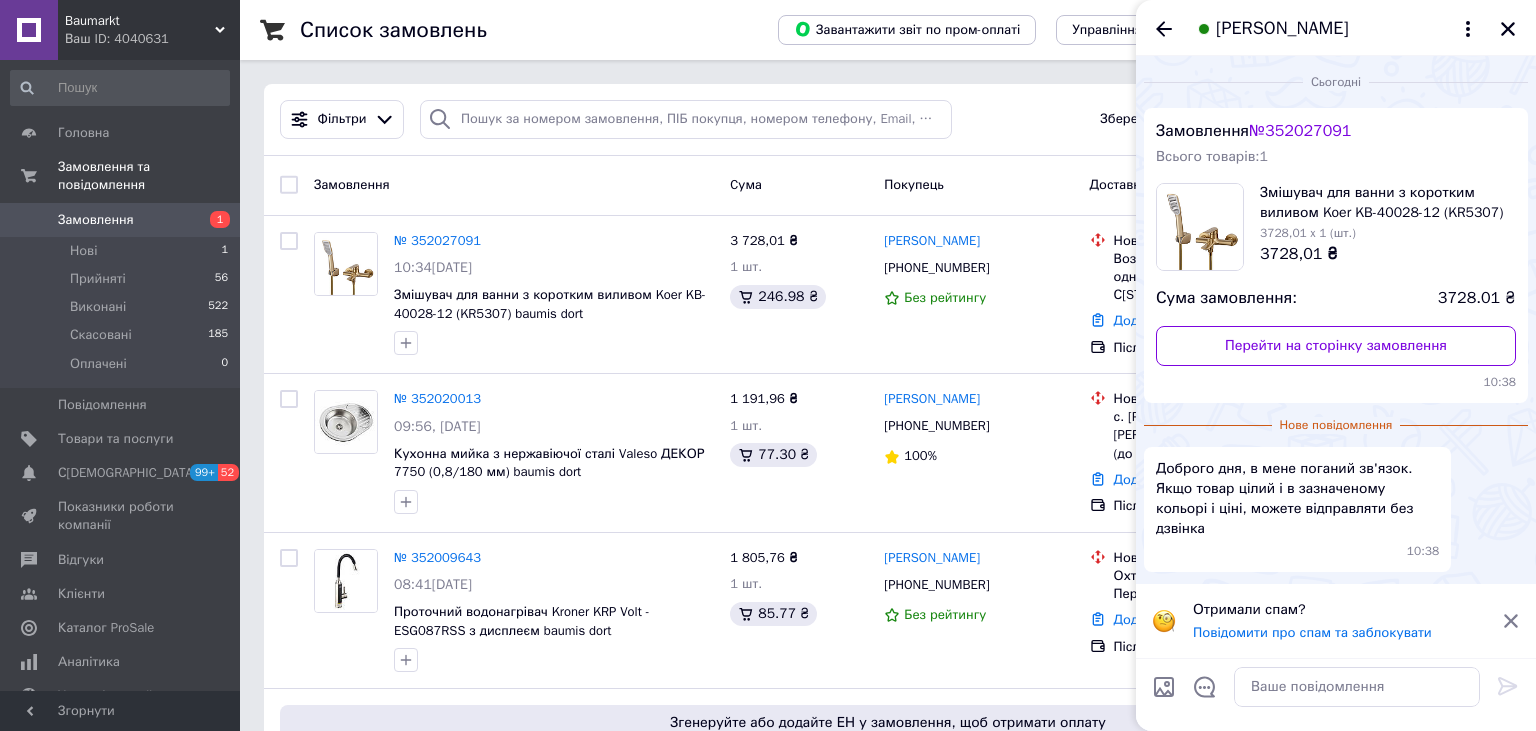 click at bounding box center (1357, 687) 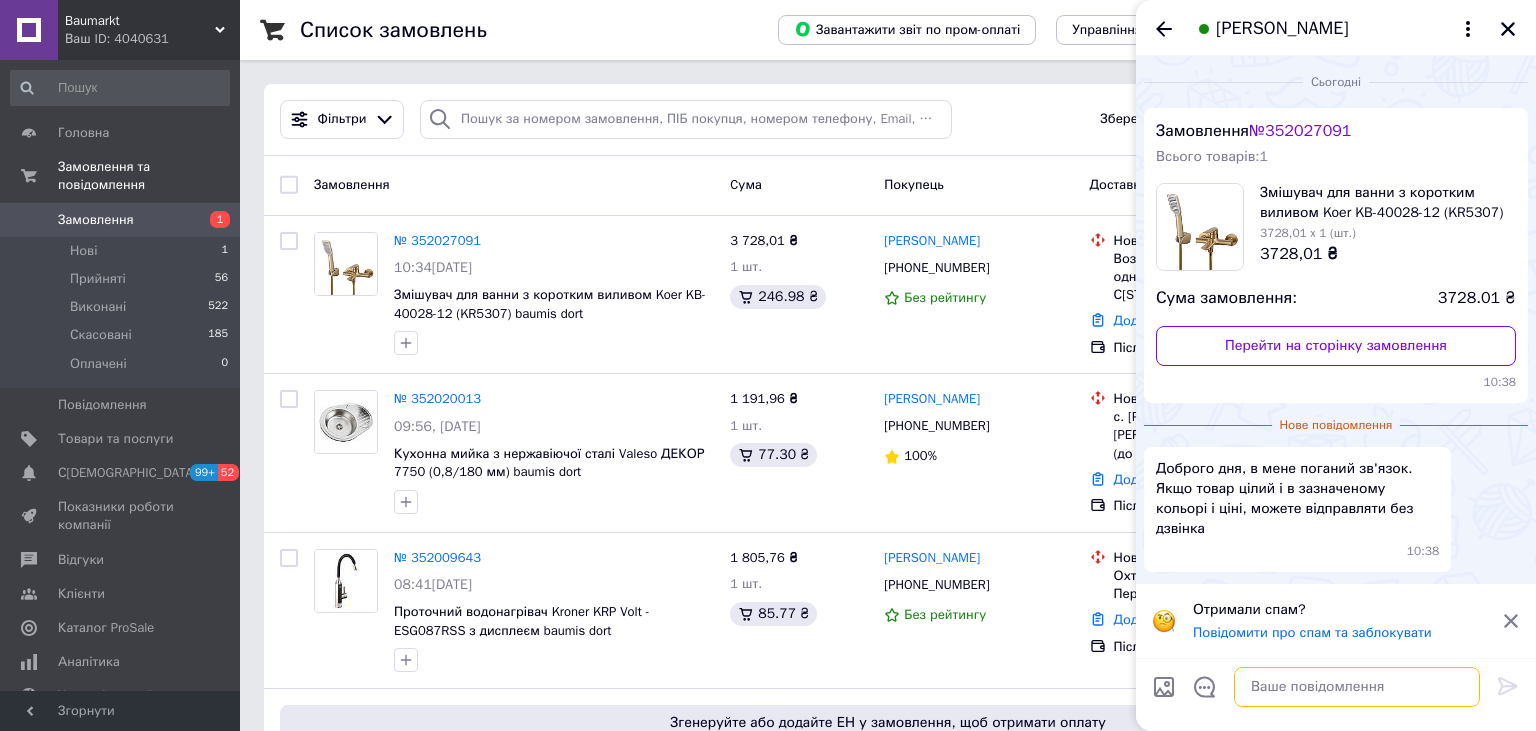 click at bounding box center [1357, 687] 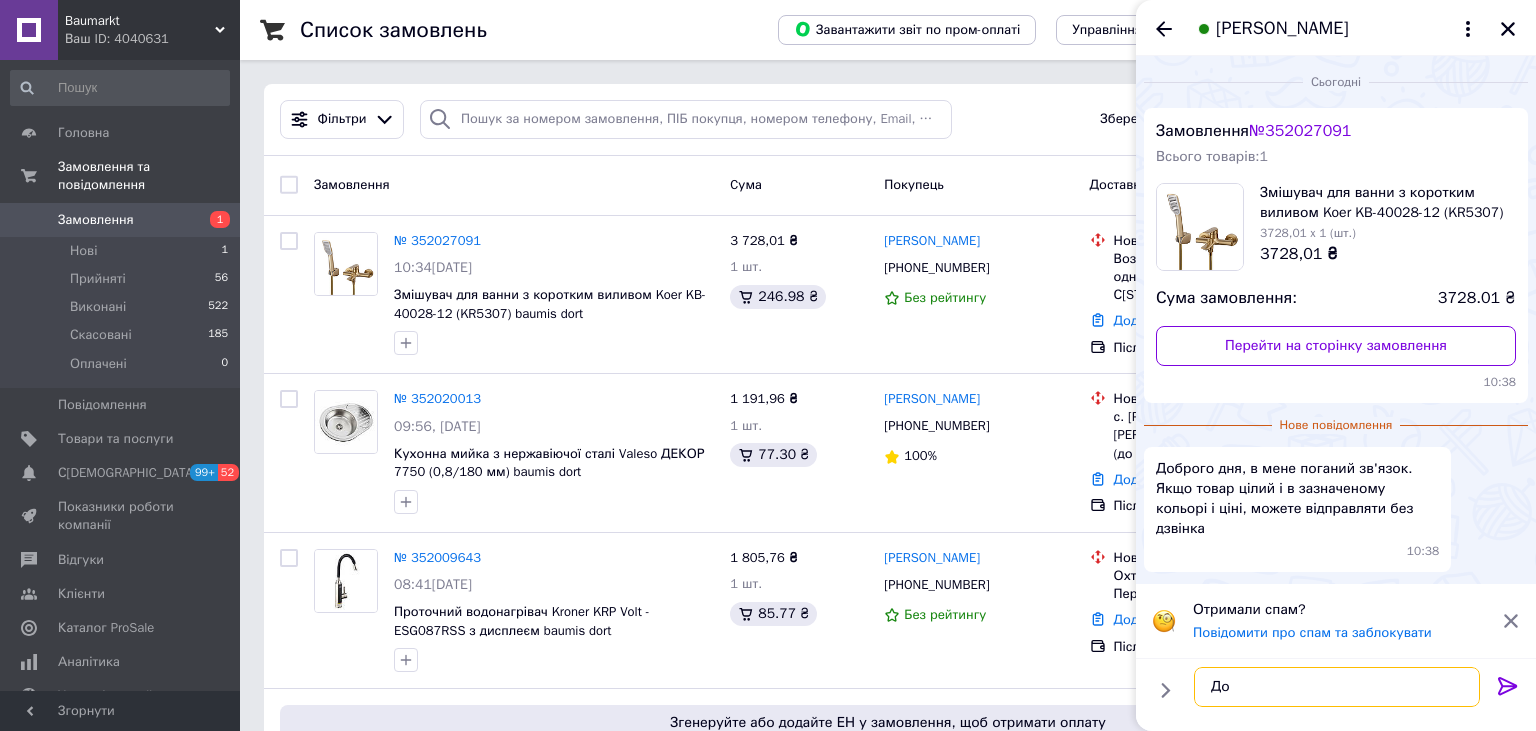 type on "Д" 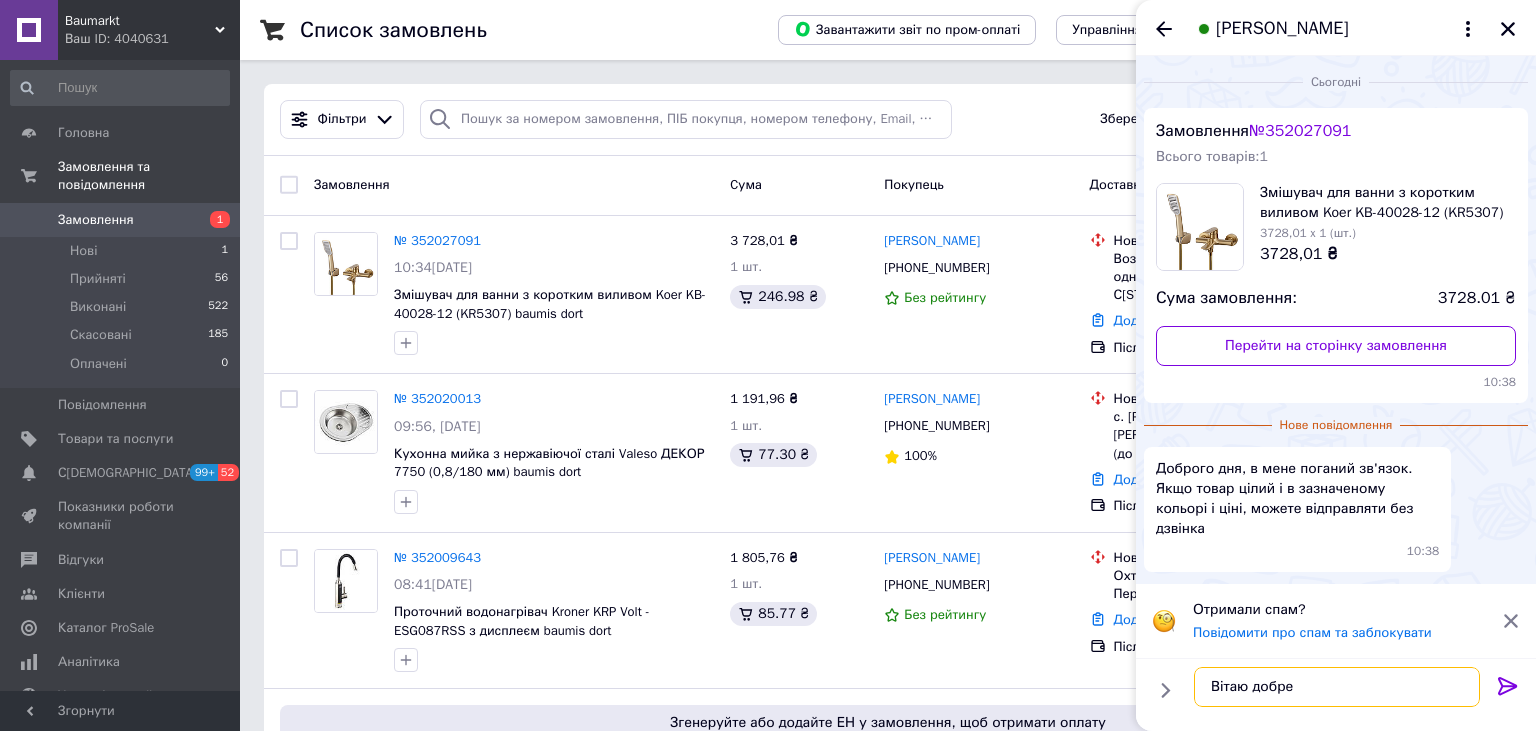 type on "Вітаю добре !" 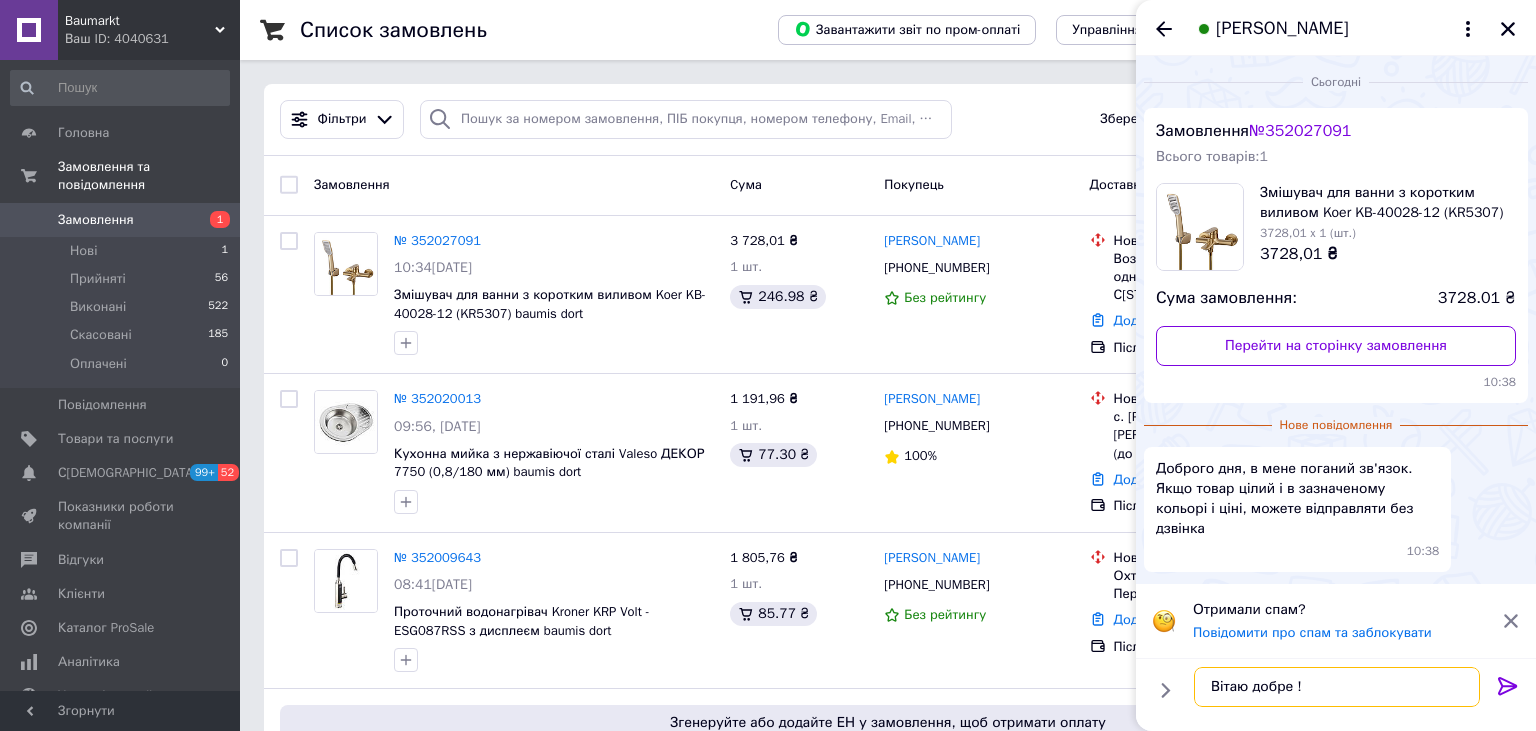 type 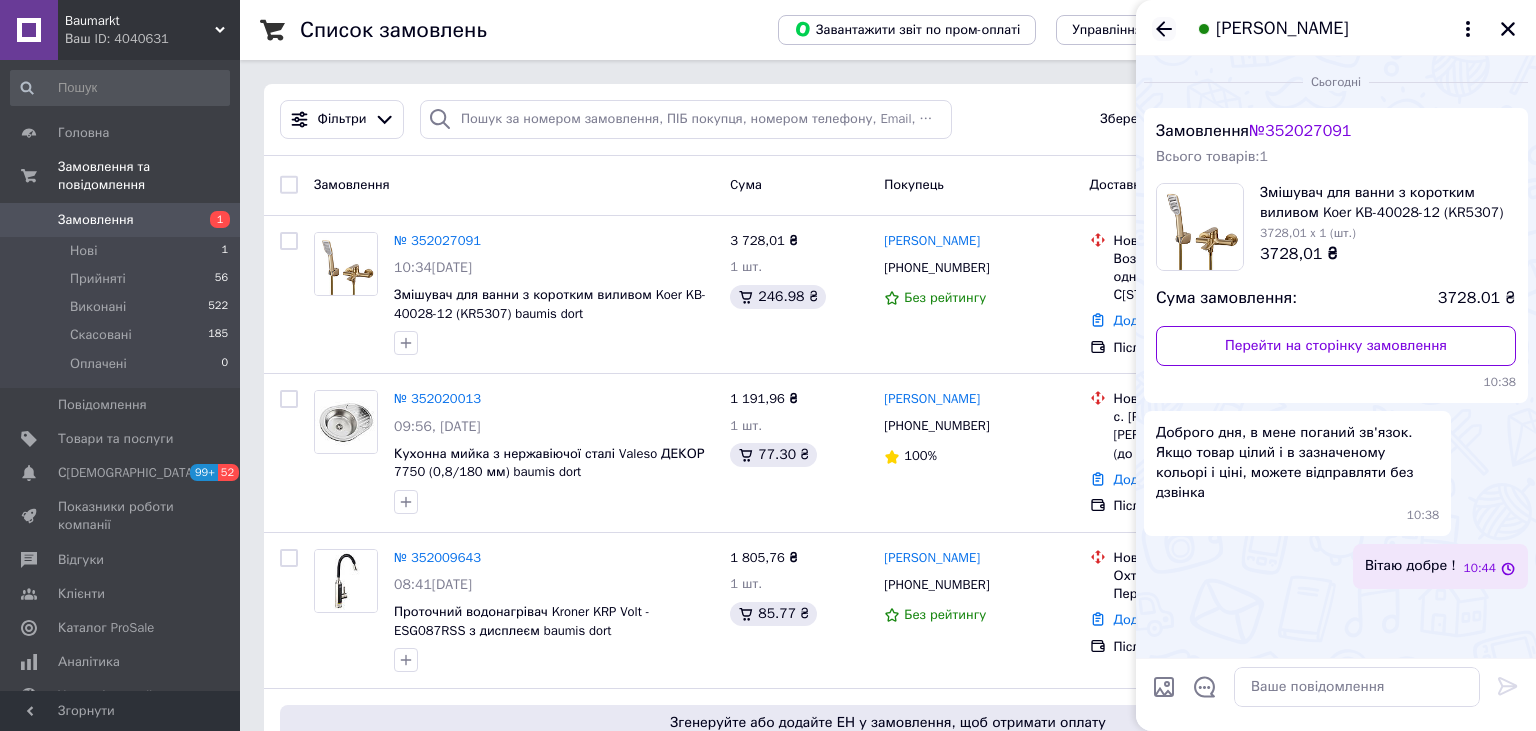 click 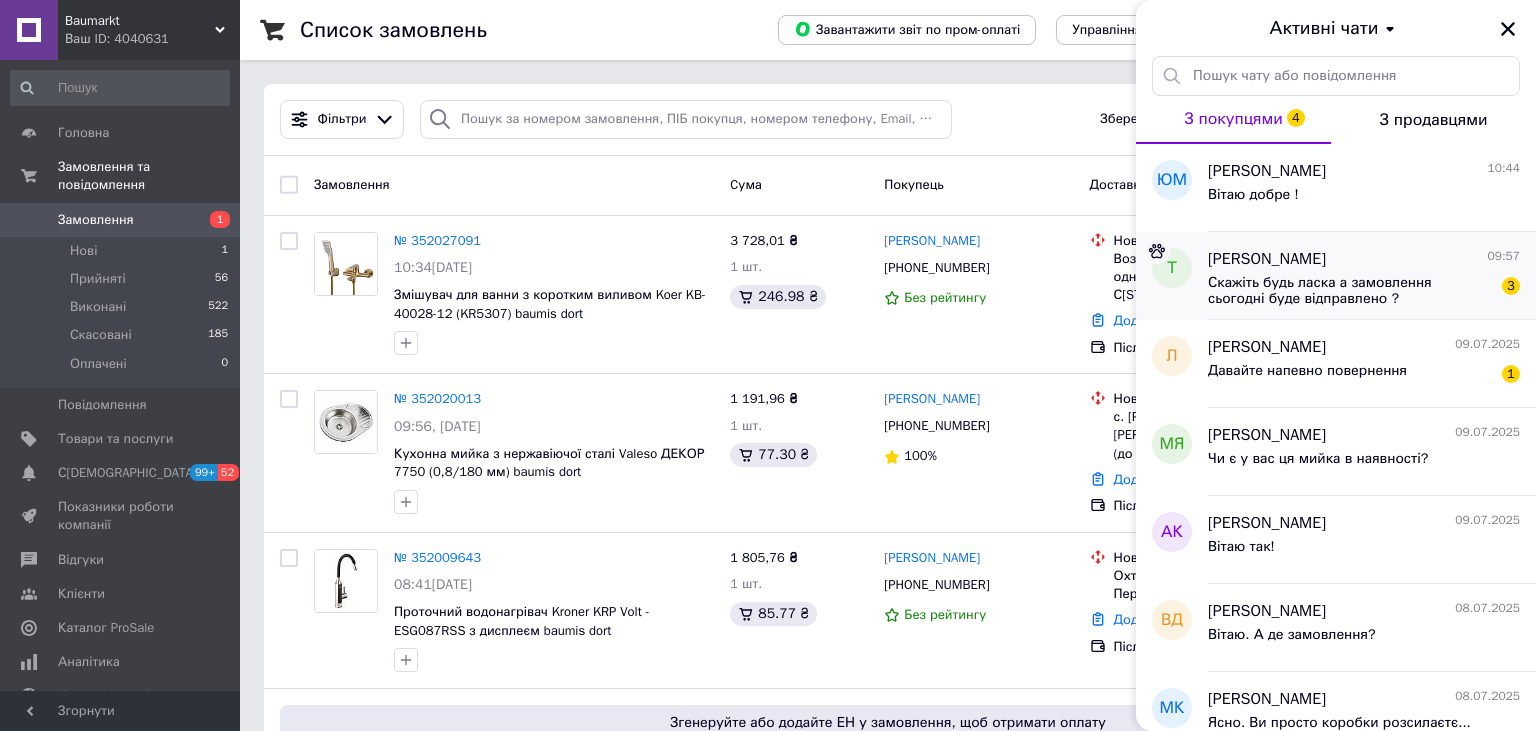 click on "Скажіть будь ласка а замовлення сьогодні буде відправлено ?" at bounding box center [1350, 291] 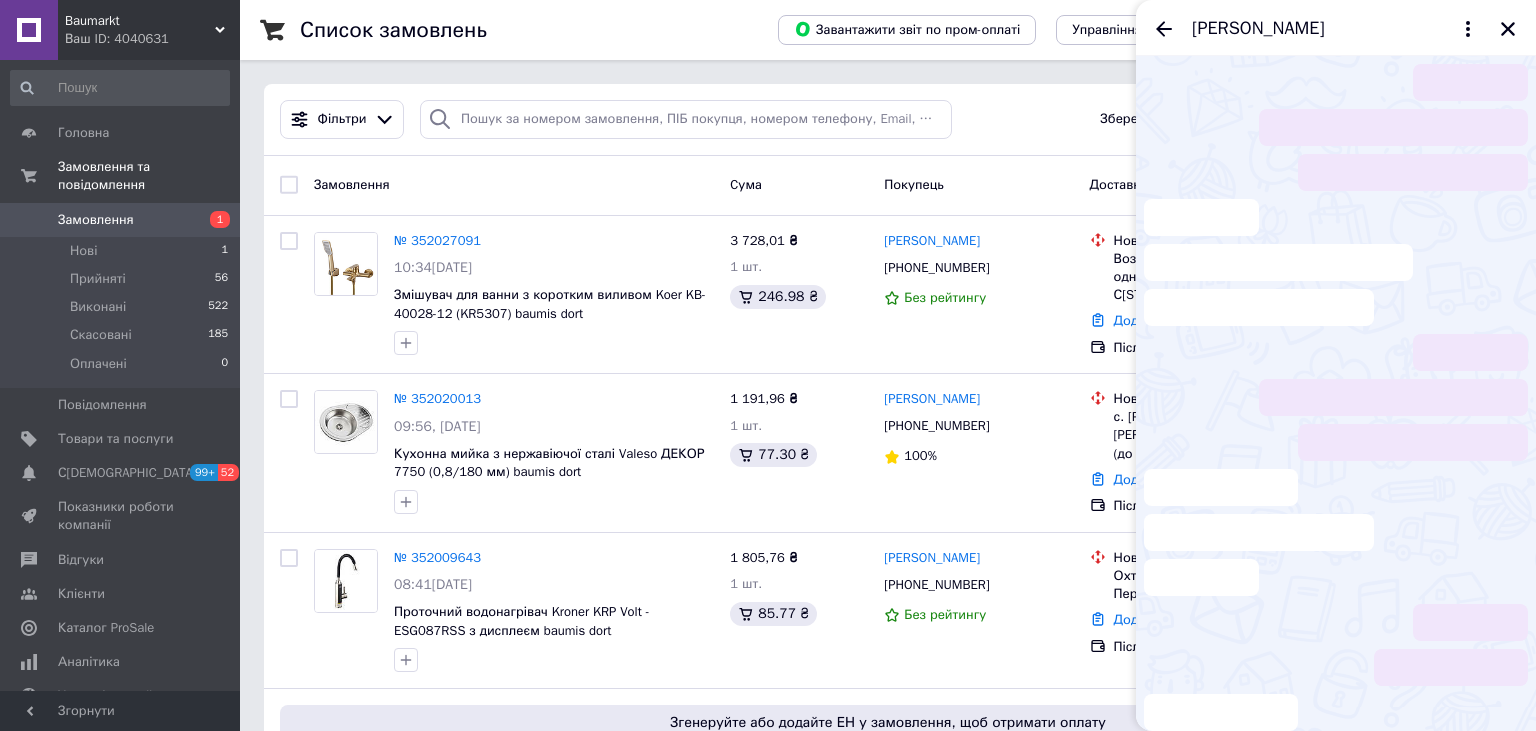 scroll, scrollTop: 48, scrollLeft: 0, axis: vertical 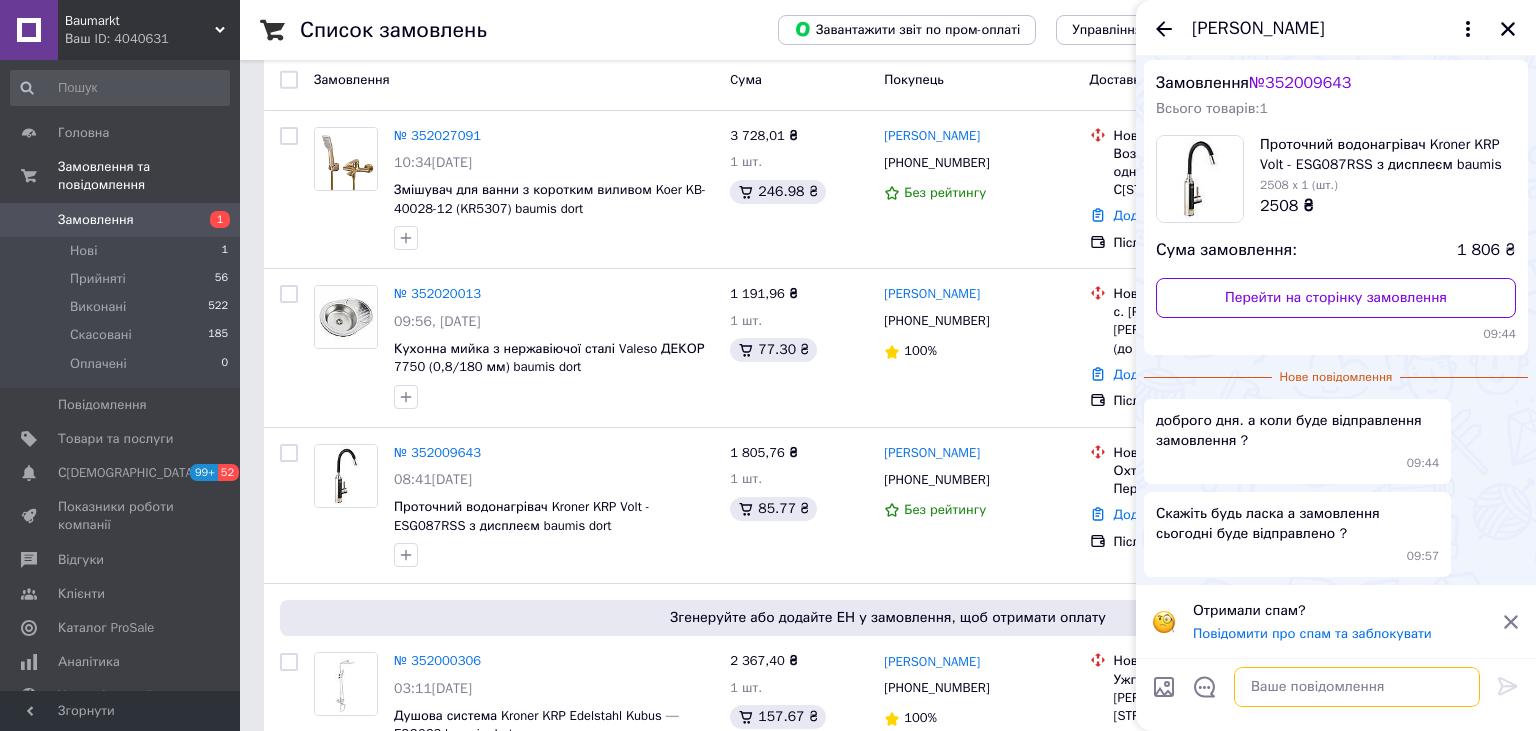 click at bounding box center (1357, 687) 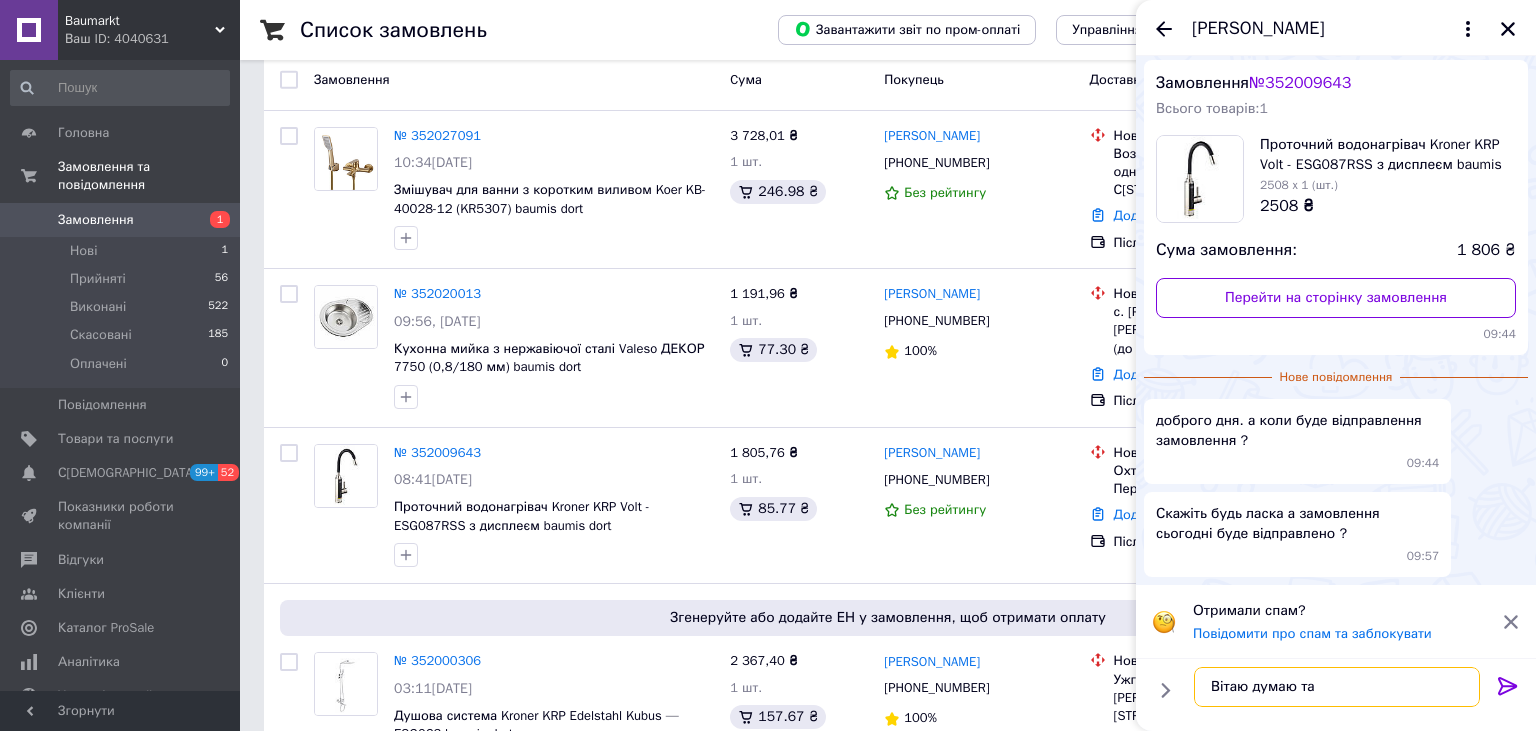 type on "Вітаю думаю так" 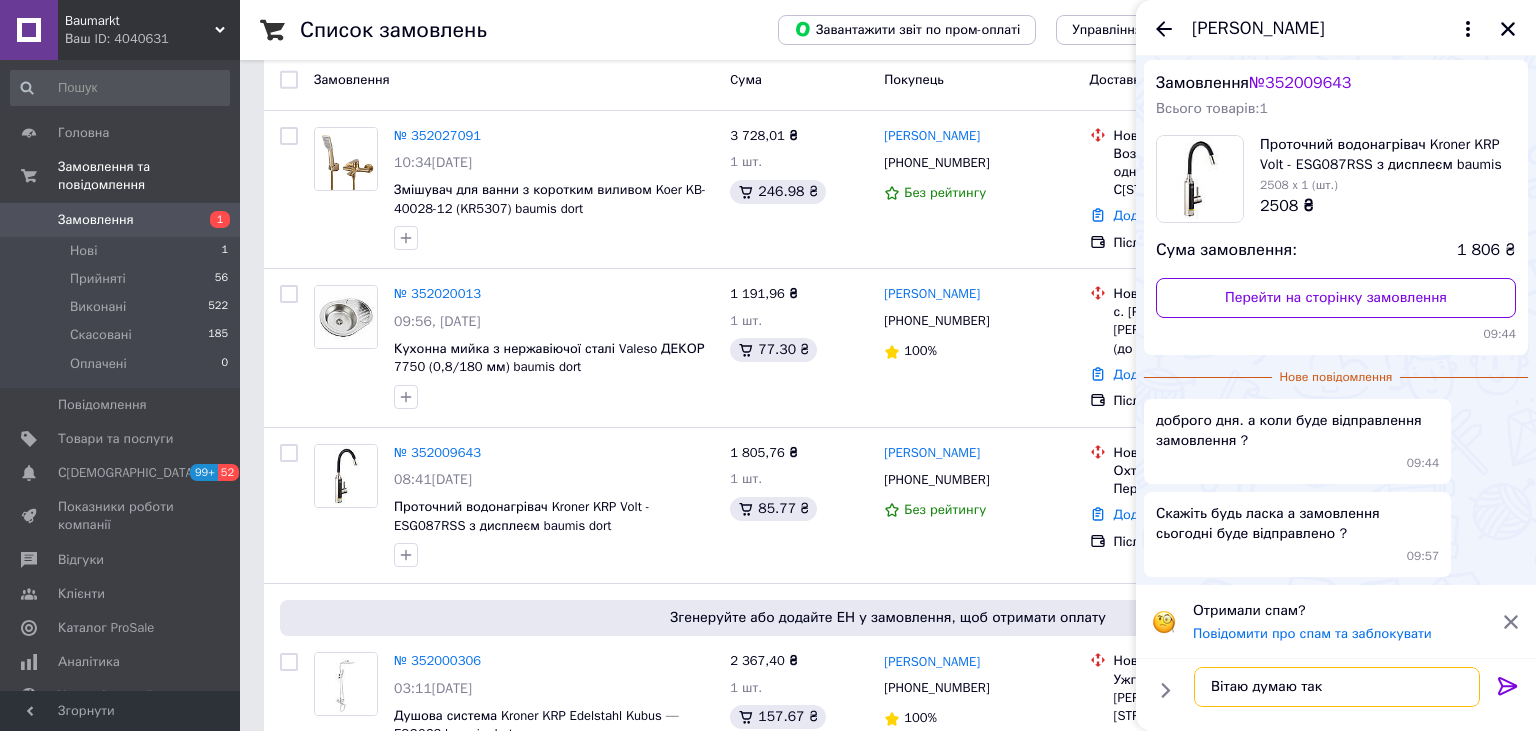 type 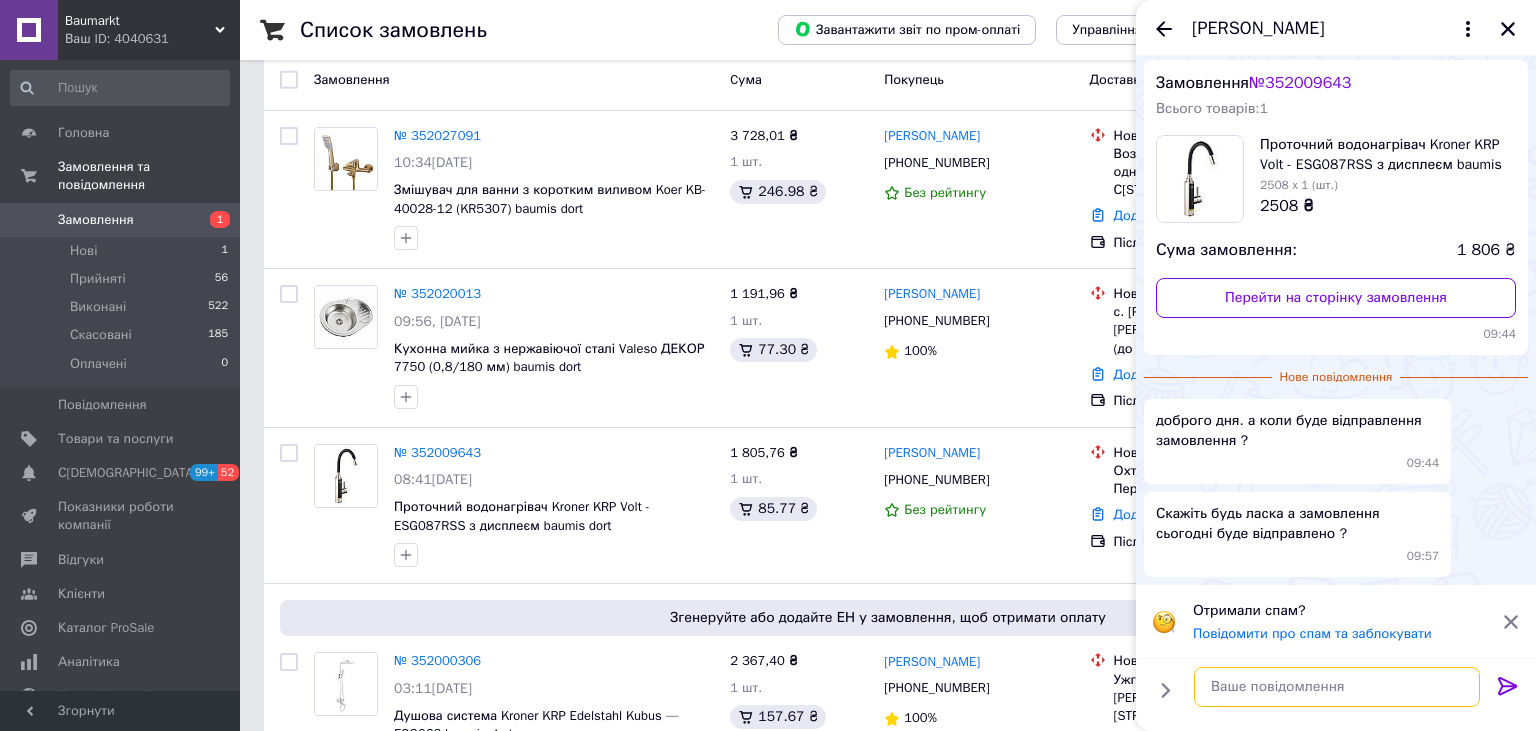 scroll, scrollTop: 0, scrollLeft: 0, axis: both 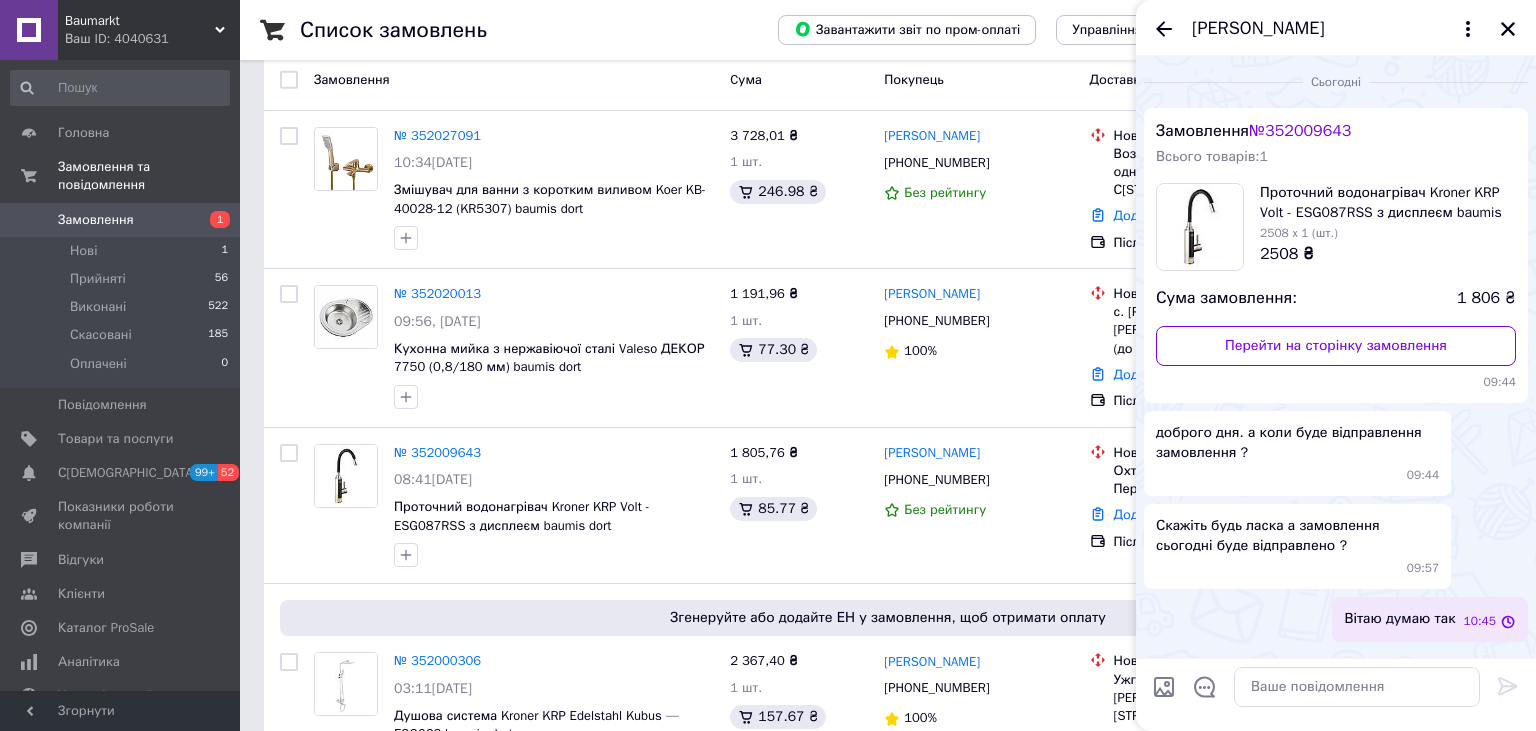 click on "Татьяна" at bounding box center [1258, 29] 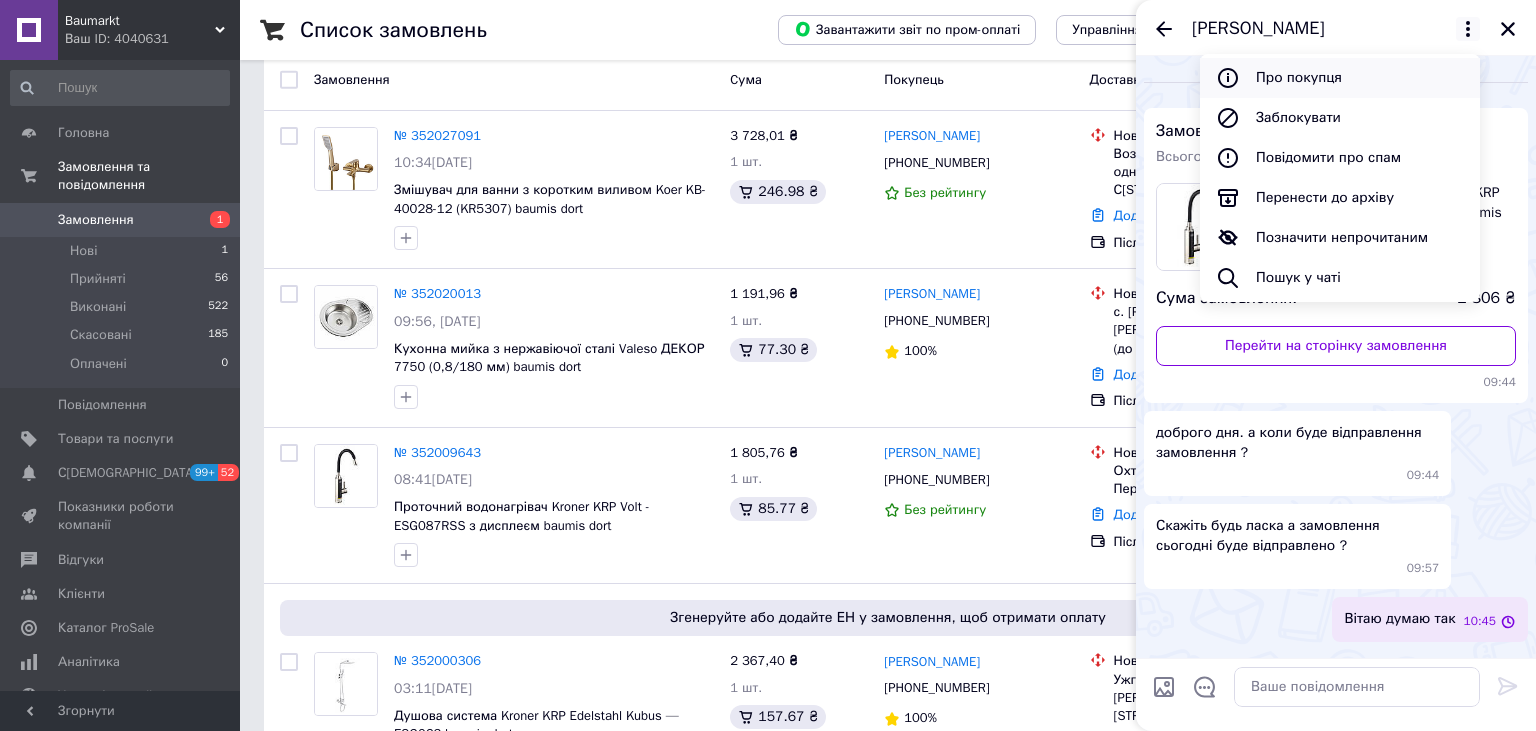click 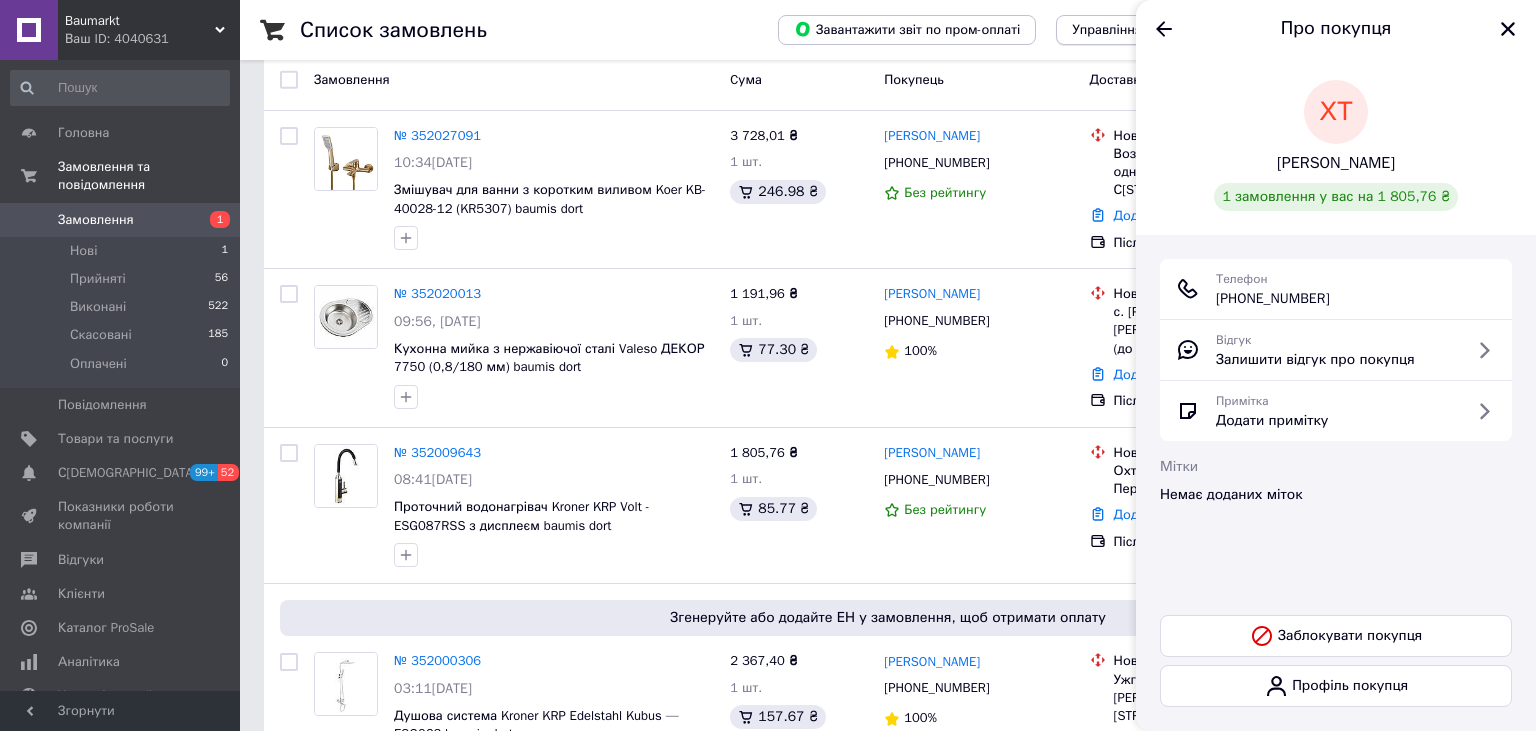 click on "Управління статусами" at bounding box center [1140, 30] 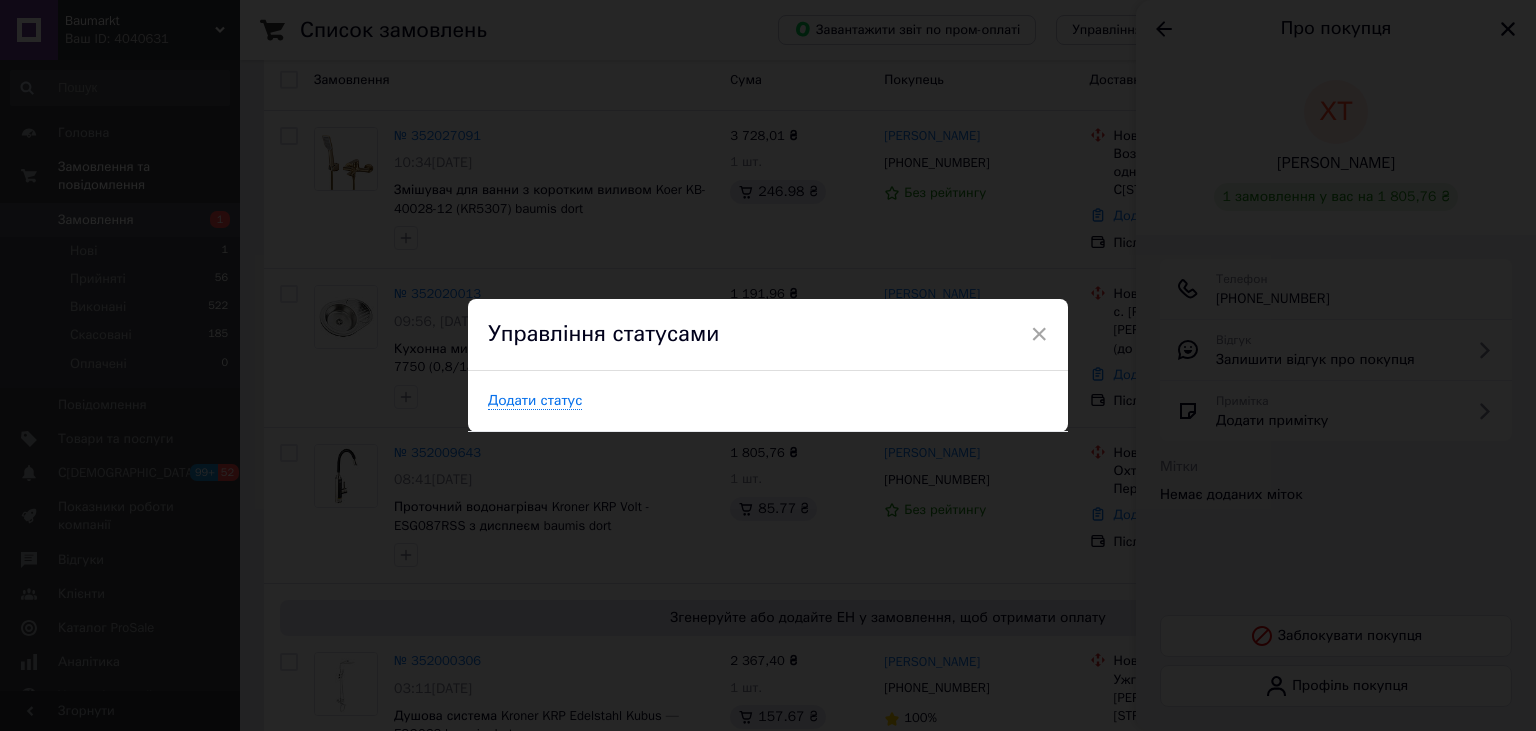 click on "× Управління статусами Додати статус" at bounding box center (768, 365) 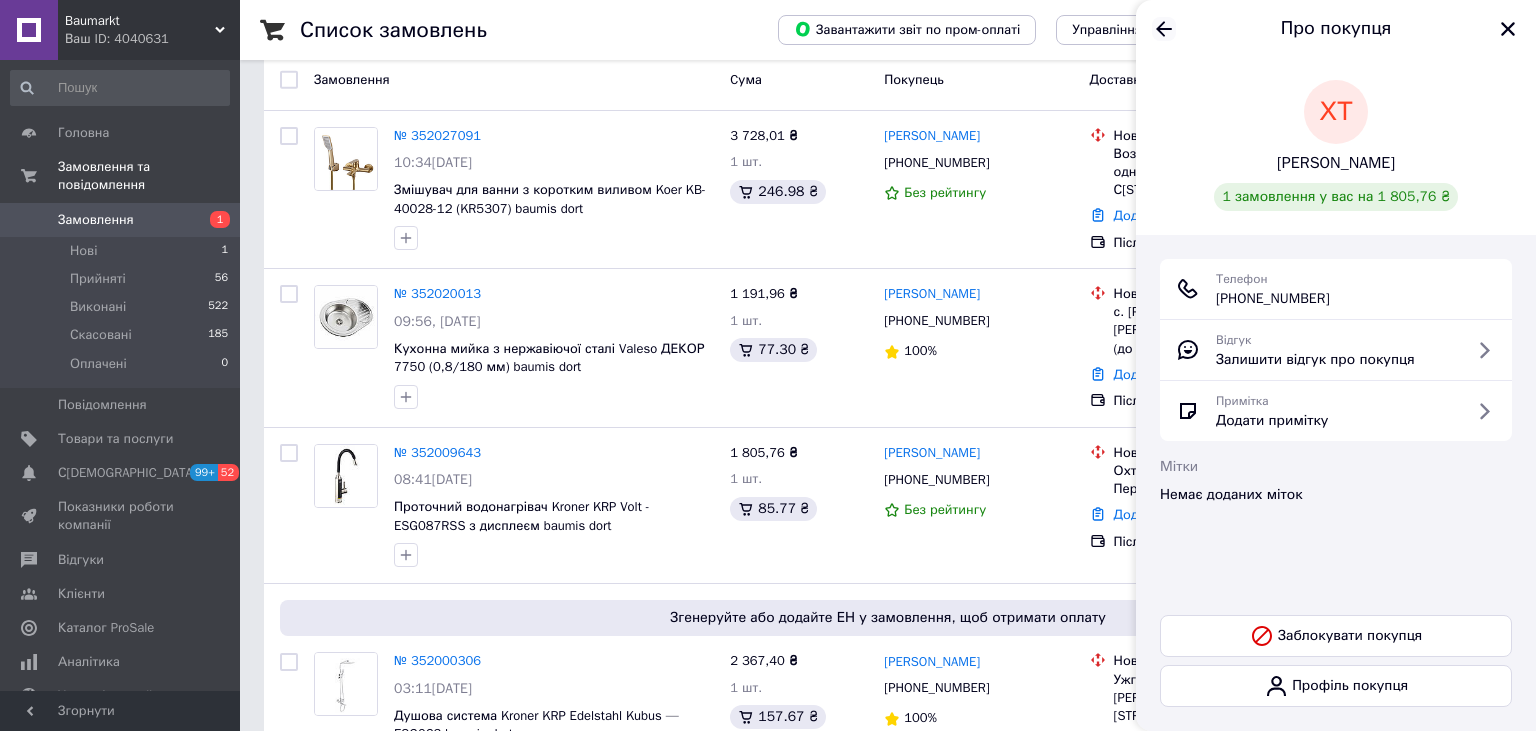 click 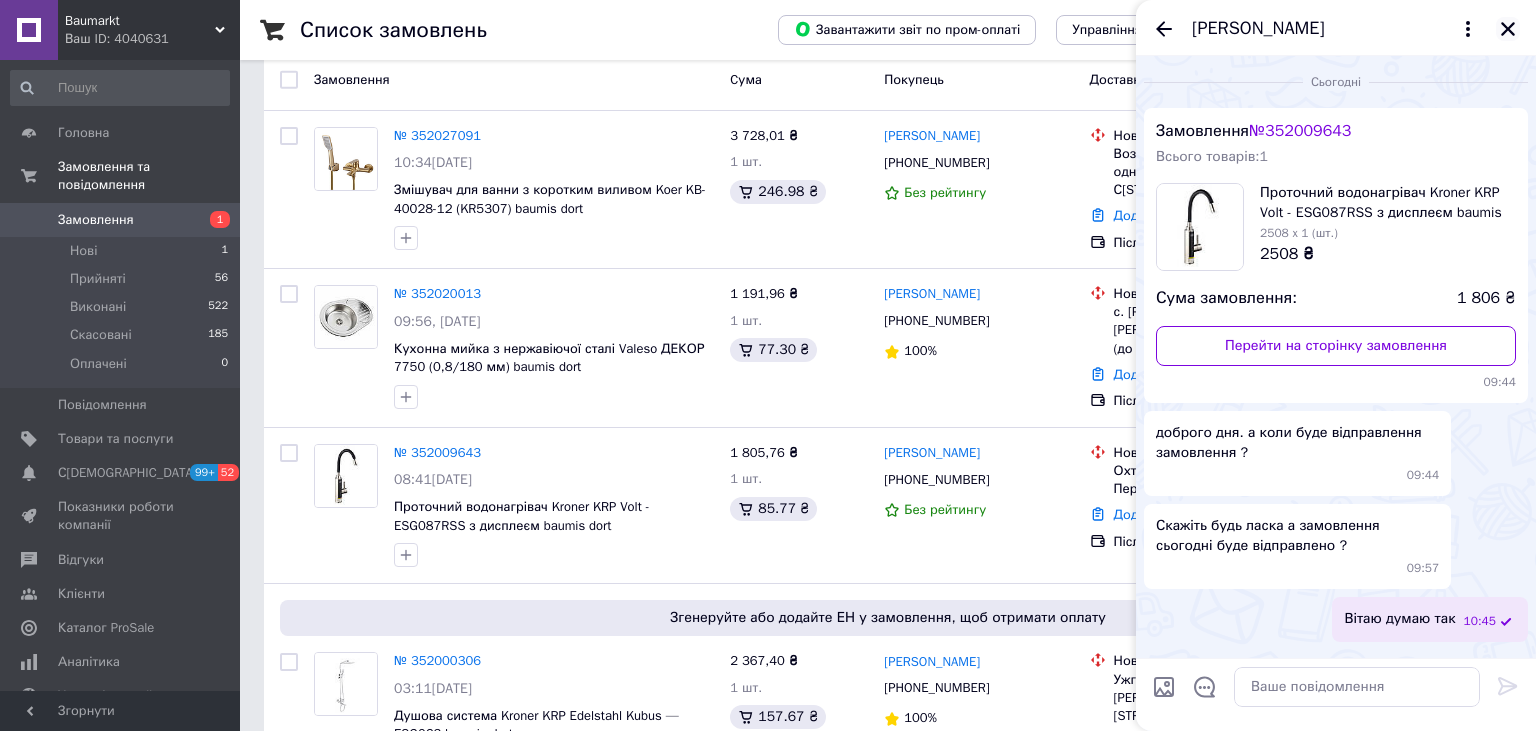 click 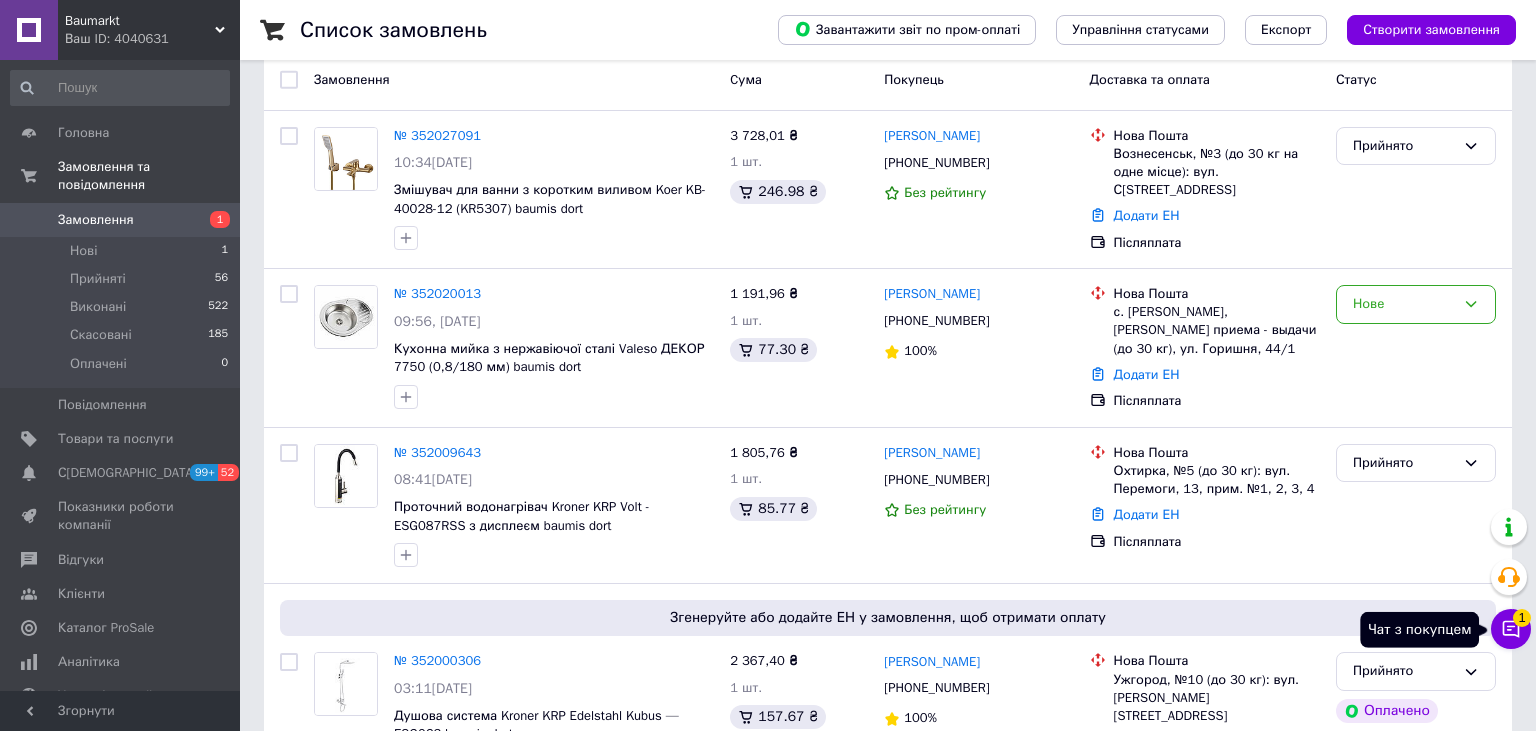 click on "1" at bounding box center (1522, 618) 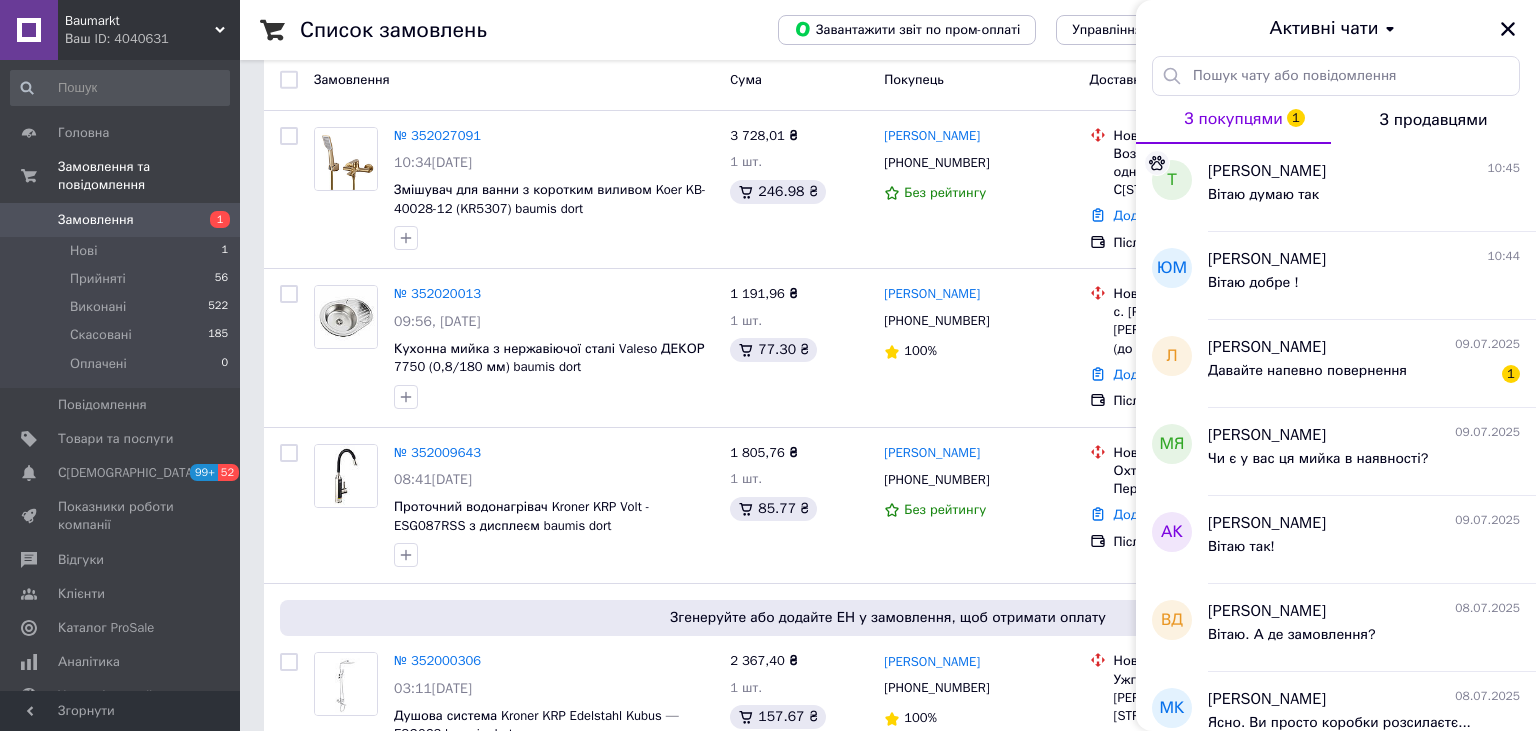 click 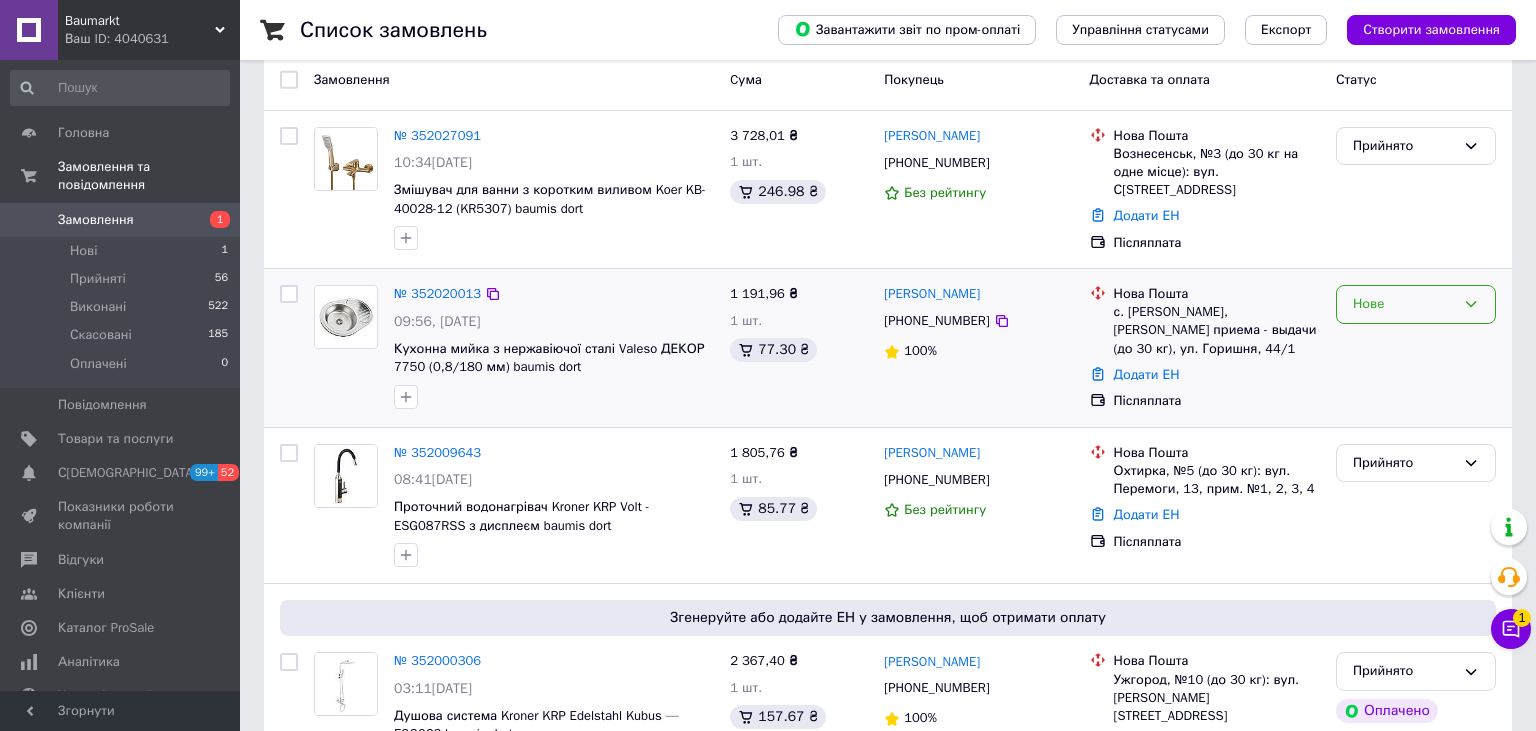 click on "Нове" at bounding box center (1404, 304) 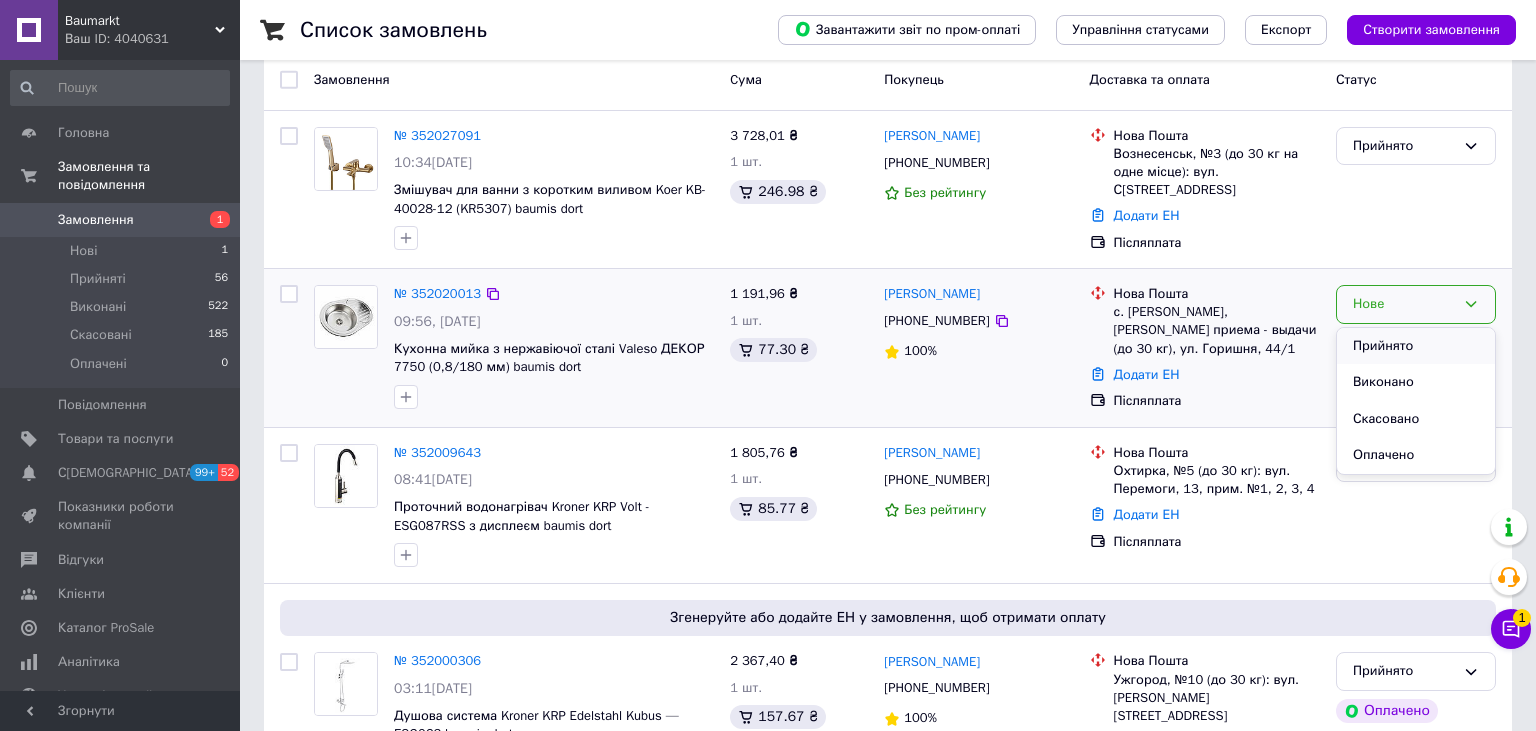 click on "Прийнято" at bounding box center (1416, 346) 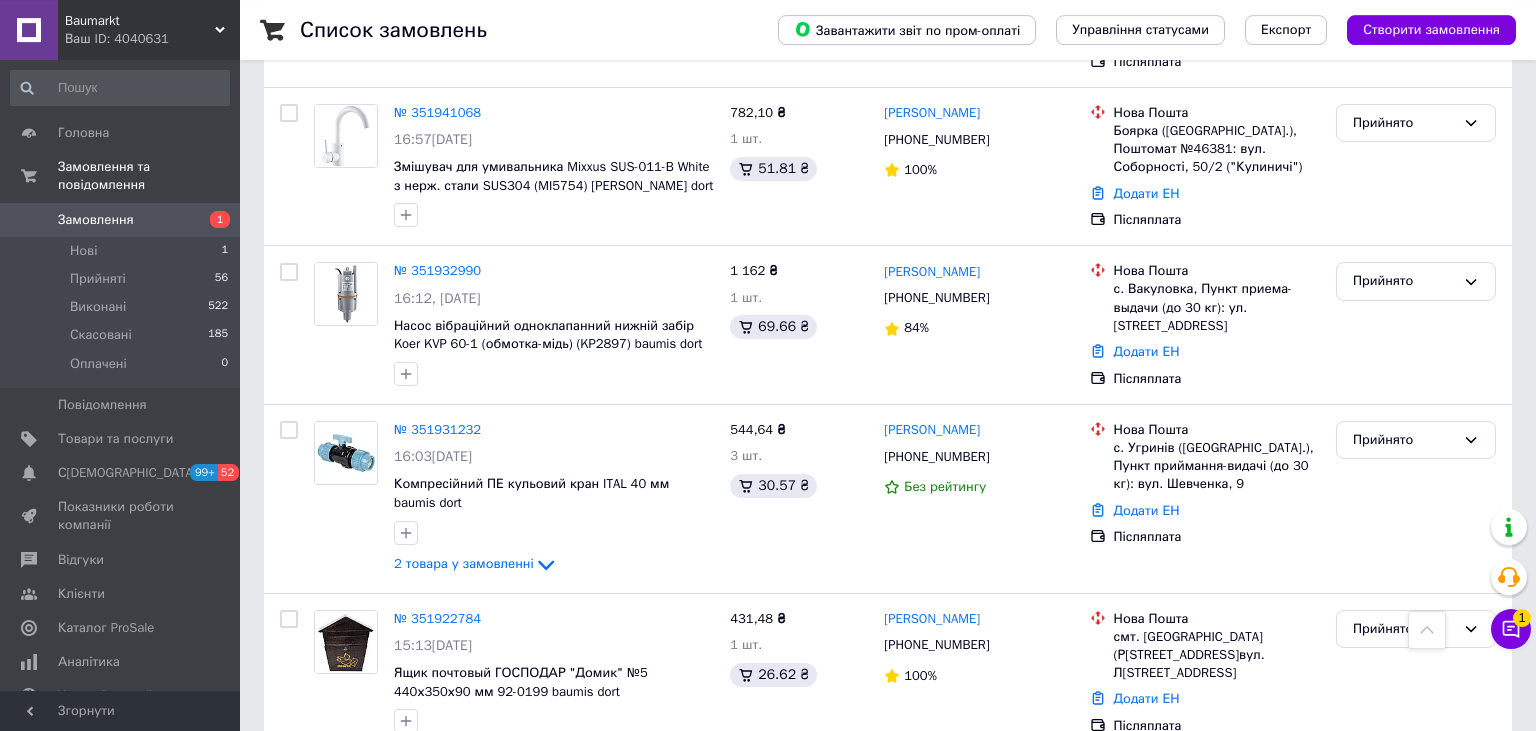 scroll, scrollTop: 2323, scrollLeft: 0, axis: vertical 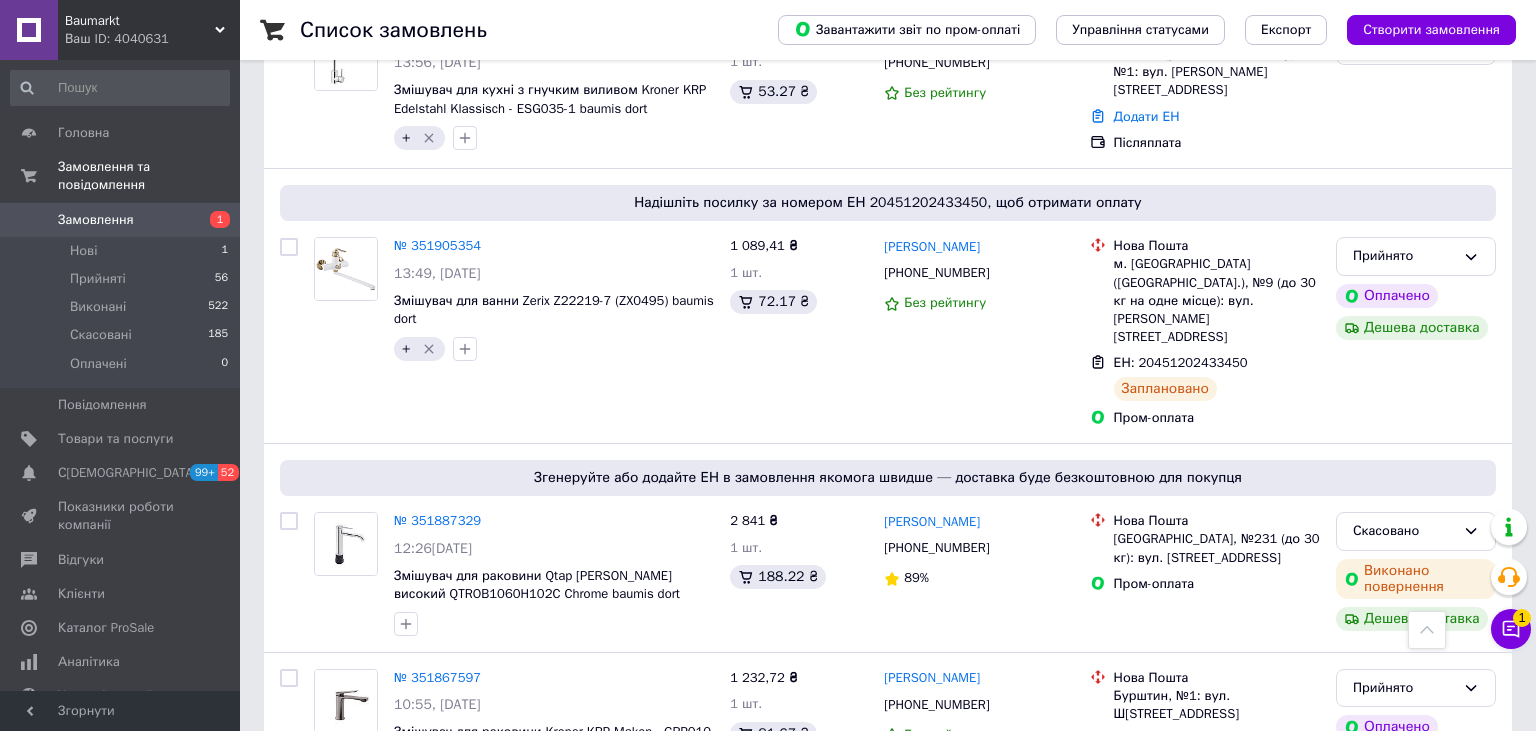 click on "2" at bounding box center [327, 865] 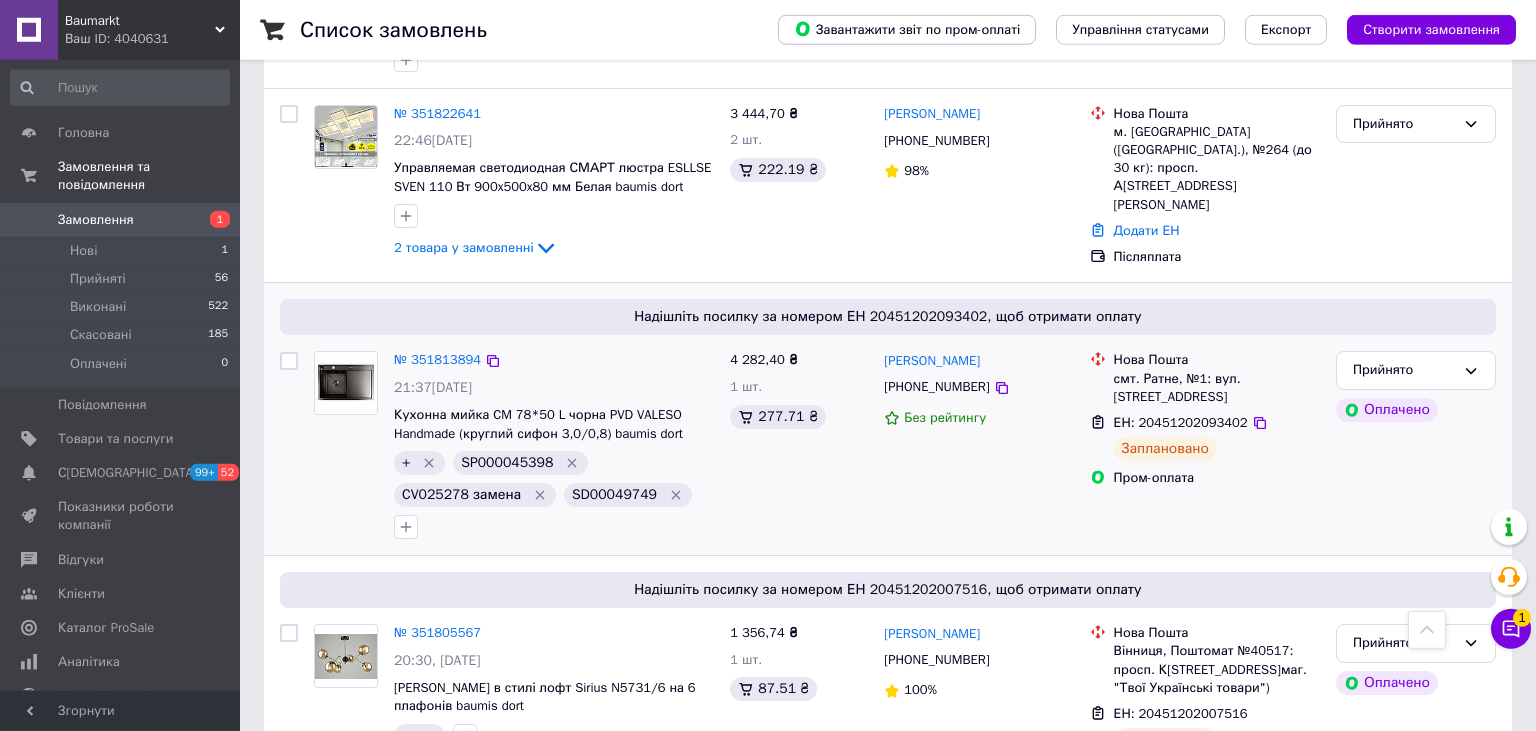 scroll, scrollTop: 633, scrollLeft: 0, axis: vertical 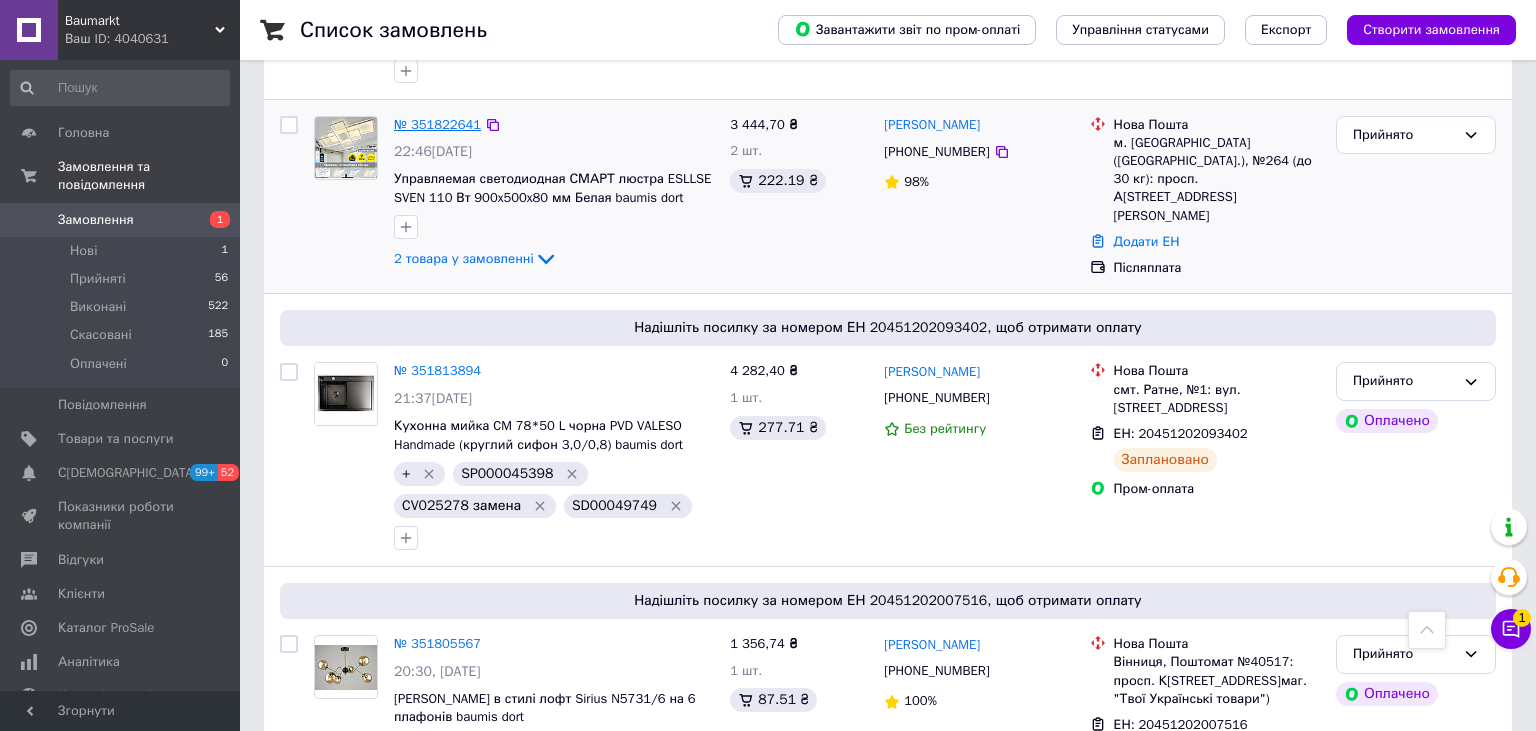 click on "№ 351822641" at bounding box center [437, 124] 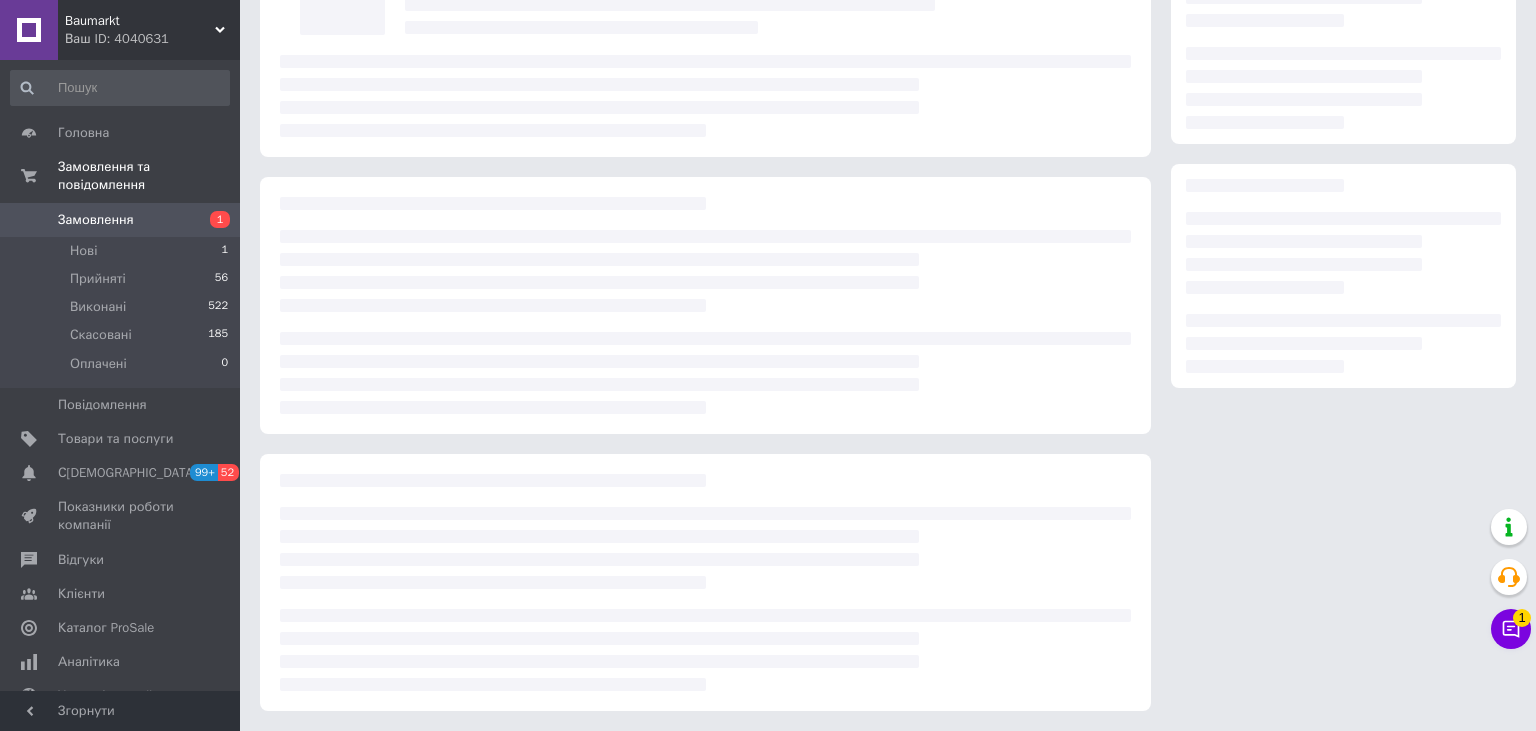 scroll, scrollTop: 0, scrollLeft: 0, axis: both 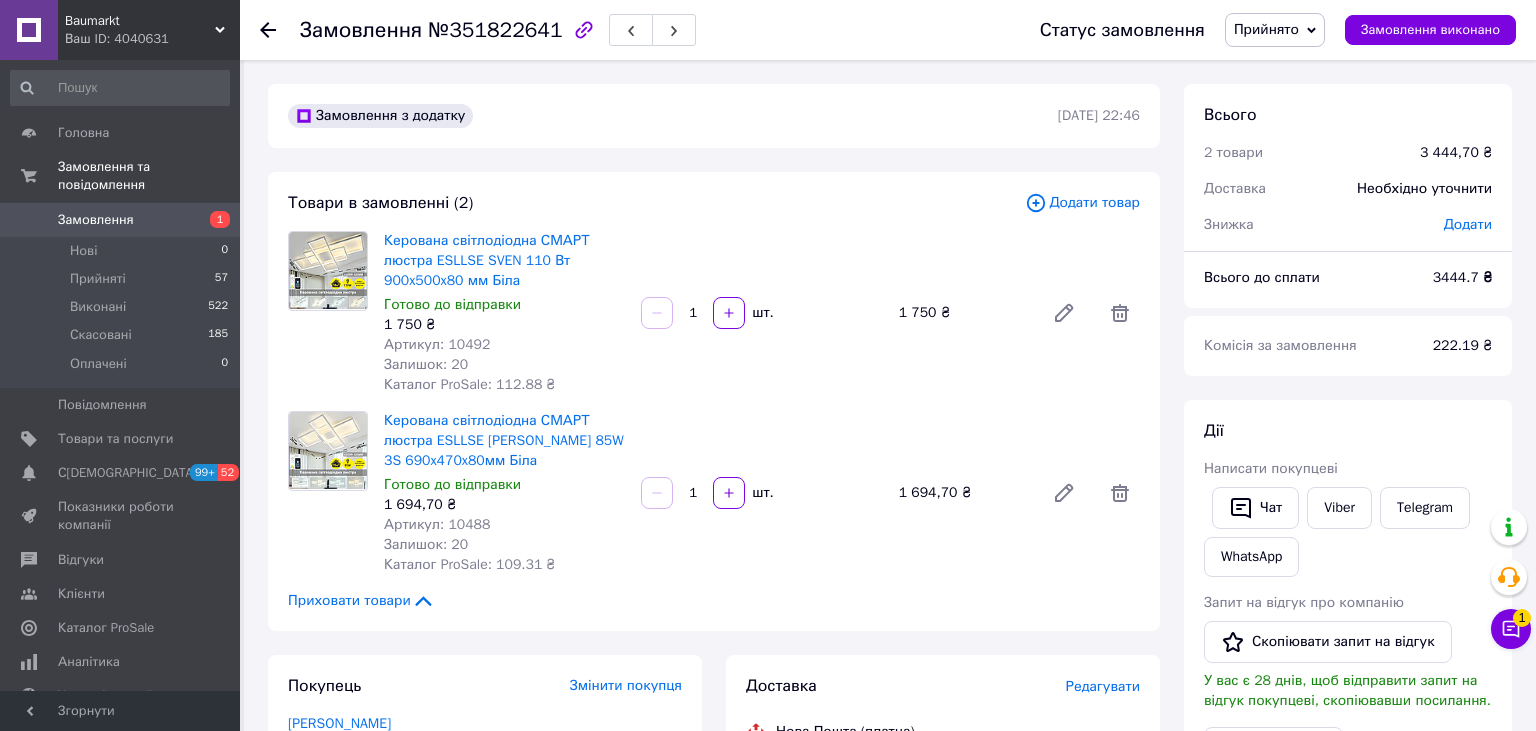 click on "Написати покупцеві" at bounding box center (1348, 469) 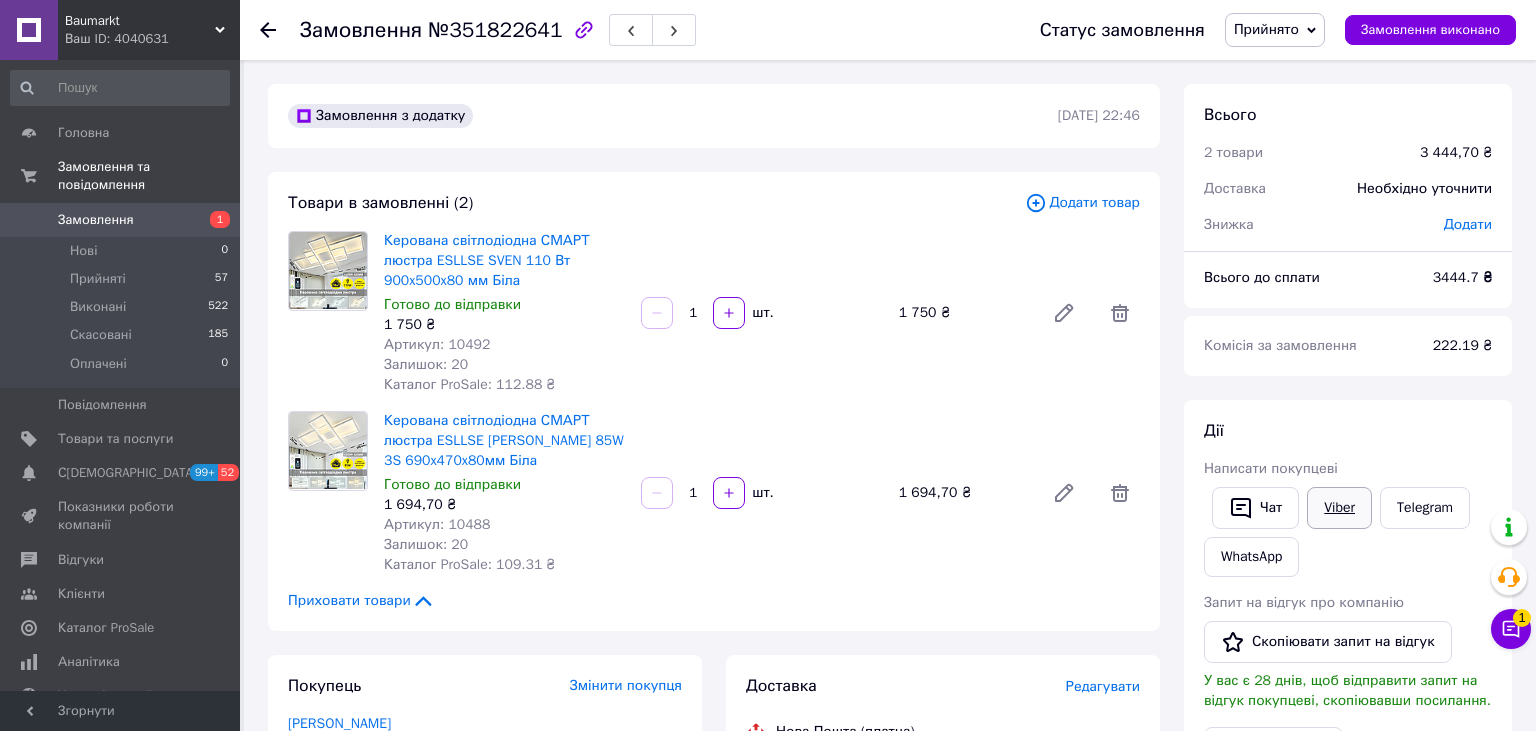 click on "Viber" at bounding box center (1339, 508) 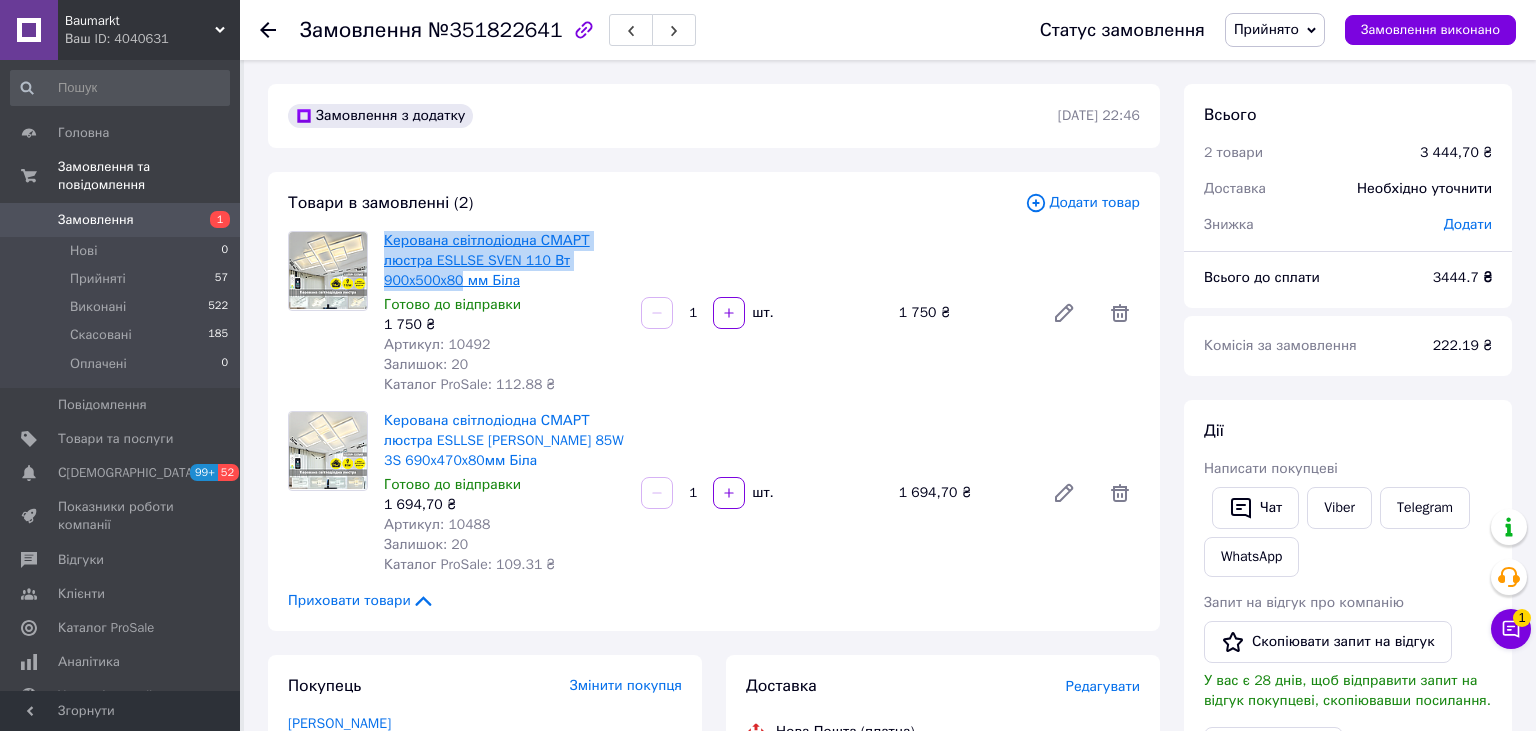 copy on "Керована світлодіодна СМАРТ люстра ESLLSE SVEN 110 Вт 900x500x80" 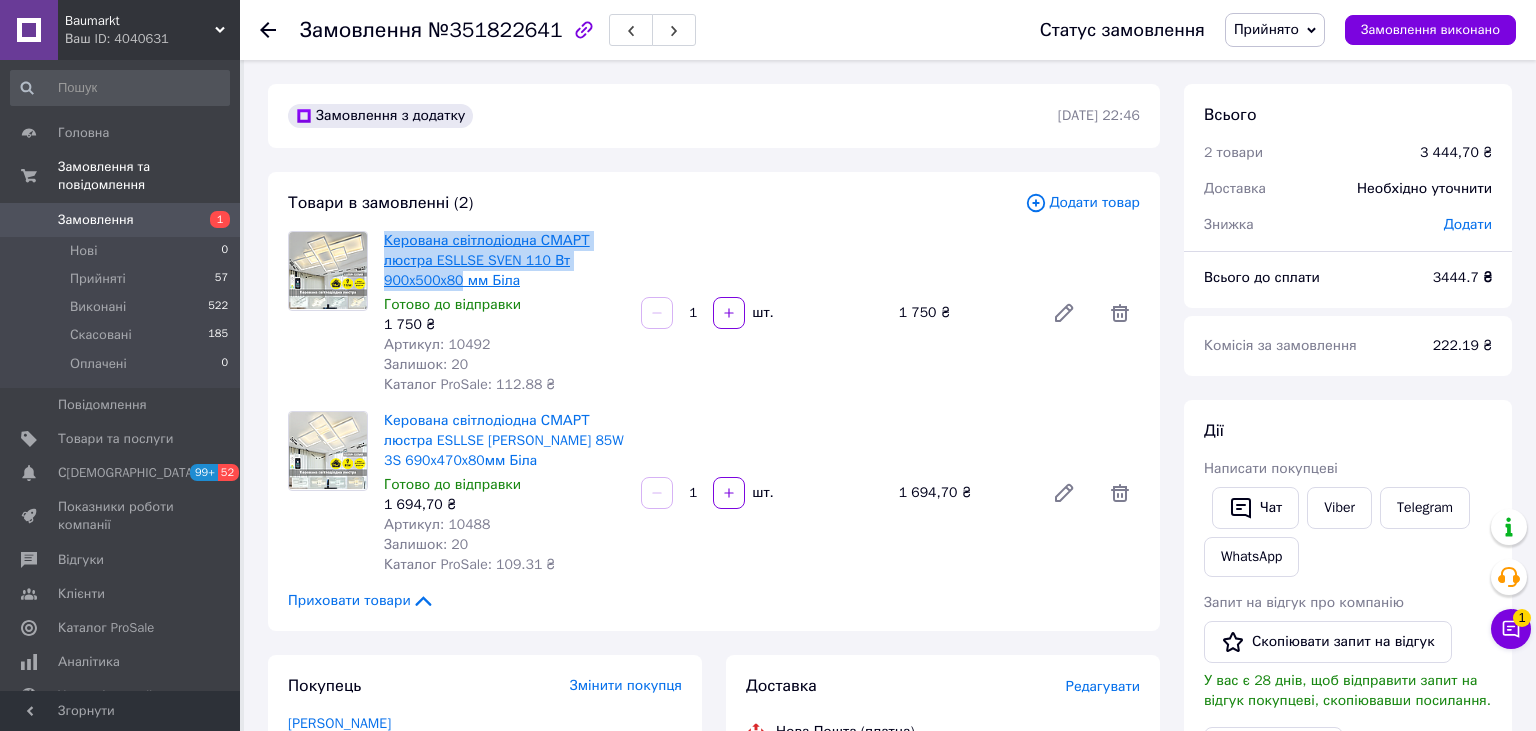 drag, startPoint x: 382, startPoint y: 231, endPoint x: 457, endPoint y: 279, distance: 89.04493 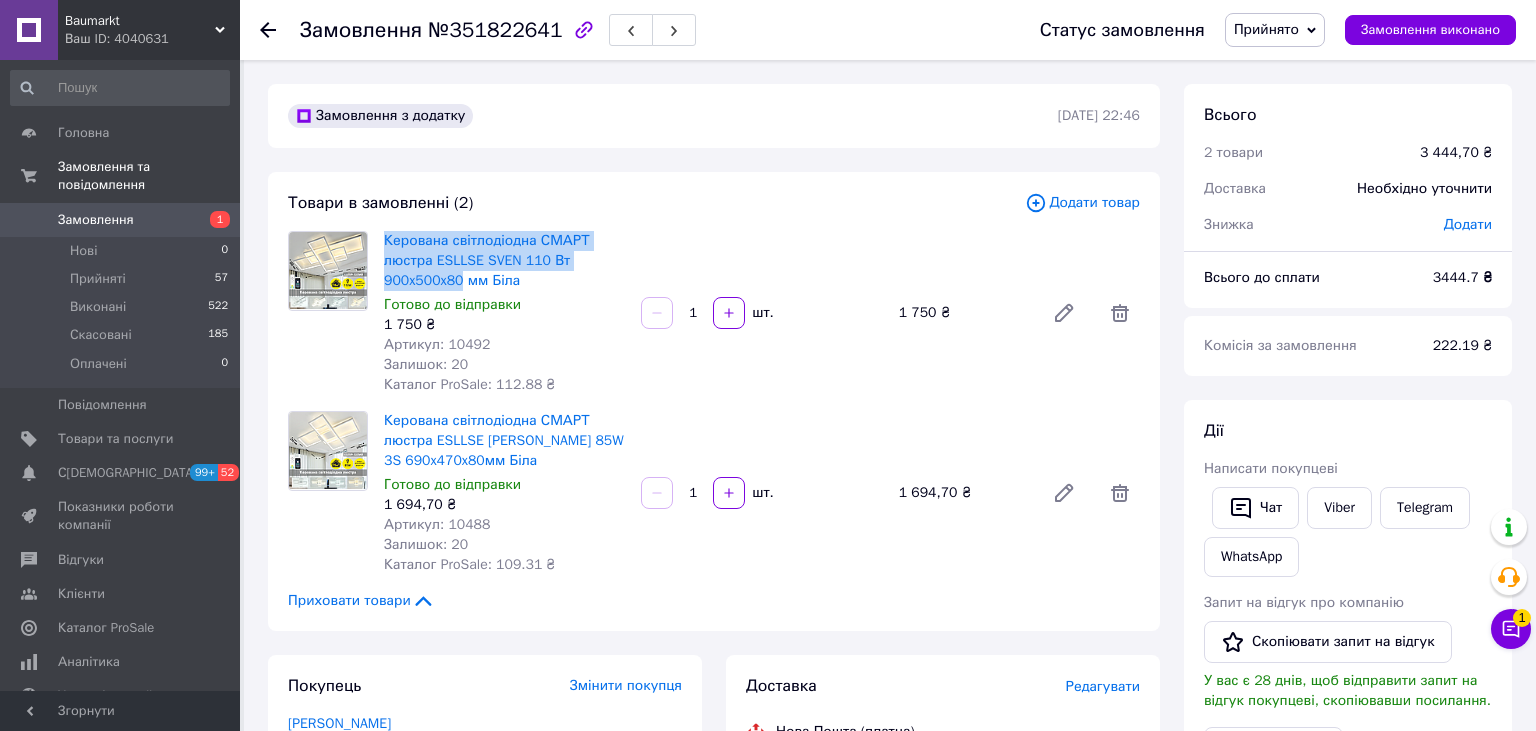 click on "Замовлення" at bounding box center (121, 220) 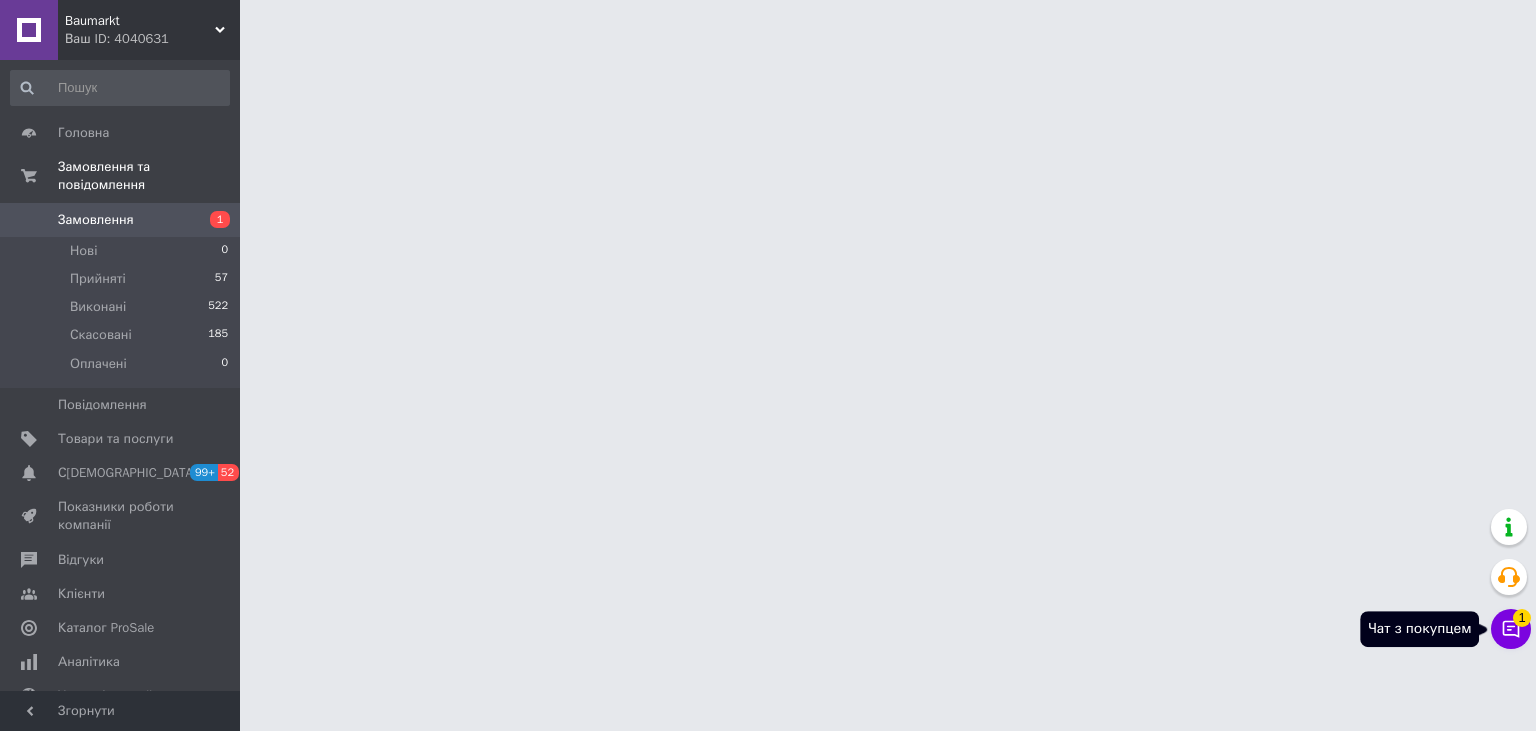 click on "Чат з покупцем 1" at bounding box center (1511, 629) 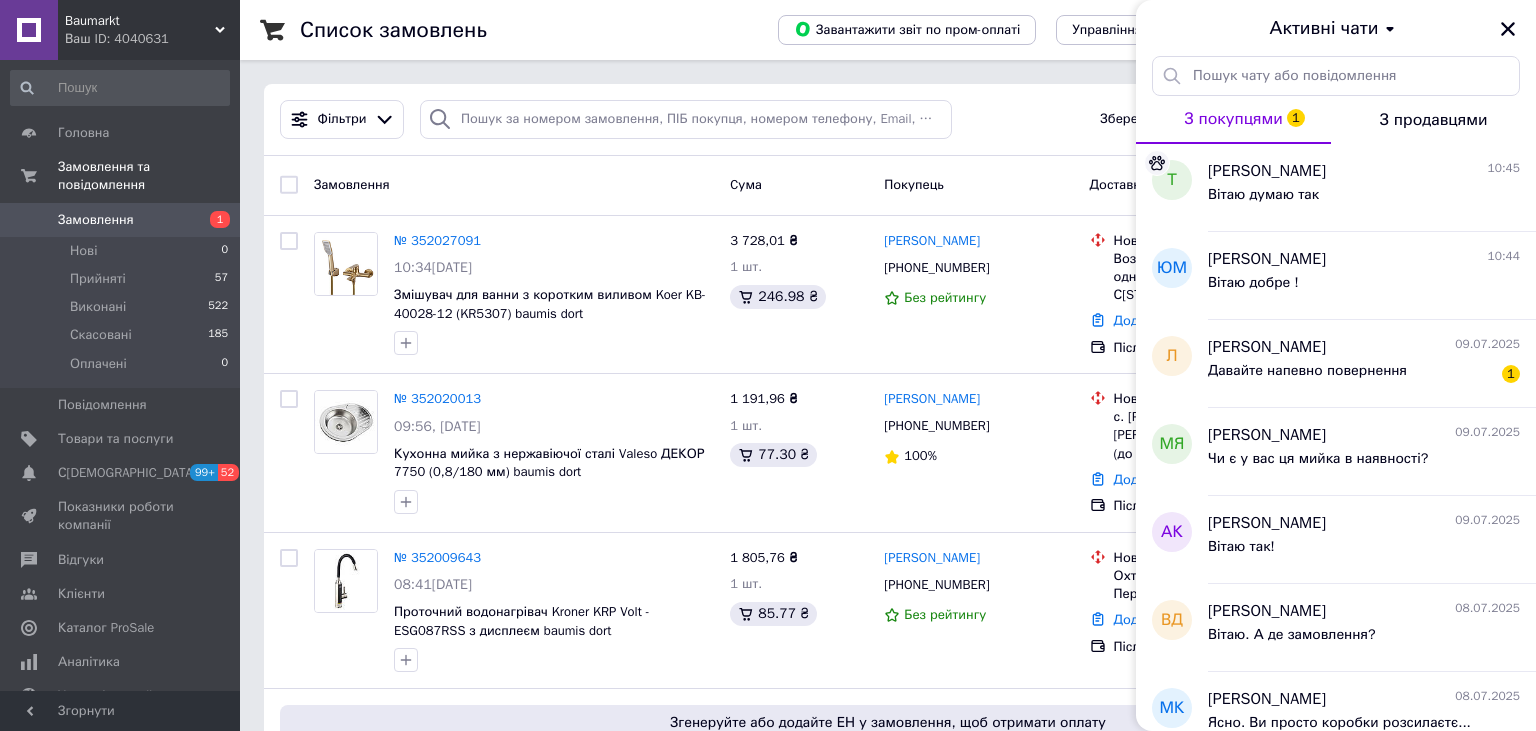 click at bounding box center (1508, 29) 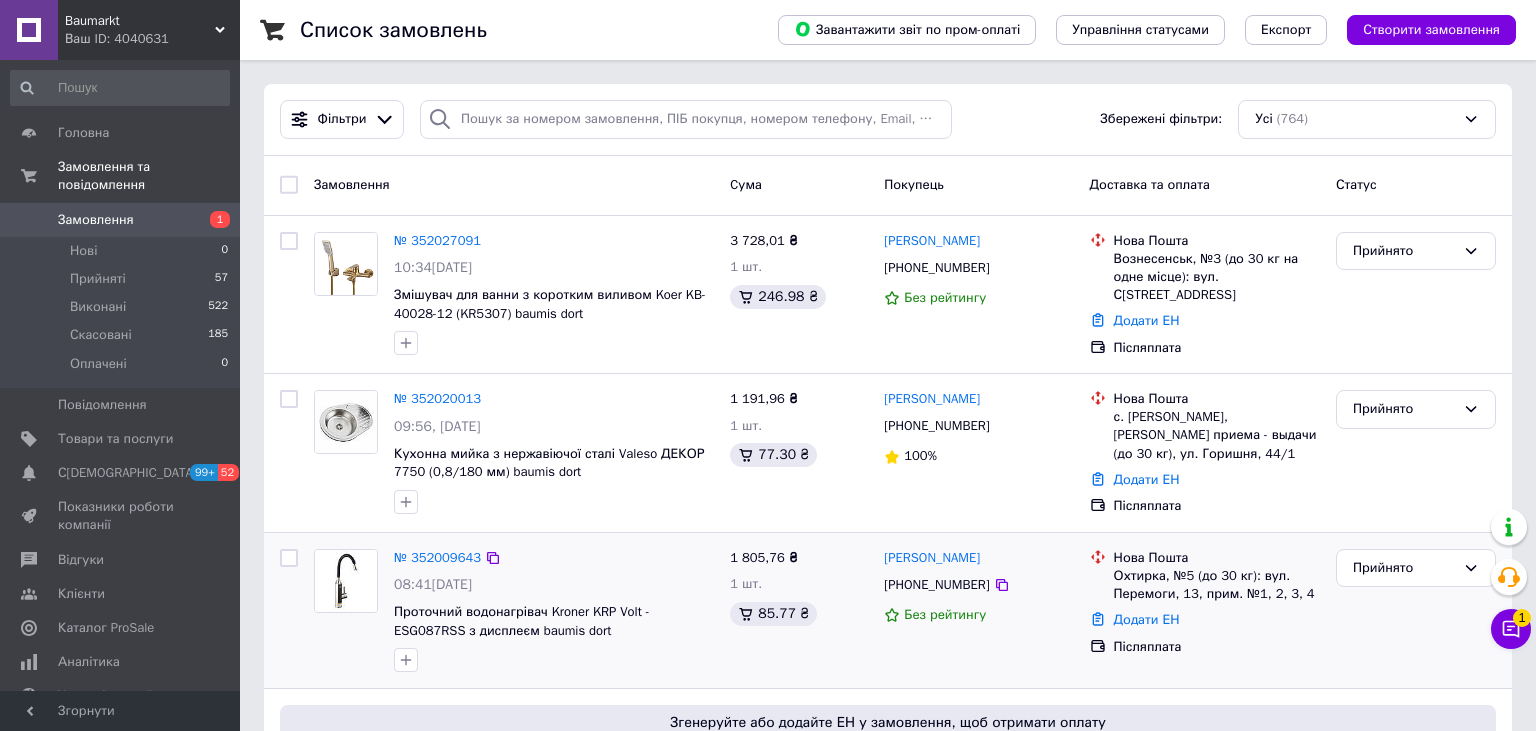 drag, startPoint x: 1006, startPoint y: 166, endPoint x: 982, endPoint y: 668, distance: 502.57336 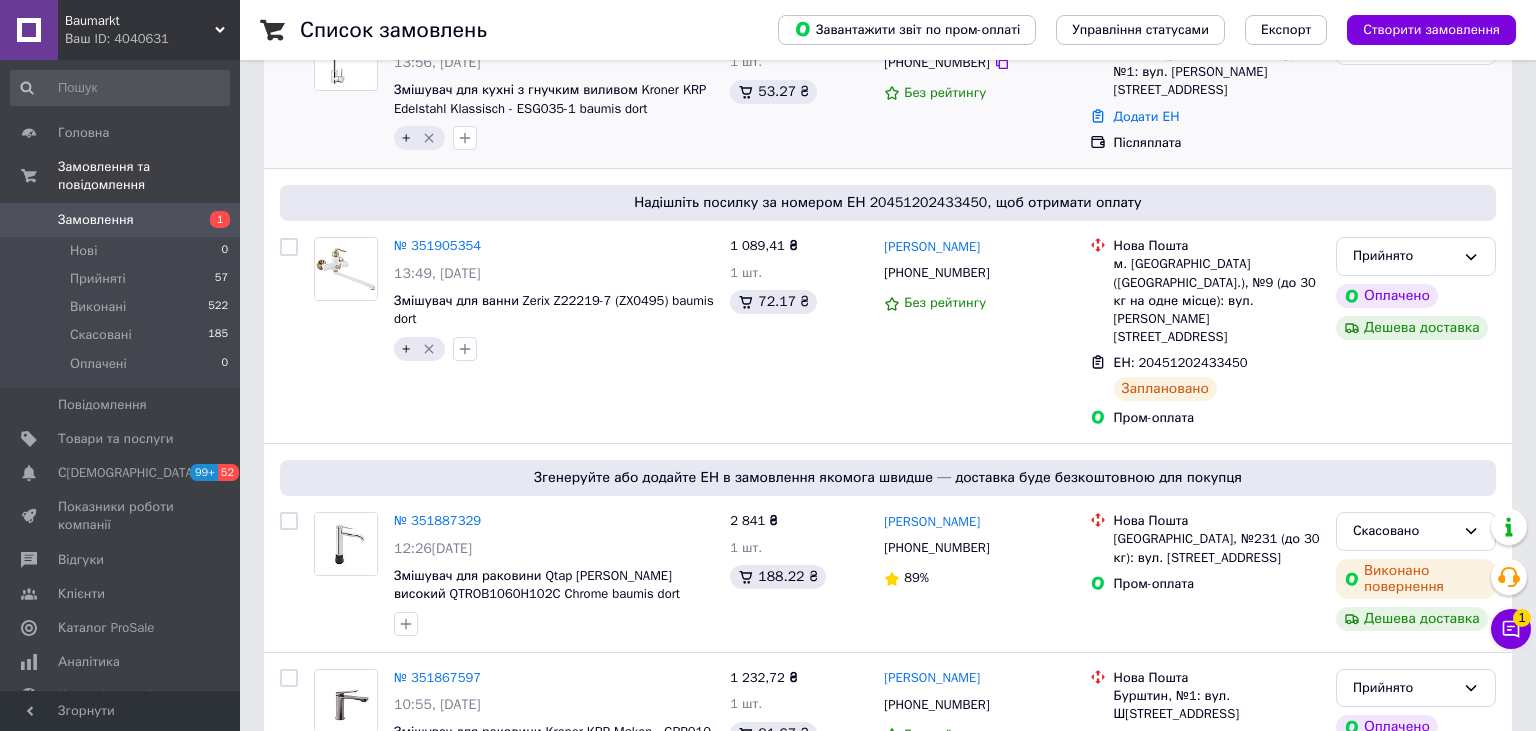 drag, startPoint x: 958, startPoint y: 206, endPoint x: 977, endPoint y: 646, distance: 440.41003 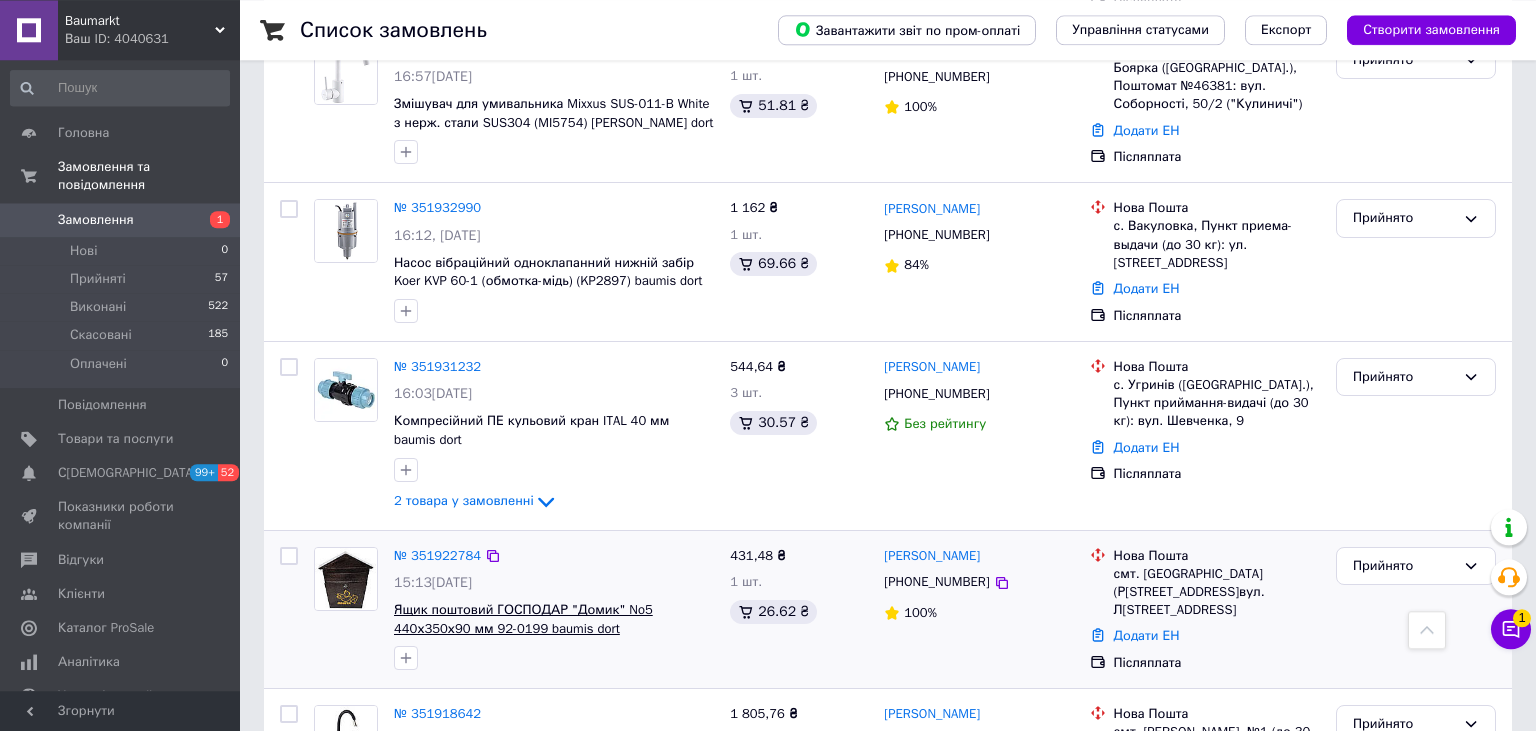 scroll, scrollTop: 2366, scrollLeft: 0, axis: vertical 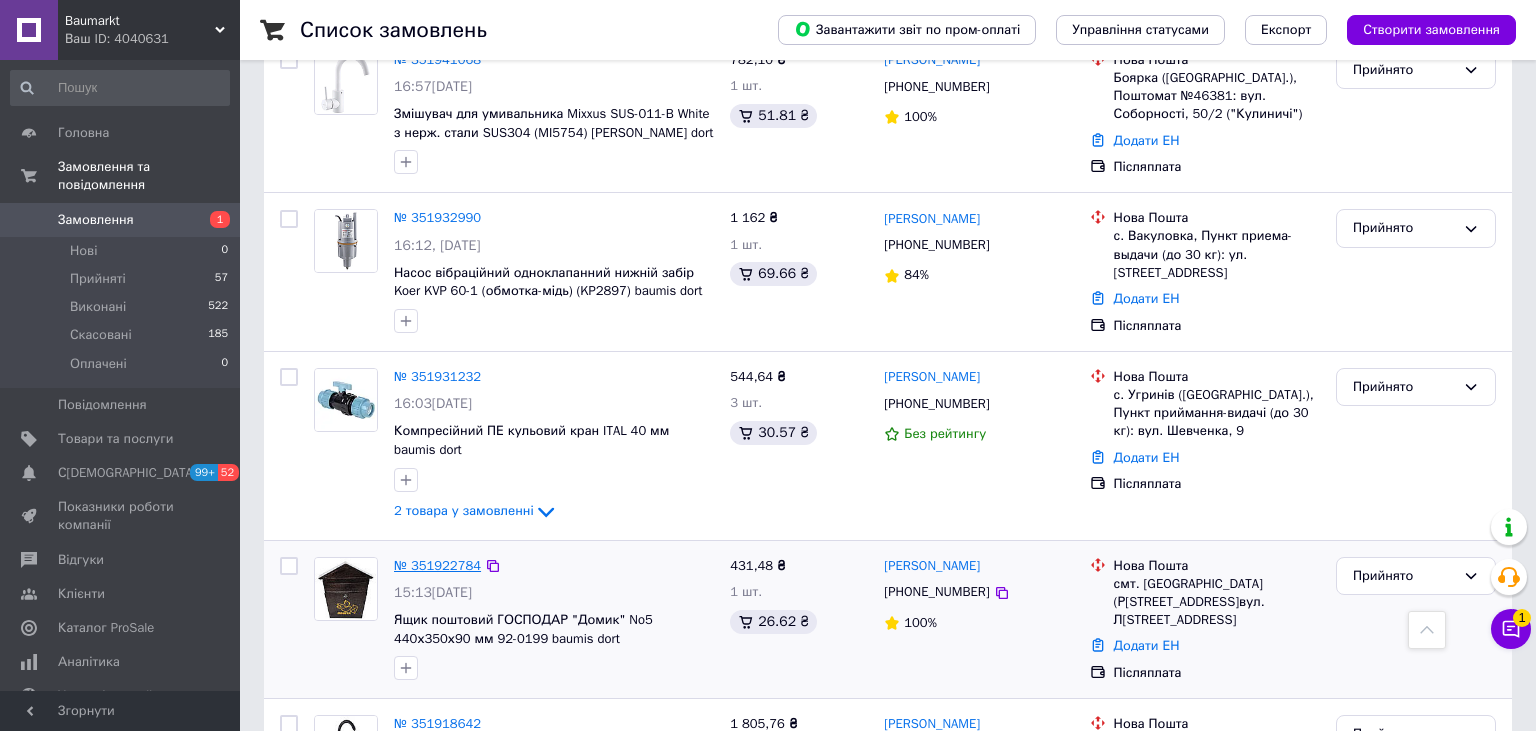 click on "№ 351922784" at bounding box center (437, 565) 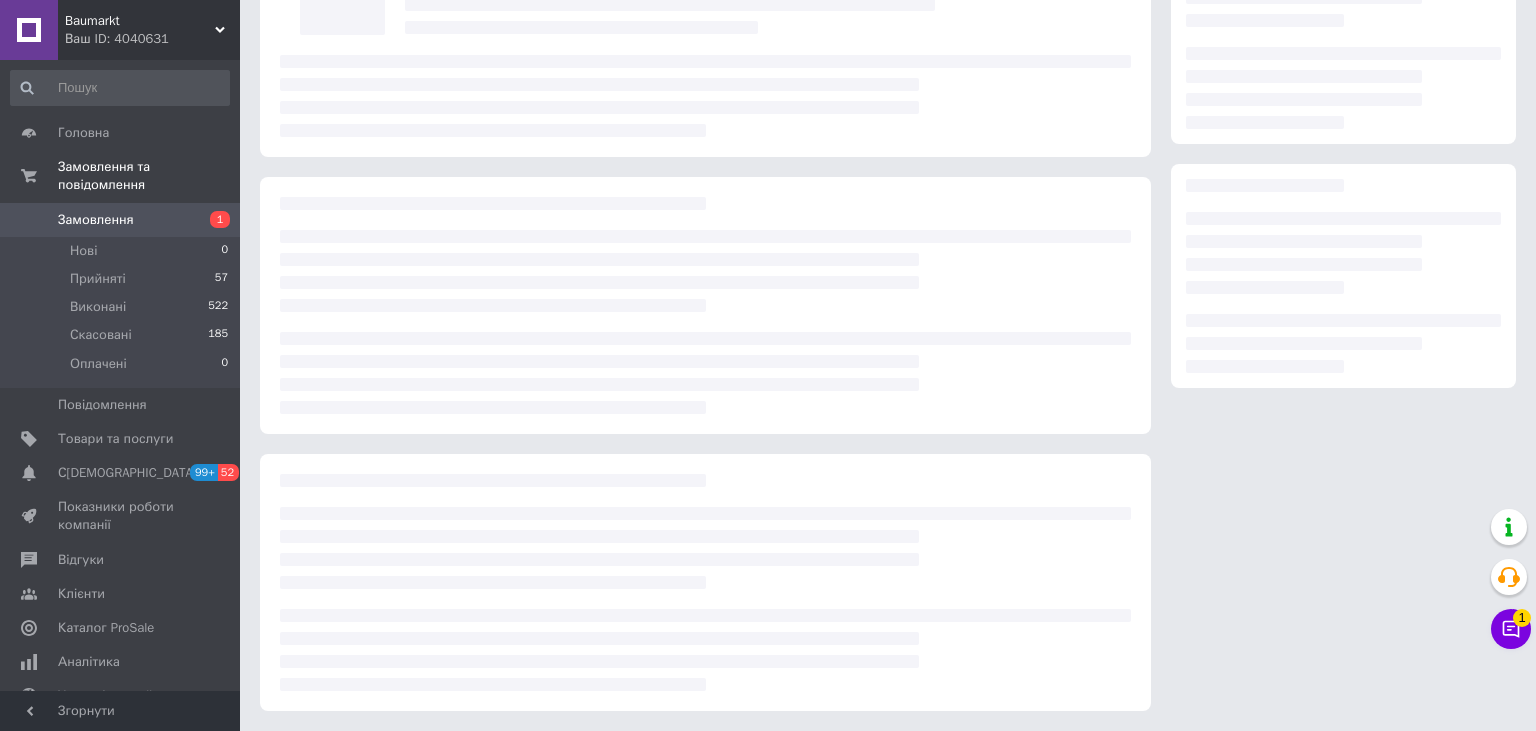 scroll, scrollTop: 183, scrollLeft: 0, axis: vertical 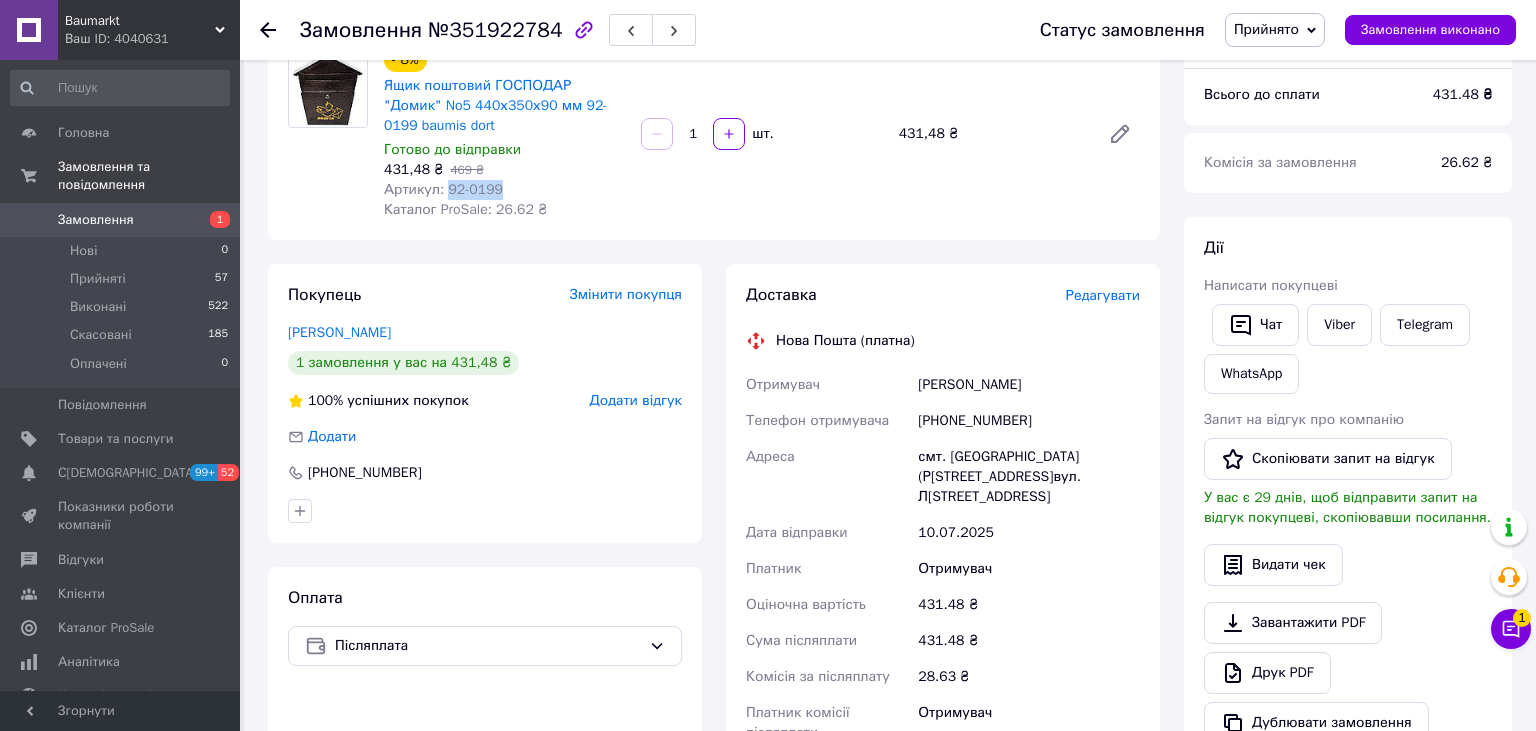 drag, startPoint x: 508, startPoint y: 188, endPoint x: 442, endPoint y: 194, distance: 66.27216 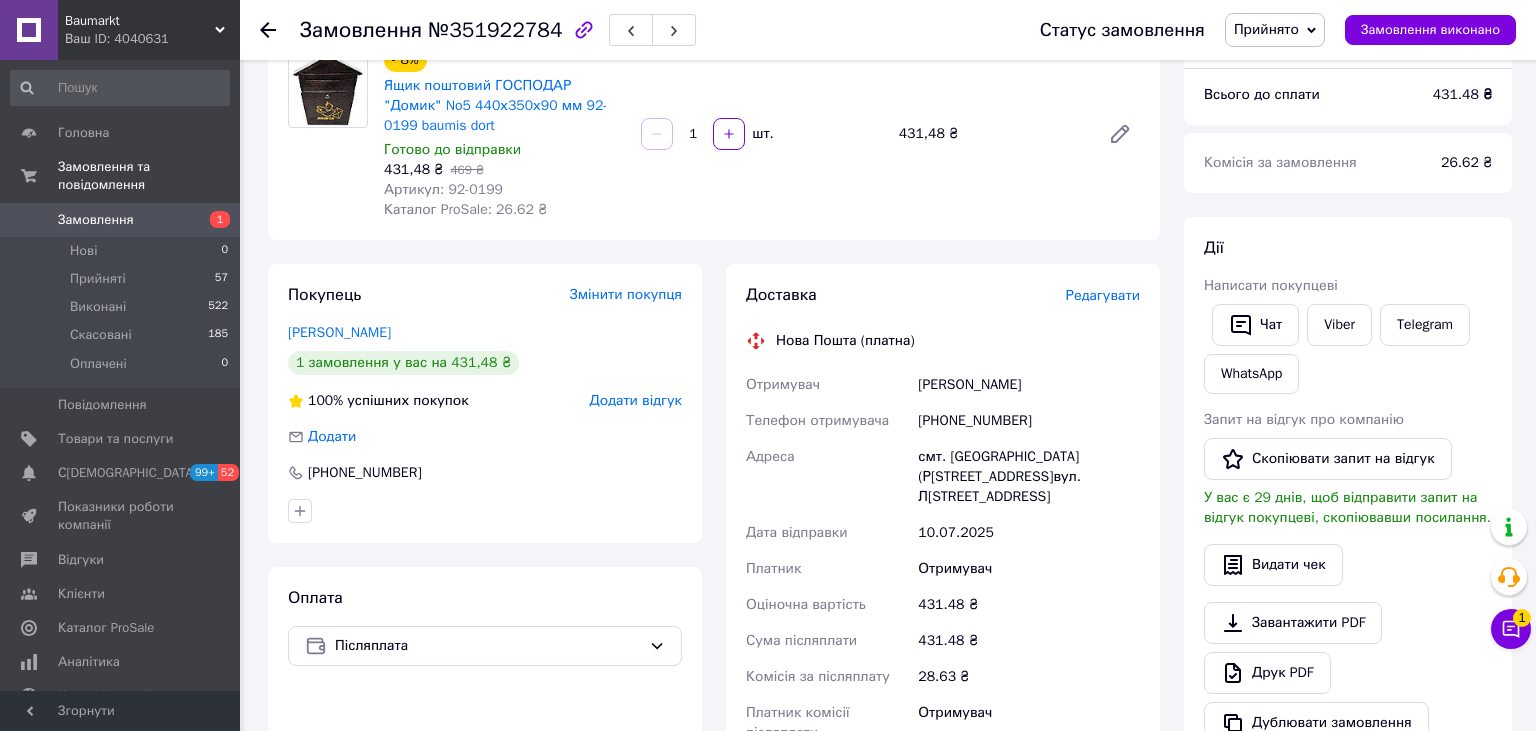 scroll, scrollTop: 0, scrollLeft: 0, axis: both 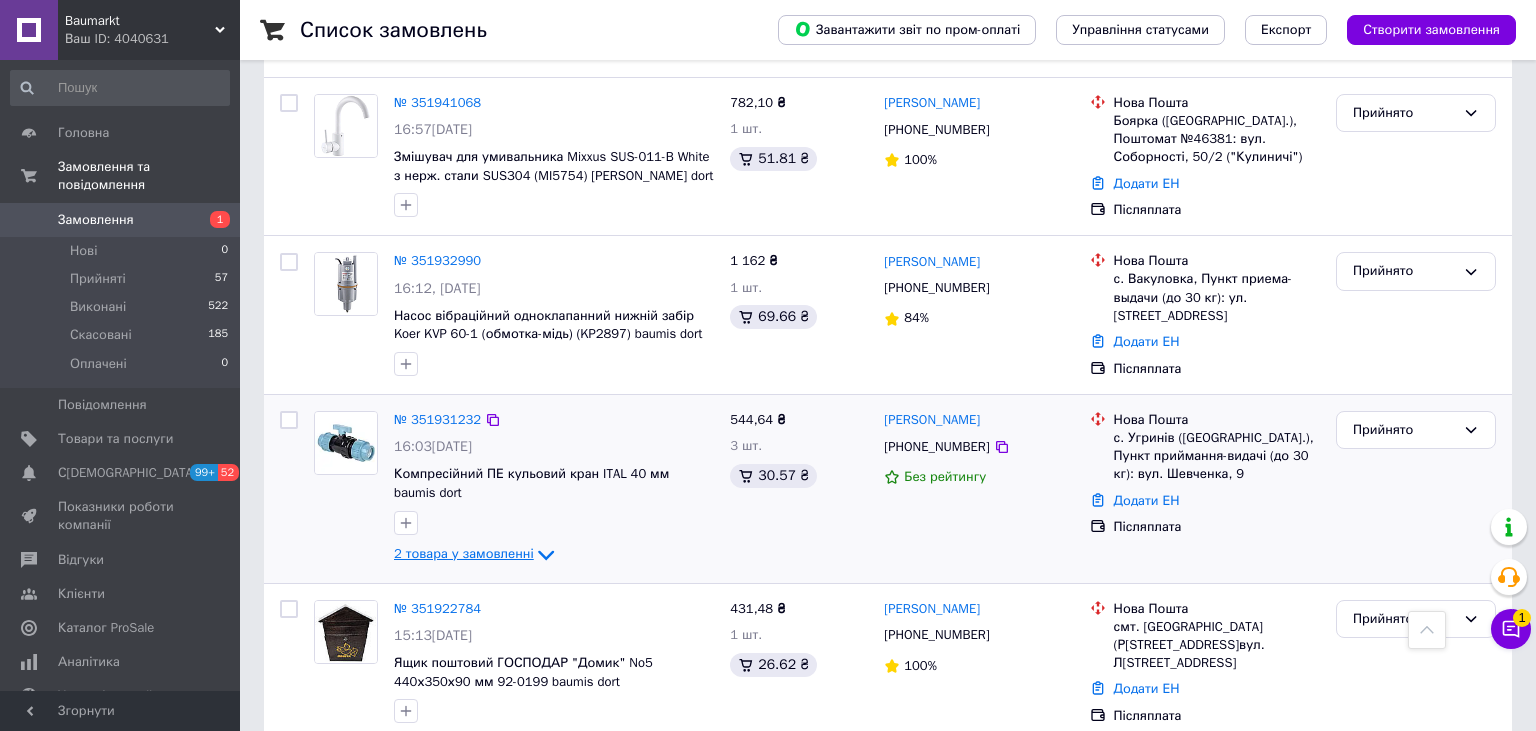 click on "2 товара у замовленні" at bounding box center [464, 553] 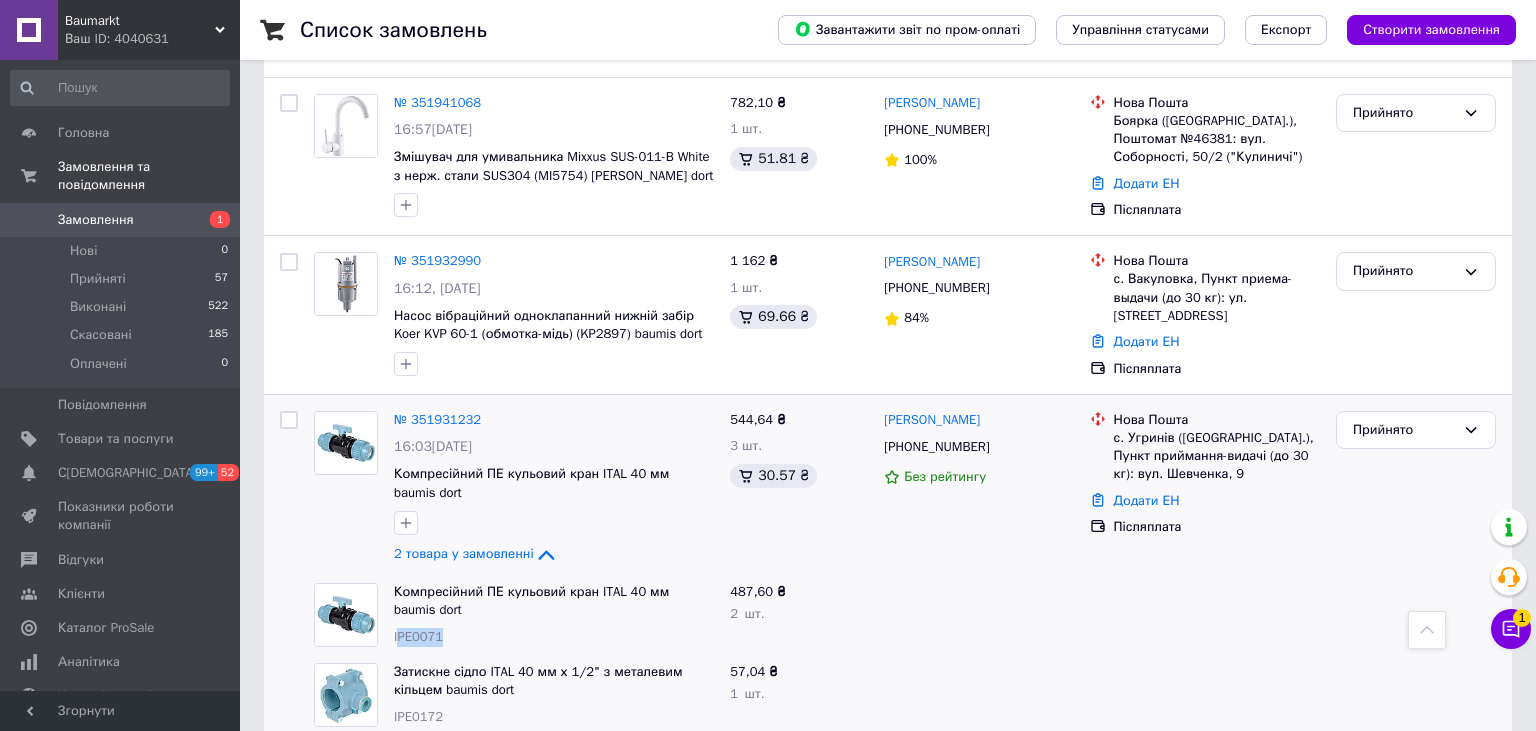 drag, startPoint x: 437, startPoint y: 517, endPoint x: 396, endPoint y: 522, distance: 41.303753 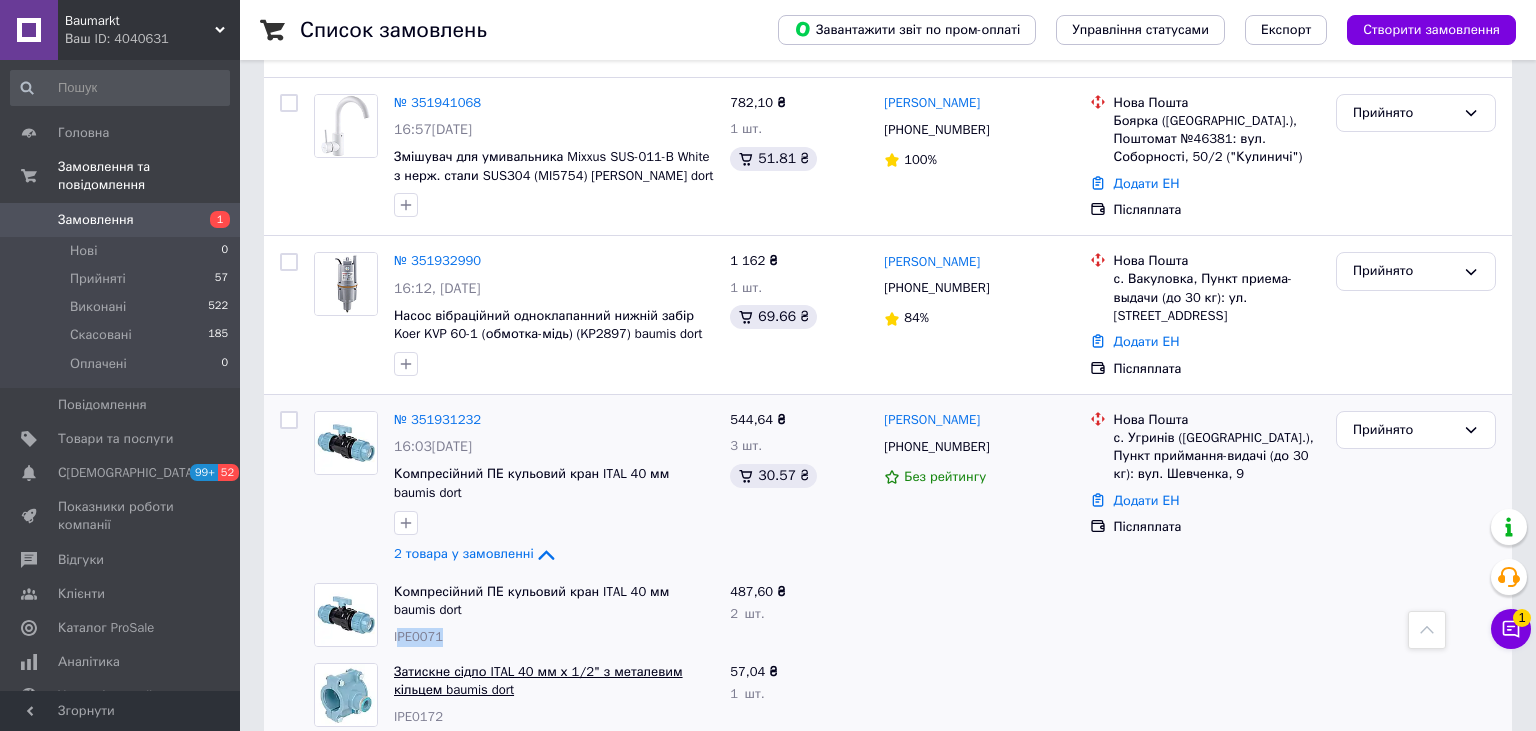 copy on "PE0071" 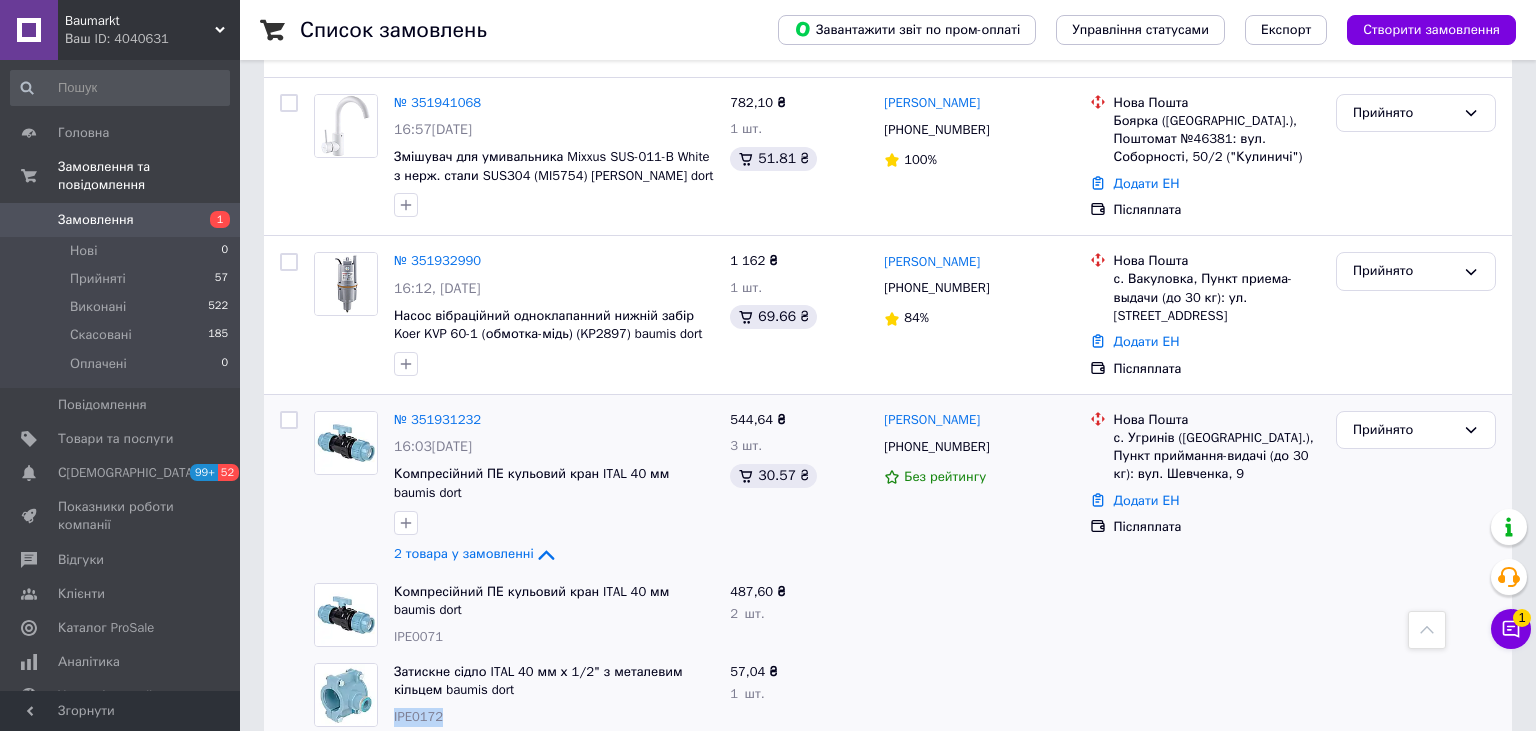 drag, startPoint x: 440, startPoint y: 593, endPoint x: 393, endPoint y: 598, distance: 47.26521 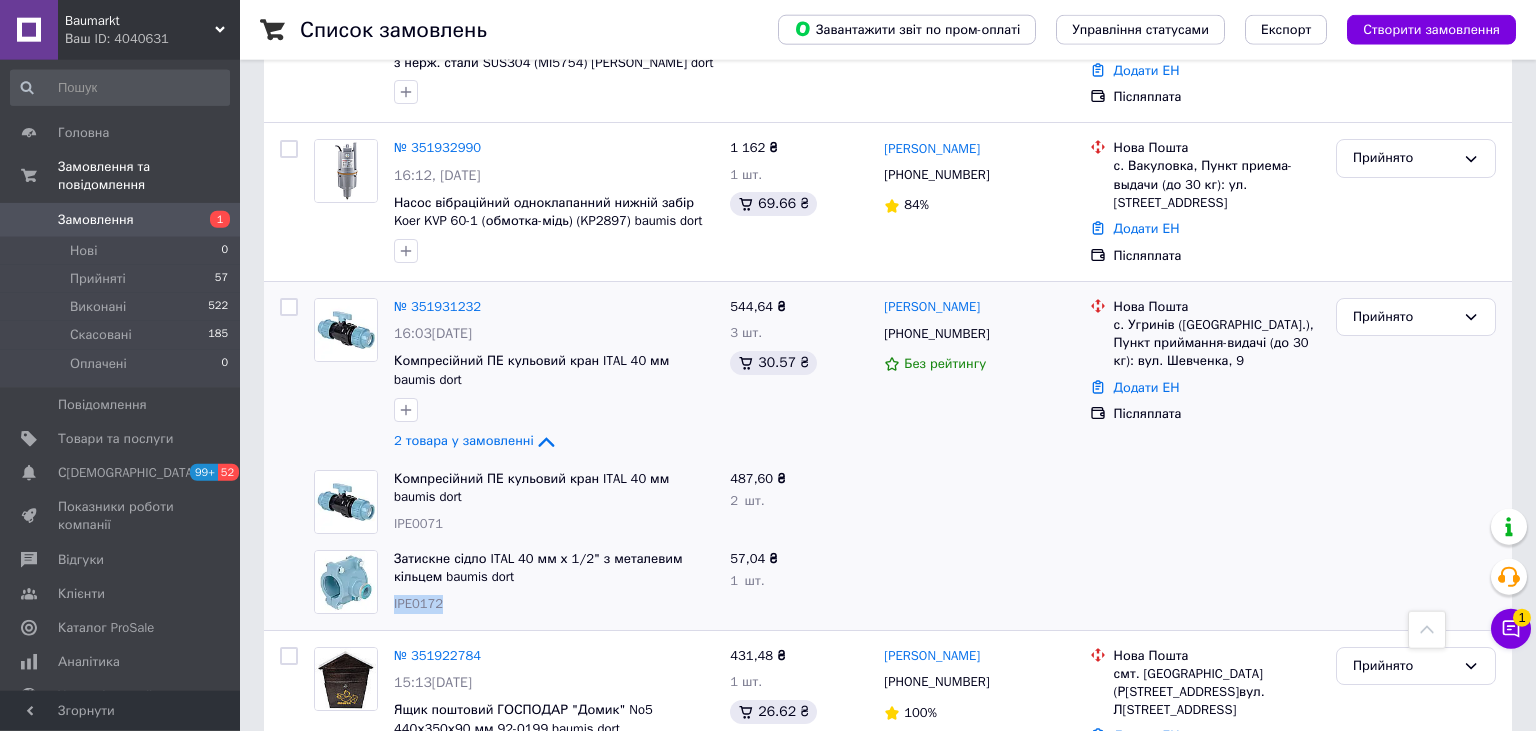 scroll, scrollTop: 2428, scrollLeft: 0, axis: vertical 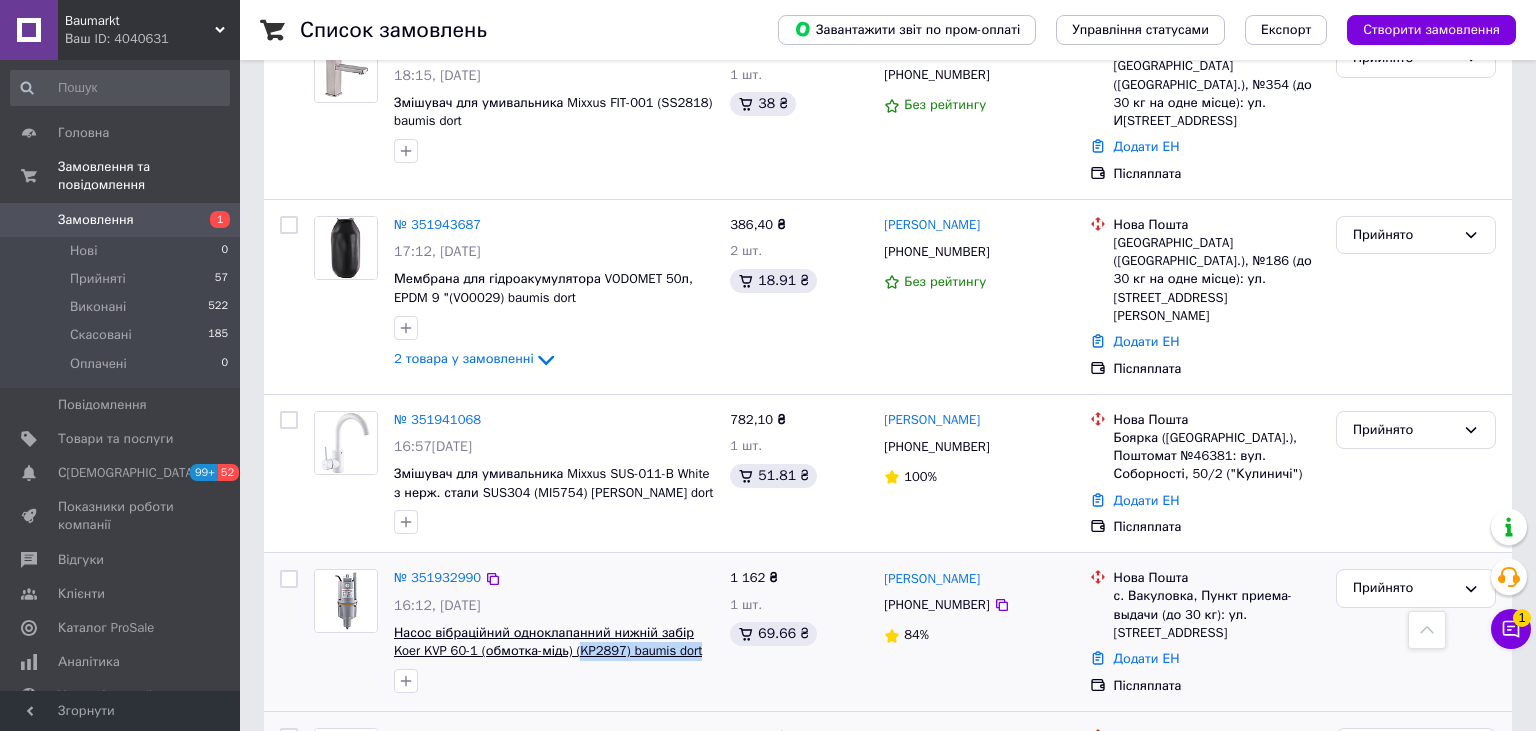 drag, startPoint x: 689, startPoint y: 530, endPoint x: 550, endPoint y: 530, distance: 139 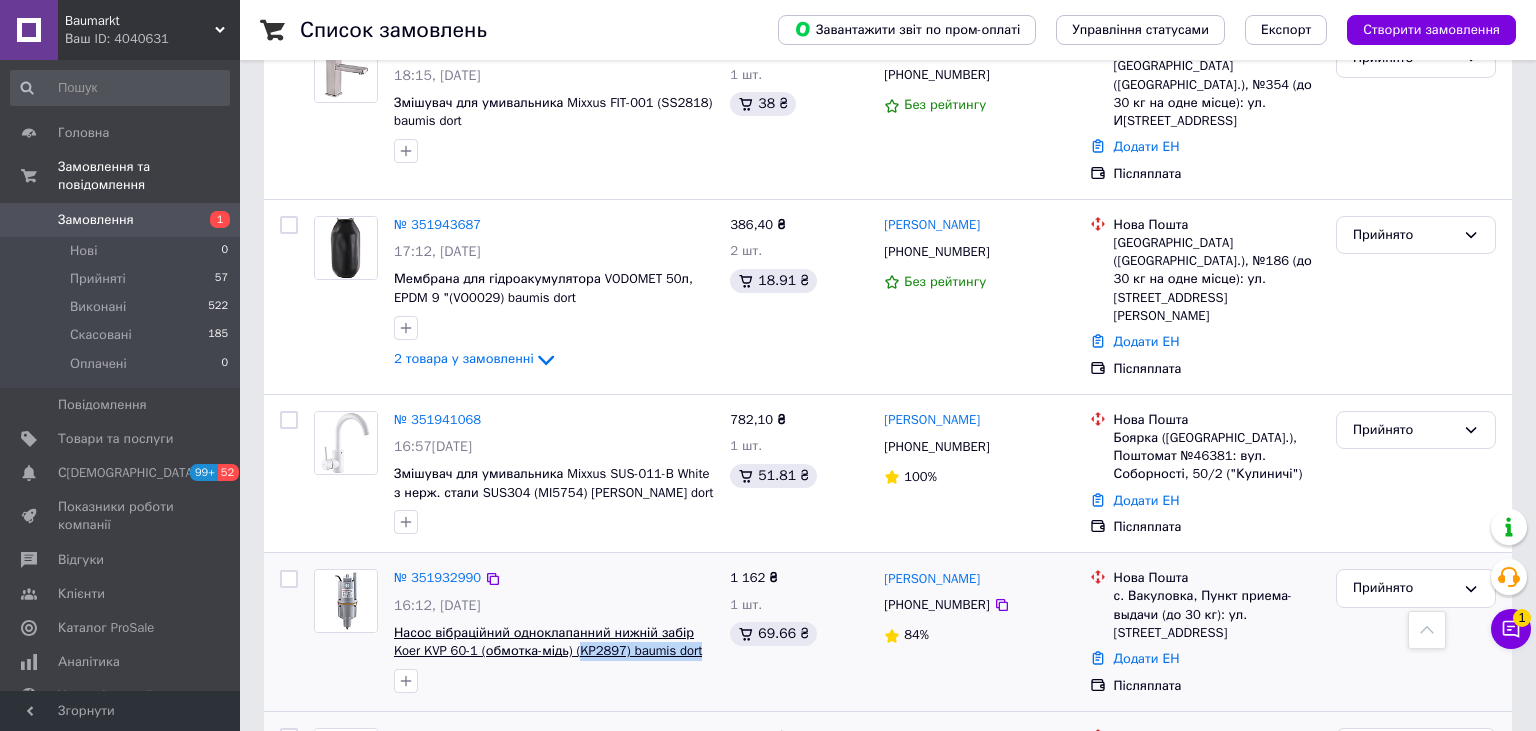 click on "Насос вібраційний одноклапанний нижній забір Koer KVP 60-1 (обмотка-мідь) (KP2897) baumis dort" at bounding box center (554, 642) 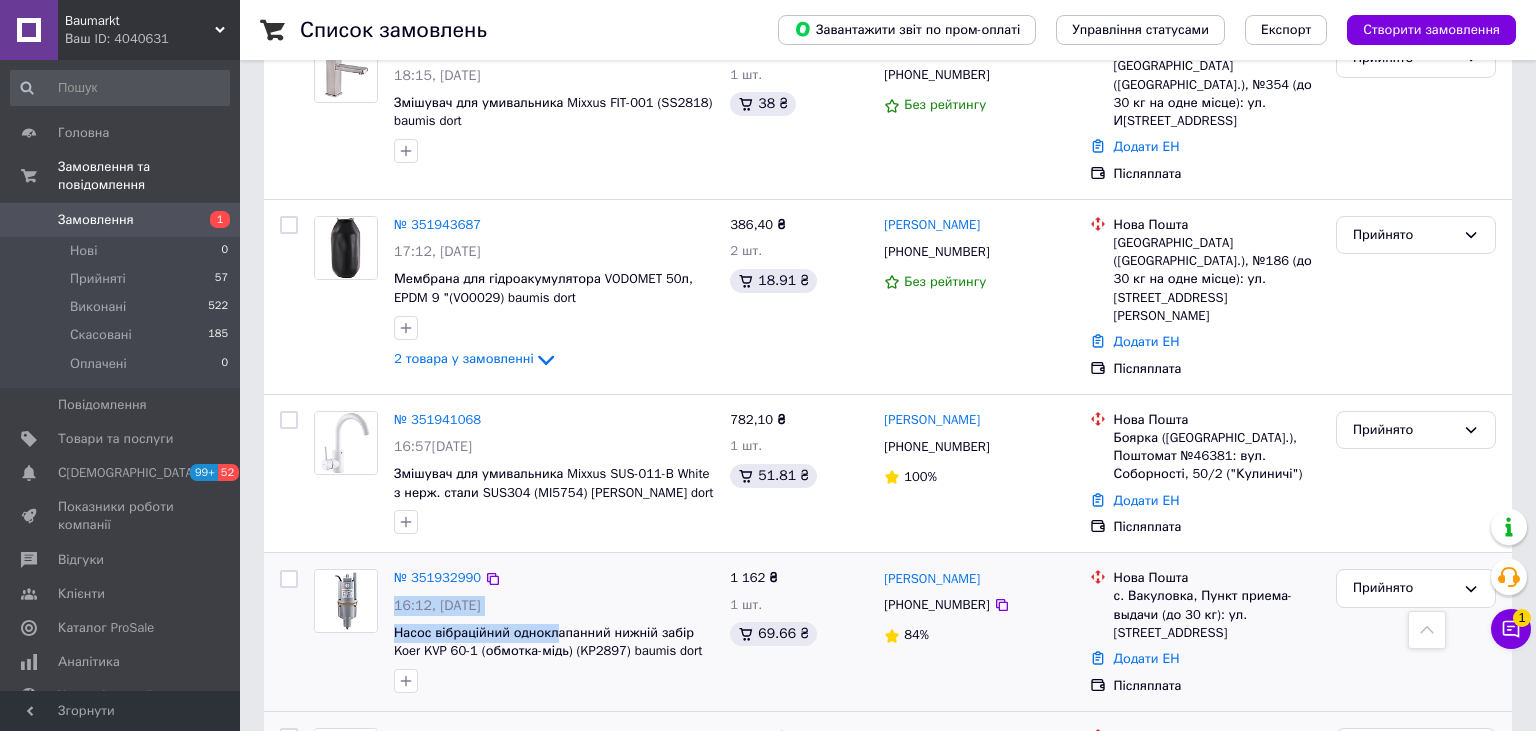 drag, startPoint x: 390, startPoint y: 509, endPoint x: 658, endPoint y: 472, distance: 270.54205 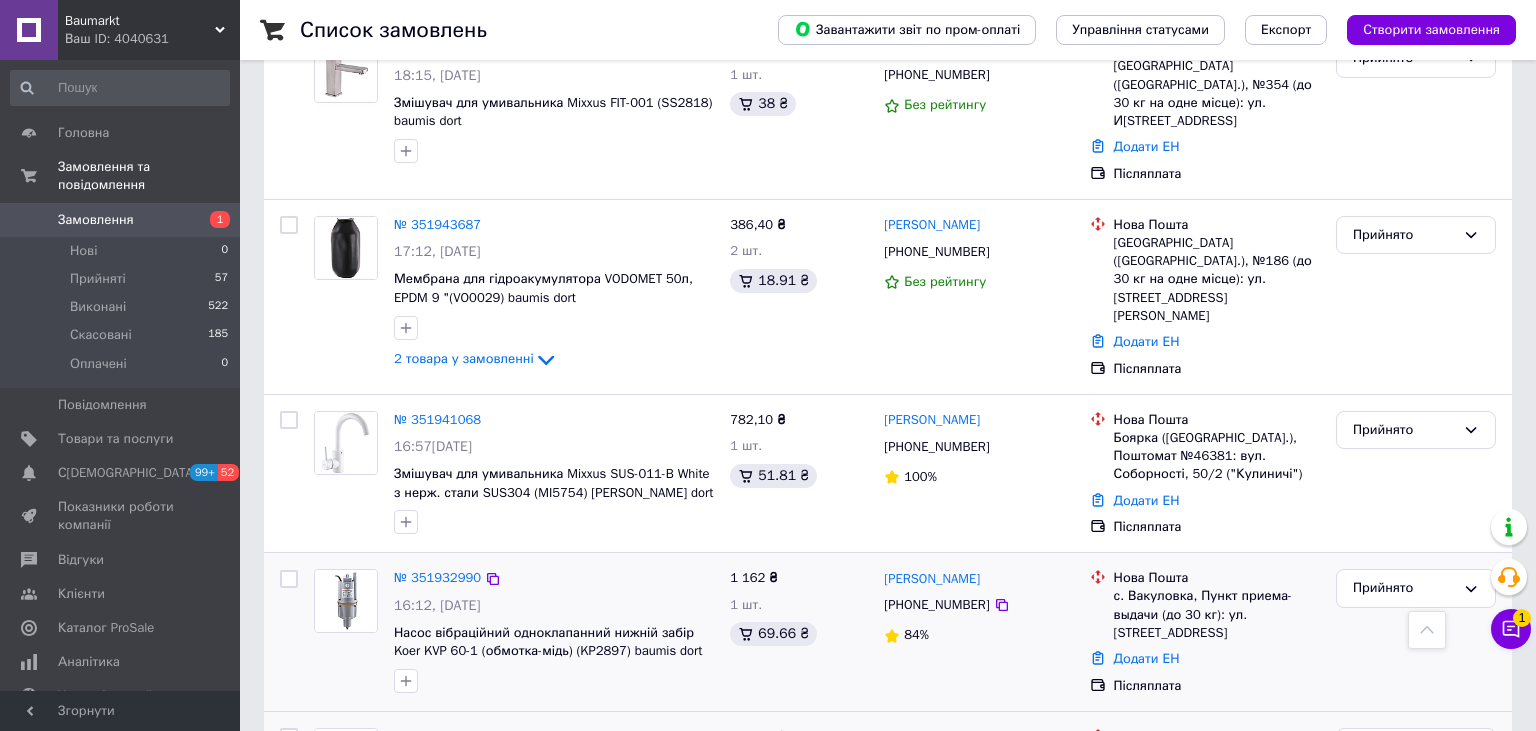 click on "№ 351932990 16:12, 09.07.2025 Насос вібраційний одноклапанний нижній забір Koer KVP 60-1 (обмотка-мідь) (KP2897) baumis dort" at bounding box center (554, 631) 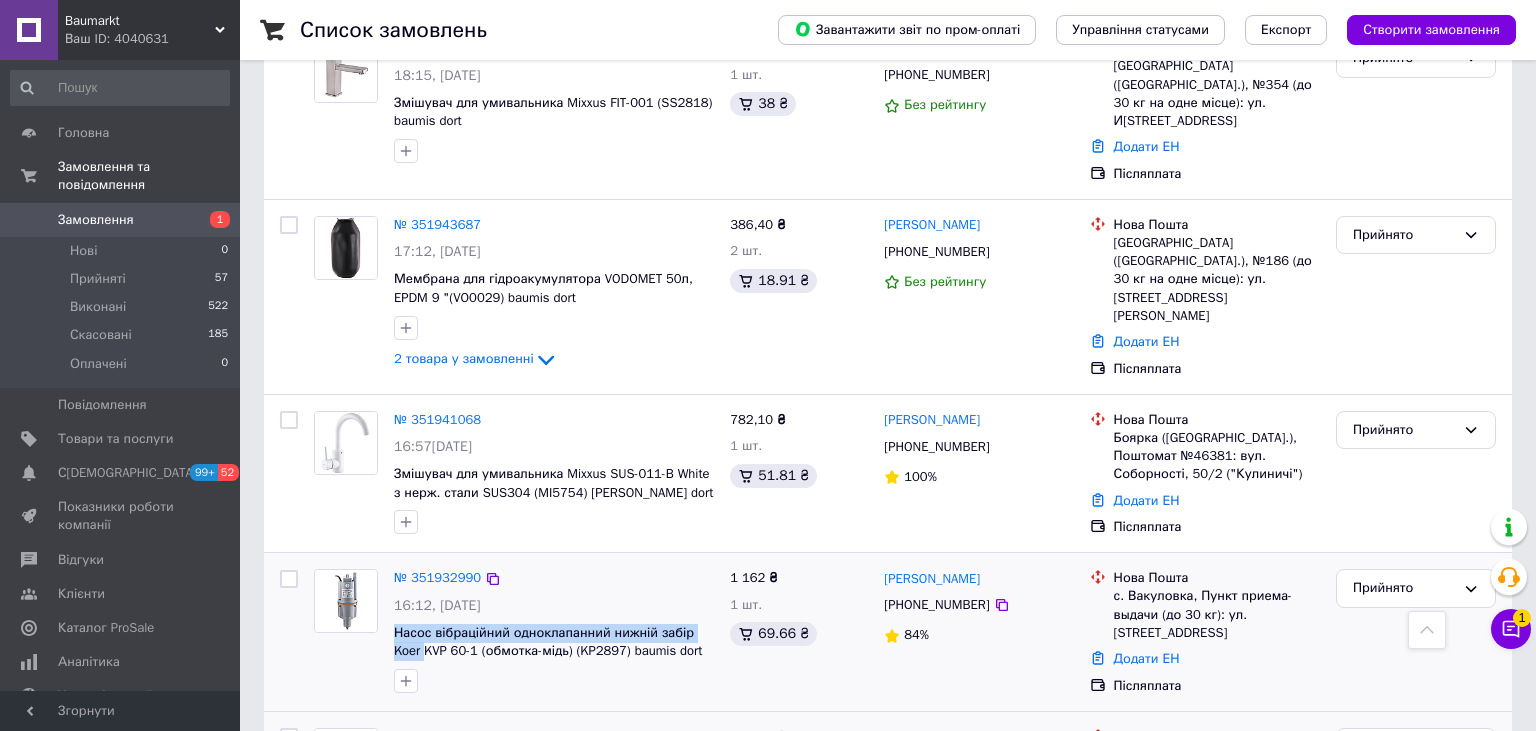 drag, startPoint x: 390, startPoint y: 510, endPoint x: 718, endPoint y: 519, distance: 328.12344 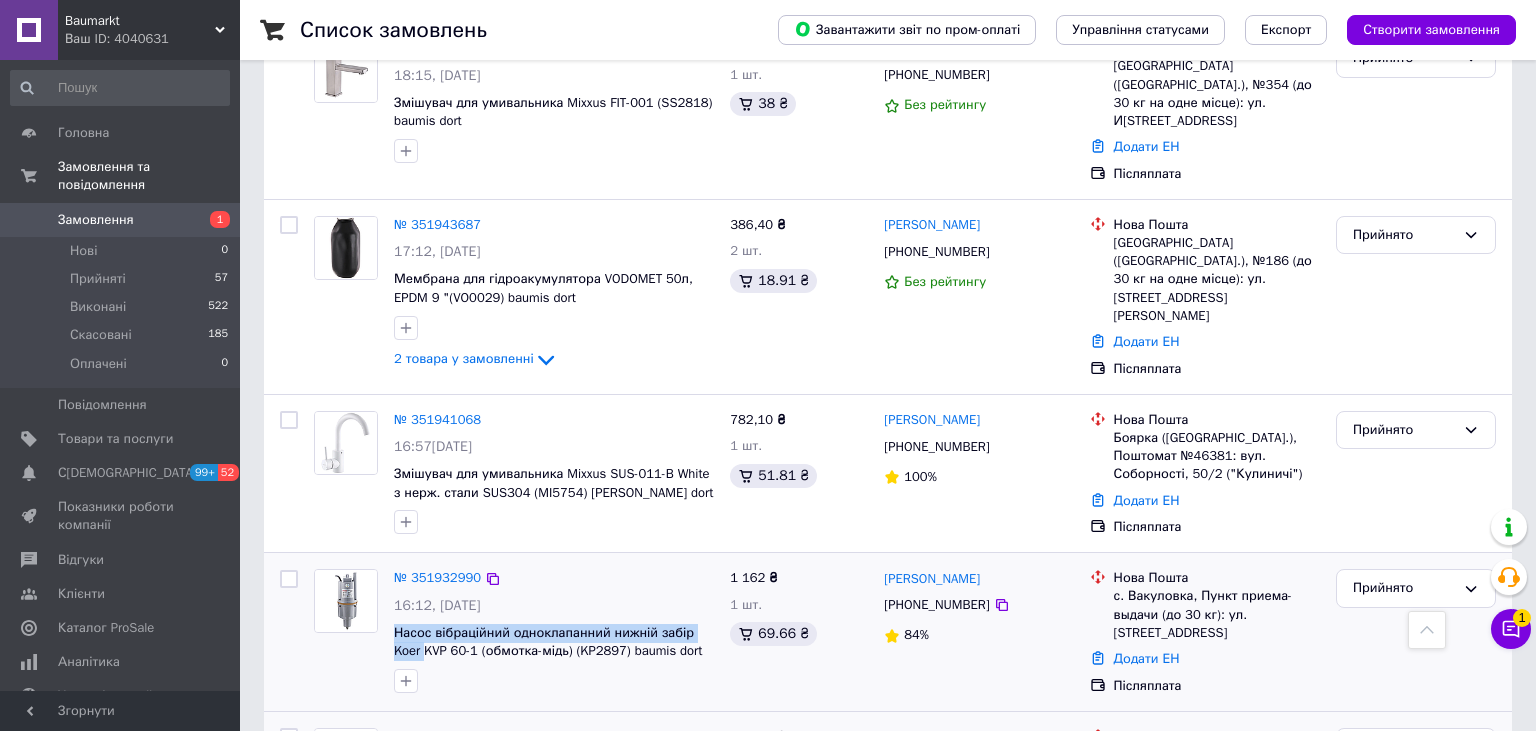 click on "№ 351932990 16:12, 09.07.2025 Насос вібраційний одноклапанний нижній забір Koer KVP 60-1 (обмотка-мідь) (KP2897) baumis dort" at bounding box center [554, 631] 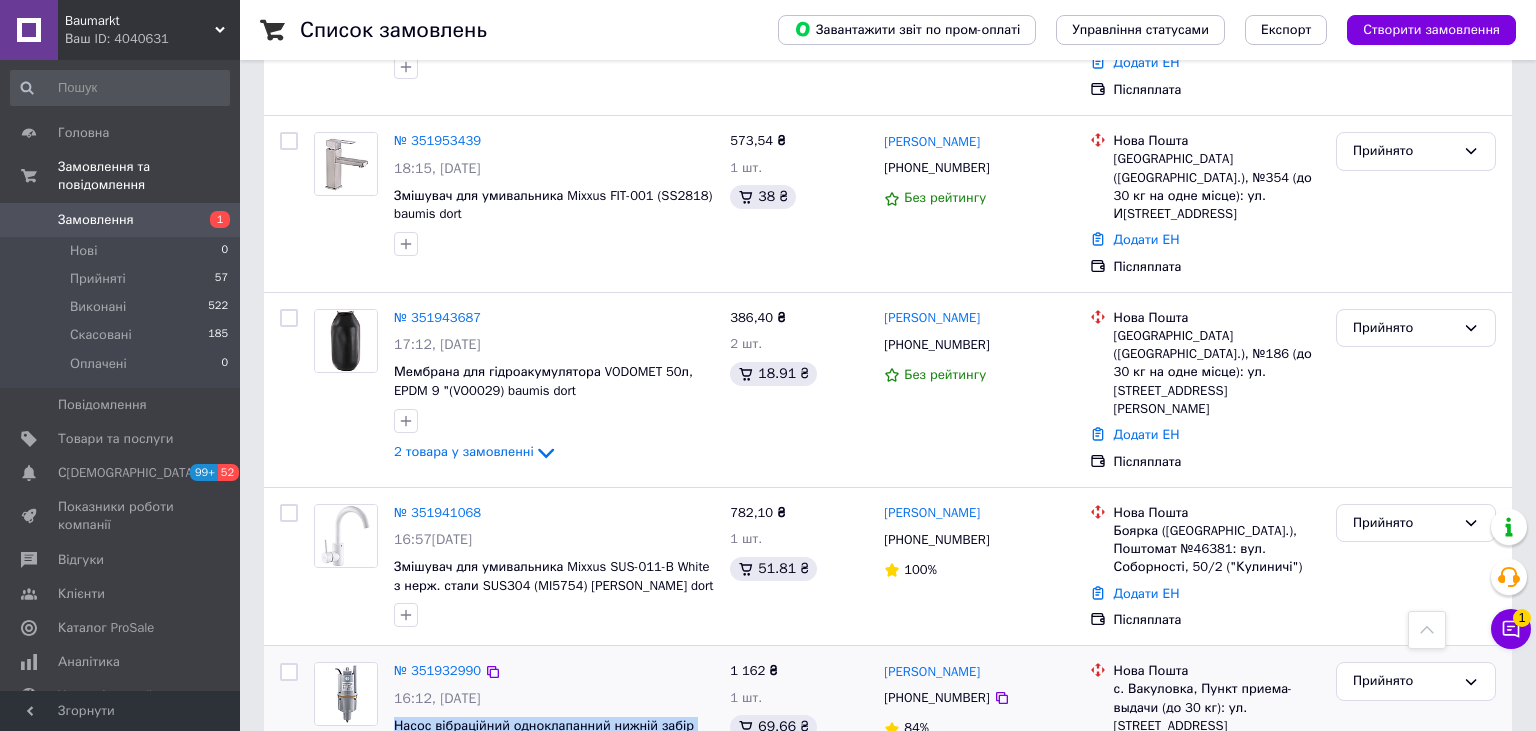 scroll, scrollTop: 1900, scrollLeft: 0, axis: vertical 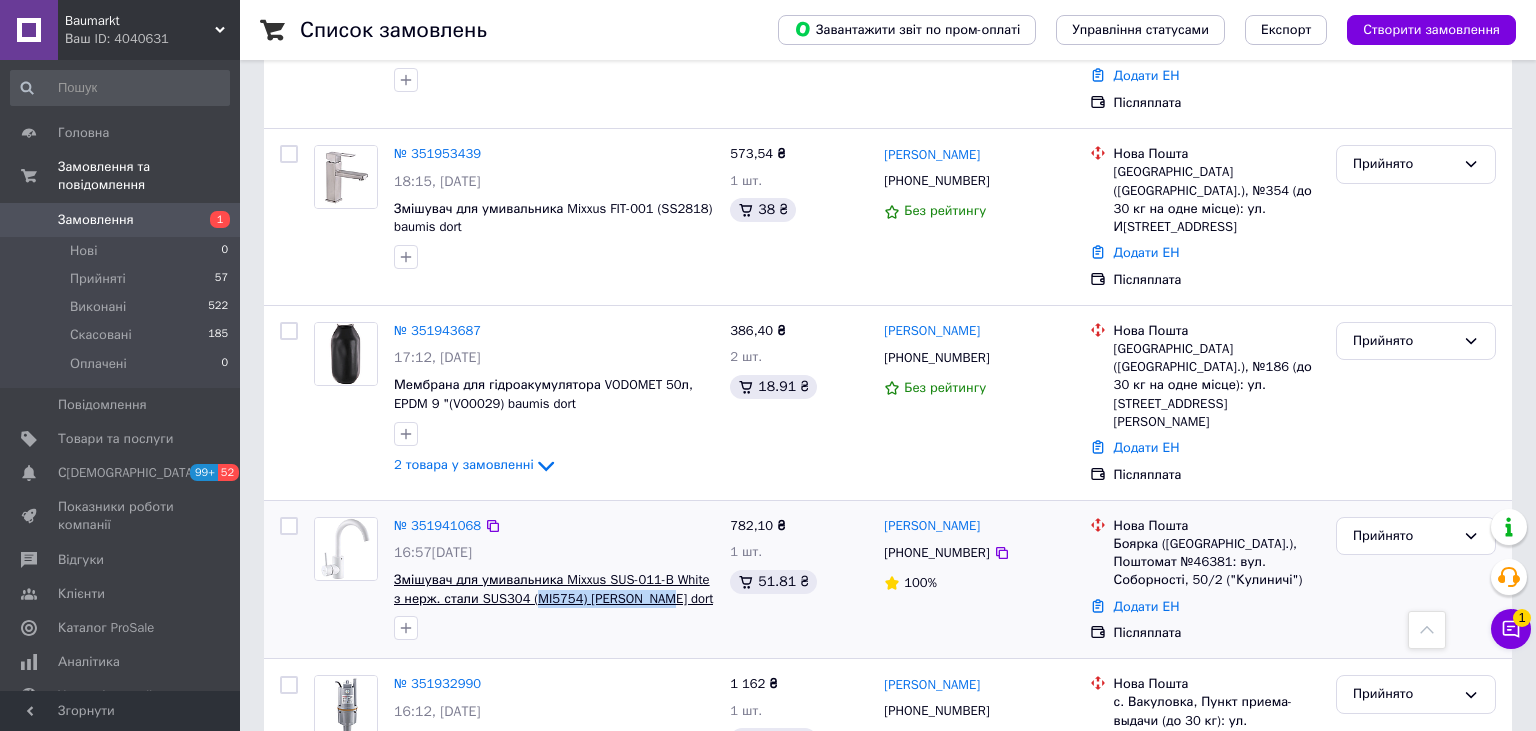 drag, startPoint x: 649, startPoint y: 478, endPoint x: 538, endPoint y: 483, distance: 111.11256 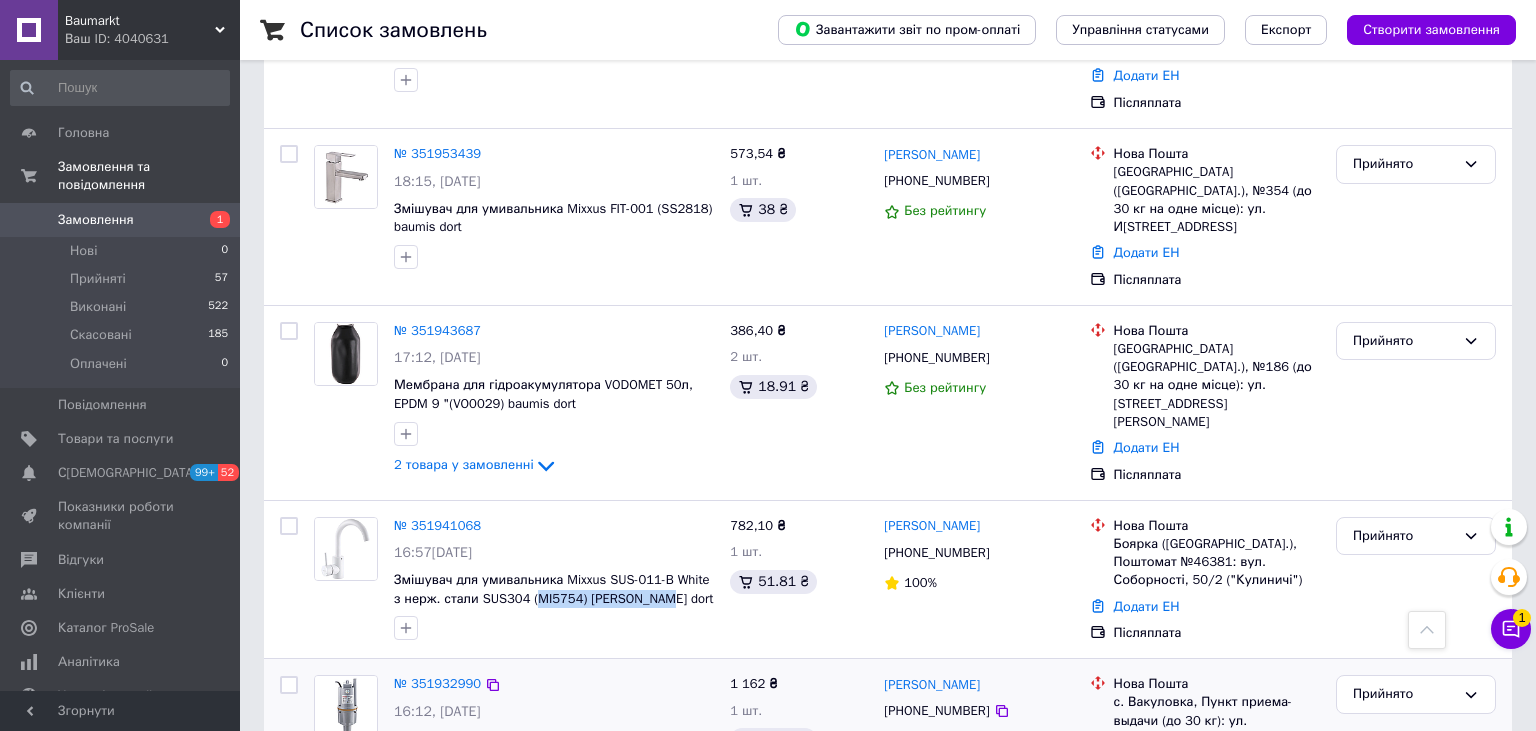 copy on "MI5754) baumis dort" 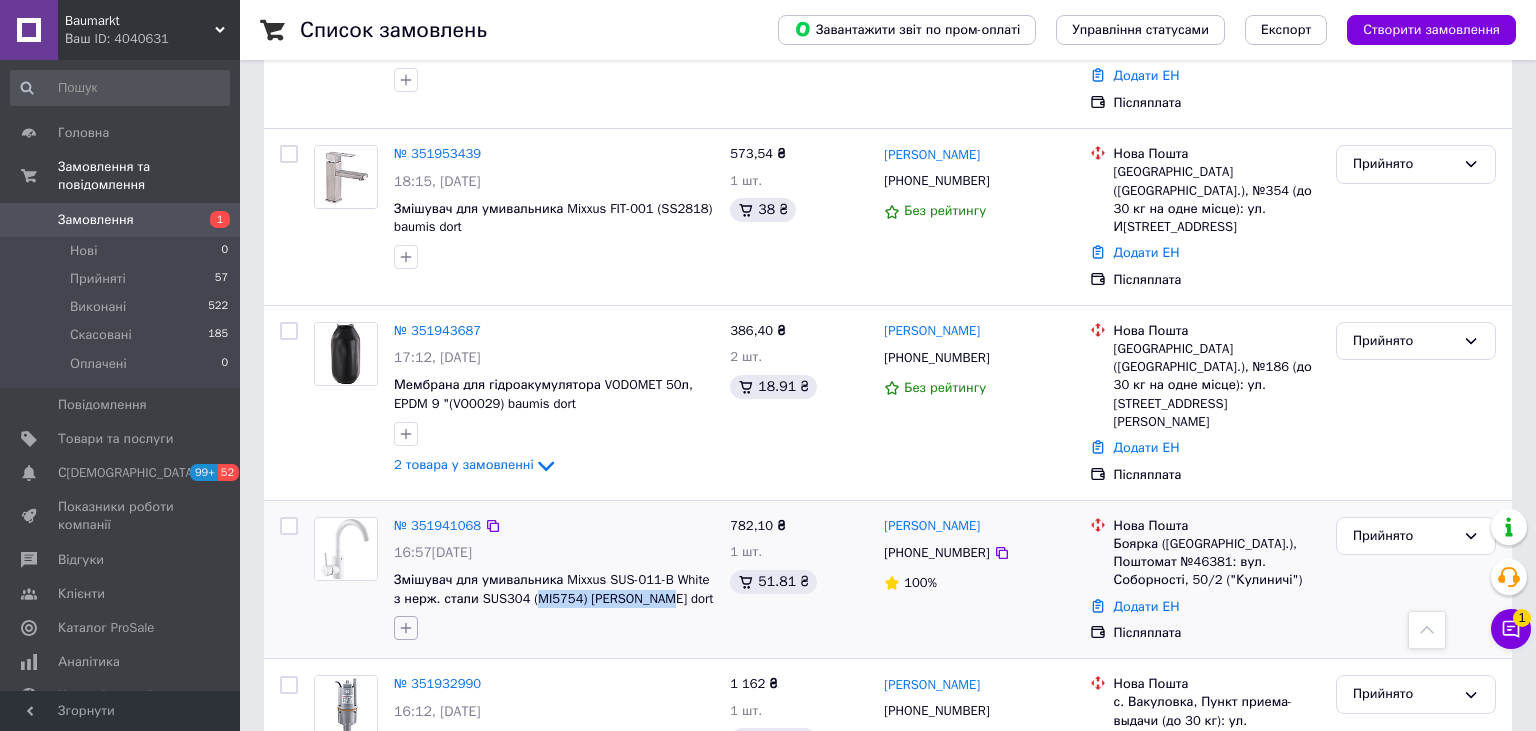 click 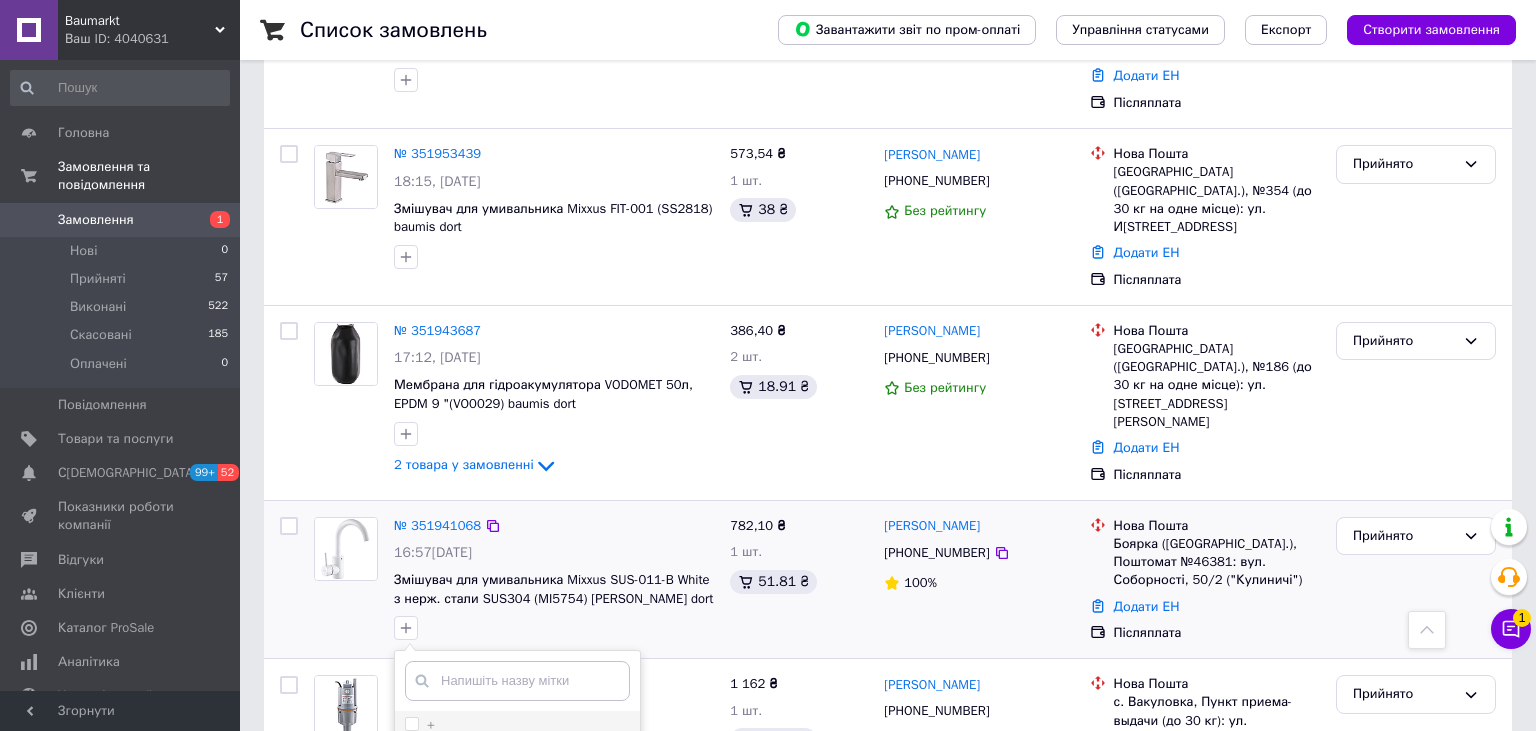 click on "+" at bounding box center (411, 723) 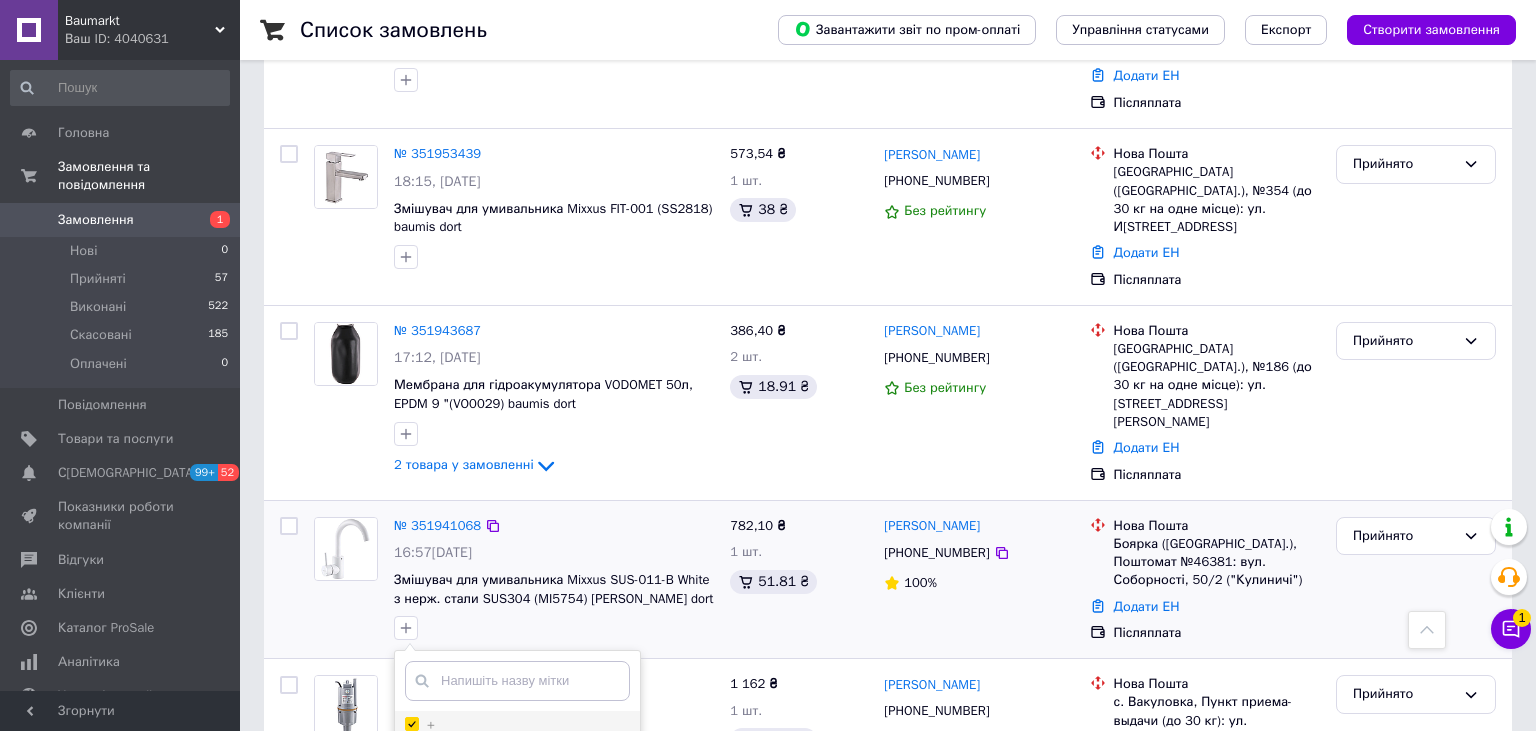 checkbox on "true" 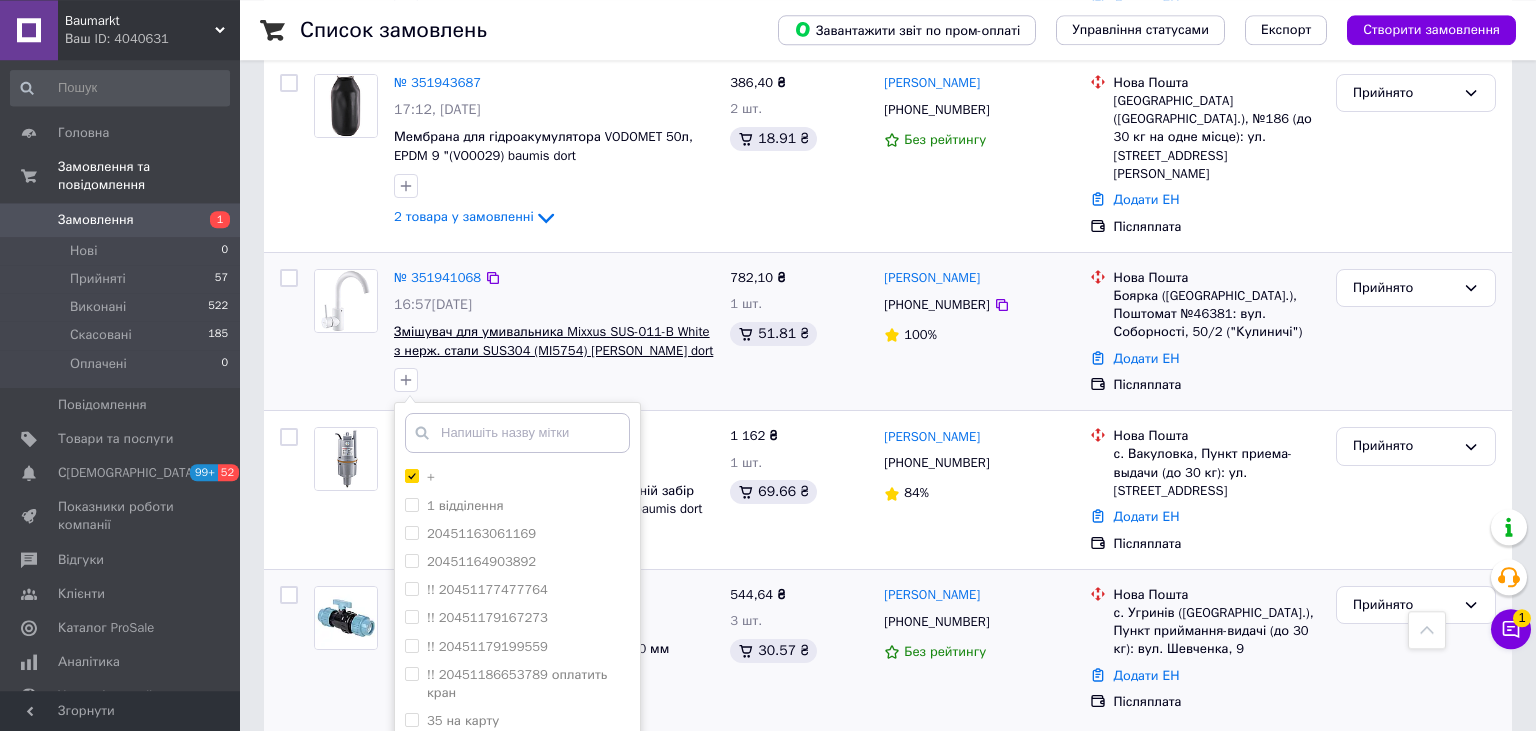 scroll, scrollTop: 2217, scrollLeft: 0, axis: vertical 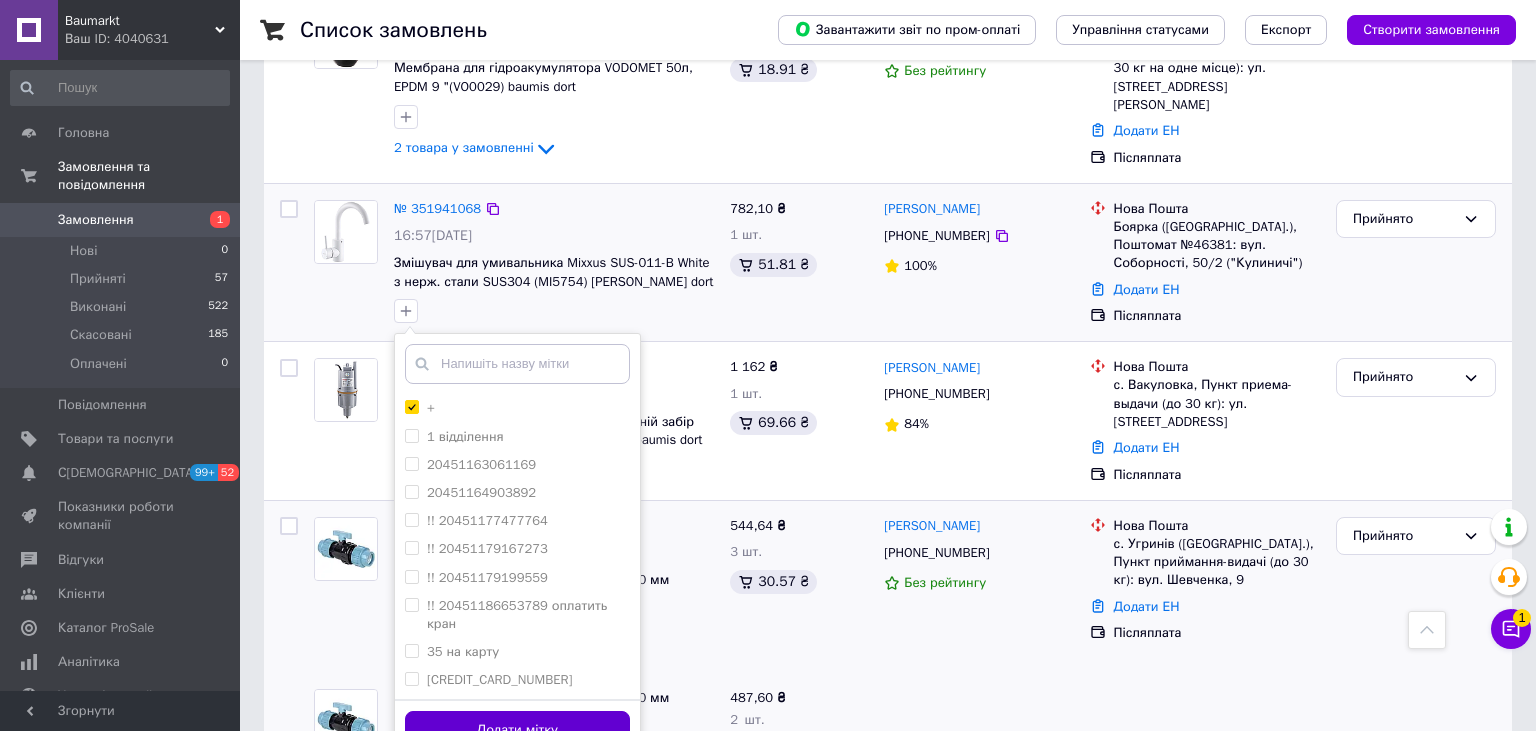 click on "Додати мітку" at bounding box center (517, 730) 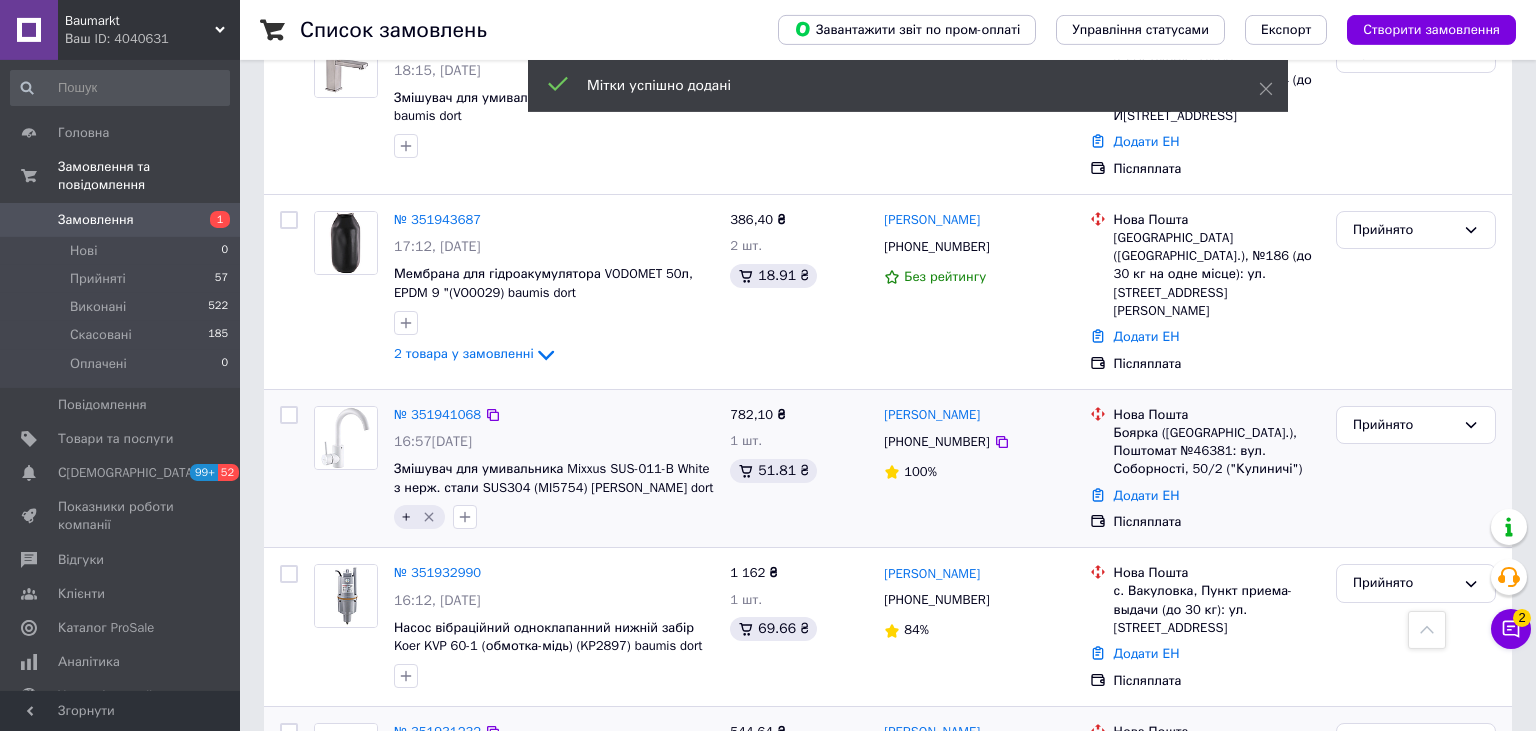 scroll, scrollTop: 2006, scrollLeft: 0, axis: vertical 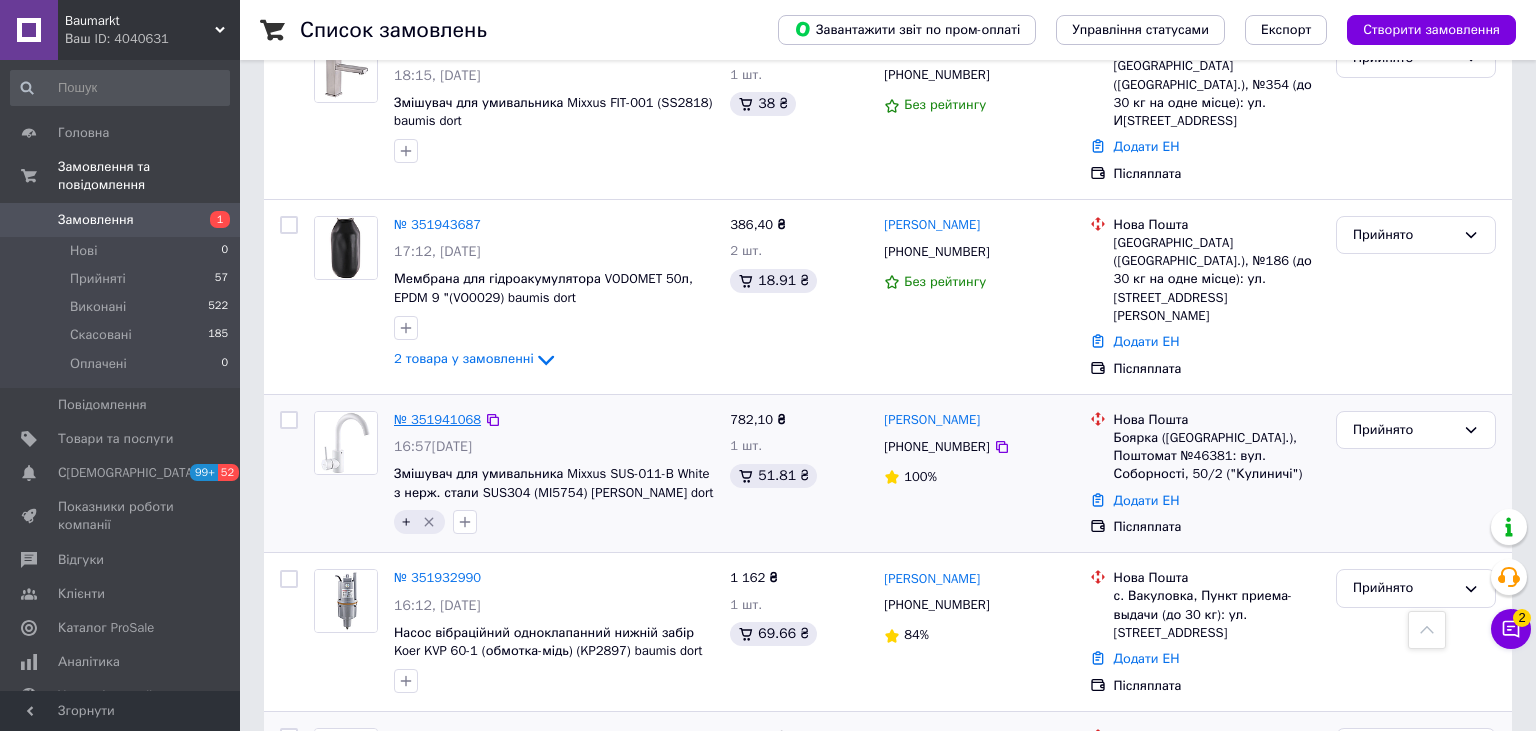 click on "№ 351941068" at bounding box center [437, 419] 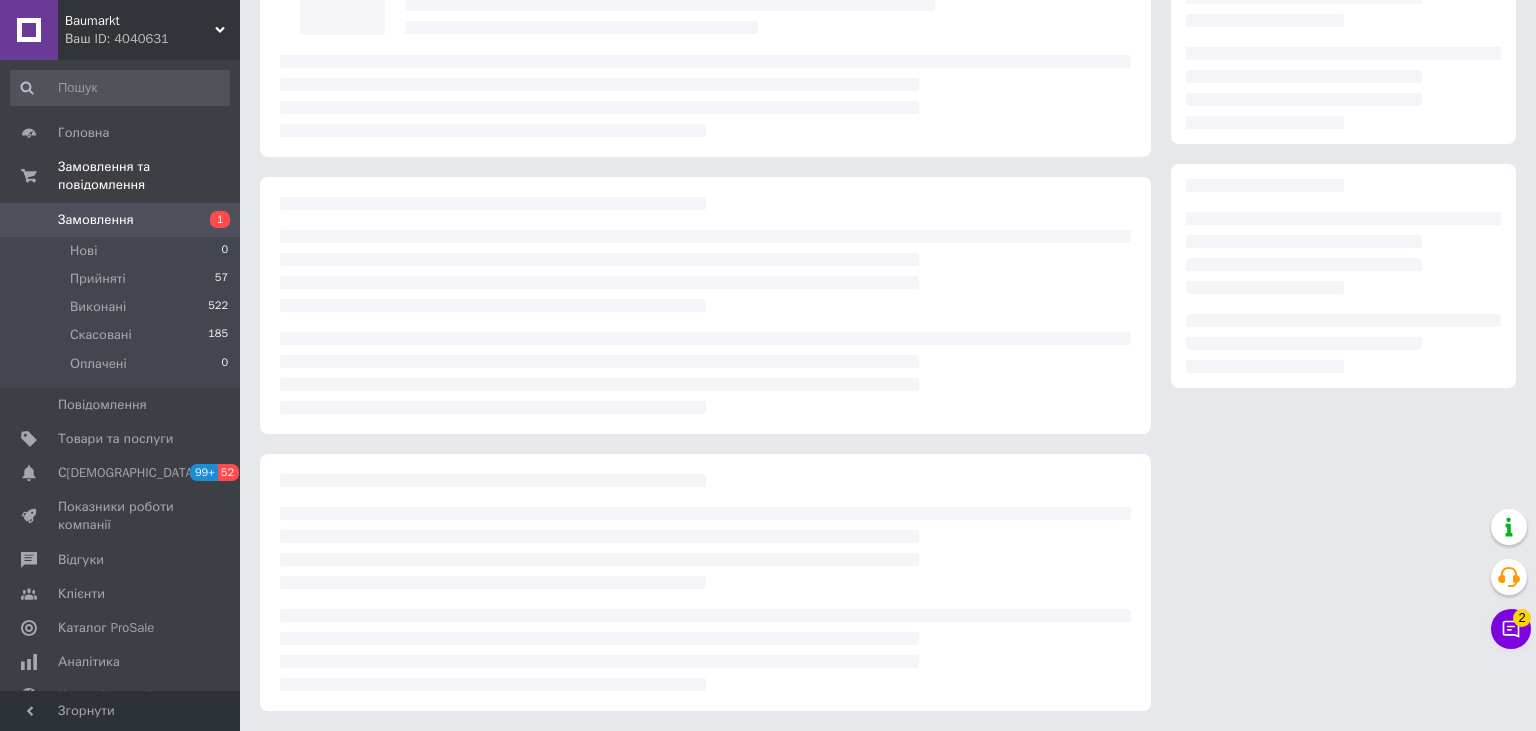 scroll, scrollTop: 183, scrollLeft: 0, axis: vertical 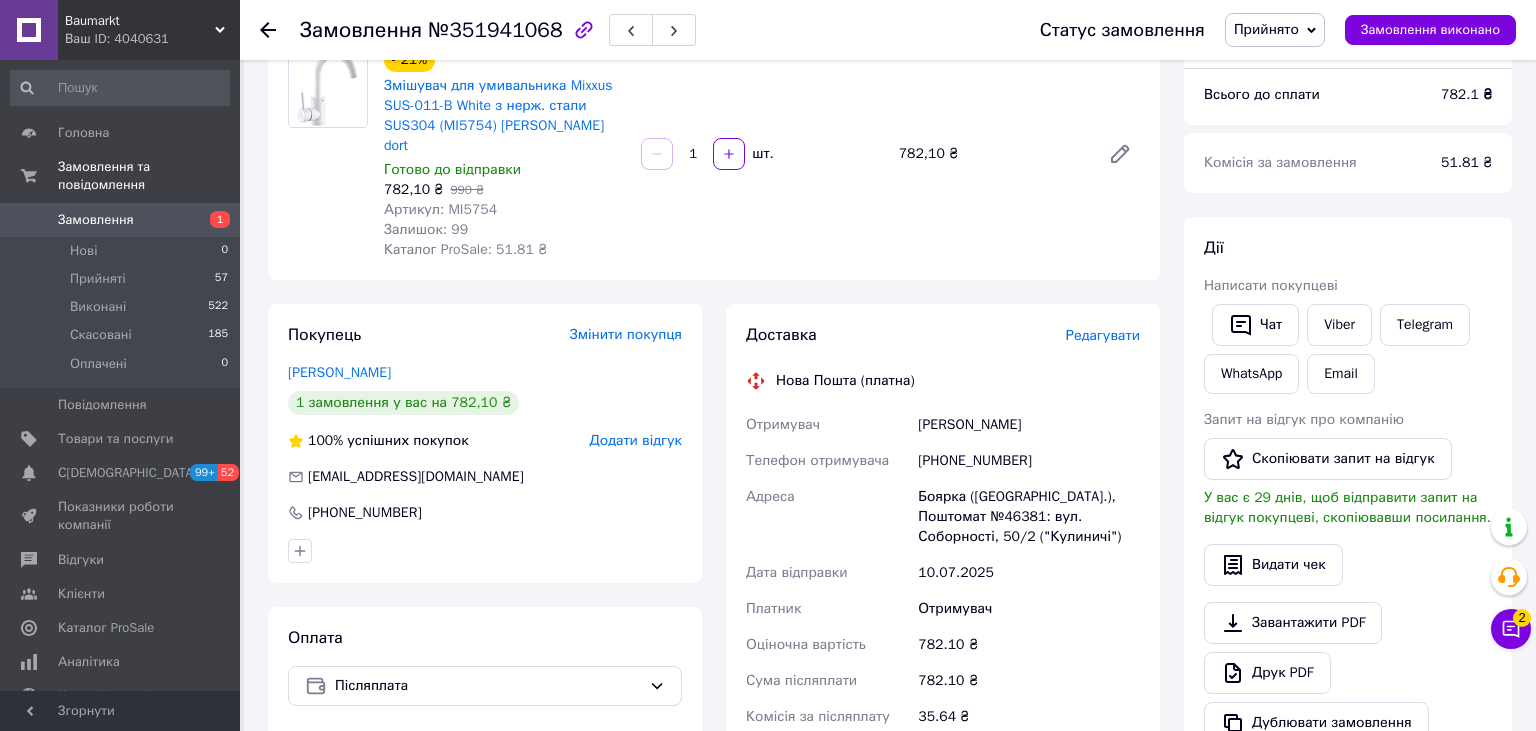 click 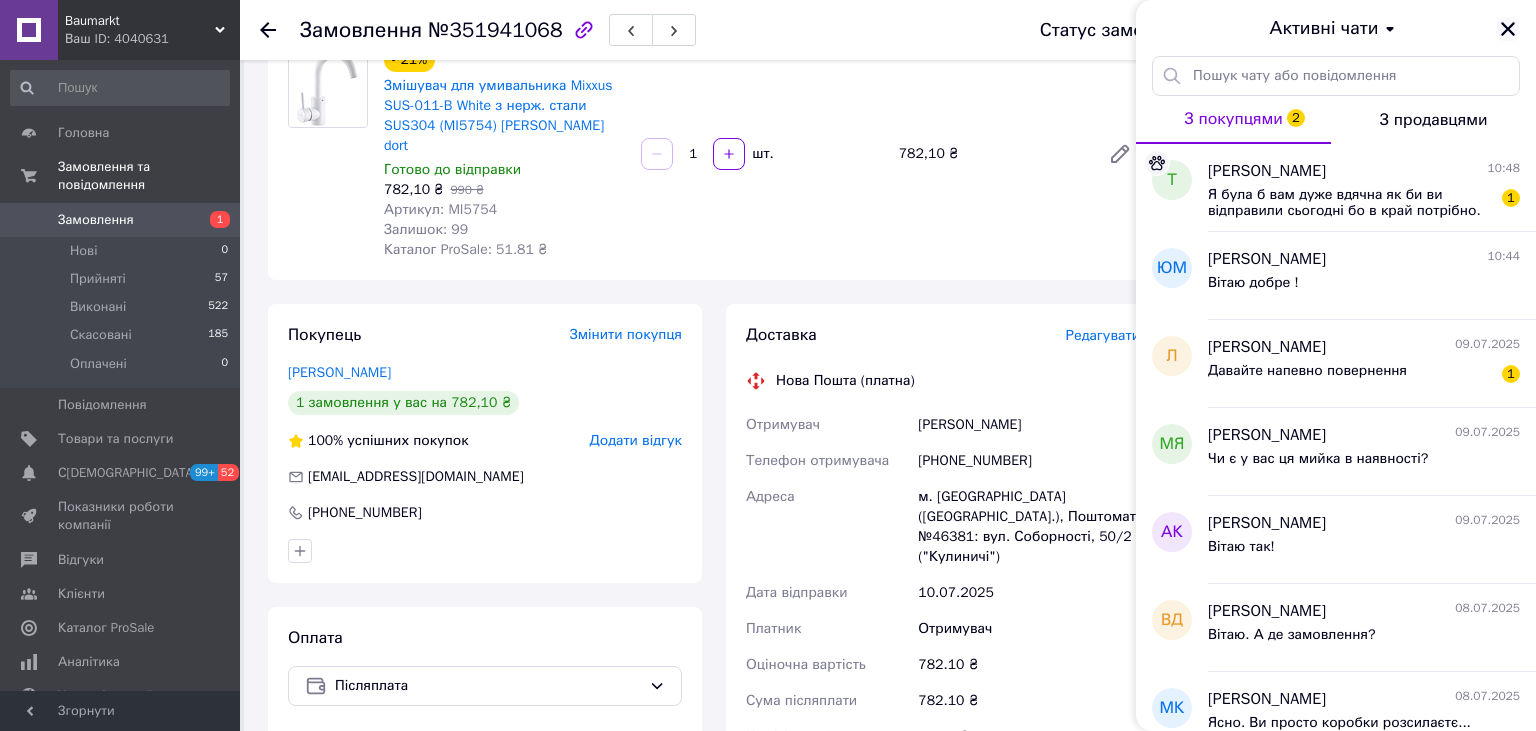 click 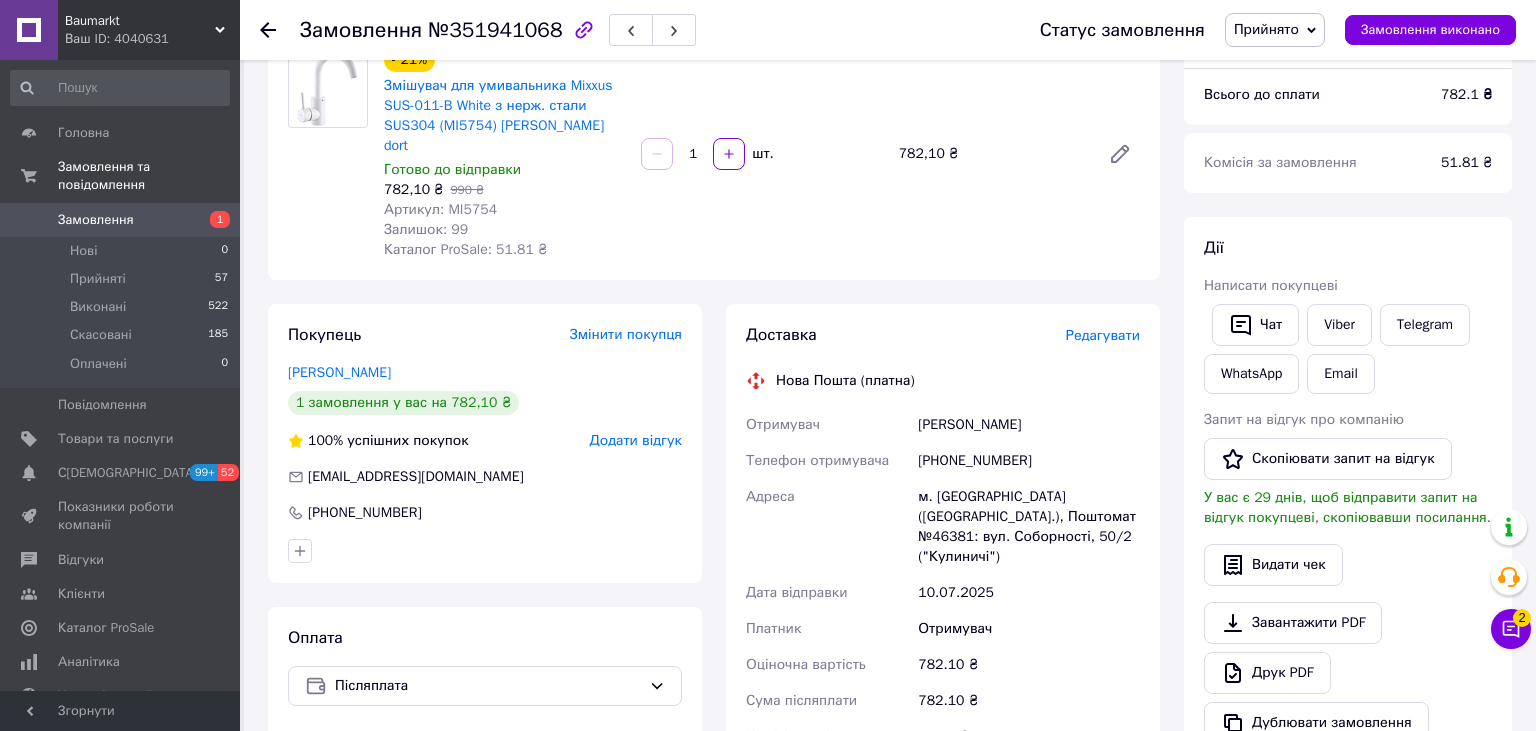 drag, startPoint x: 507, startPoint y: 197, endPoint x: 490, endPoint y: 198, distance: 17.029387 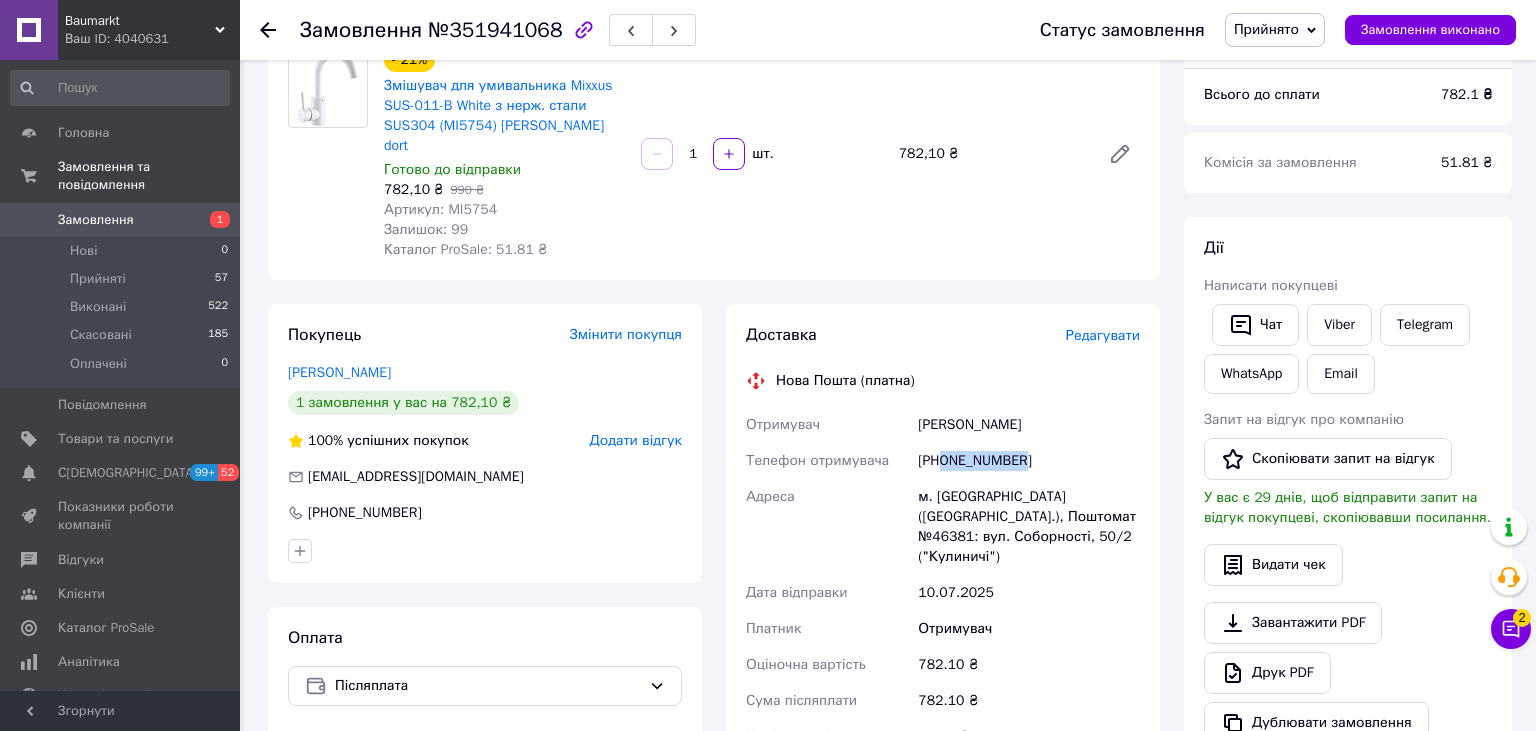 drag, startPoint x: 1047, startPoint y: 436, endPoint x: 943, endPoint y: 448, distance: 104.69002 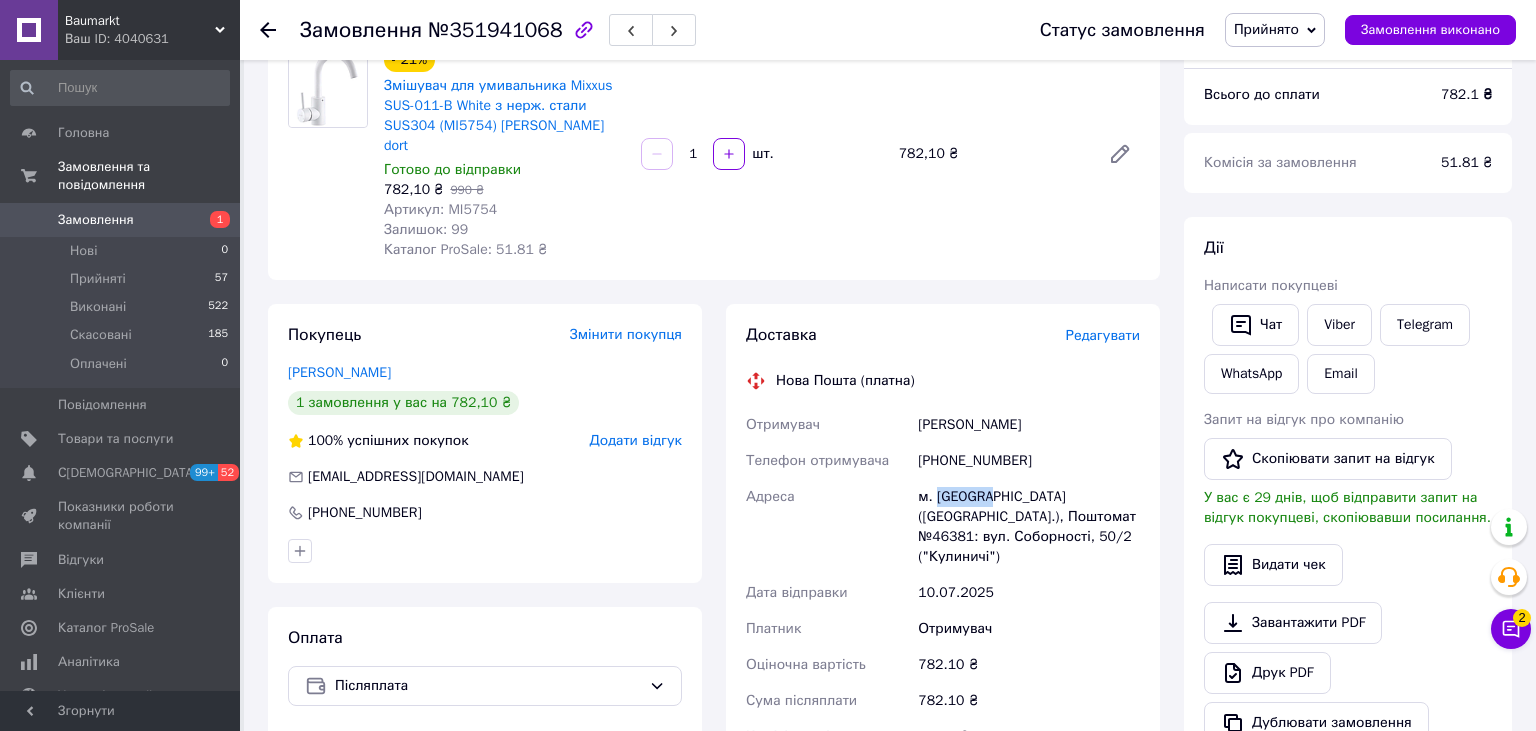 drag, startPoint x: 985, startPoint y: 476, endPoint x: 934, endPoint y: 482, distance: 51.351727 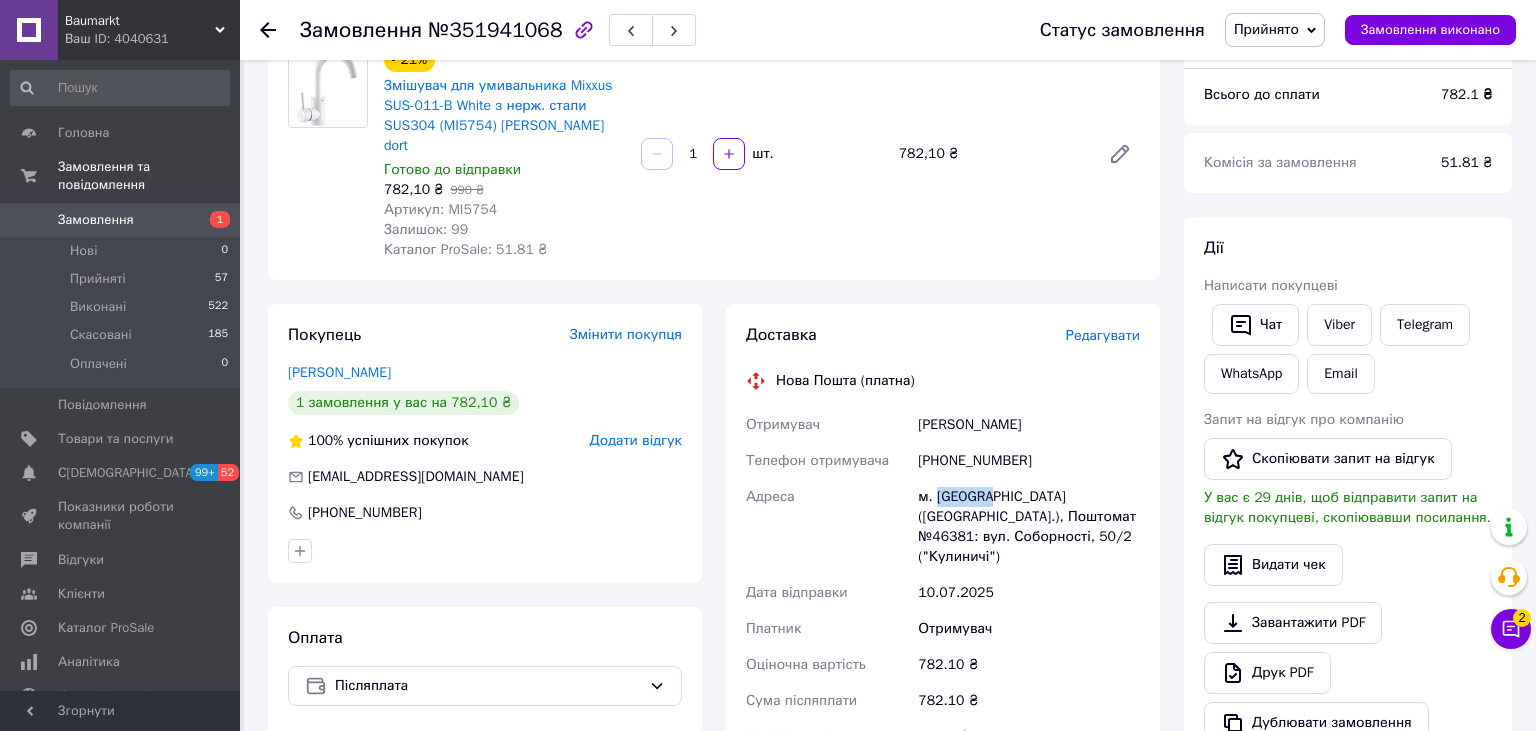 click on "м. Боярка (Київська обл.), Поштомат №46381: вул. Соборності, 50/2 ("Кулиничі")" at bounding box center [1029, 527] 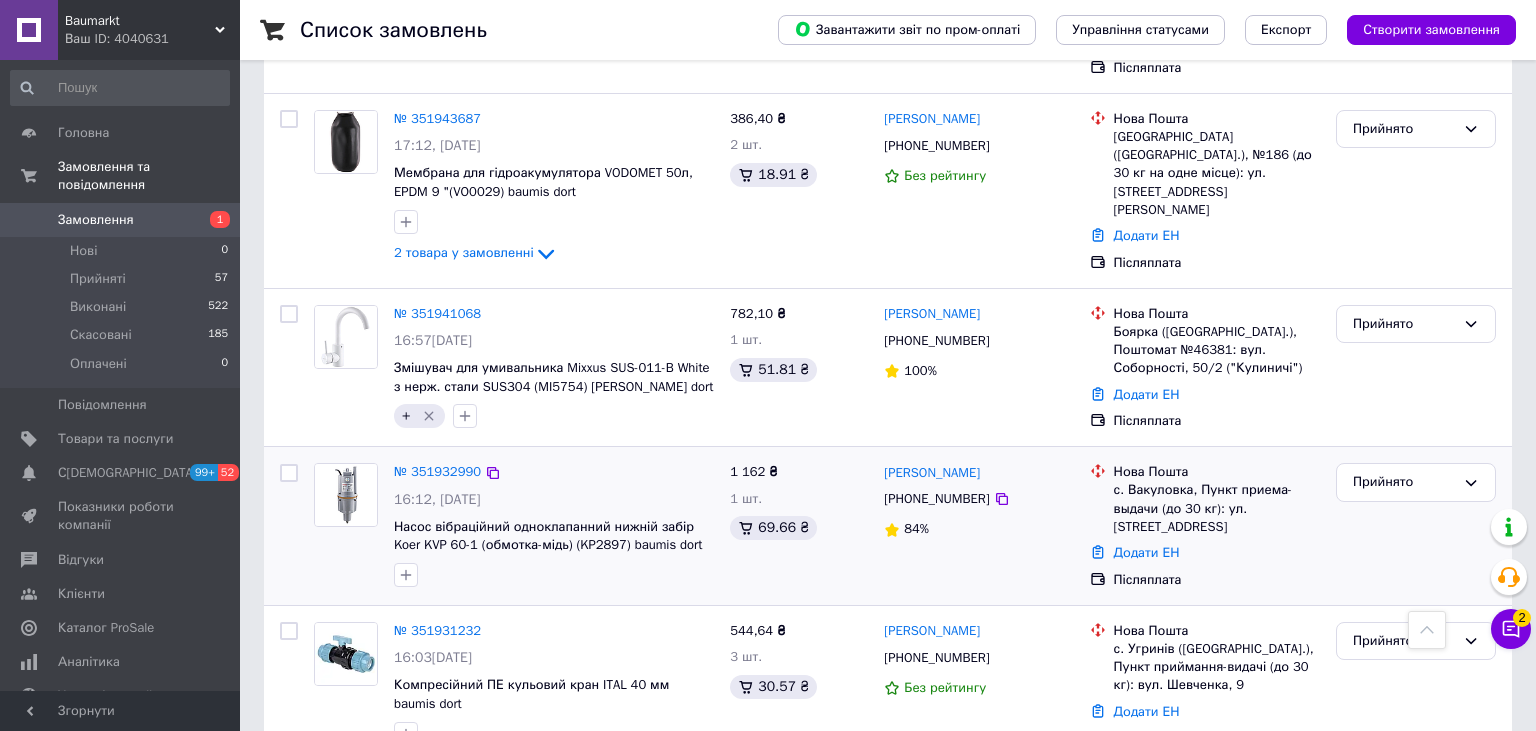 scroll, scrollTop: 1900, scrollLeft: 0, axis: vertical 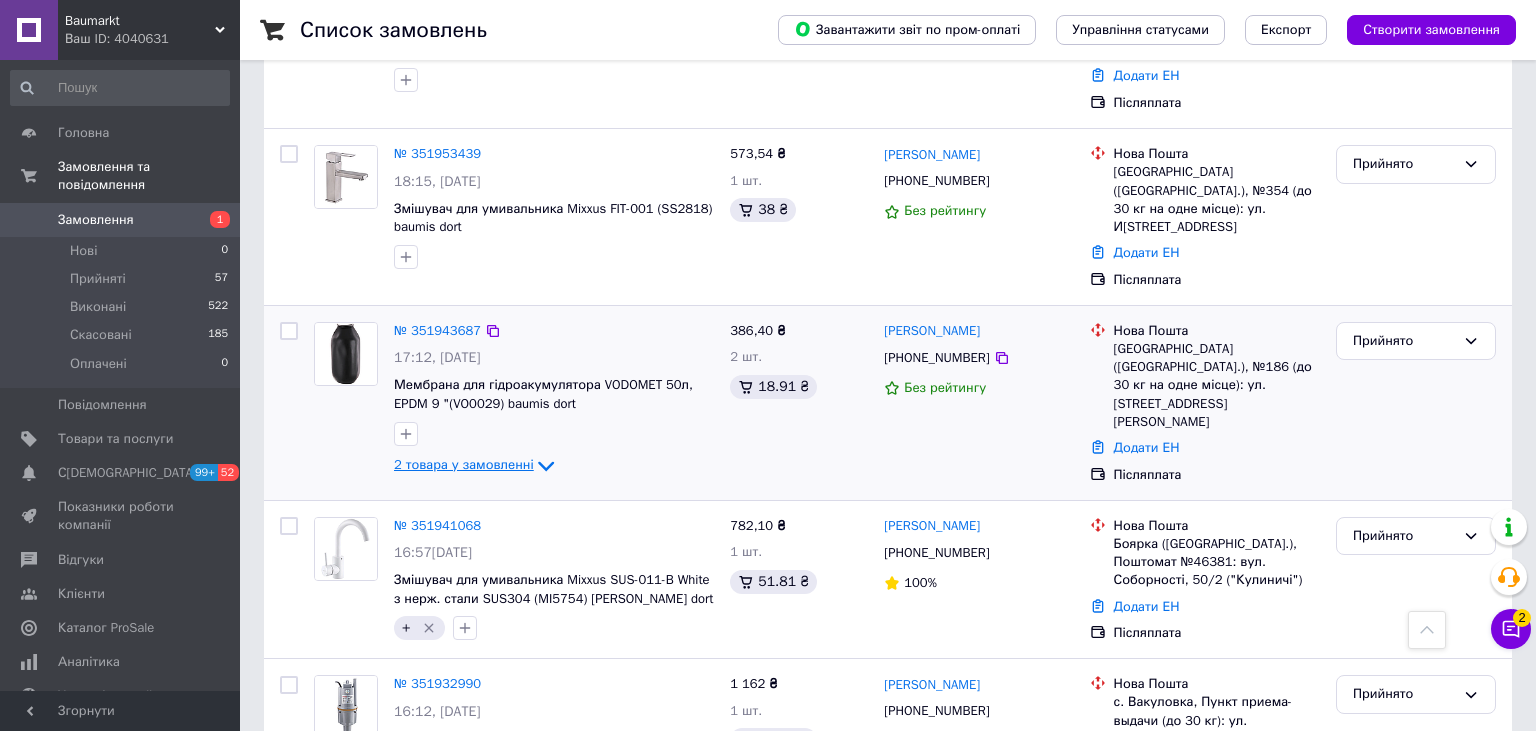 click 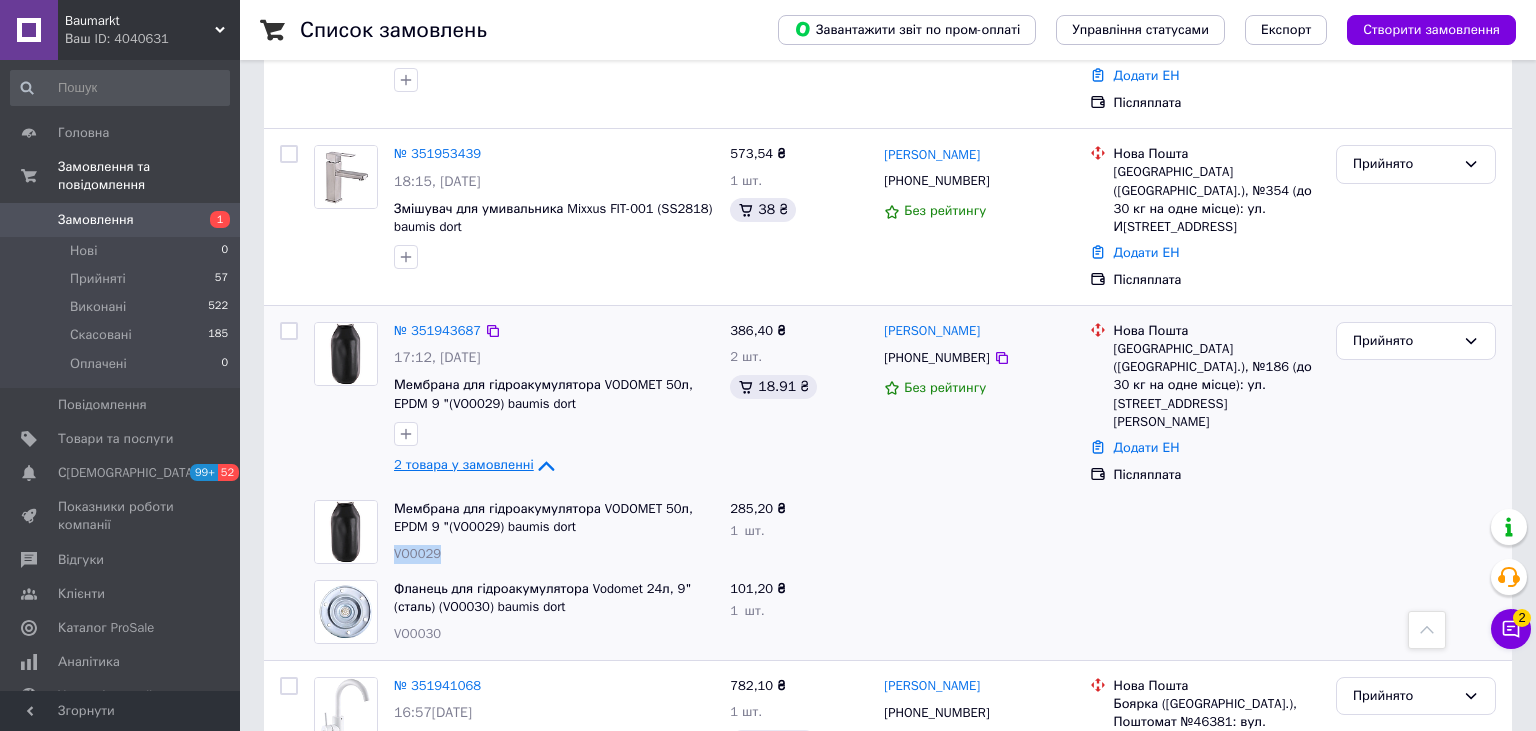 drag, startPoint x: 439, startPoint y: 433, endPoint x: 470, endPoint y: 435, distance: 31.06445 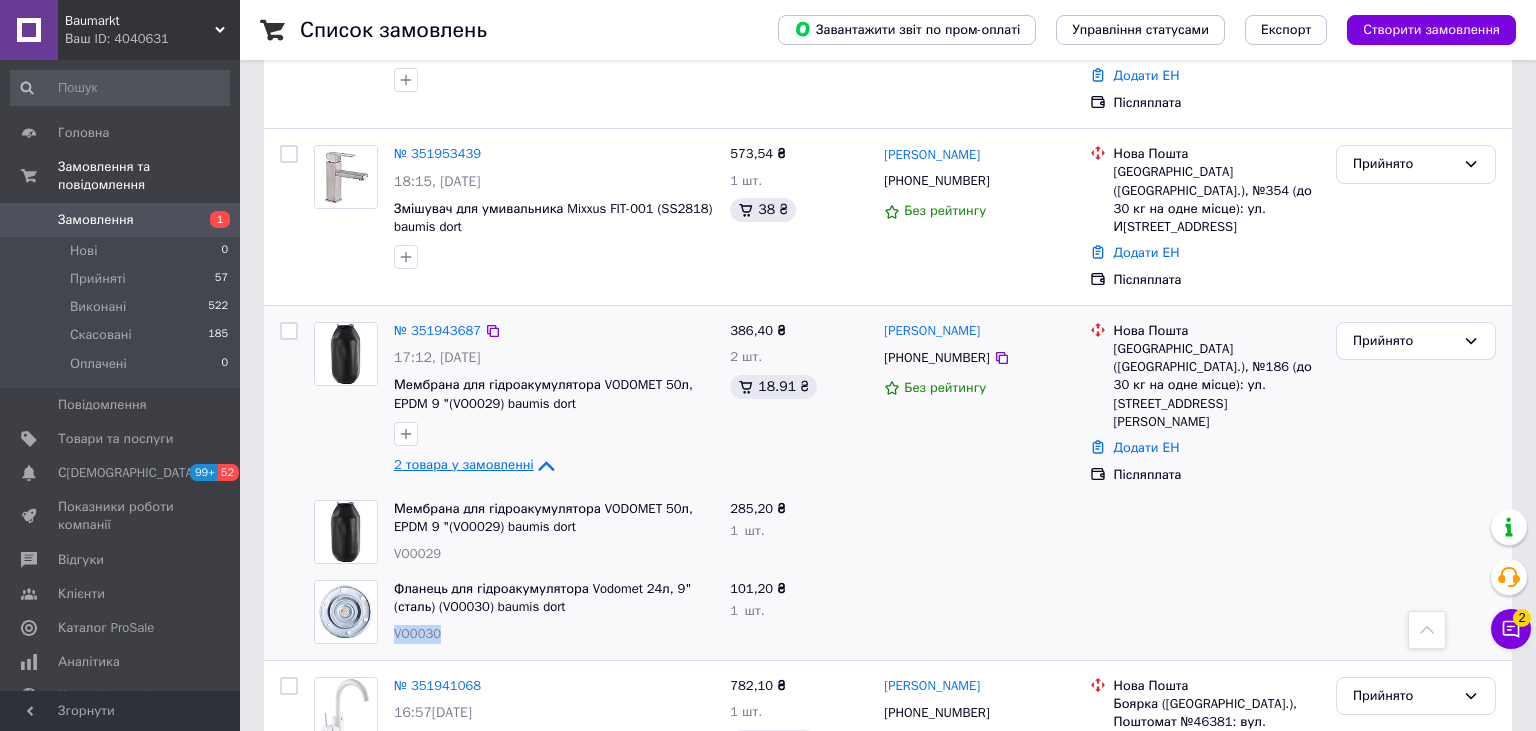 drag, startPoint x: 438, startPoint y: 523, endPoint x: 390, endPoint y: 522, distance: 48.010414 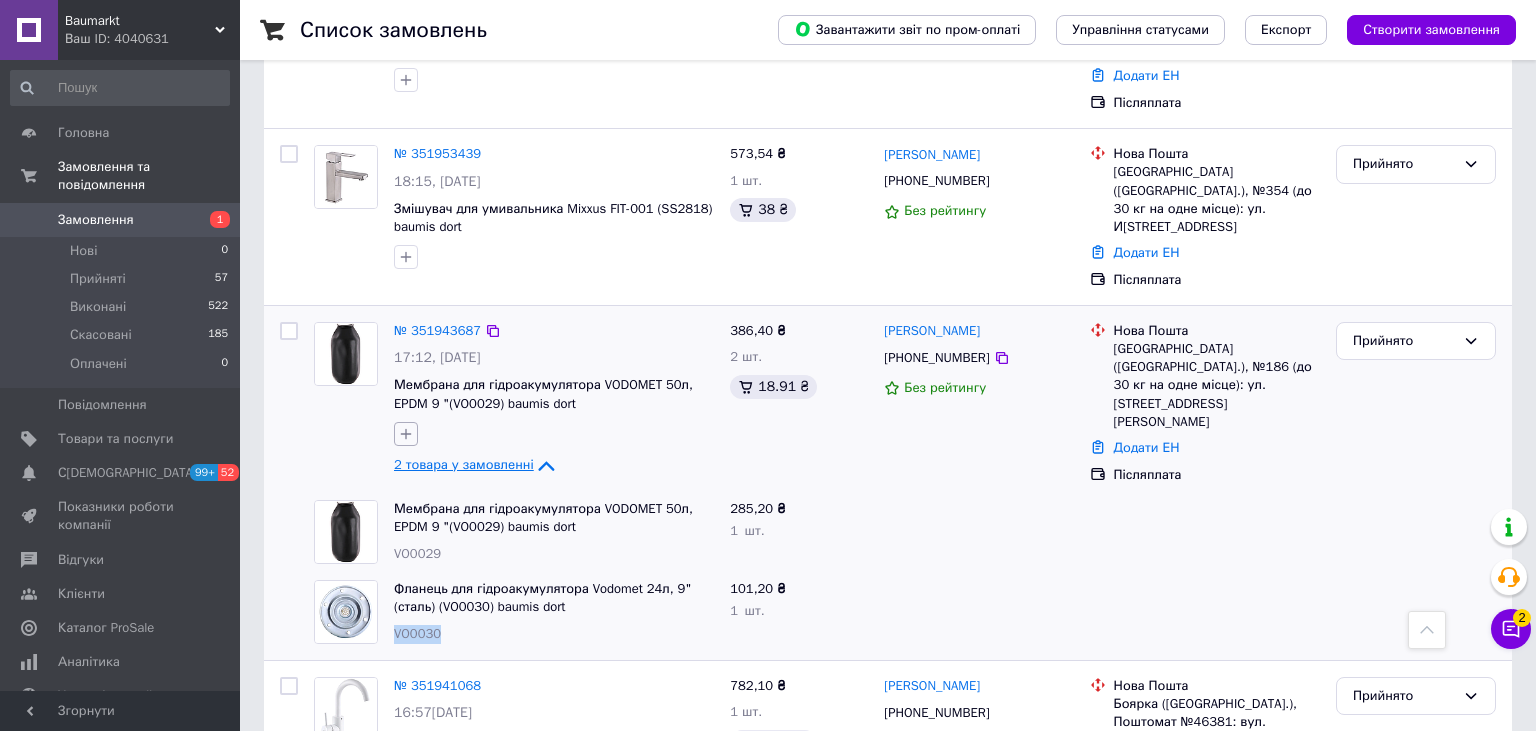 click 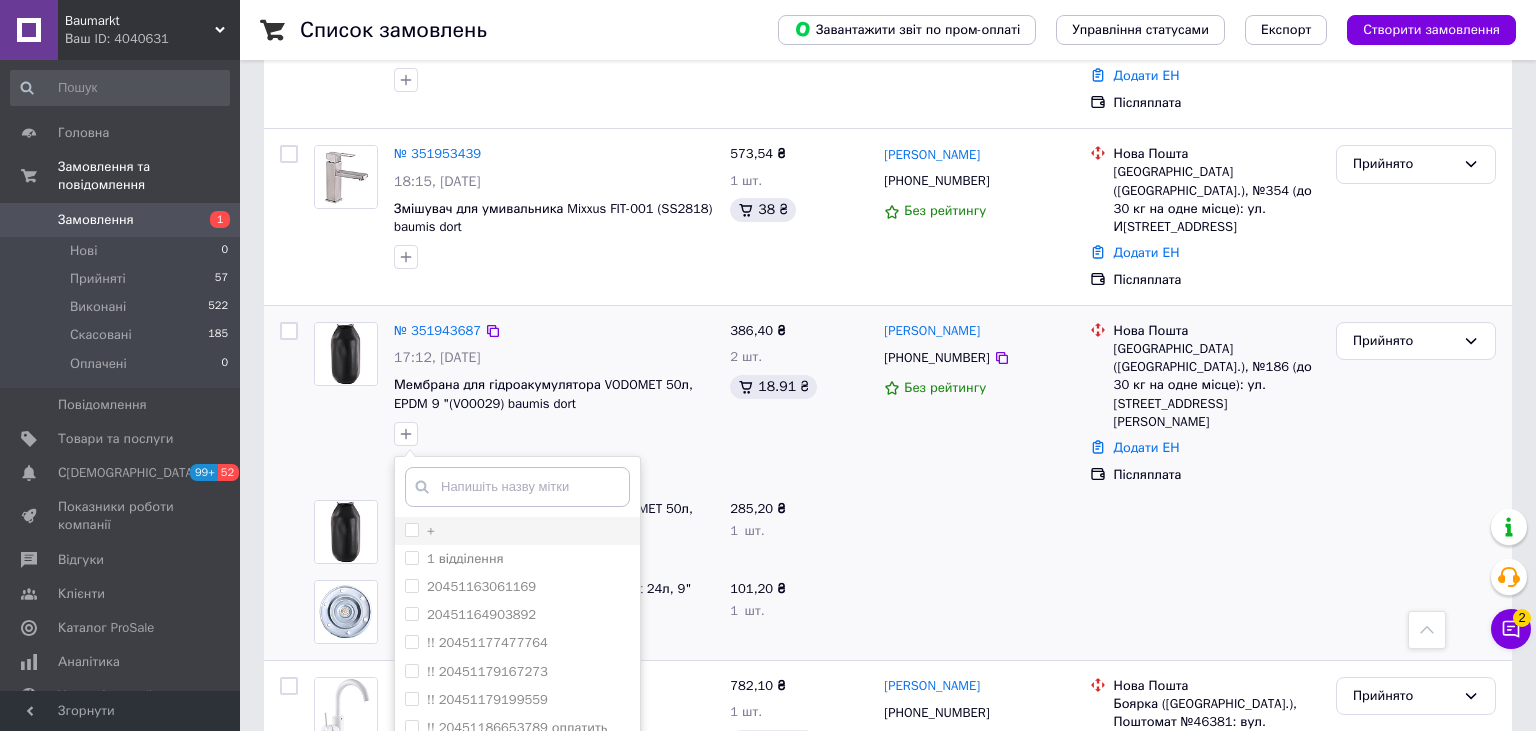 click on "+" at bounding box center [411, 529] 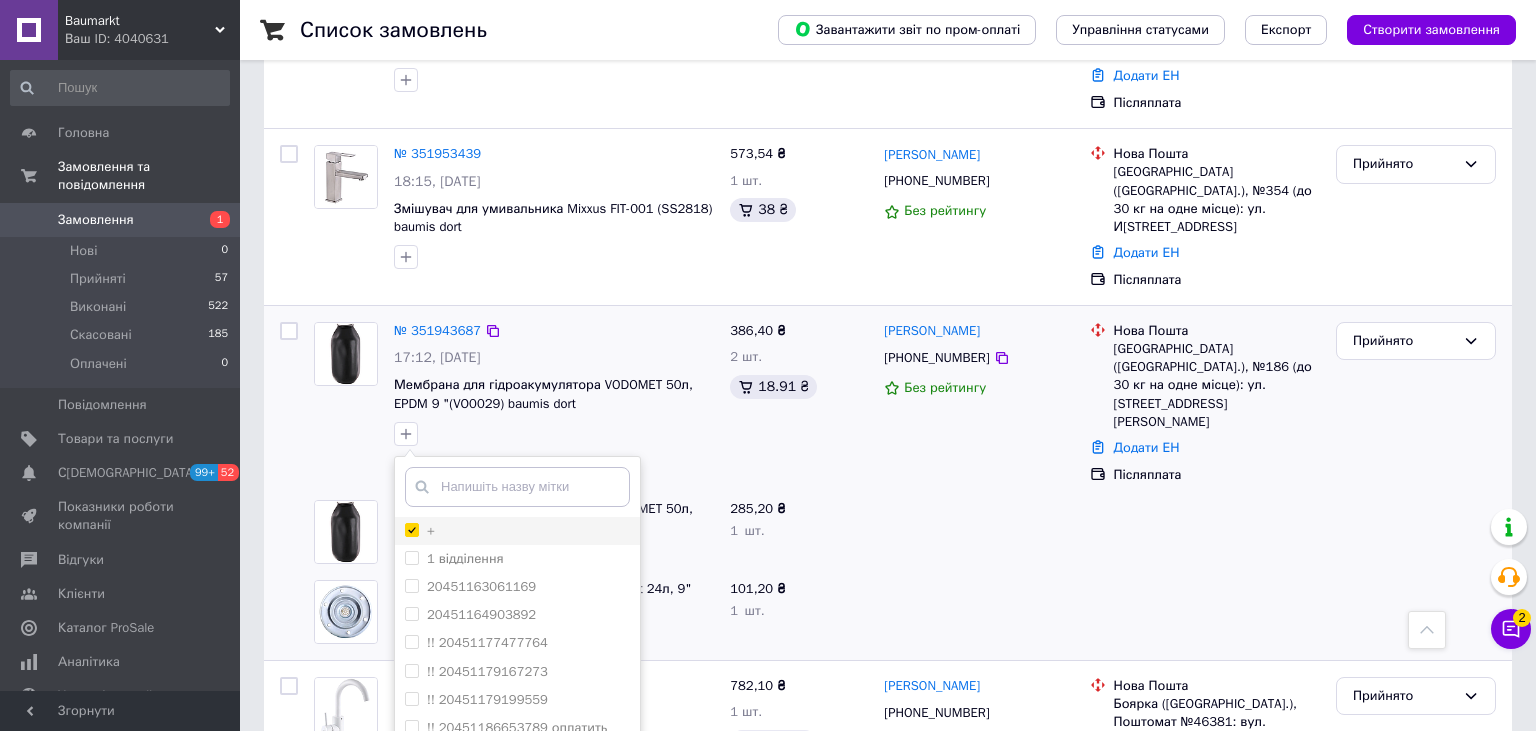 checkbox on "true" 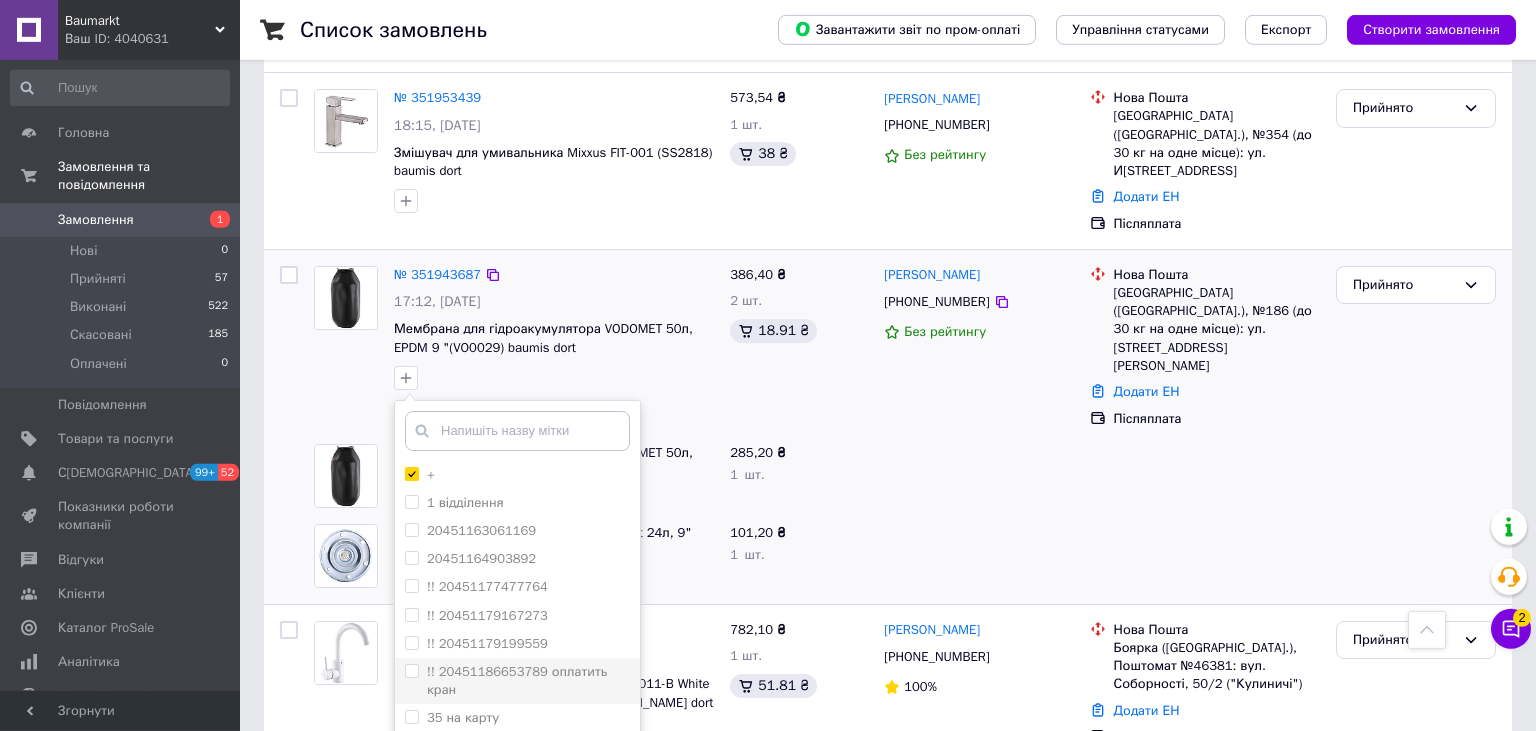 scroll, scrollTop: 2112, scrollLeft: 0, axis: vertical 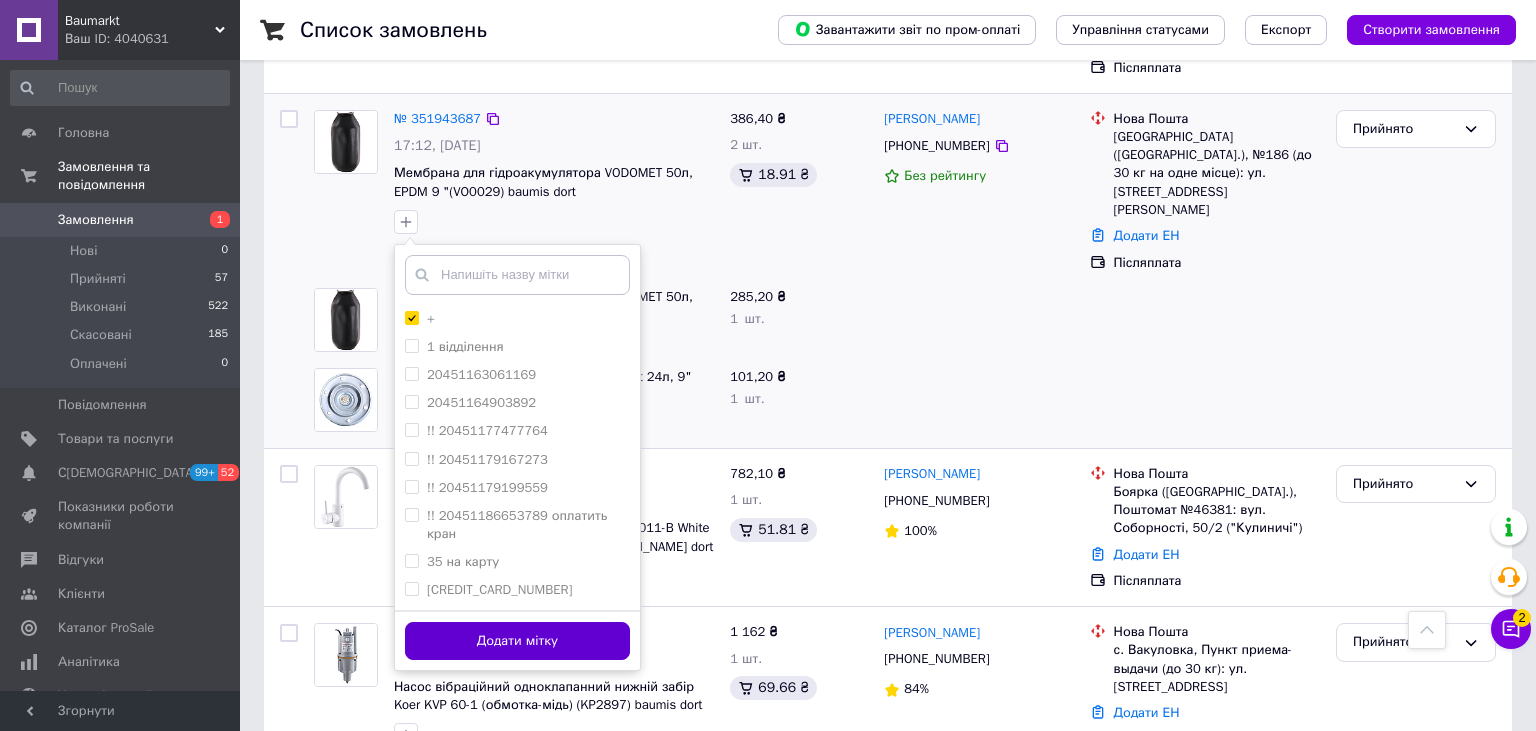 click on "Додати мітку" at bounding box center (517, 641) 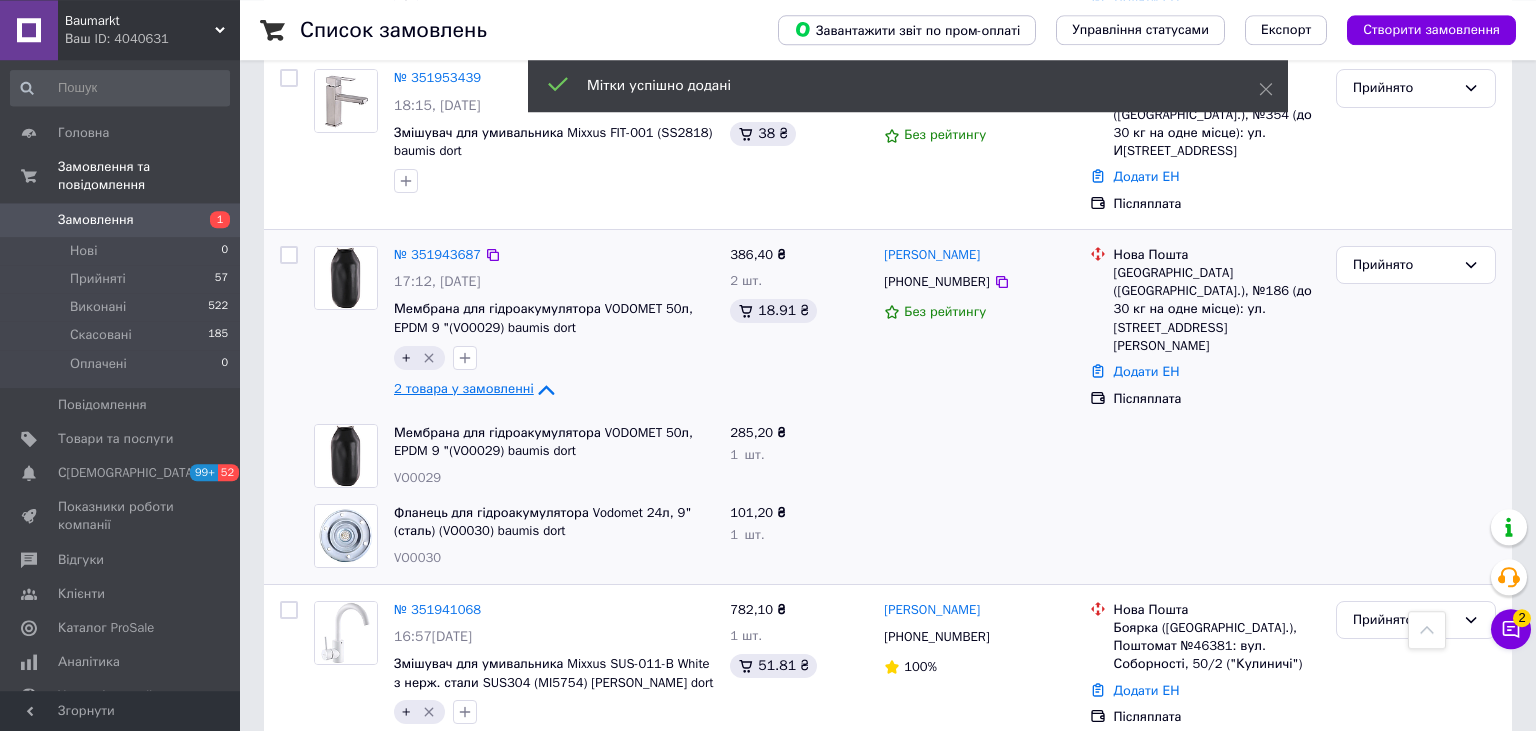 scroll, scrollTop: 1900, scrollLeft: 0, axis: vertical 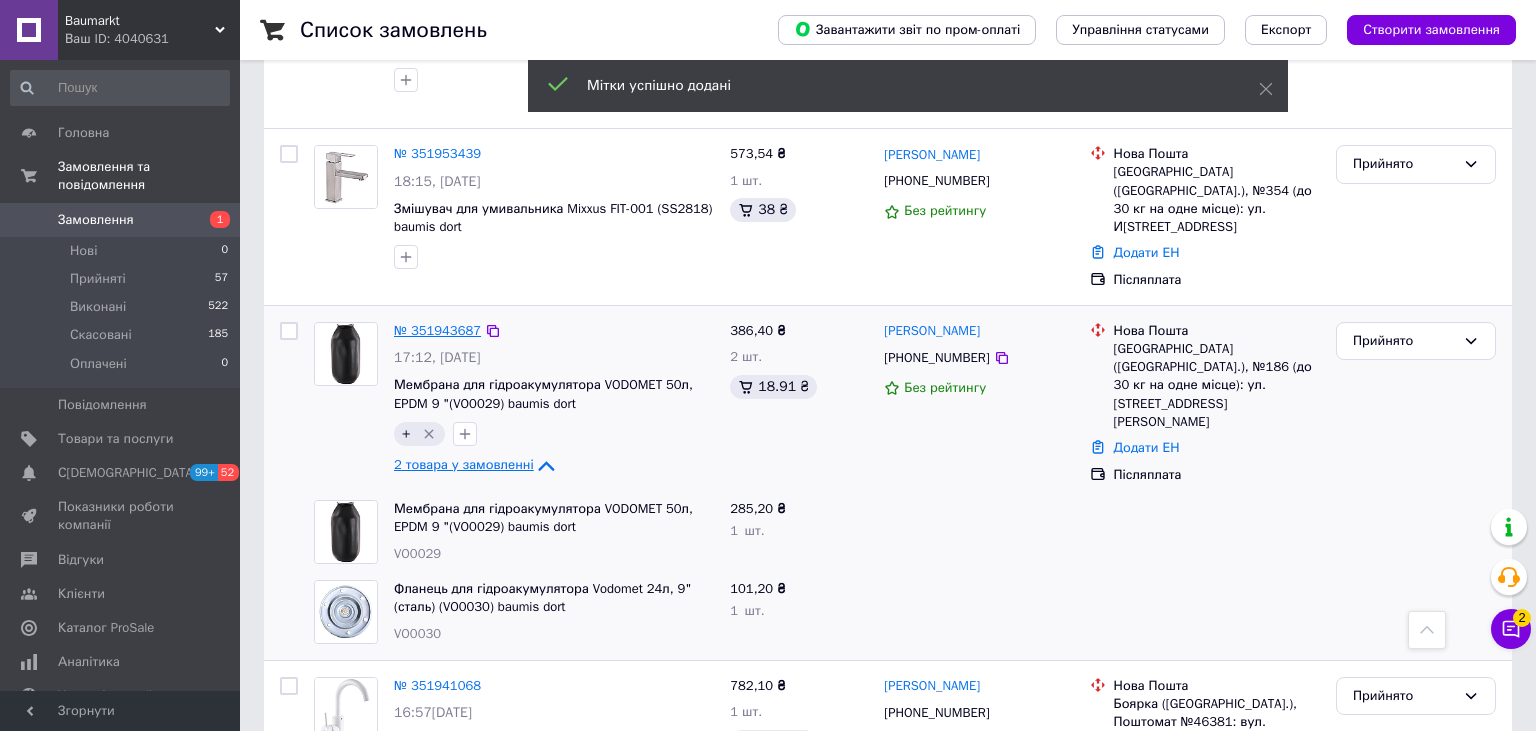click on "№ 351943687" at bounding box center [437, 330] 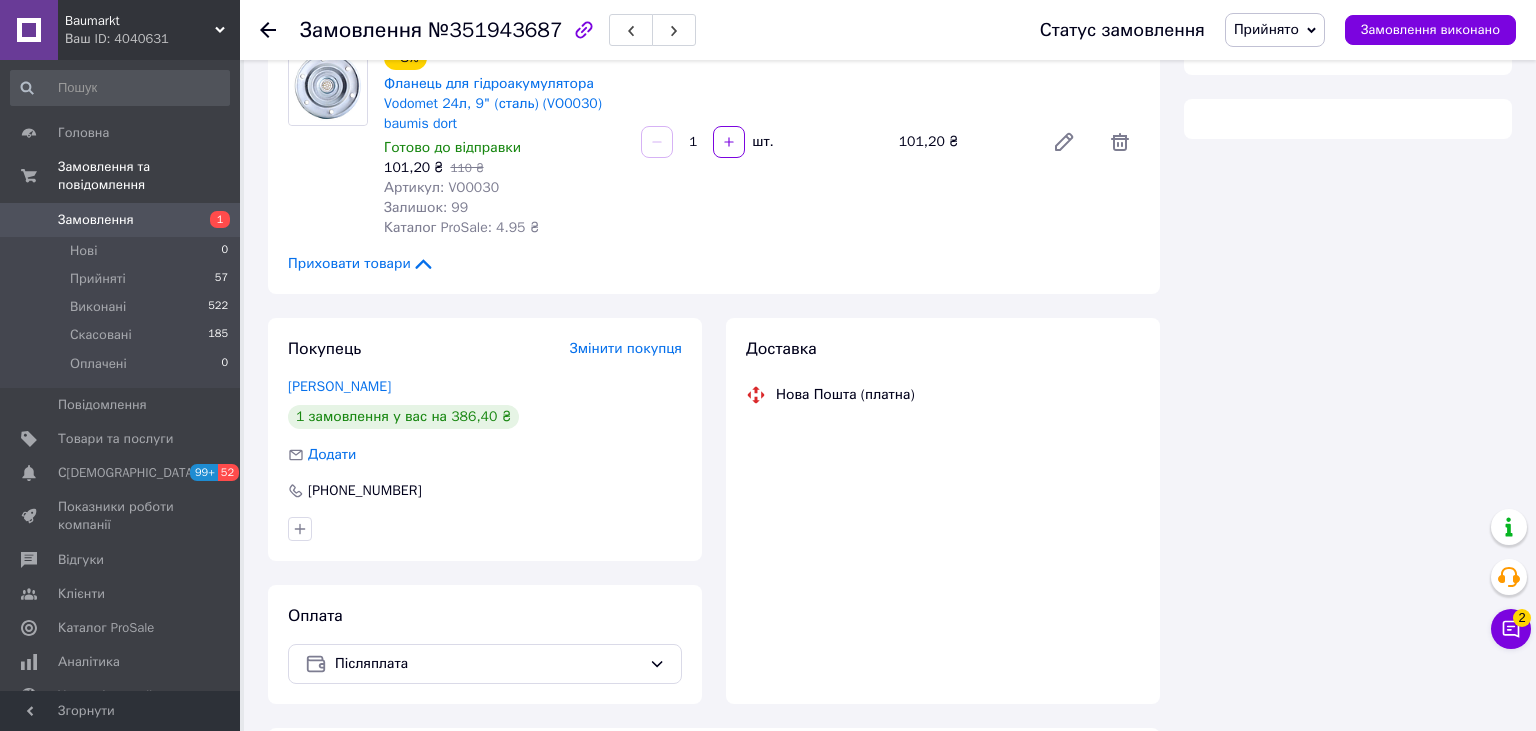 scroll, scrollTop: 455, scrollLeft: 0, axis: vertical 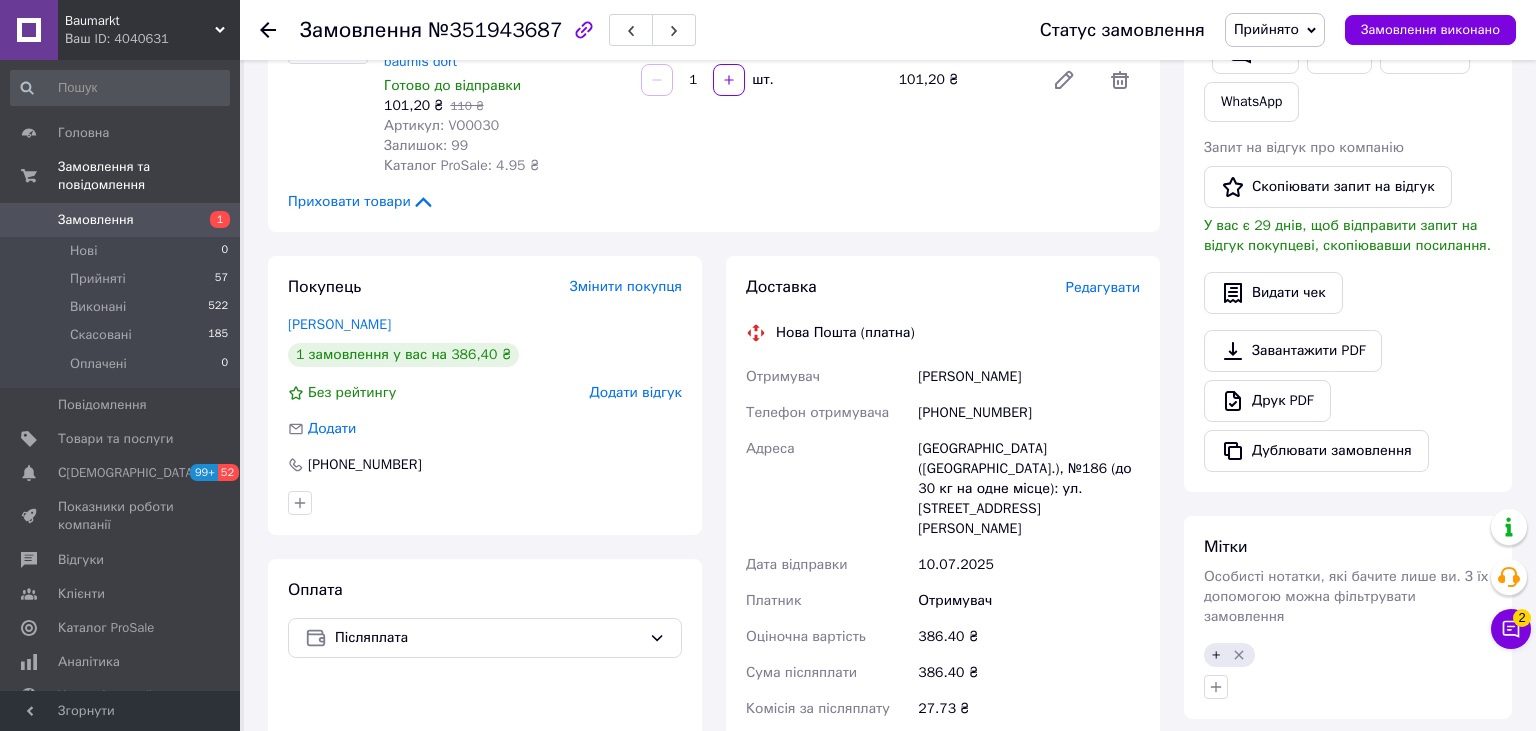 drag, startPoint x: 1032, startPoint y: 378, endPoint x: 914, endPoint y: 381, distance: 118.03813 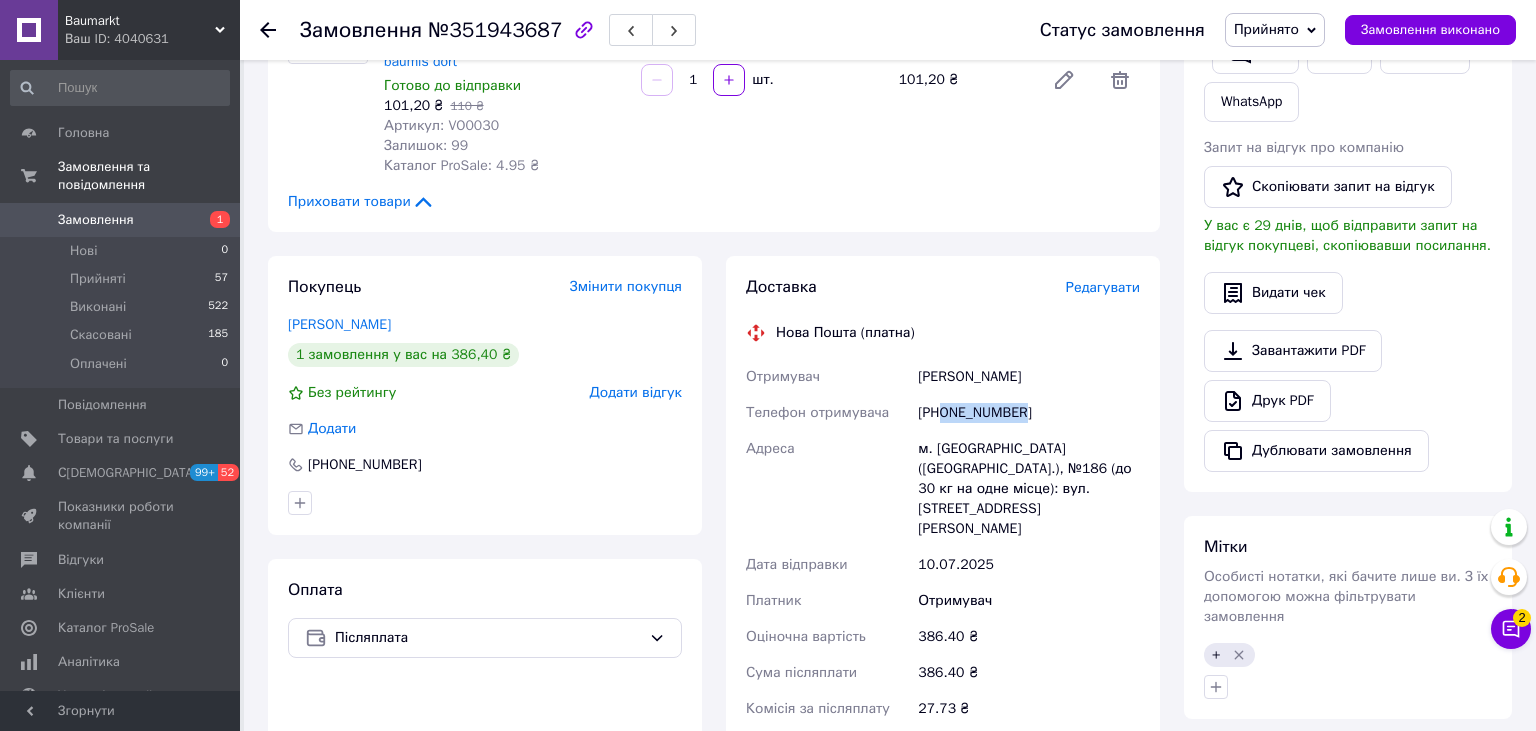 drag, startPoint x: 1030, startPoint y: 410, endPoint x: 942, endPoint y: 422, distance: 88.814415 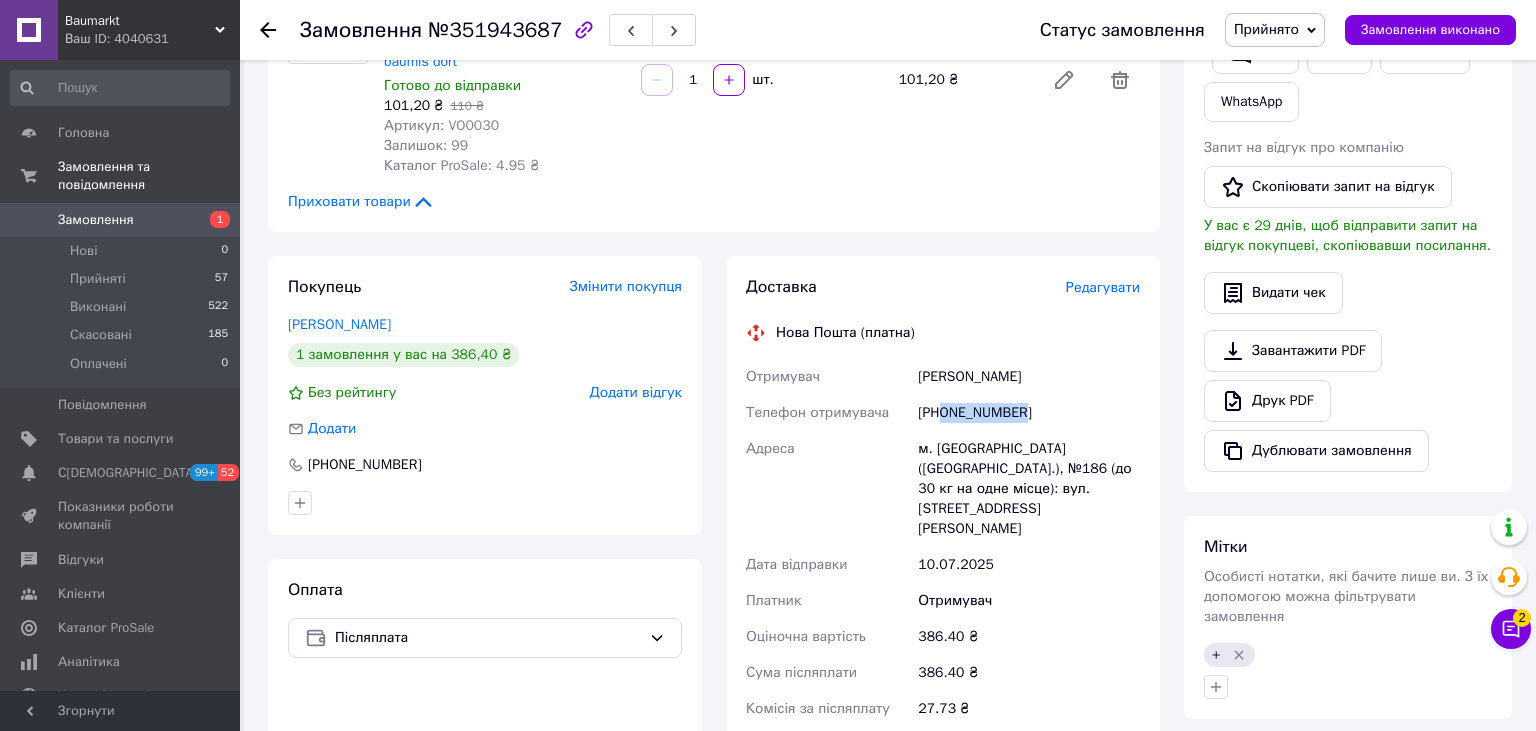 click on "Замовлення" at bounding box center (96, 220) 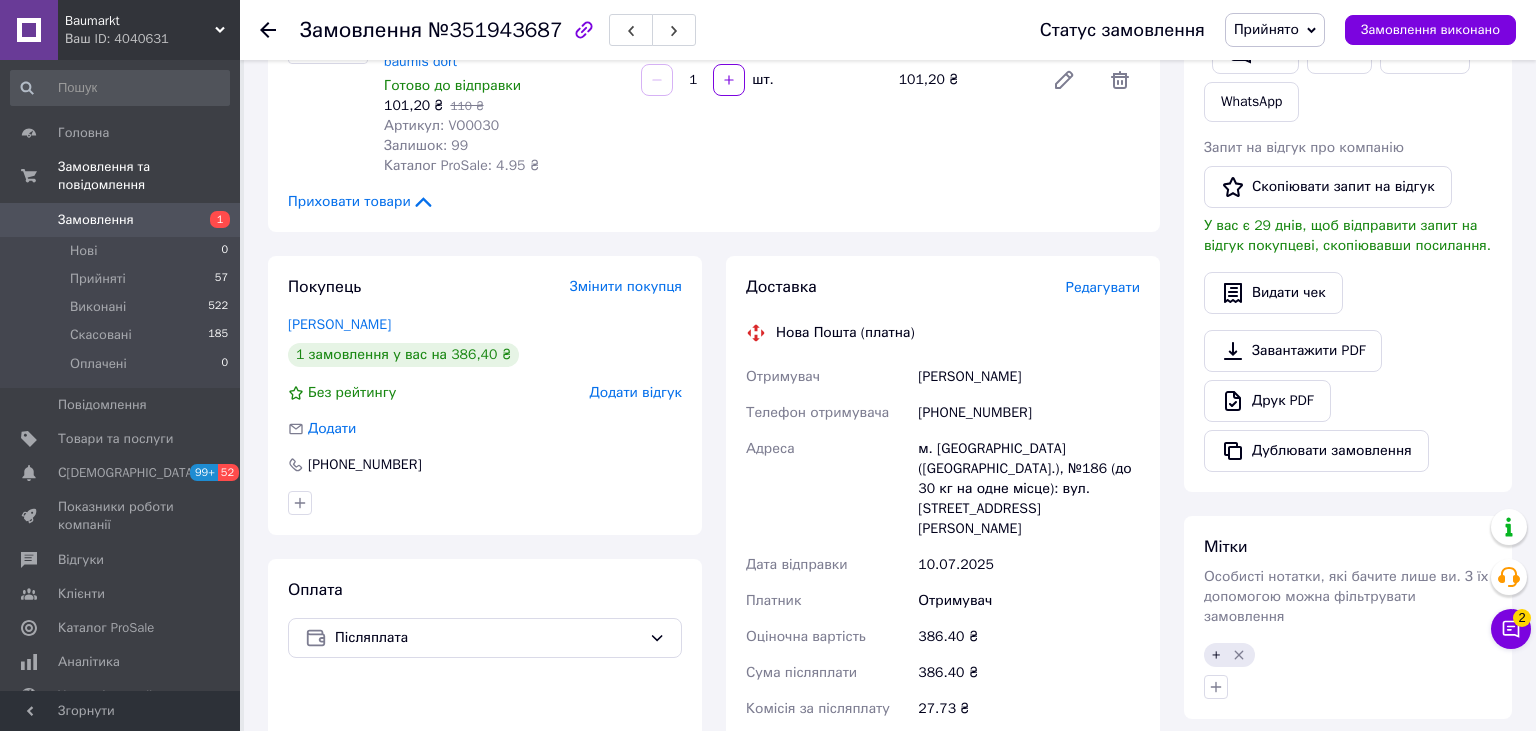 scroll, scrollTop: 0, scrollLeft: 0, axis: both 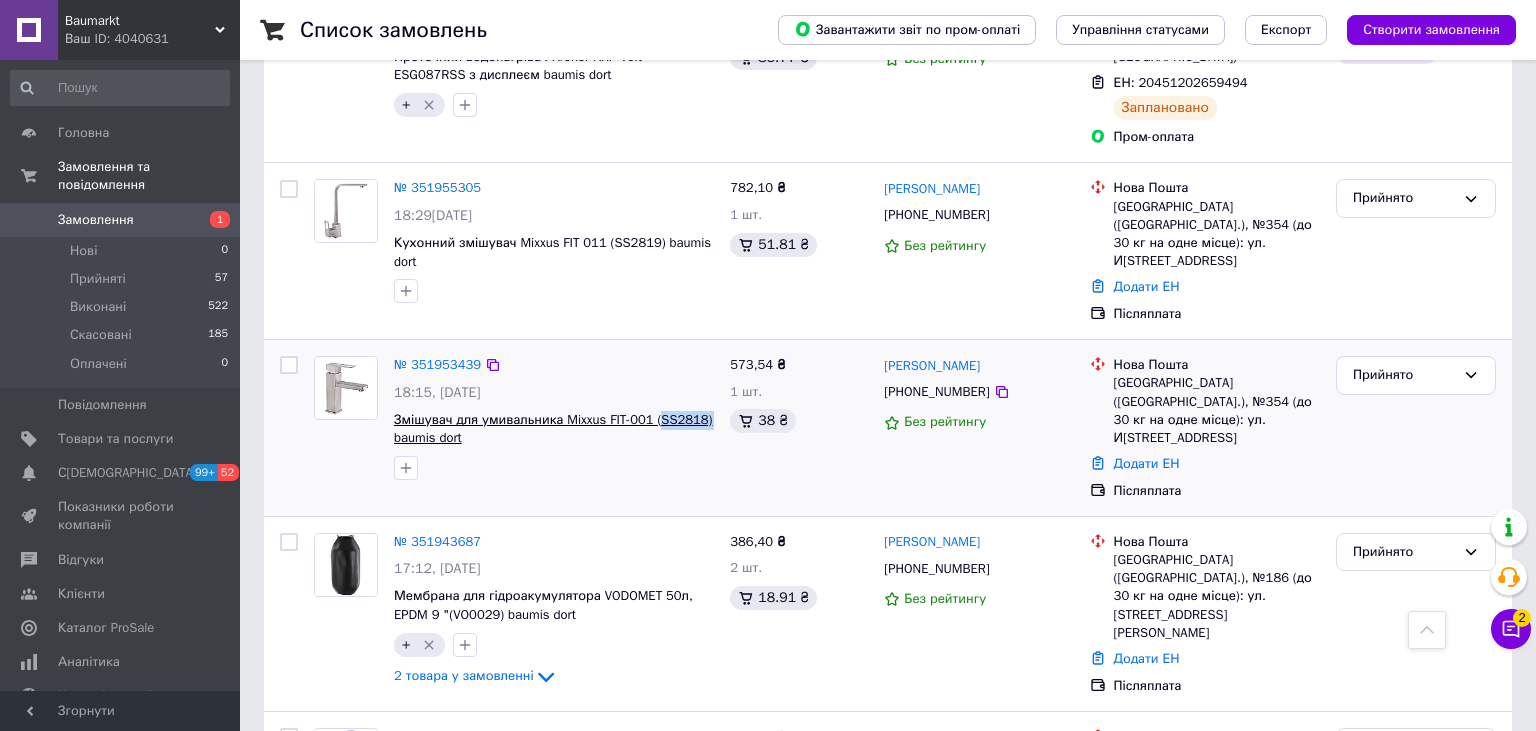 drag, startPoint x: 709, startPoint y: 321, endPoint x: 655, endPoint y: 327, distance: 54.33231 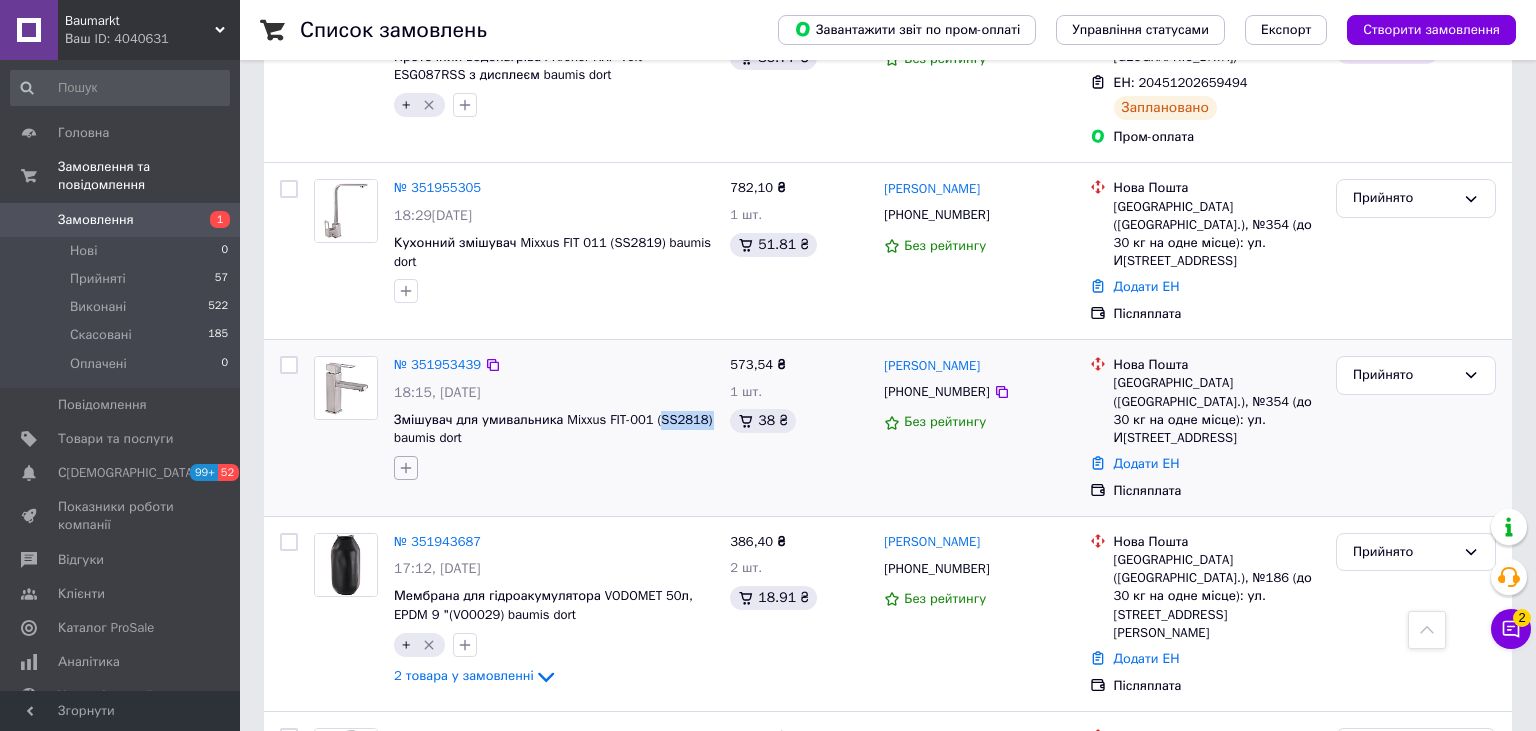 click at bounding box center [406, 468] 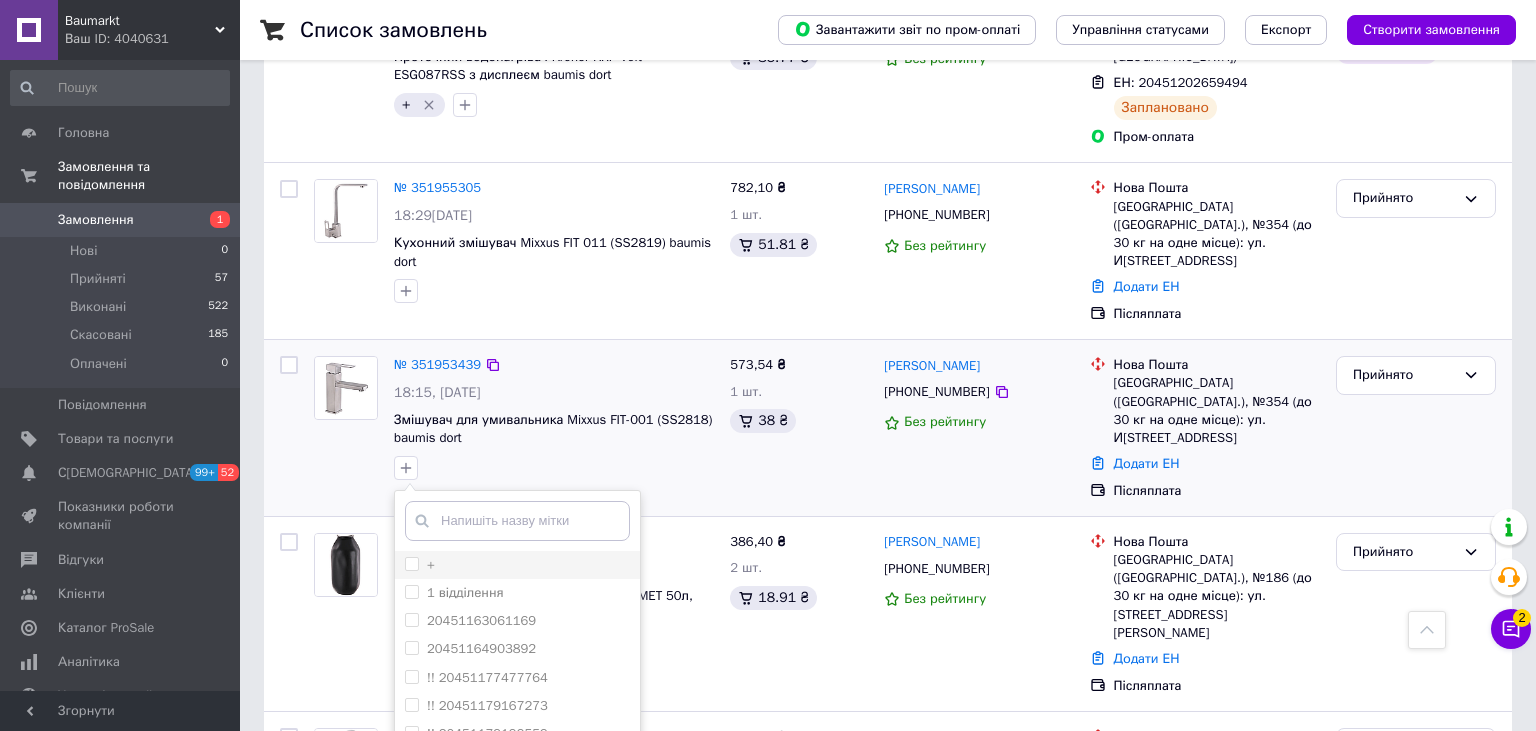 click on "+" at bounding box center [411, 563] 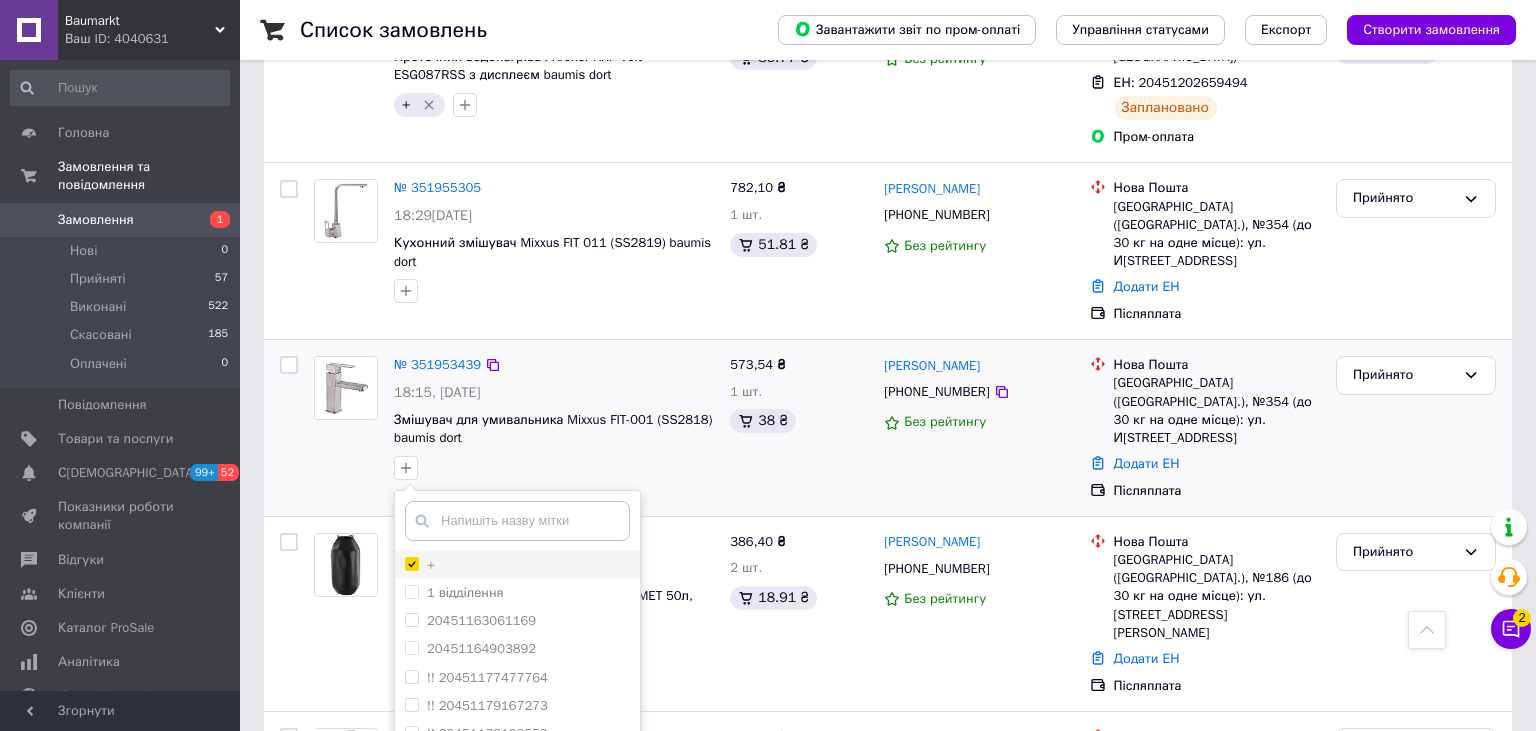 checkbox on "true" 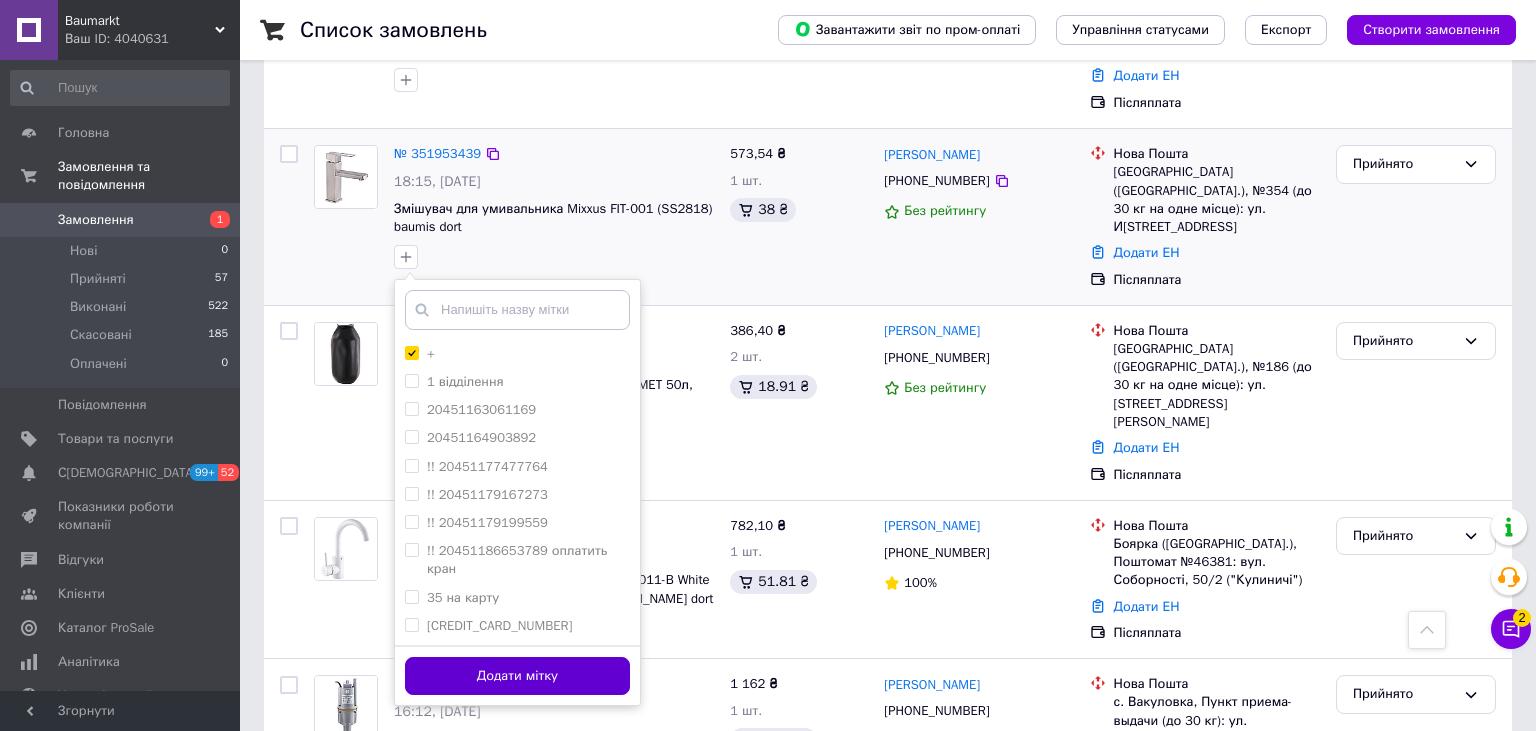 click on "Додати мітку" at bounding box center [517, 676] 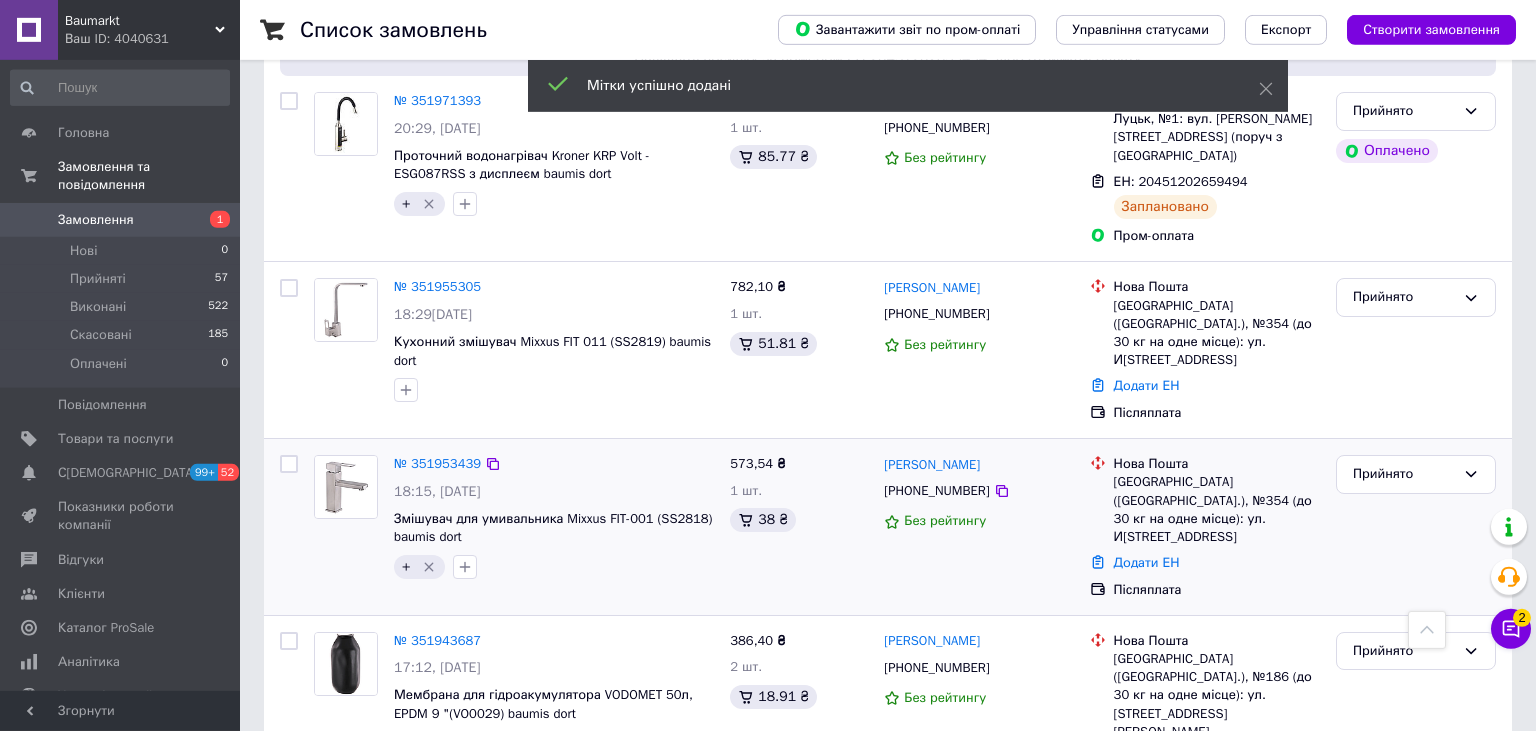 scroll, scrollTop: 1584, scrollLeft: 0, axis: vertical 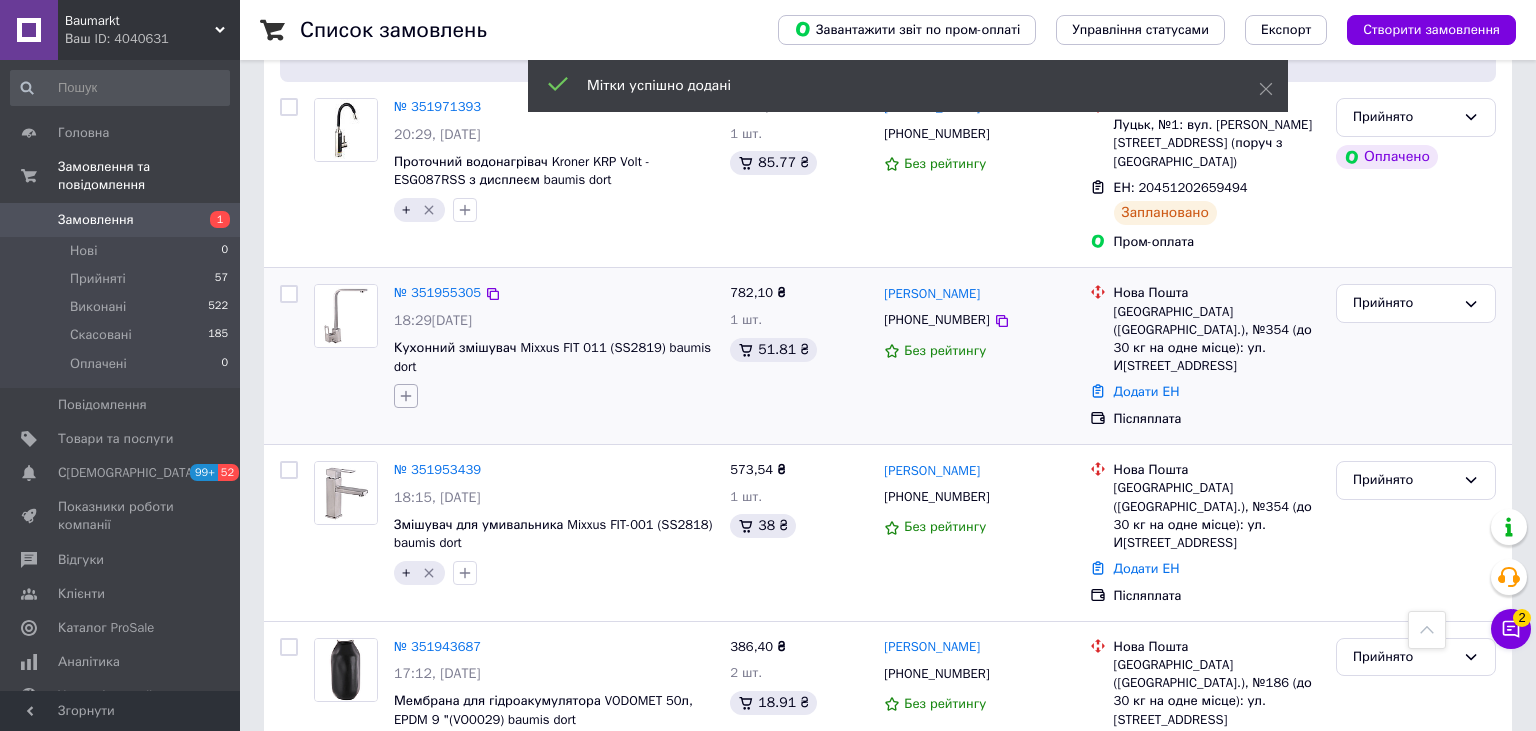click 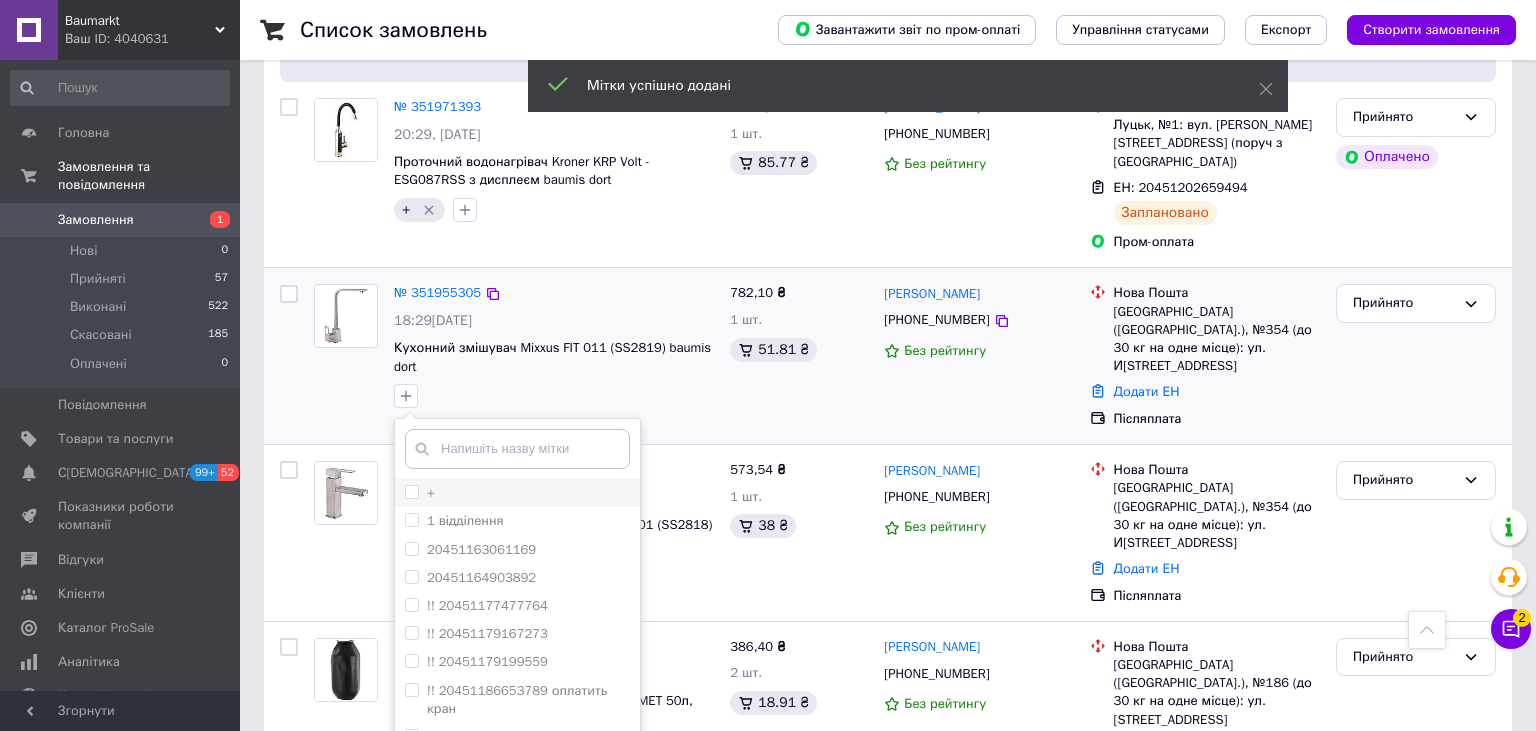 click on "+" at bounding box center (411, 491) 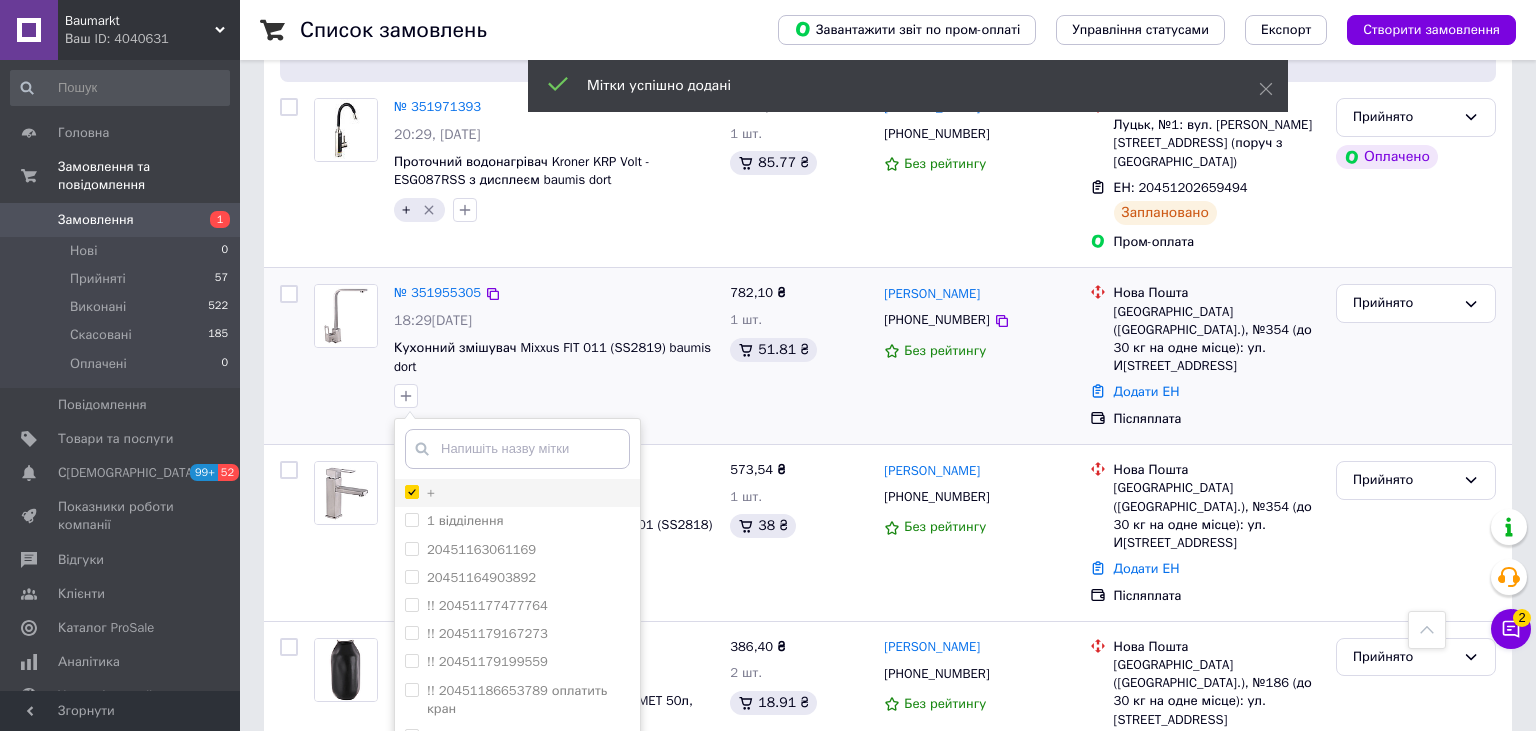 checkbox on "true" 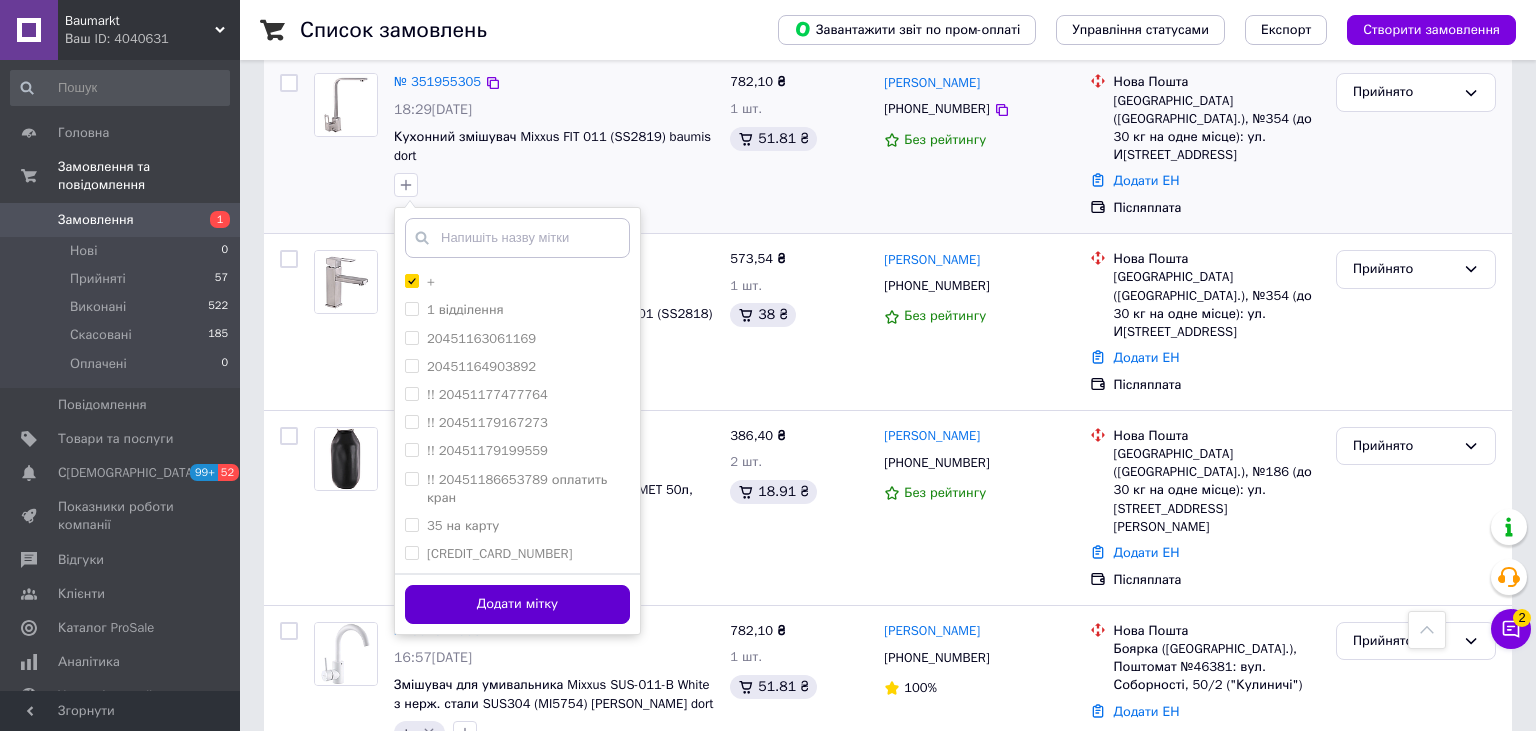 click on "Додати мітку" at bounding box center (517, 604) 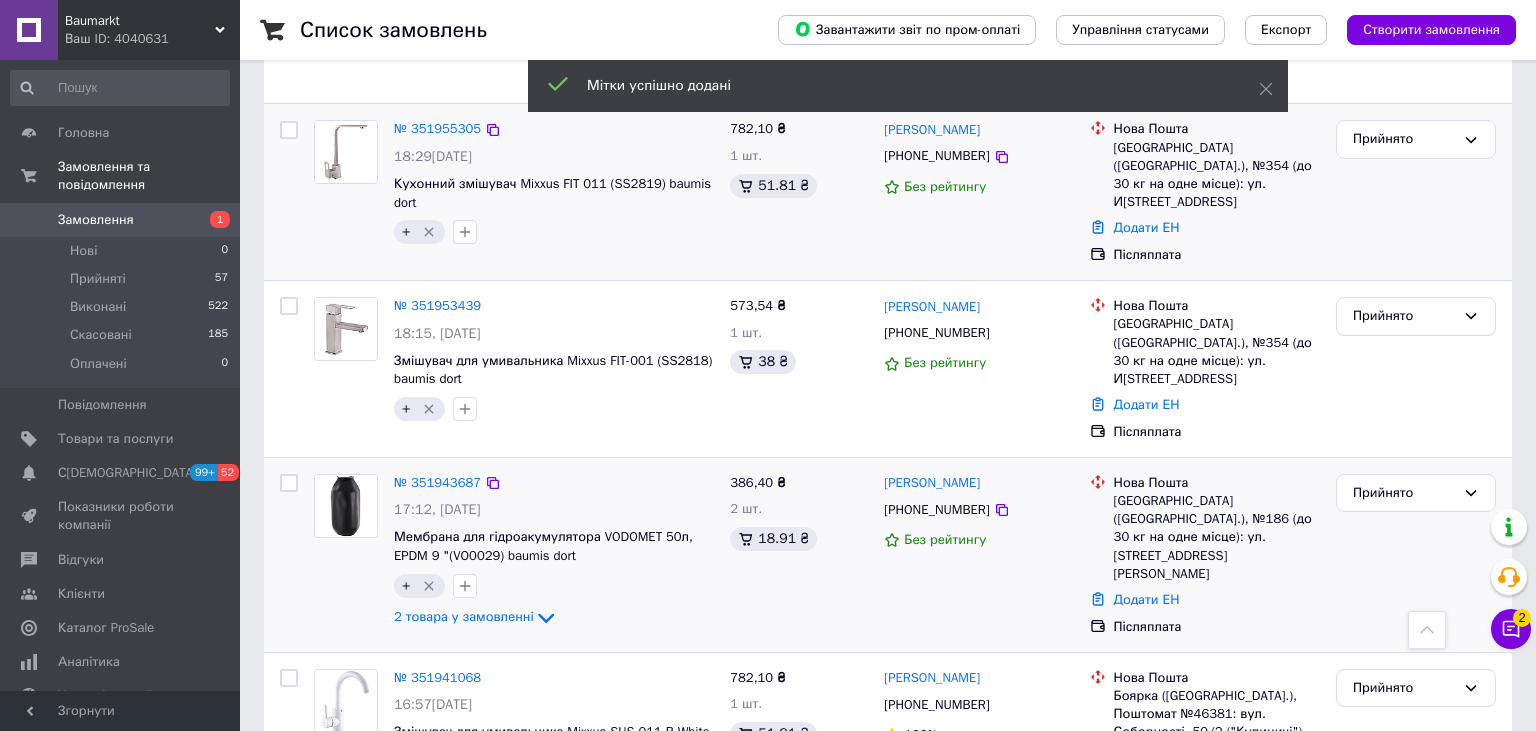 scroll, scrollTop: 1584, scrollLeft: 0, axis: vertical 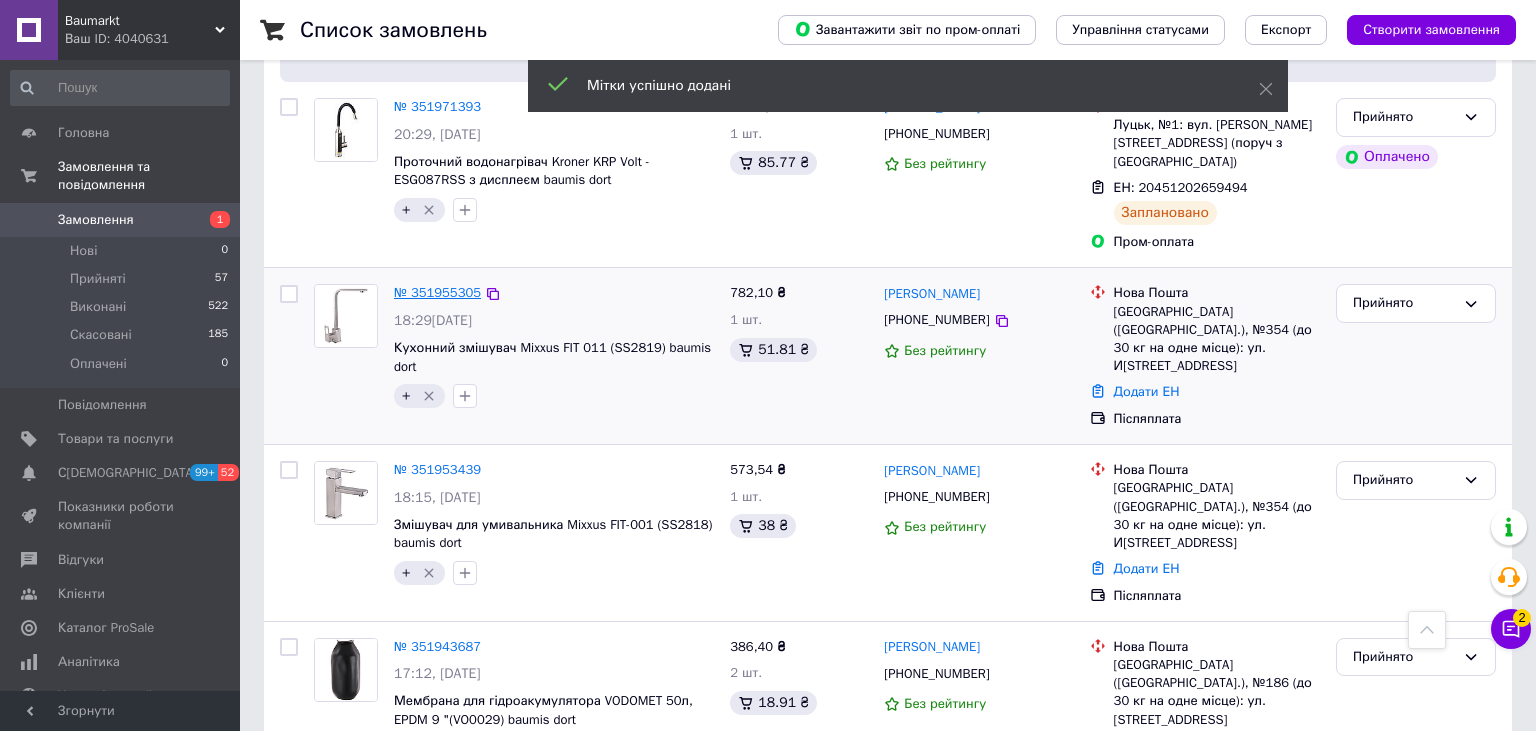 click on "№ 351955305" at bounding box center [437, 292] 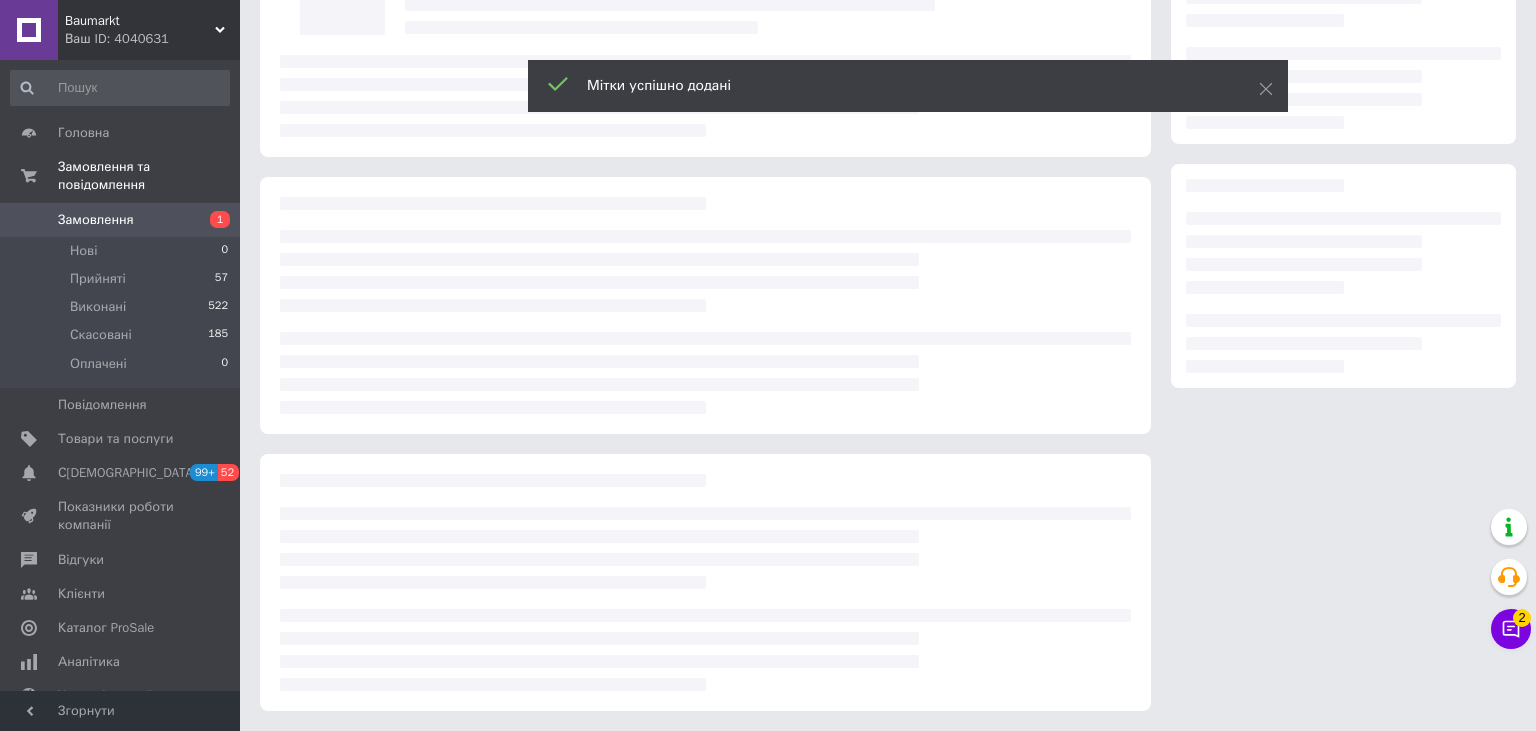 scroll, scrollTop: 183, scrollLeft: 0, axis: vertical 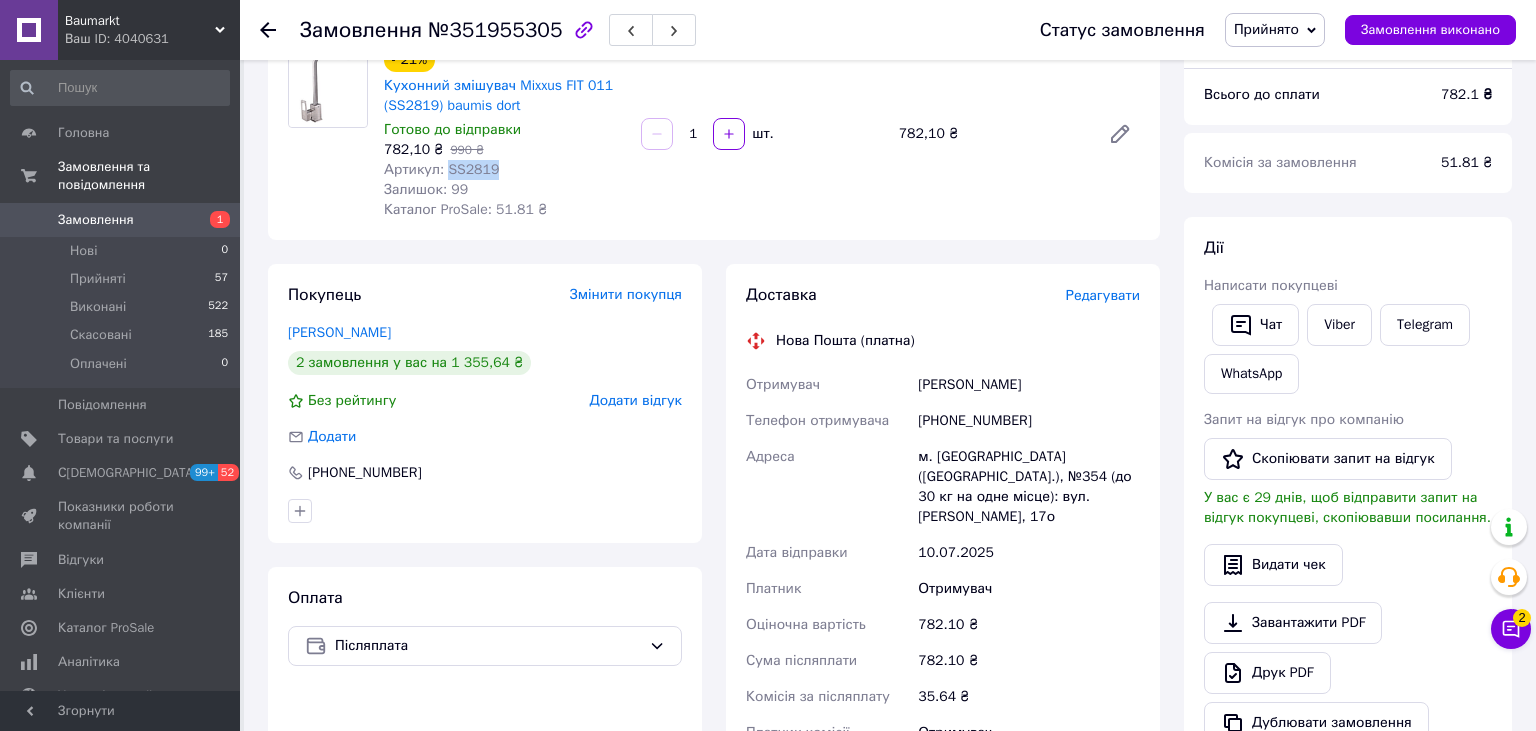 drag, startPoint x: 518, startPoint y: 173, endPoint x: 446, endPoint y: 174, distance: 72.00694 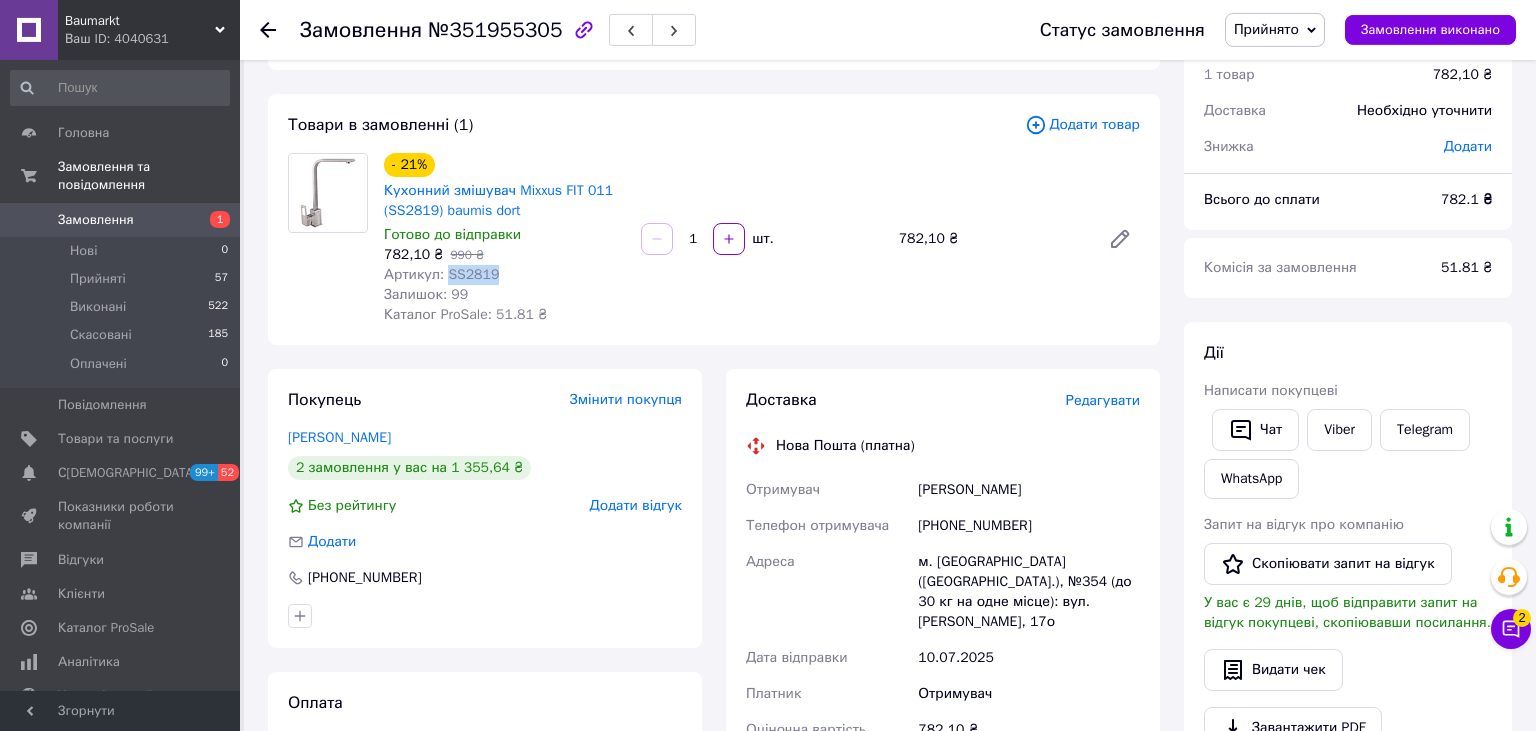 scroll, scrollTop: 77, scrollLeft: 0, axis: vertical 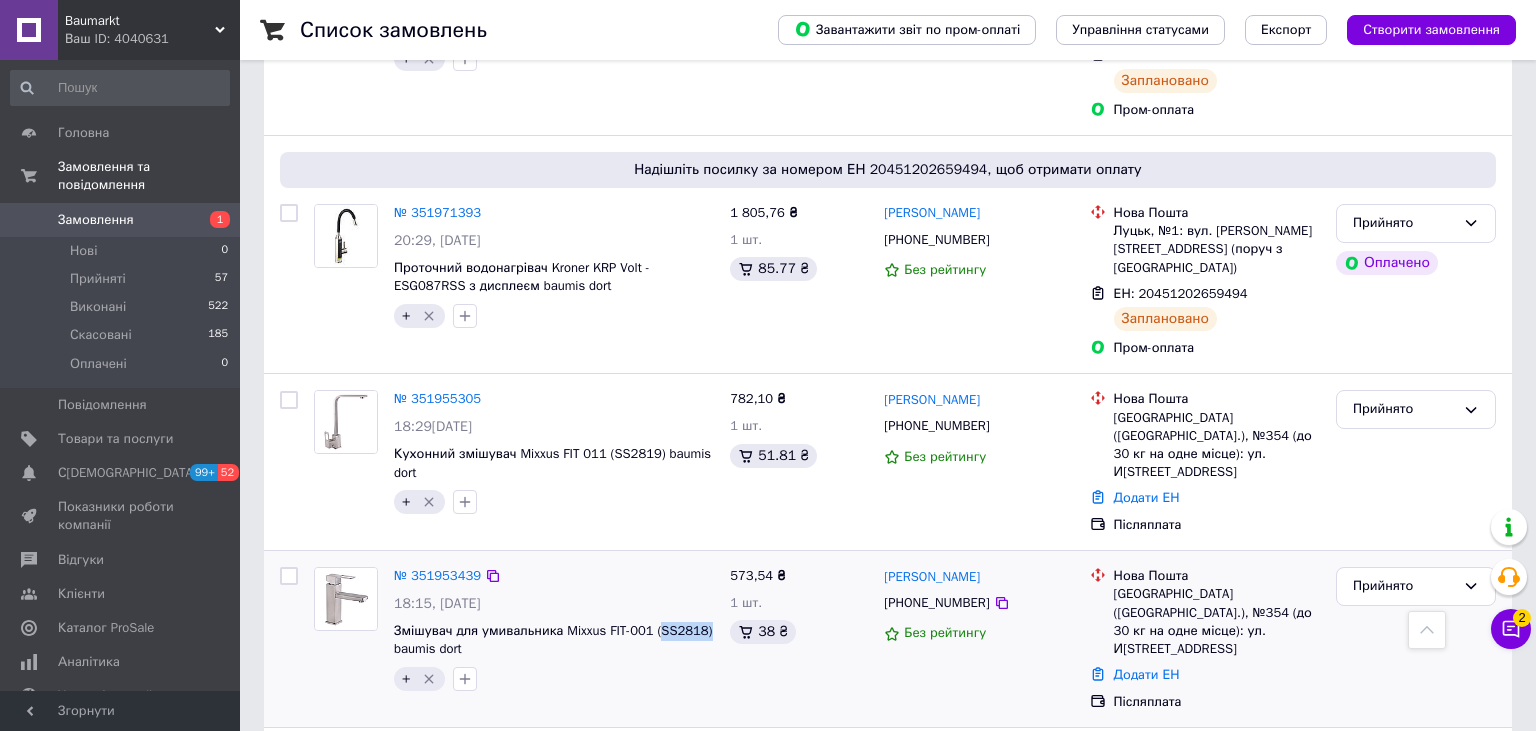 drag, startPoint x: 700, startPoint y: 533, endPoint x: 654, endPoint y: 543, distance: 47.07441 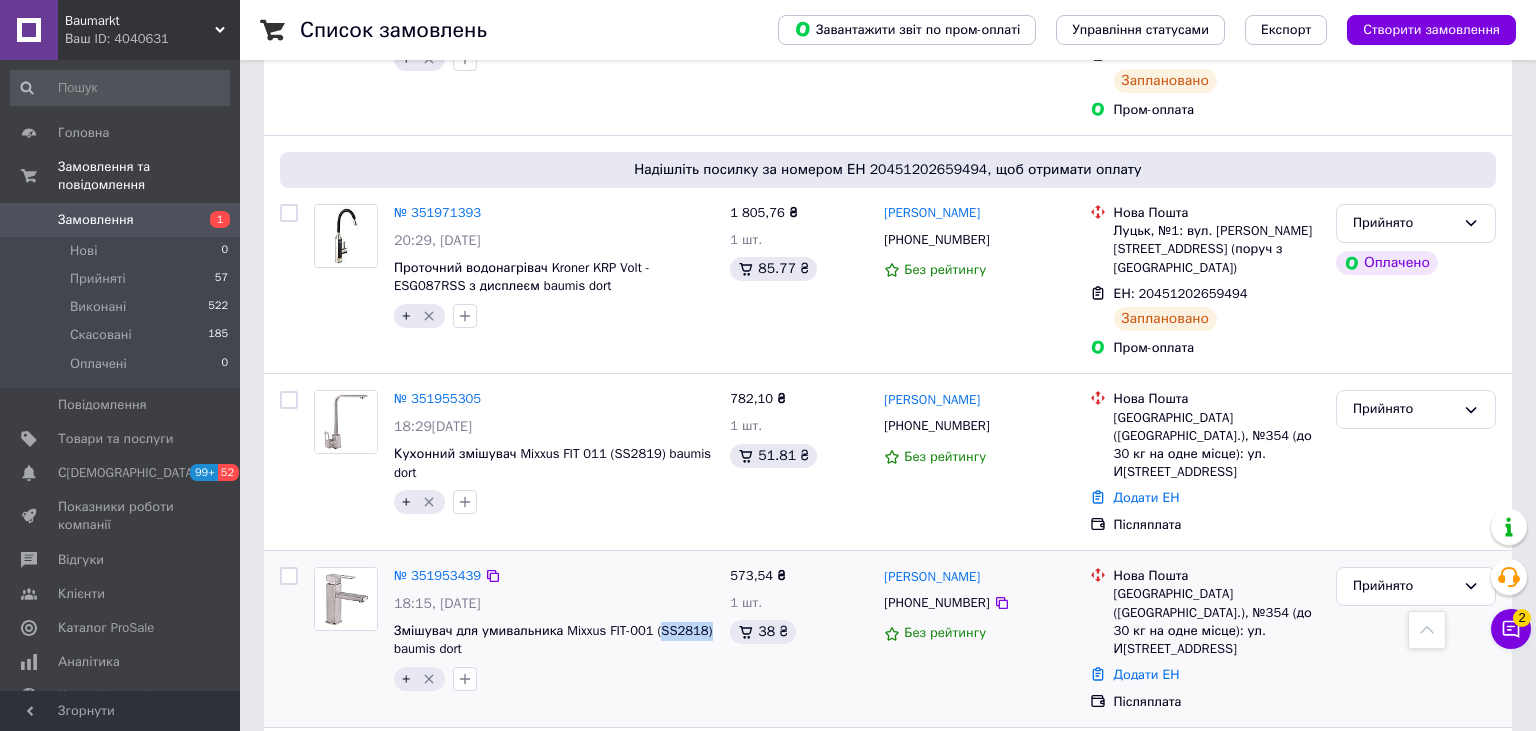 click on "Змішувач для умивальника Mixxus FIT-001 (SS2818) baumis dort" at bounding box center (554, 640) 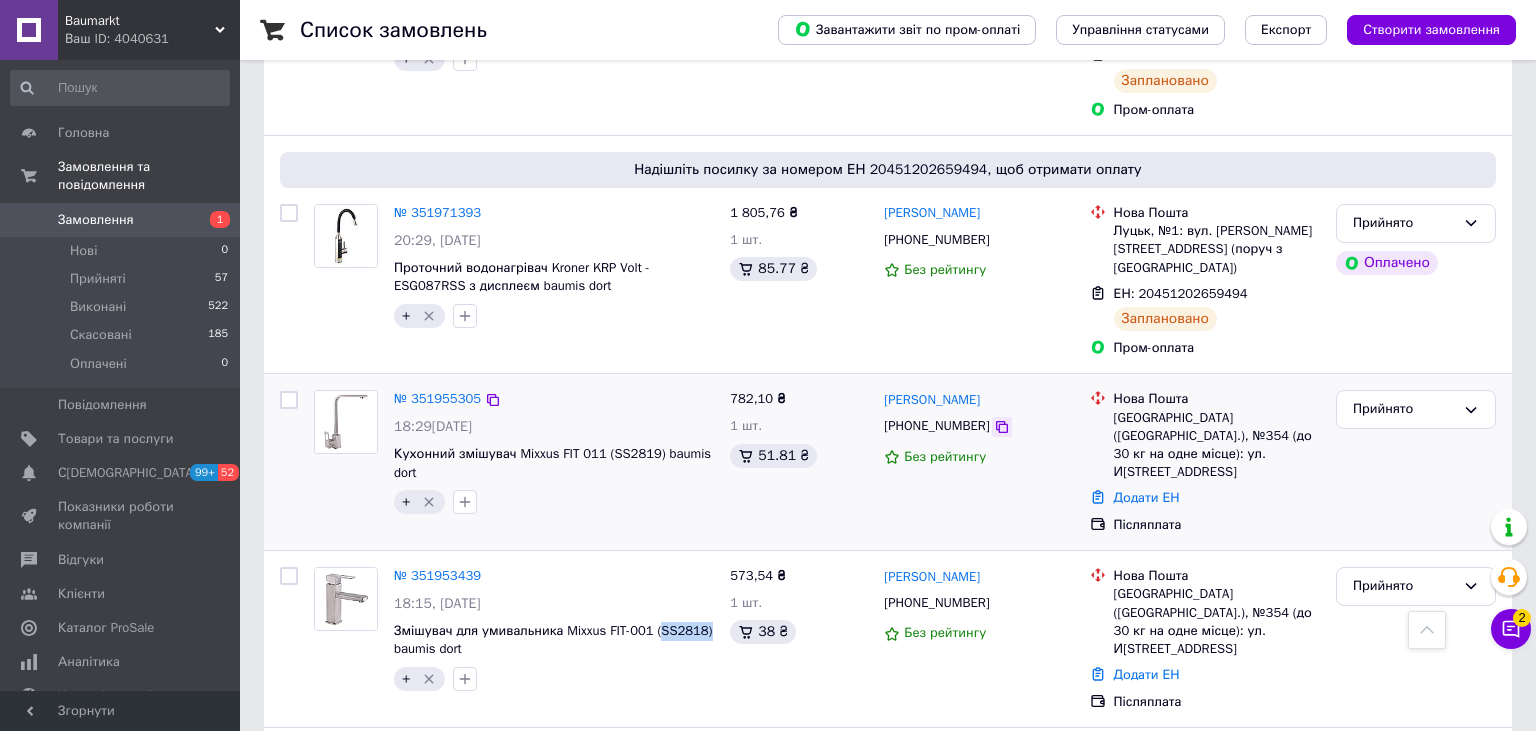 click 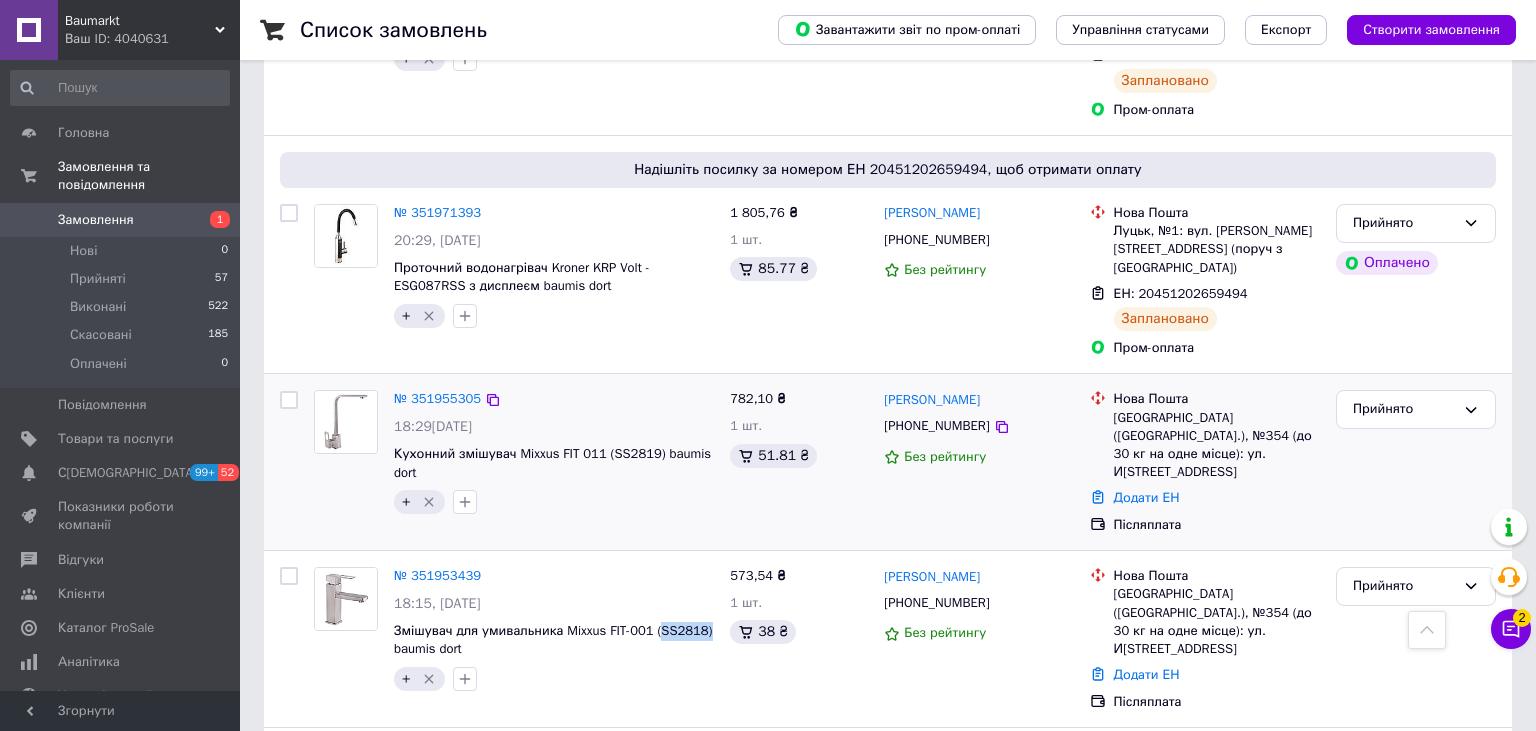 drag, startPoint x: 987, startPoint y: 320, endPoint x: 883, endPoint y: 329, distance: 104.388695 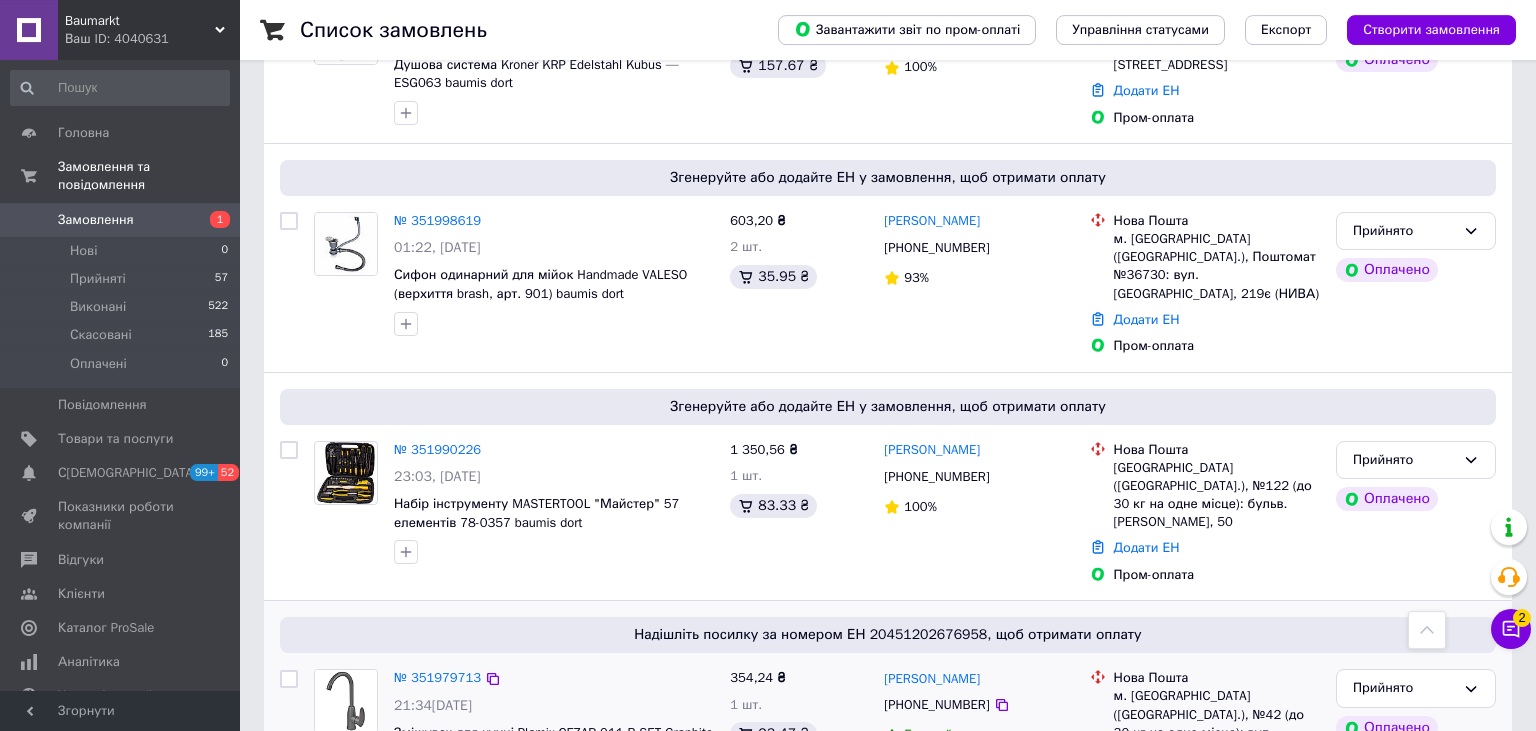 scroll, scrollTop: 739, scrollLeft: 0, axis: vertical 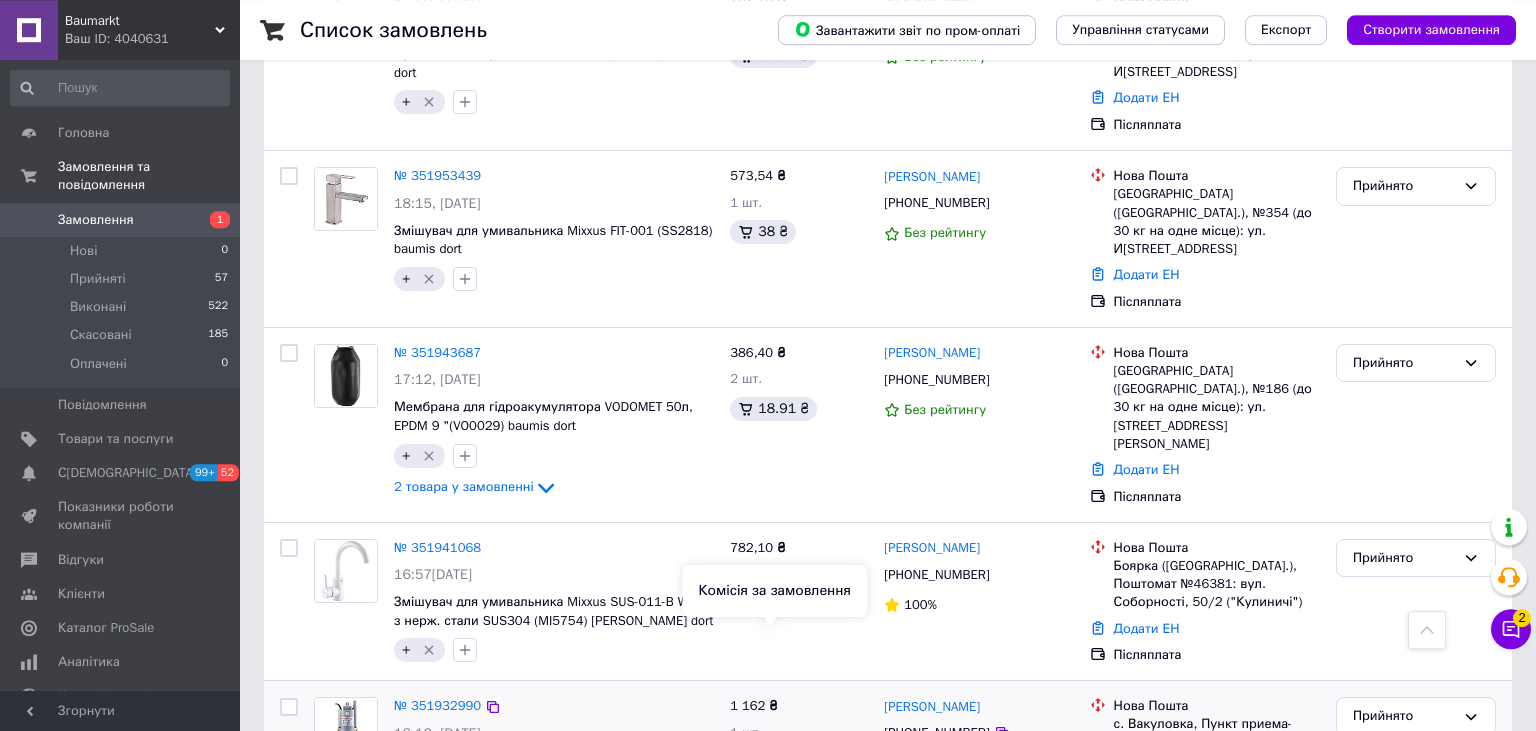 drag, startPoint x: 747, startPoint y: 454, endPoint x: 735, endPoint y: 639, distance: 185.38878 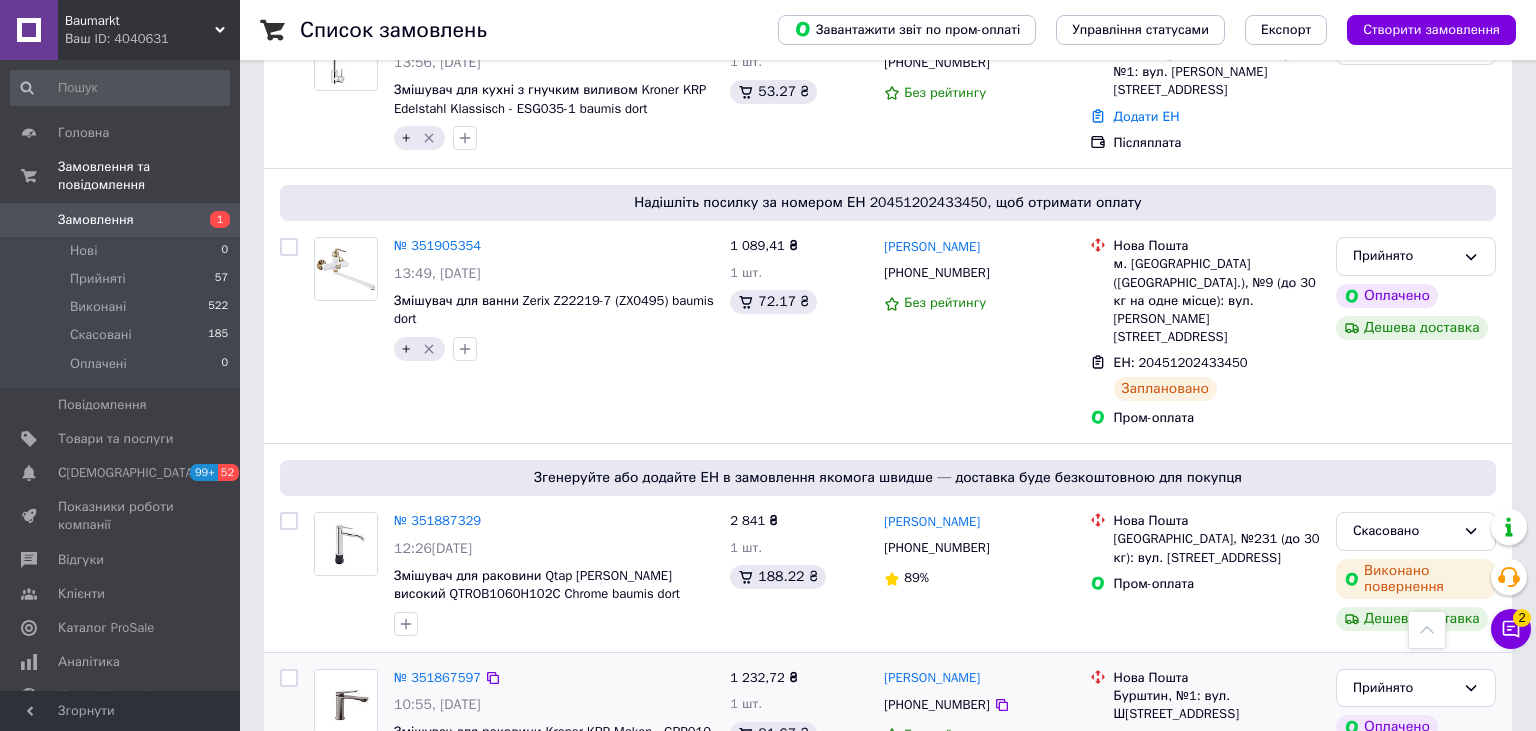 drag, startPoint x: 665, startPoint y: 404, endPoint x: 674, endPoint y: 599, distance: 195.20758 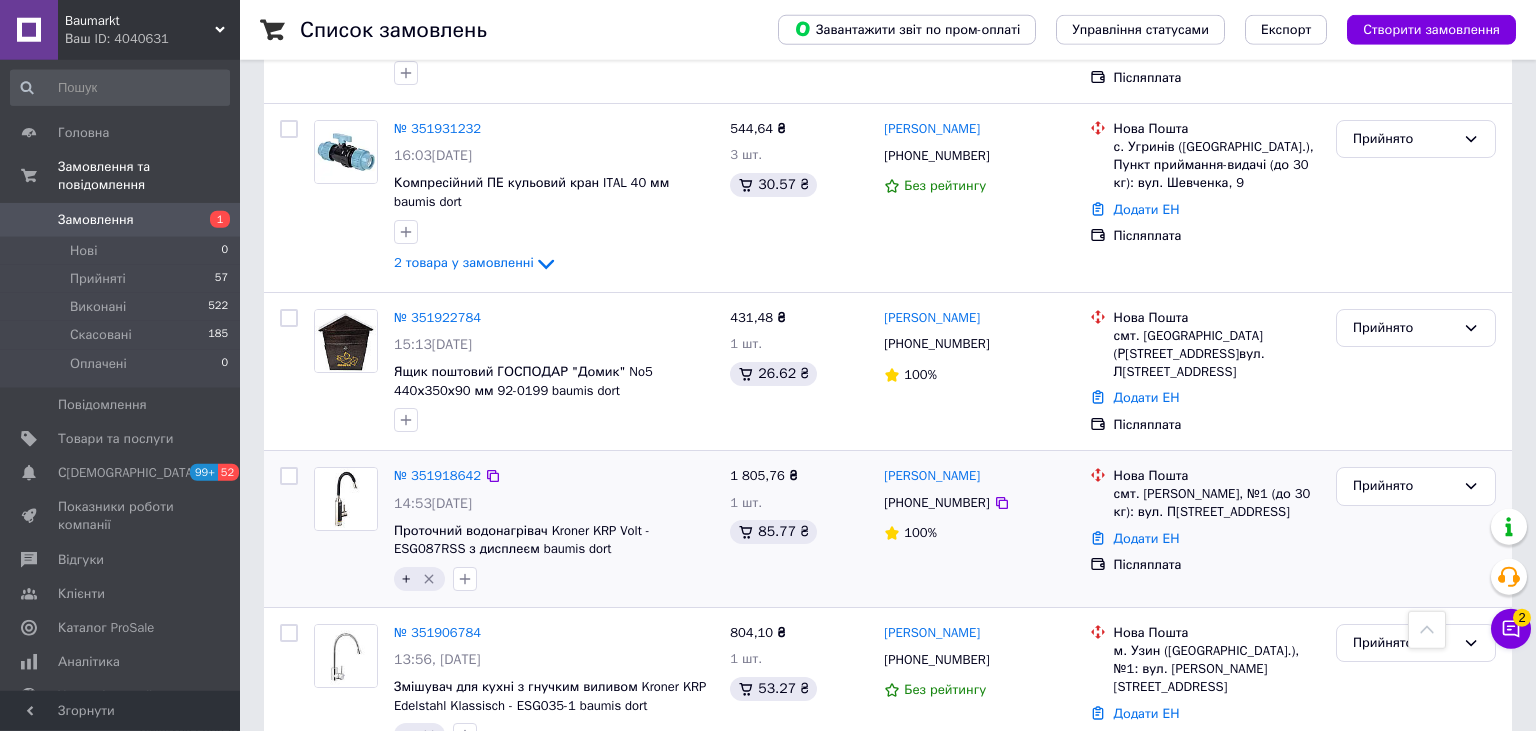 scroll, scrollTop: 2472, scrollLeft: 0, axis: vertical 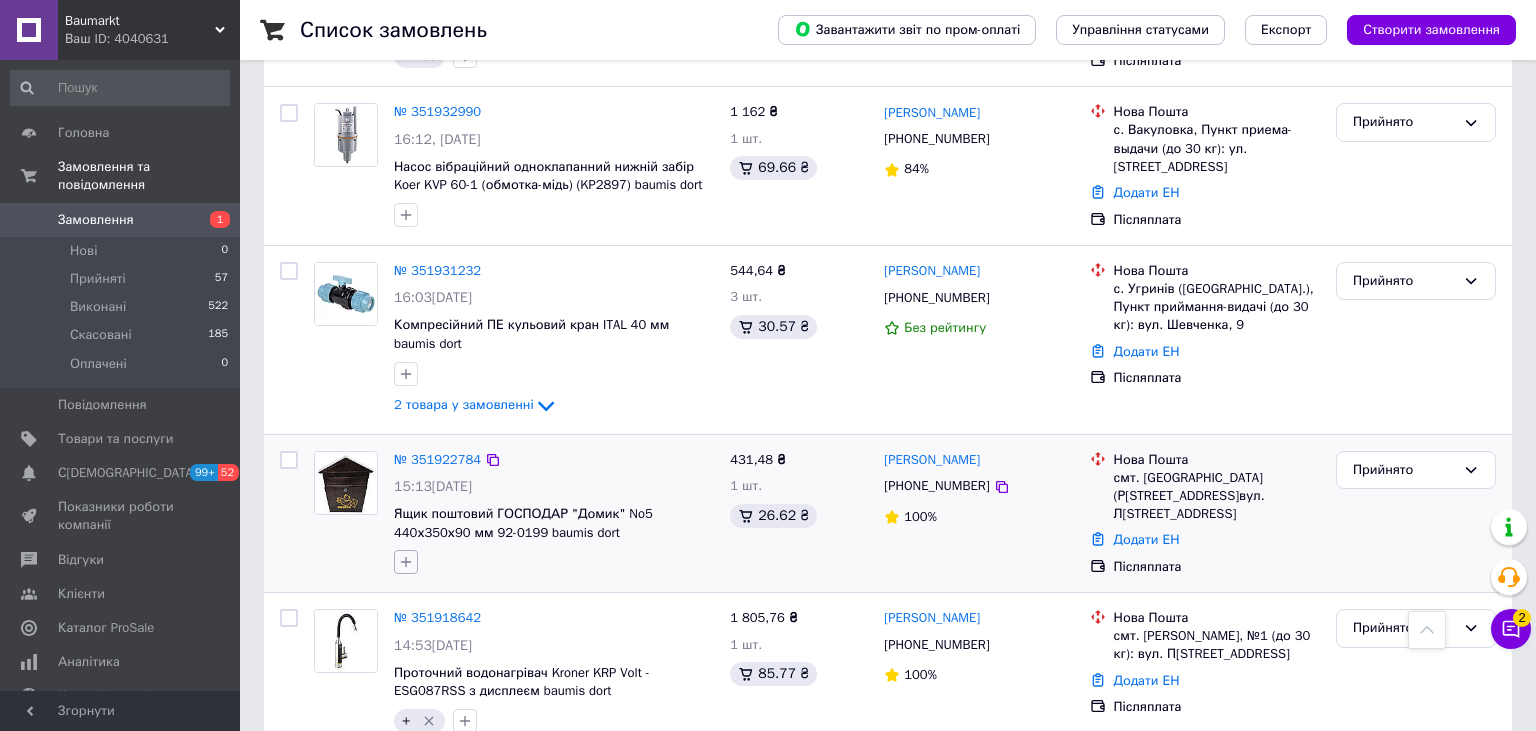 click 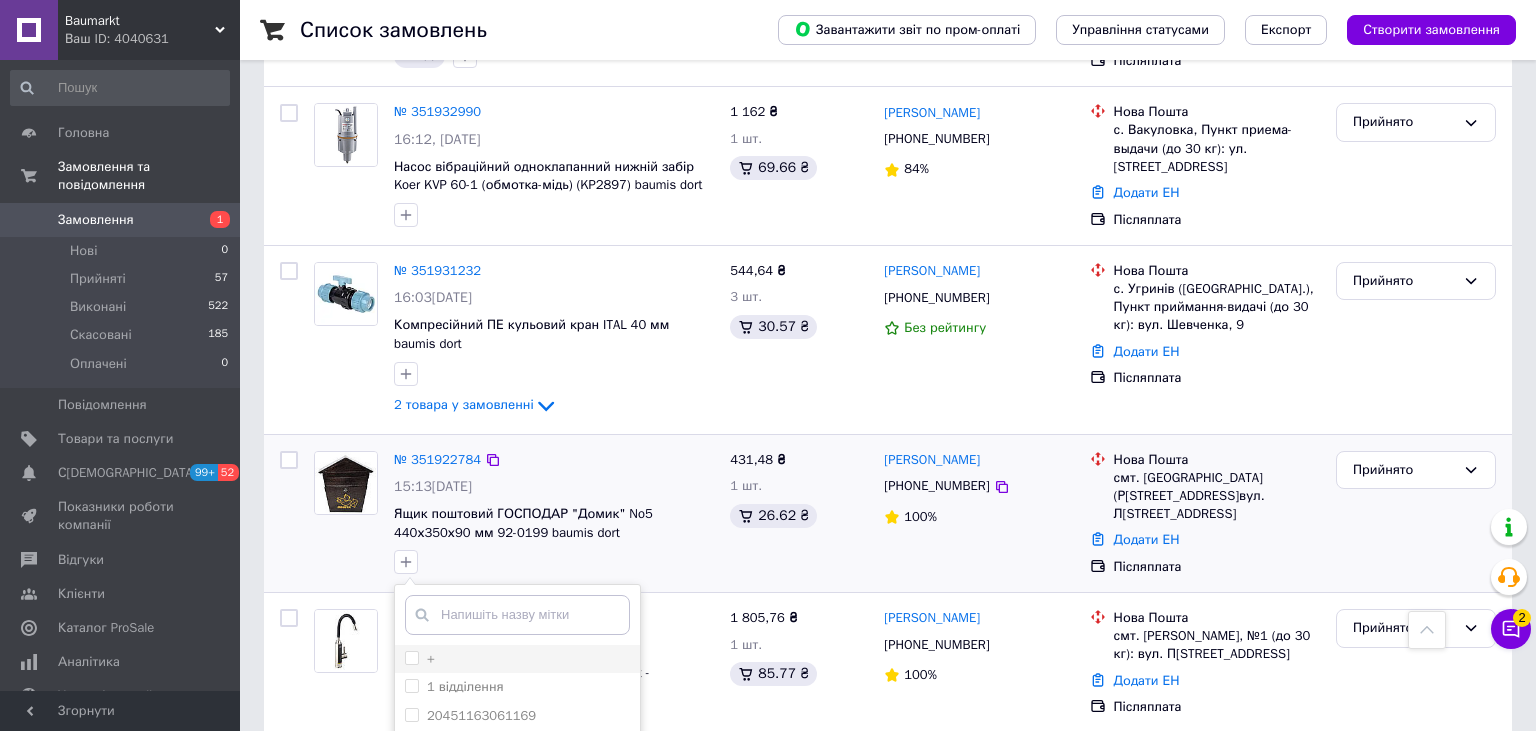 click on "+" at bounding box center [411, 657] 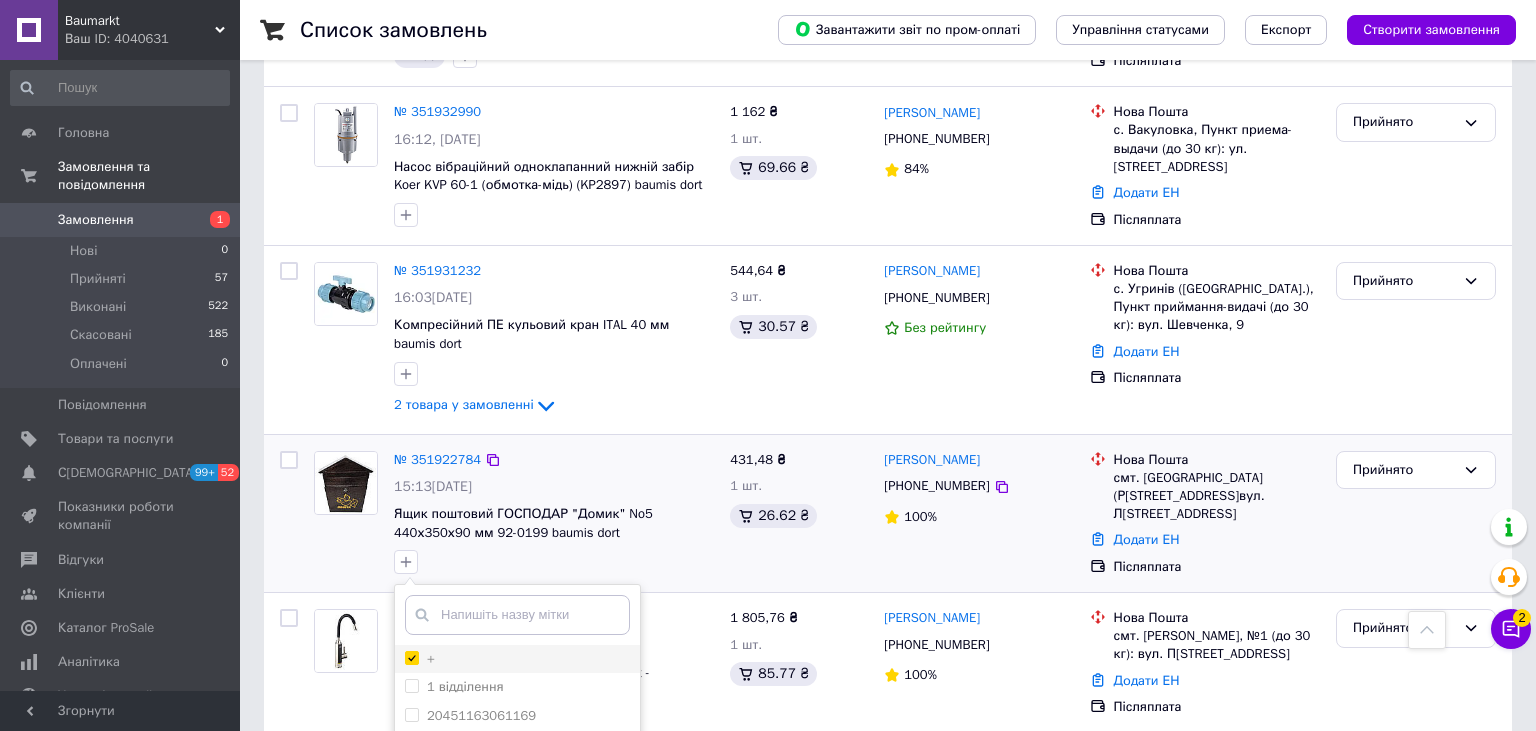 checkbox on "true" 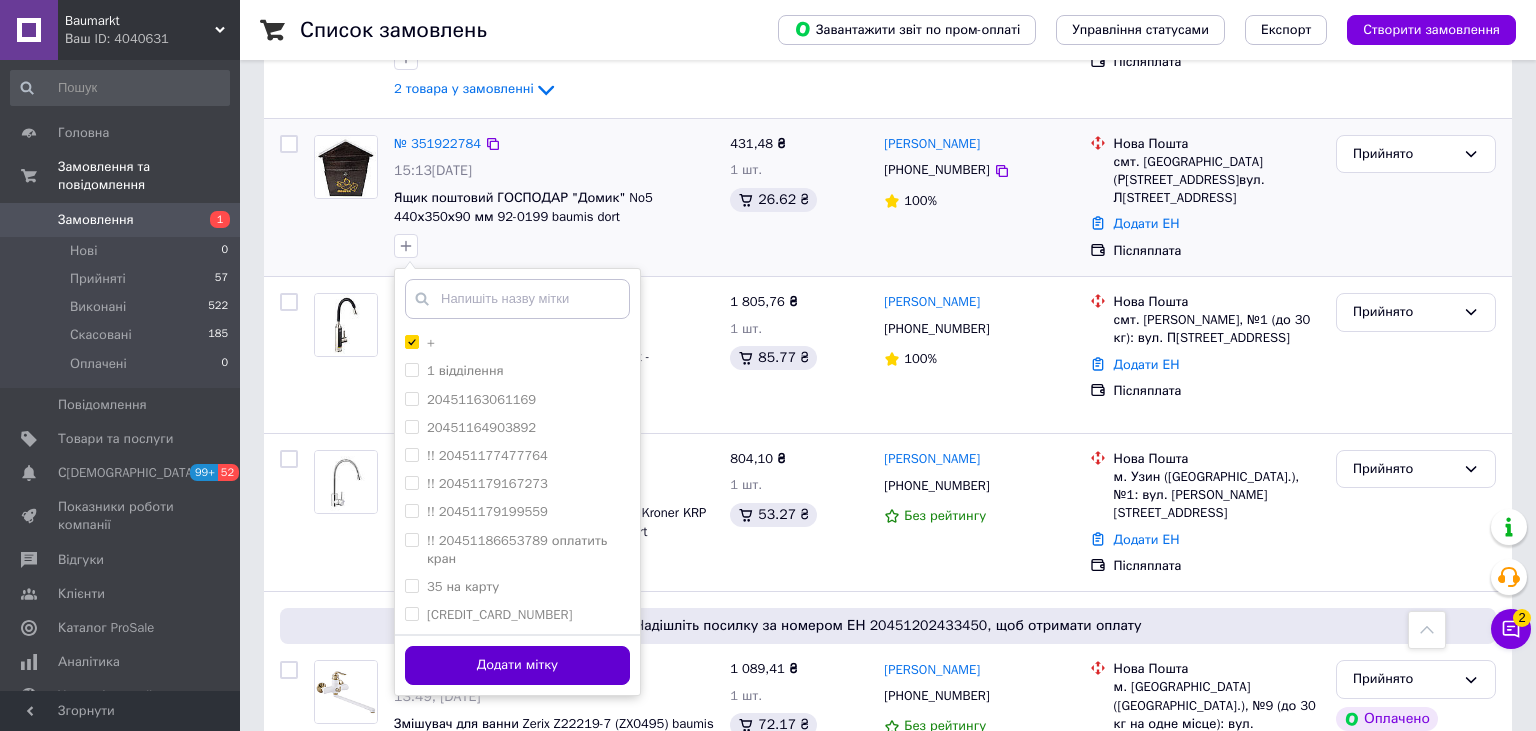 click on "Додати мітку" at bounding box center [517, 665] 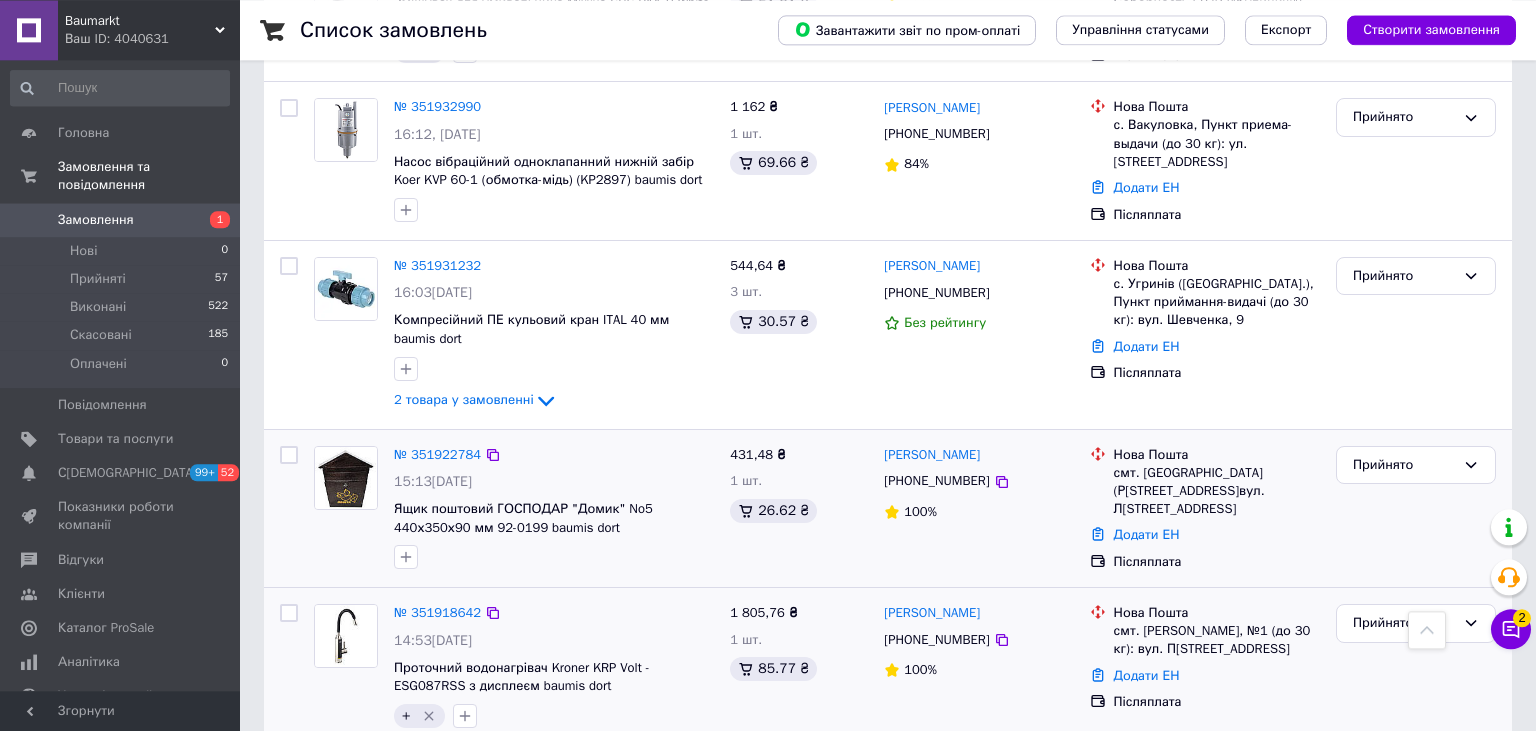 scroll, scrollTop: 2472, scrollLeft: 0, axis: vertical 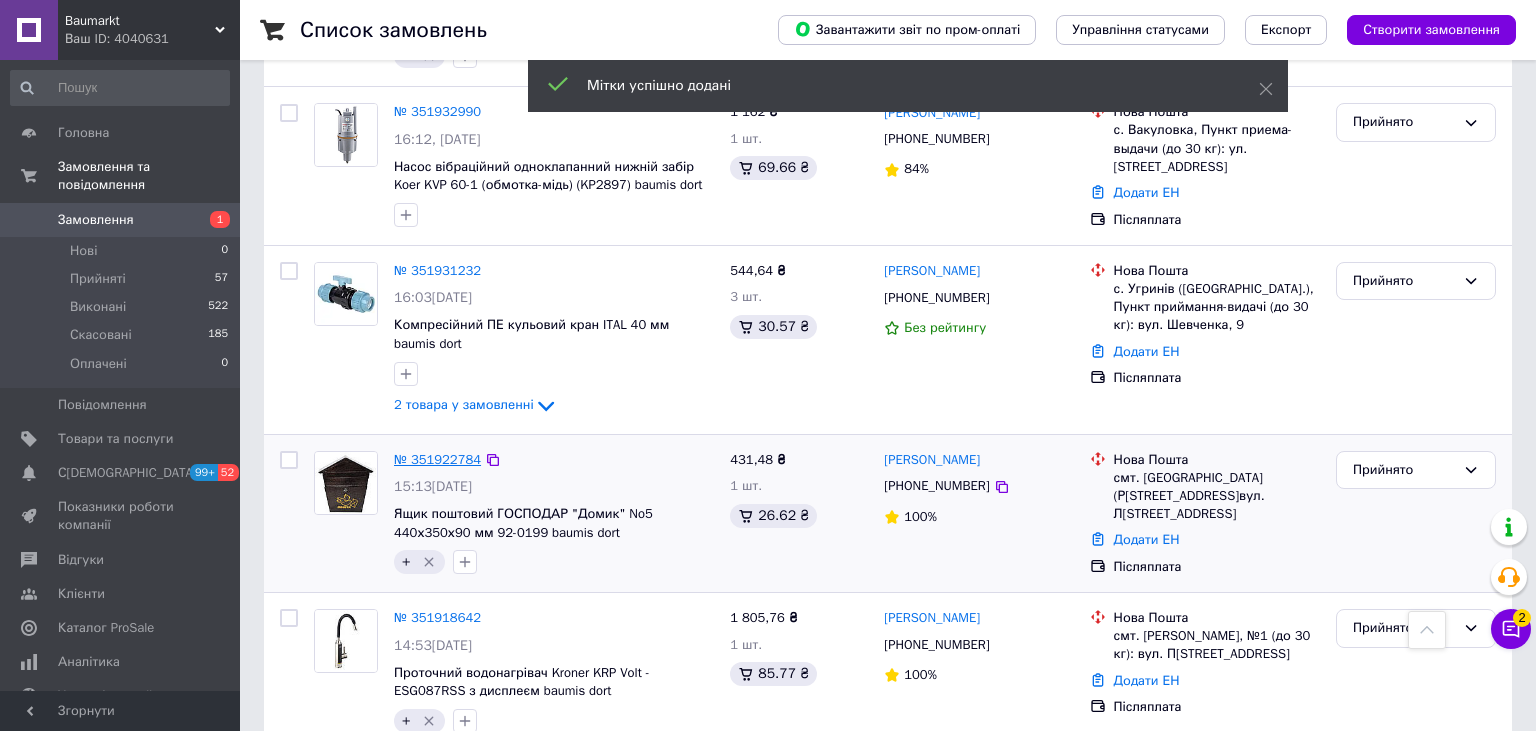 click on "№ 351922784" at bounding box center (437, 459) 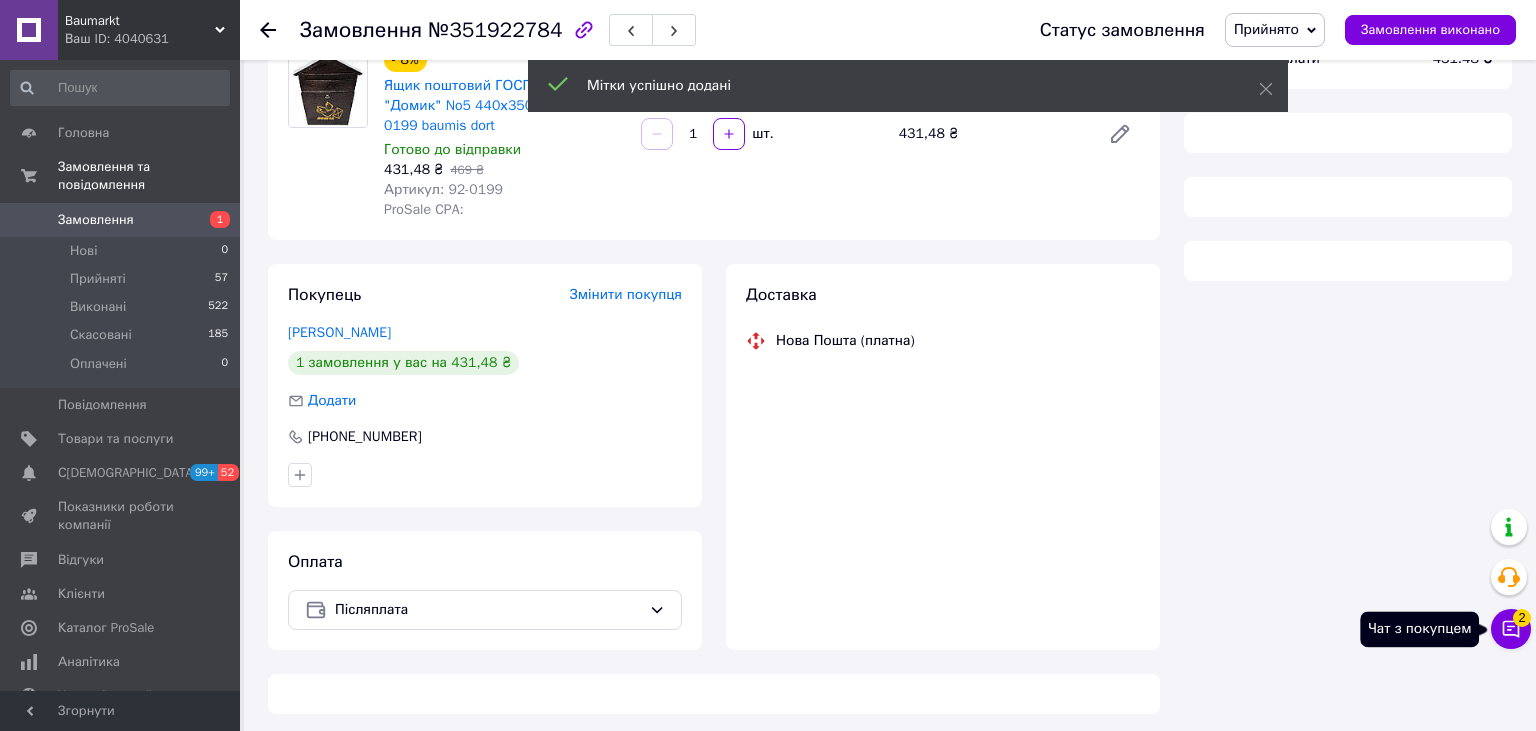 click on "Чат з покупцем 2" at bounding box center [1511, 629] 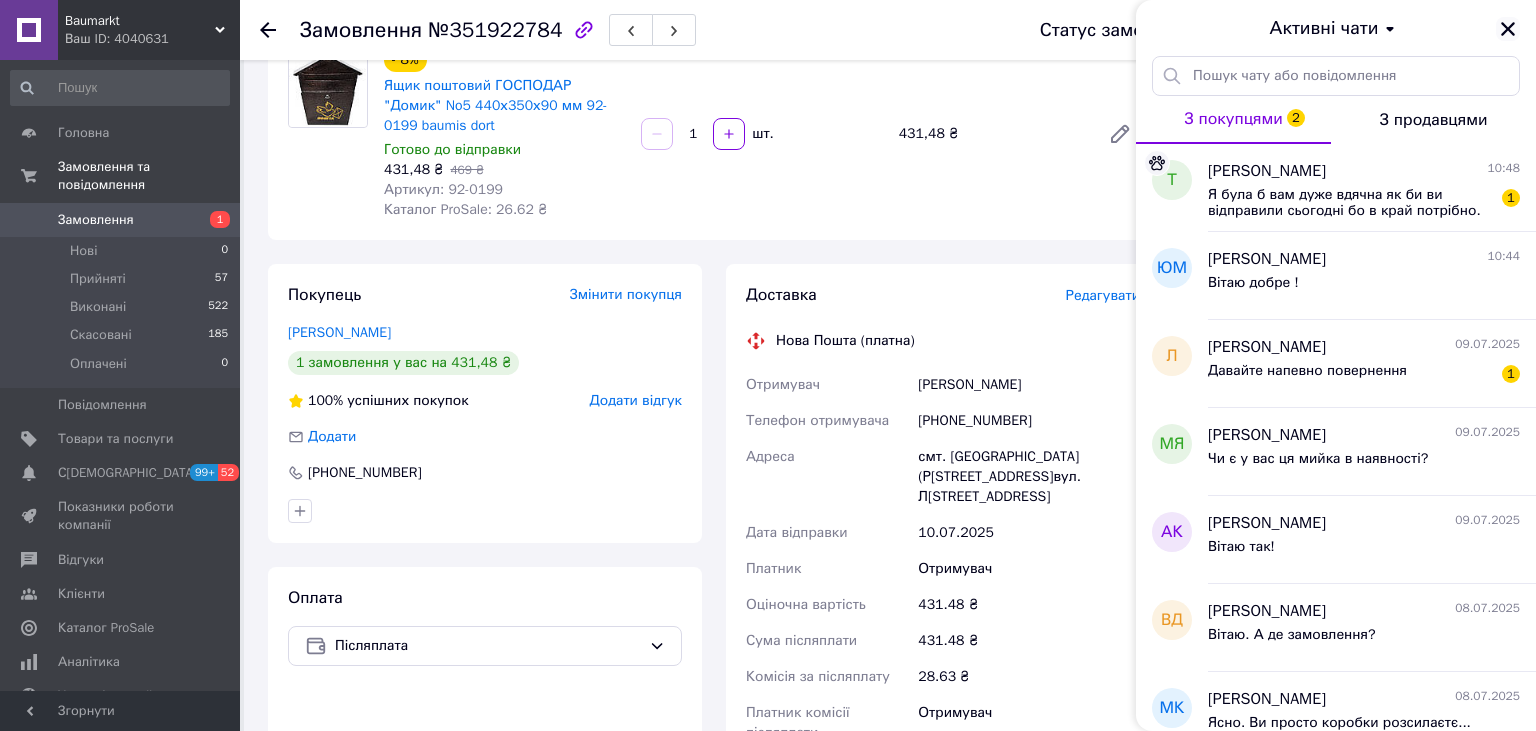 click 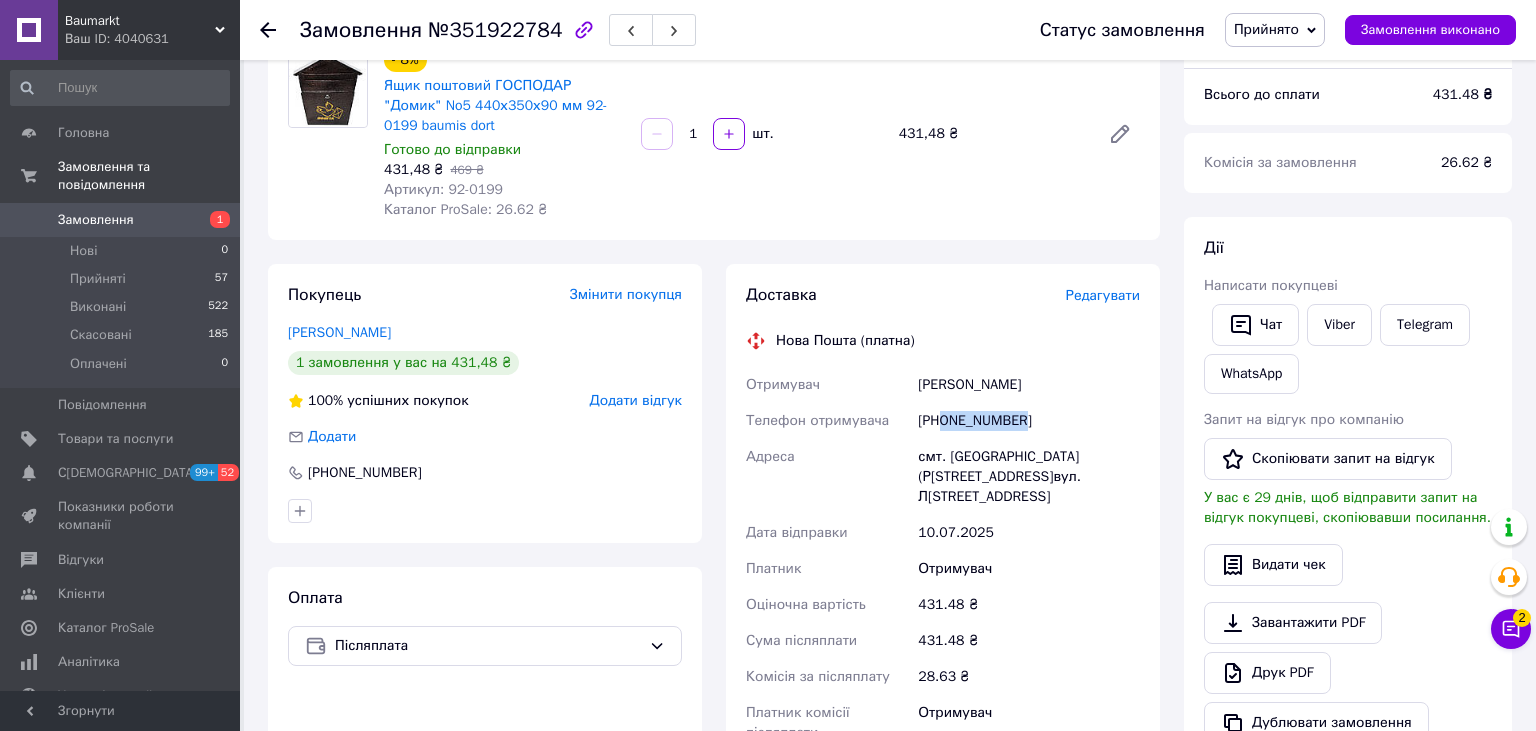 drag, startPoint x: 1020, startPoint y: 423, endPoint x: 945, endPoint y: 429, distance: 75.23962 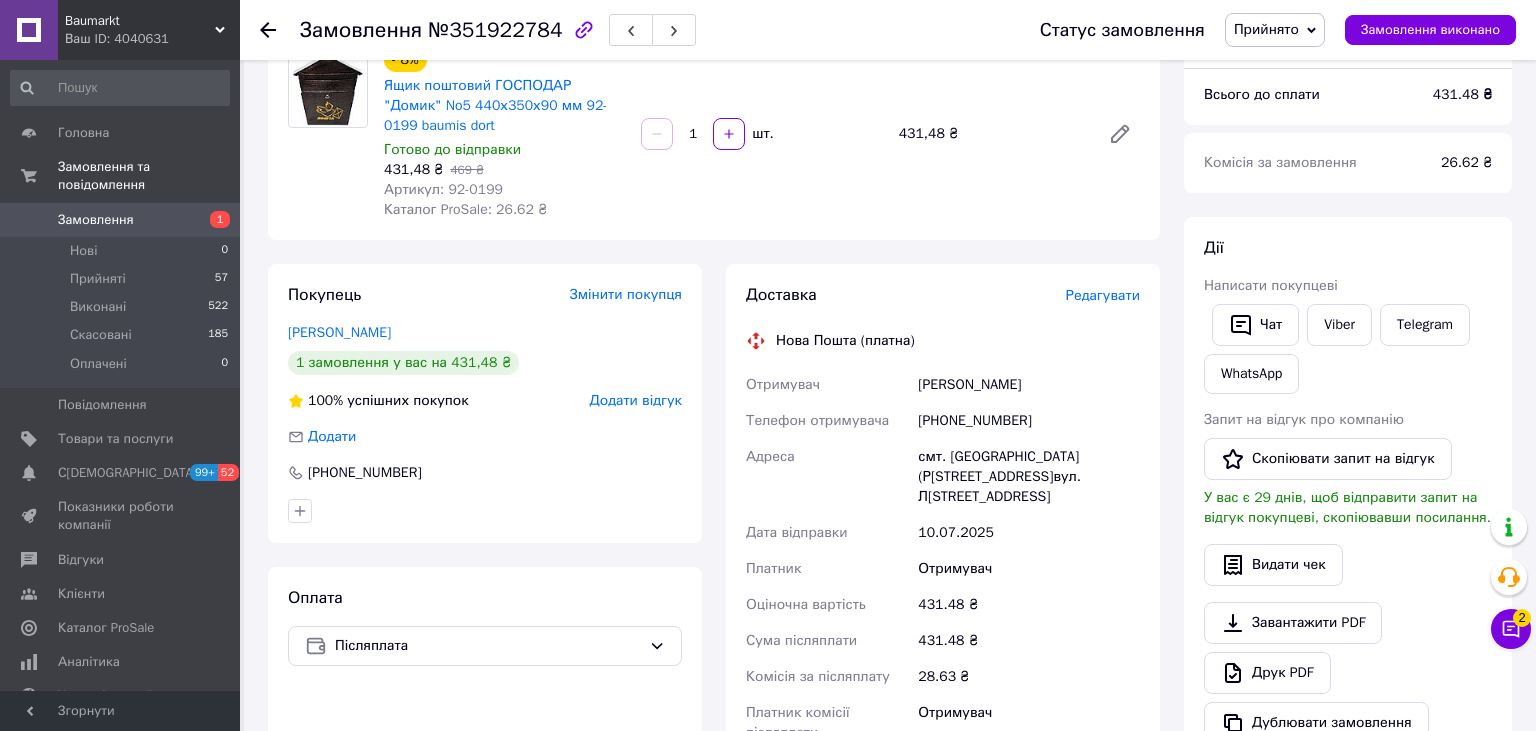 scroll, scrollTop: 0, scrollLeft: 0, axis: both 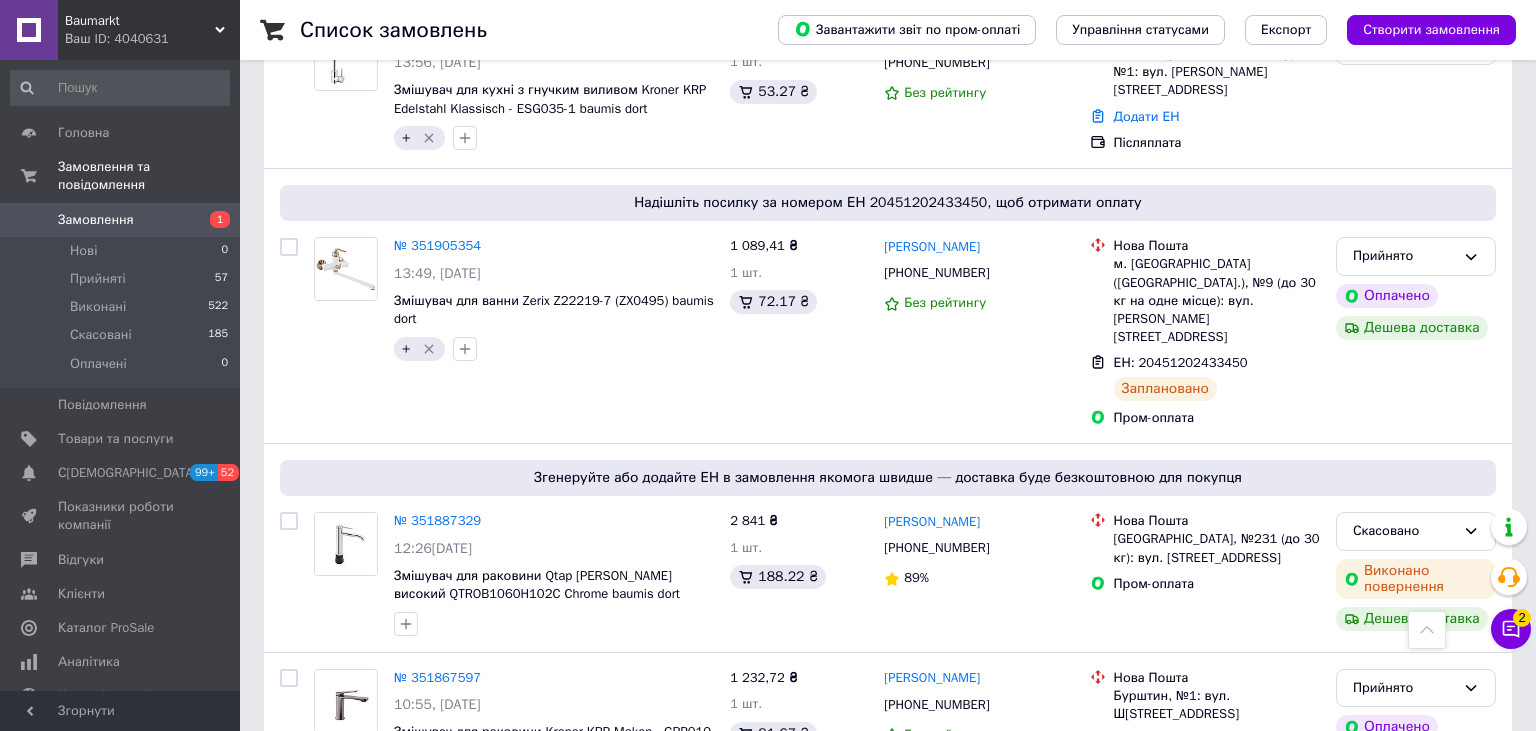 drag, startPoint x: 953, startPoint y: 482, endPoint x: 958, endPoint y: 666, distance: 184.06792 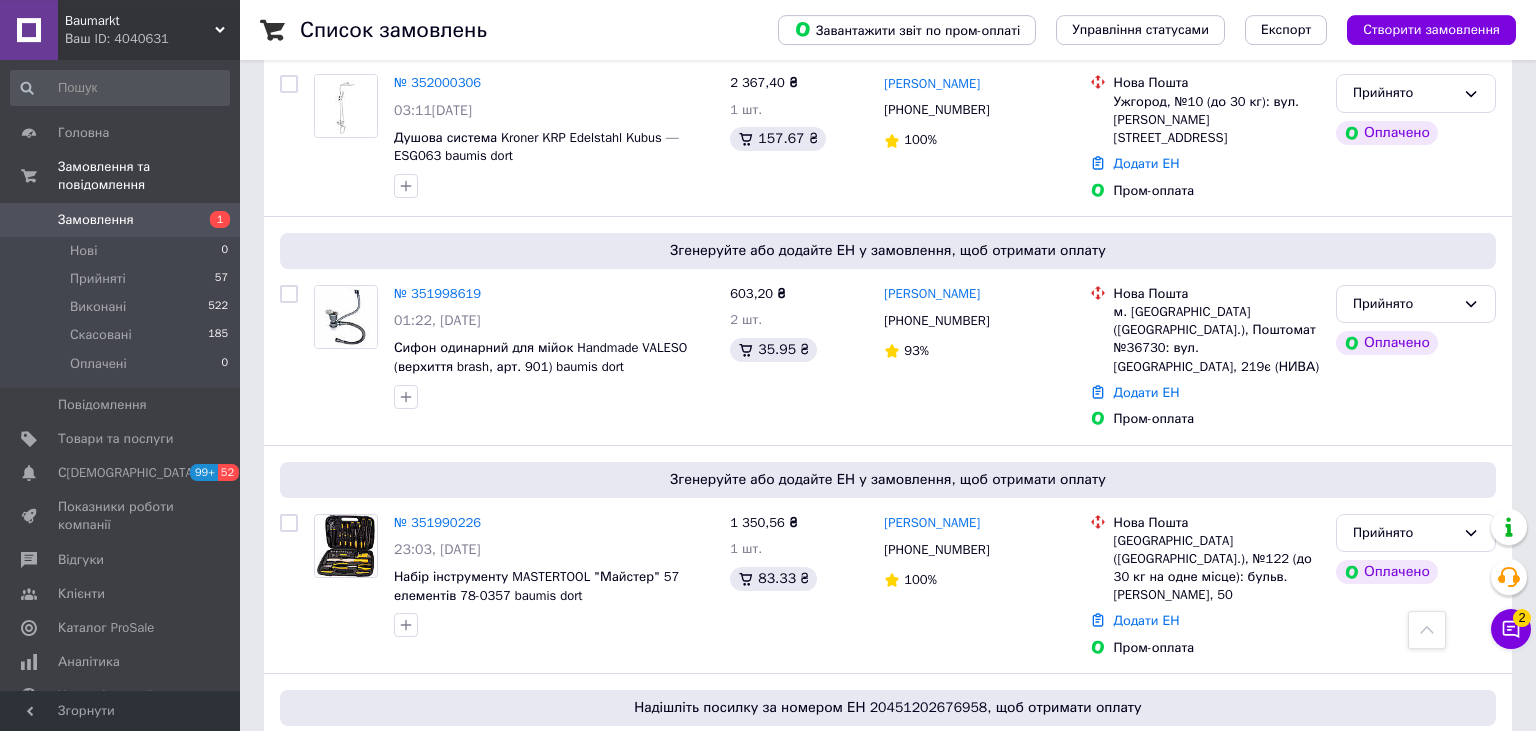 scroll, scrollTop: 676, scrollLeft: 0, axis: vertical 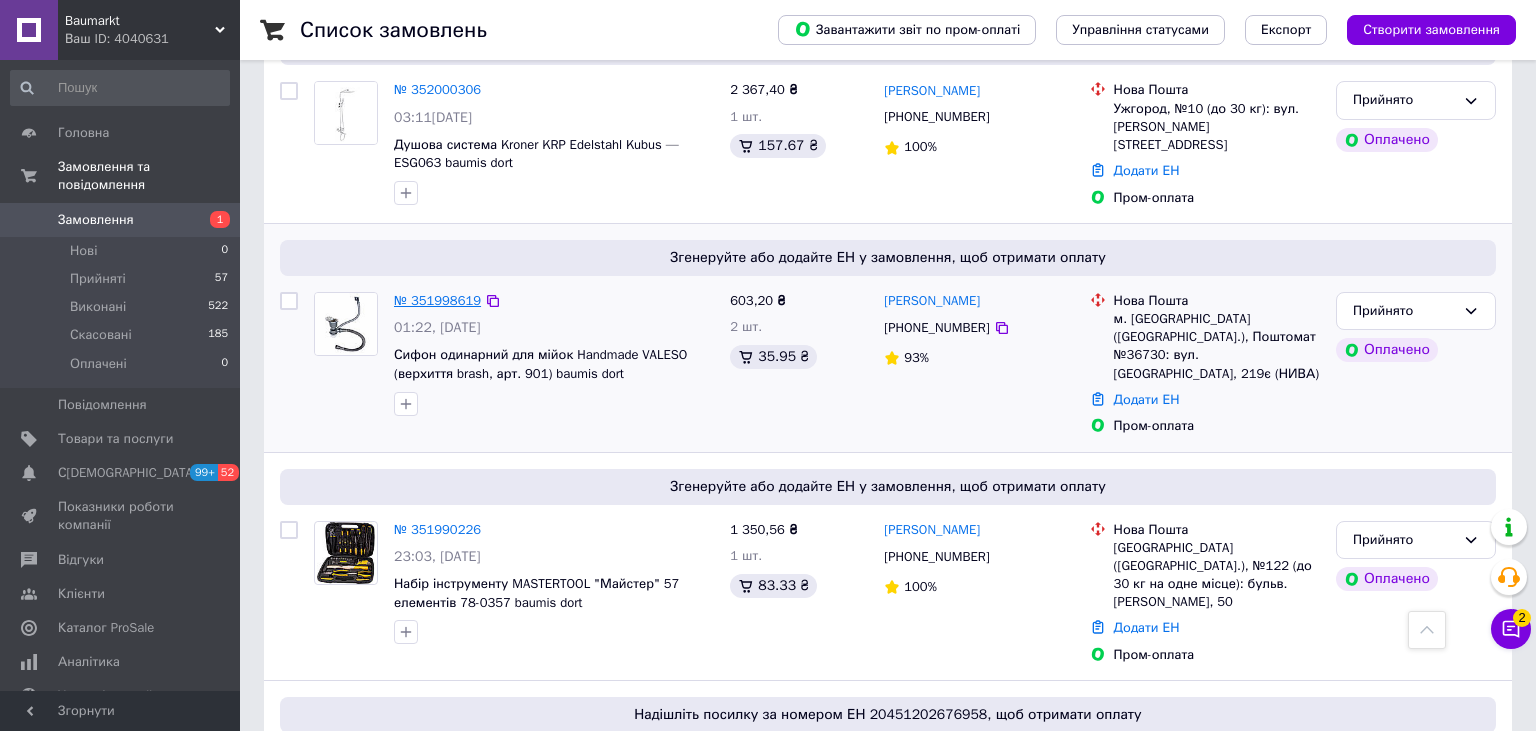 click on "№ 351998619" at bounding box center (437, 300) 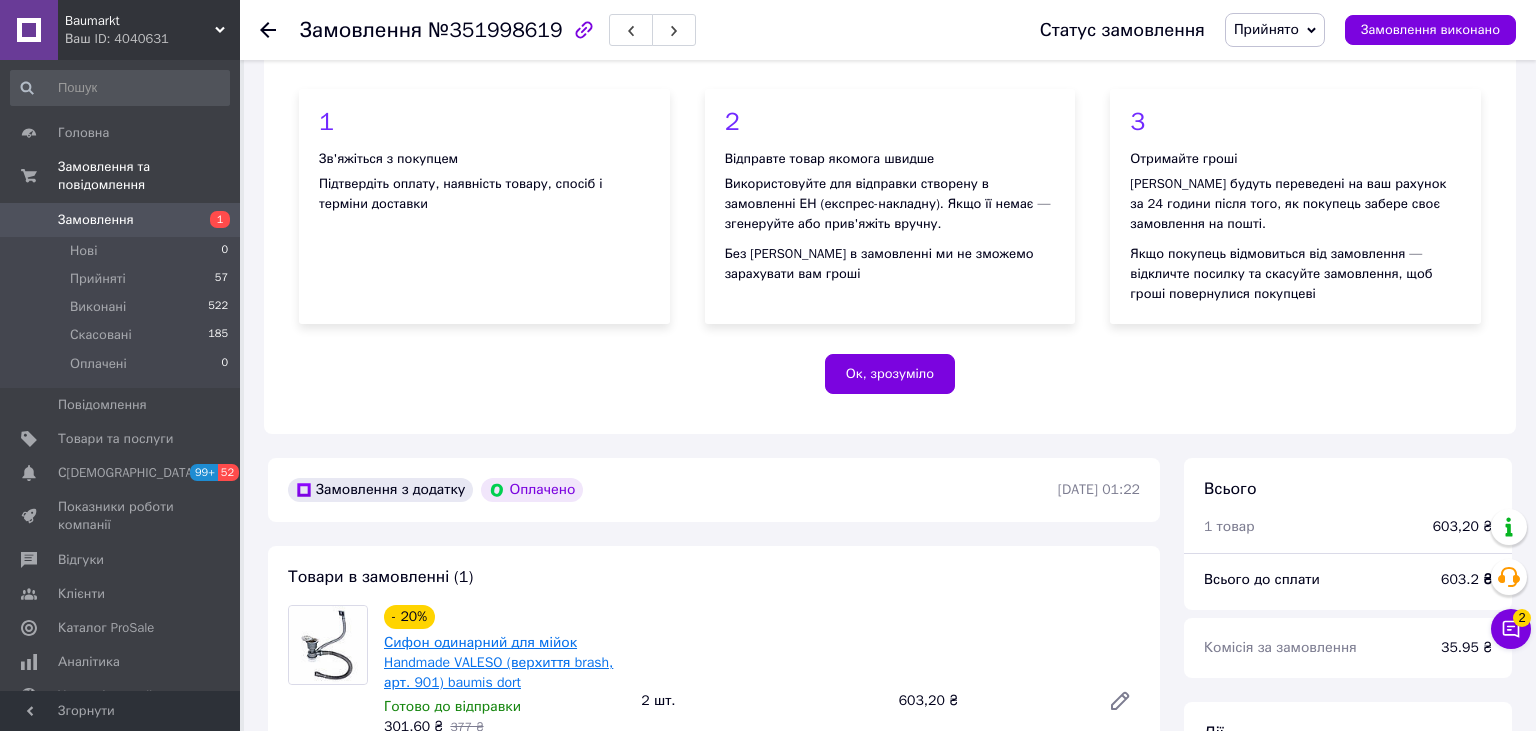 scroll, scrollTop: 500, scrollLeft: 0, axis: vertical 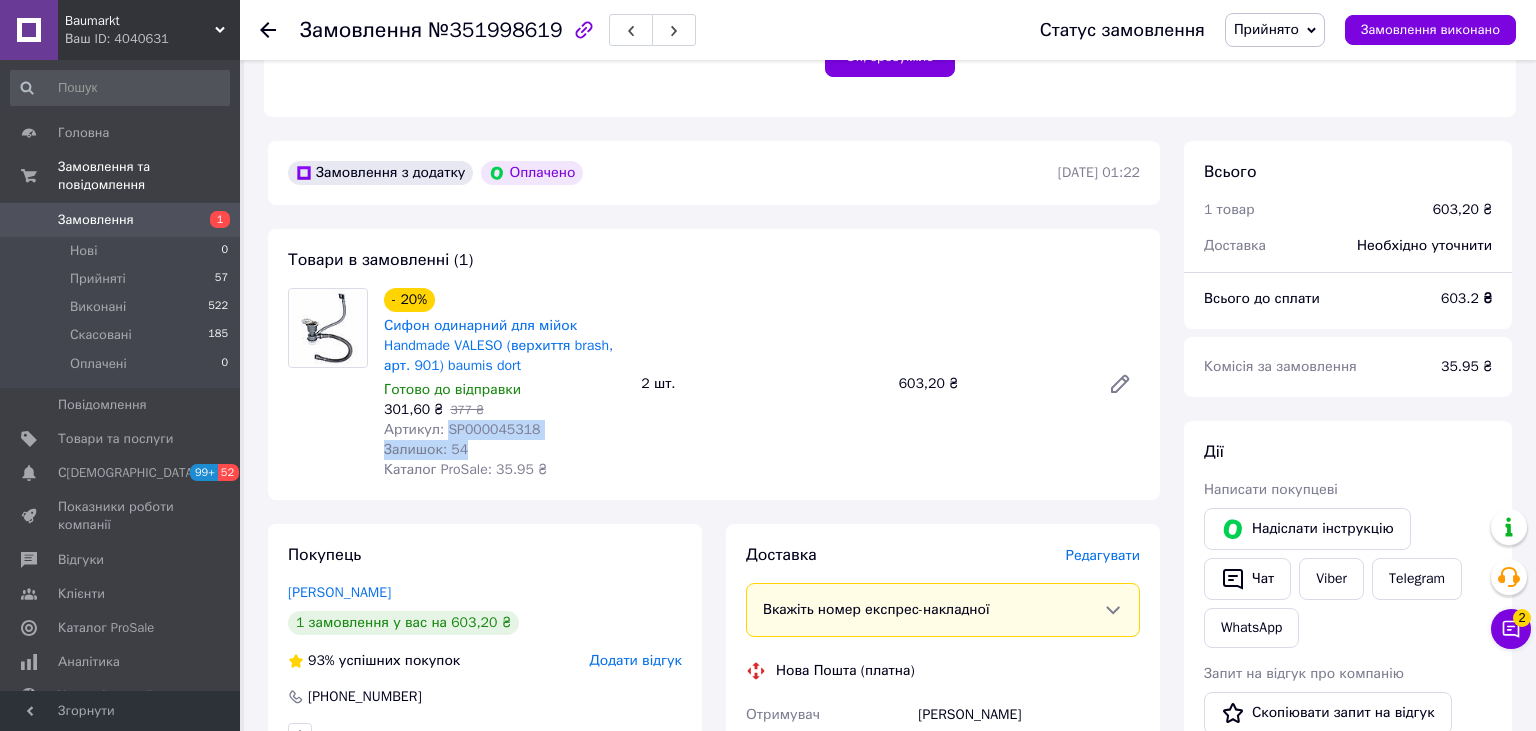 drag, startPoint x: 549, startPoint y: 447, endPoint x: 446, endPoint y: 427, distance: 104.92378 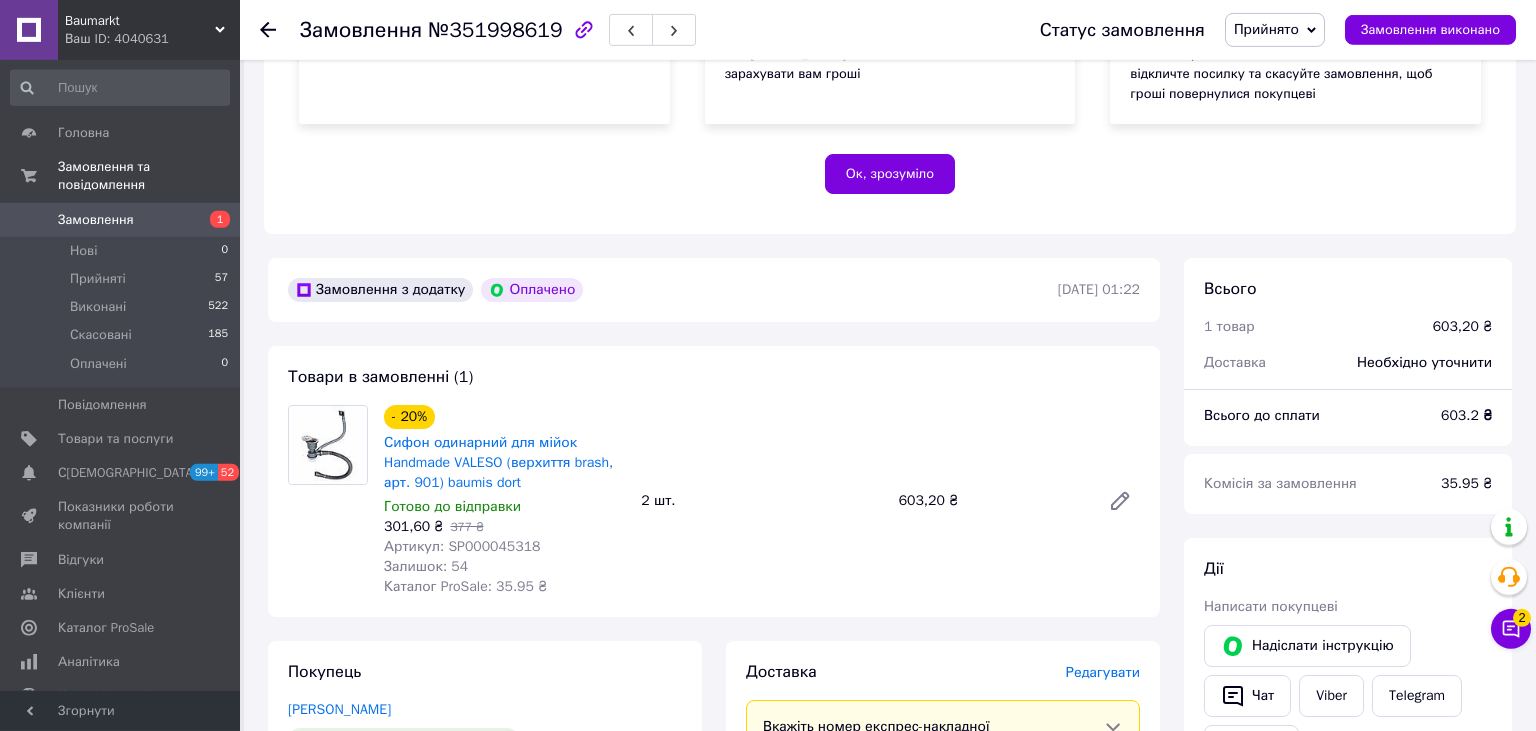 scroll, scrollTop: 288, scrollLeft: 0, axis: vertical 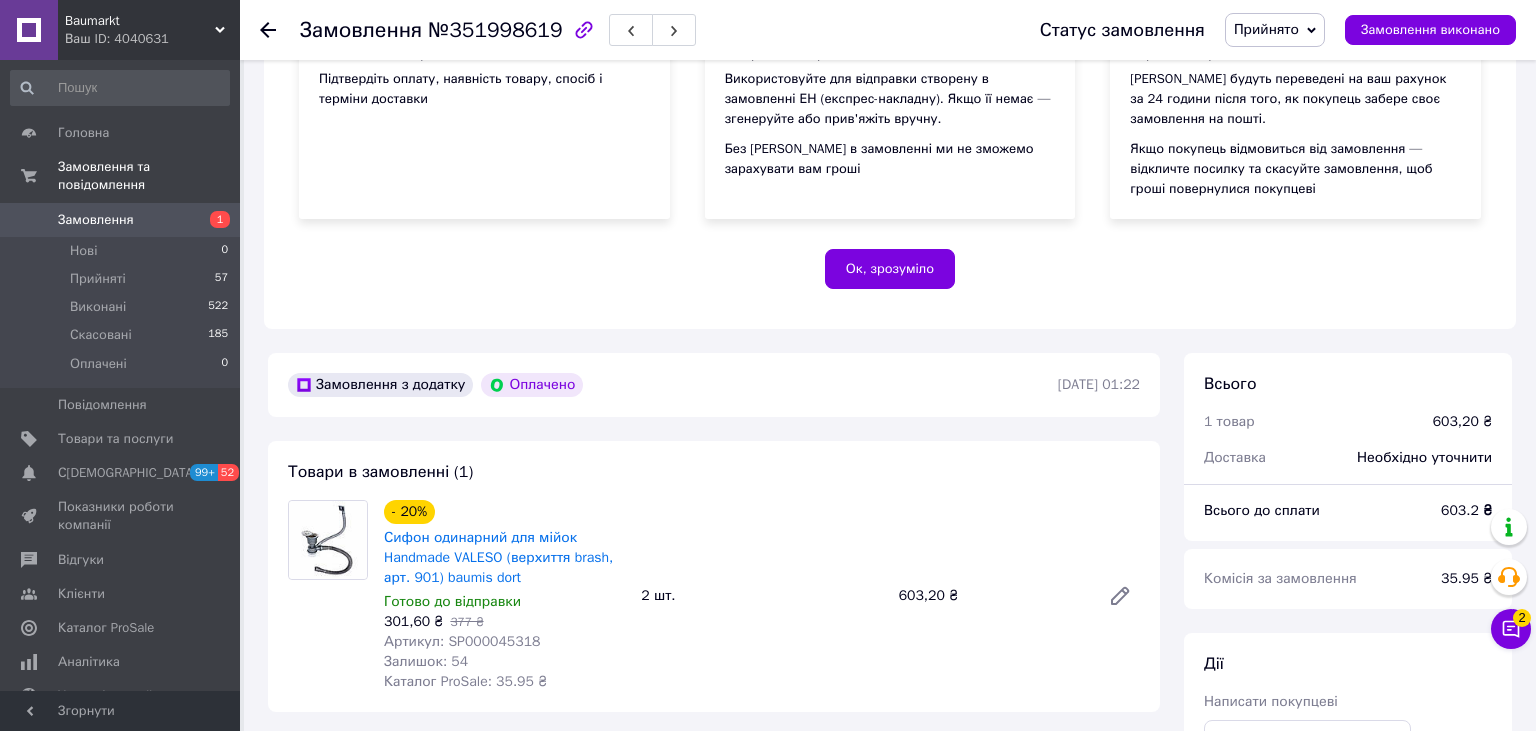 click on "Замовлення" at bounding box center (121, 220) 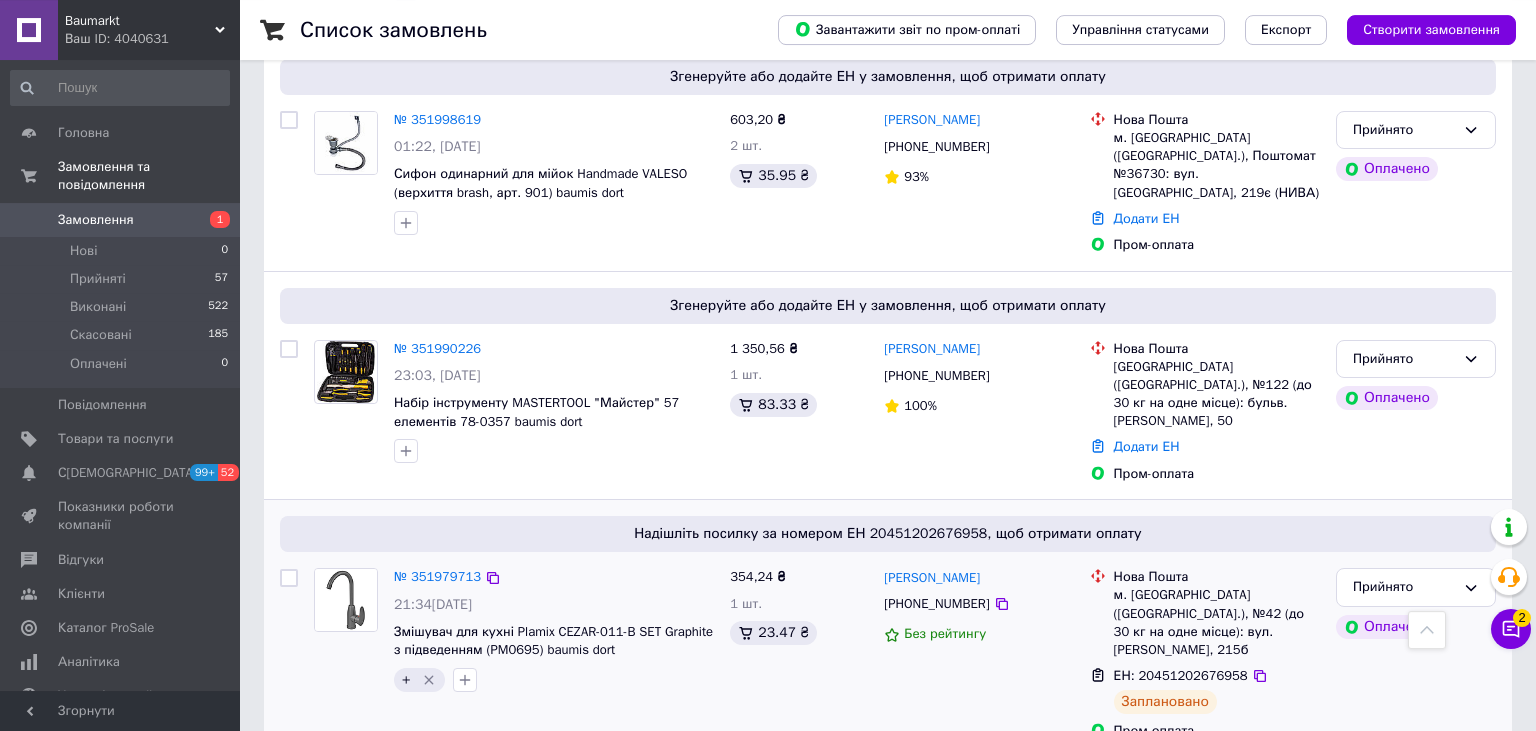 scroll, scrollTop: 844, scrollLeft: 0, axis: vertical 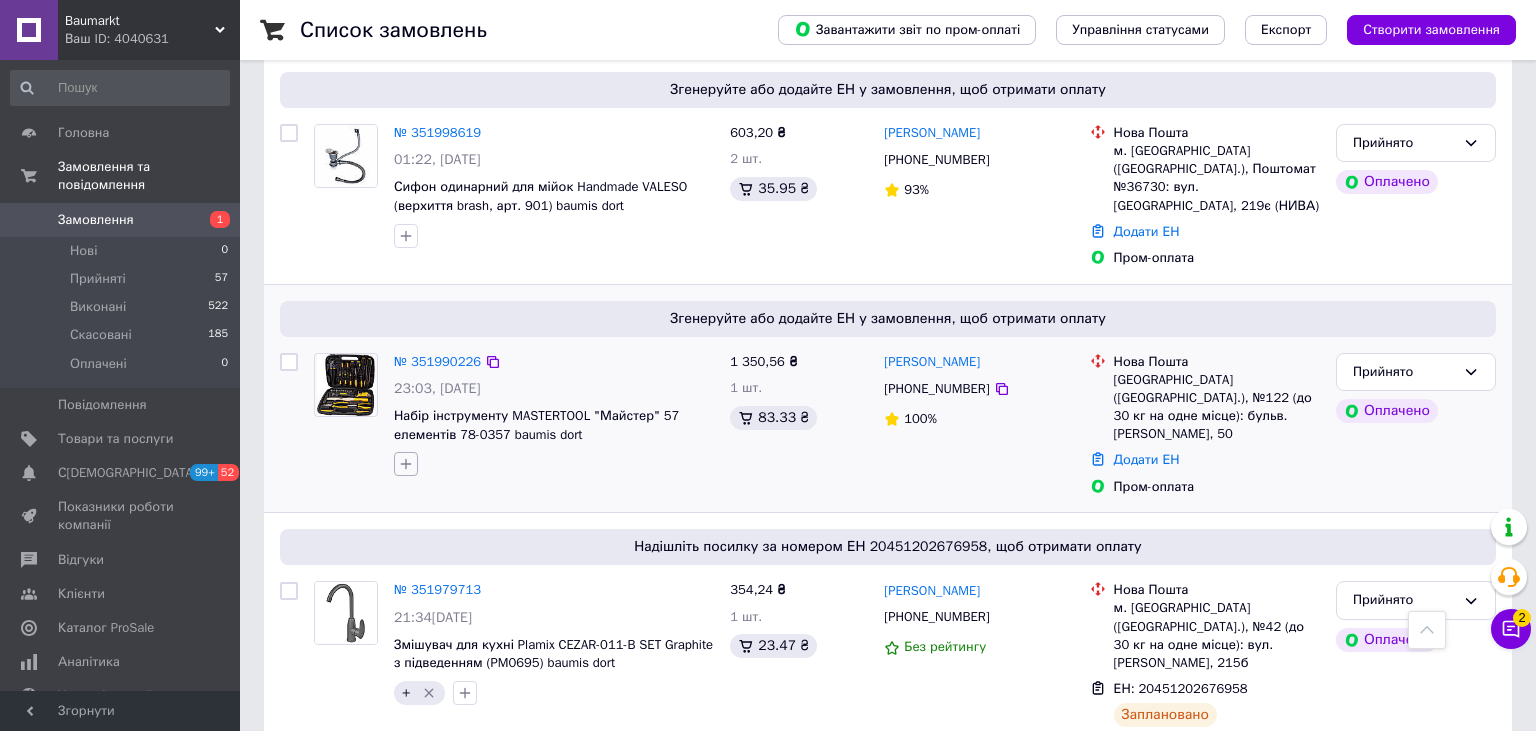 click 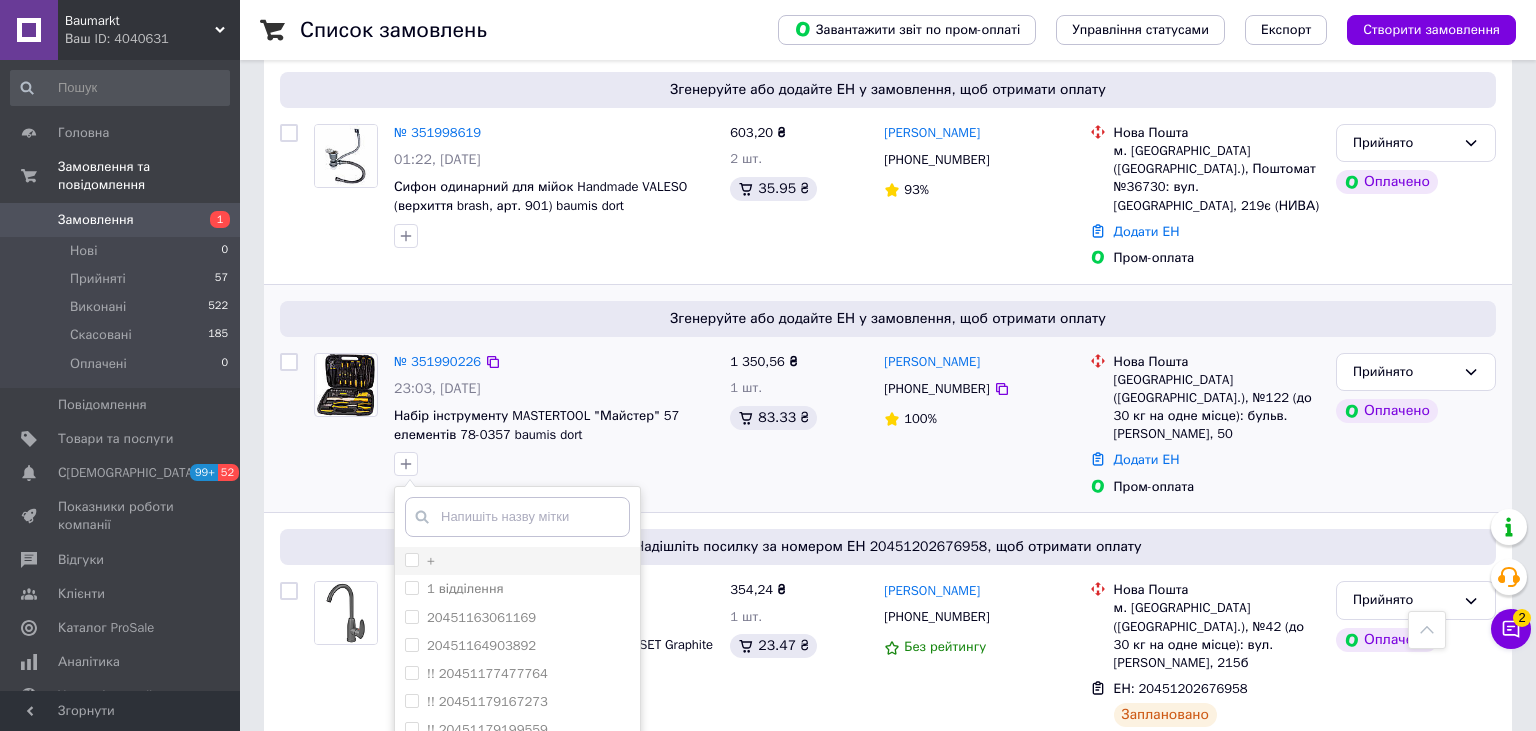 click on "+" at bounding box center (420, 561) 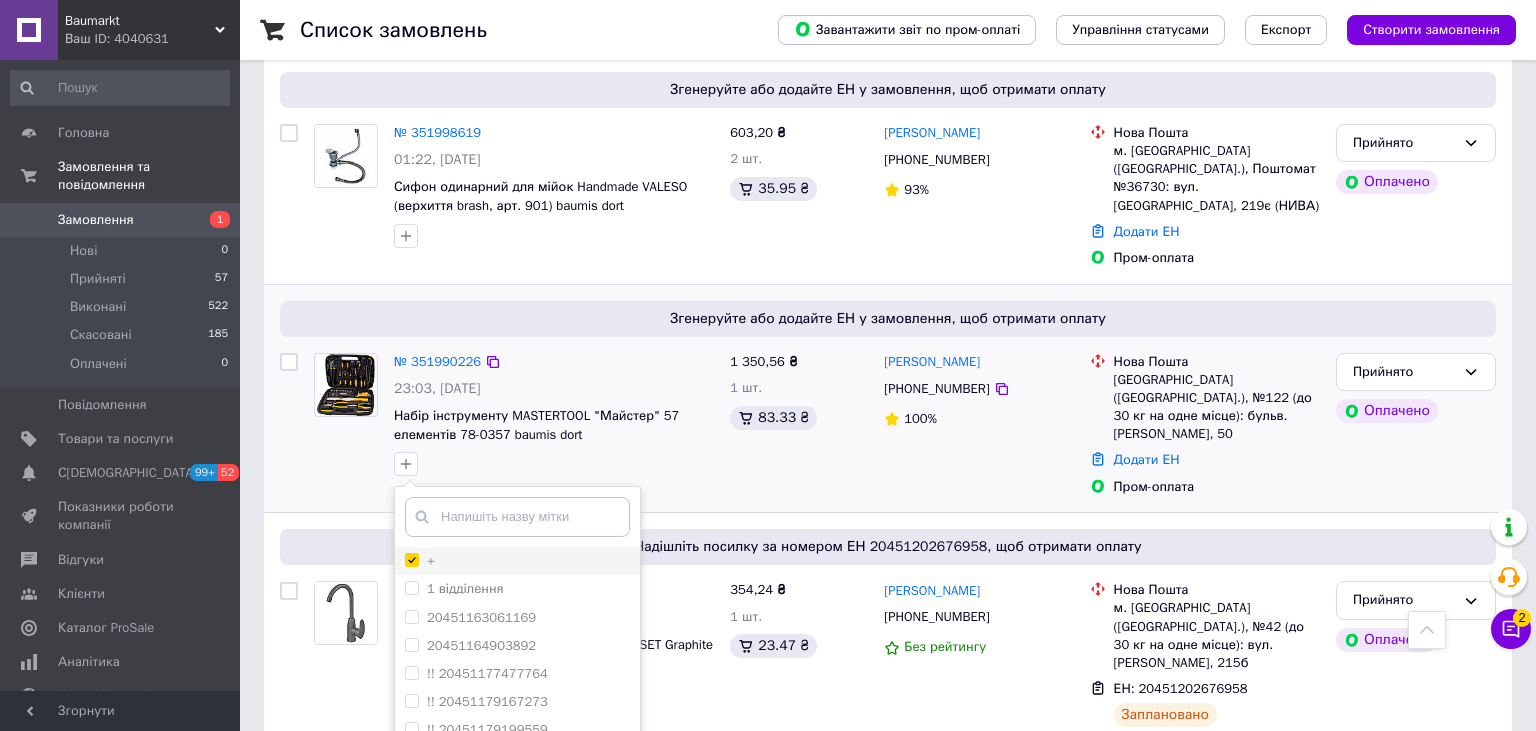 click on "+" at bounding box center [411, 559] 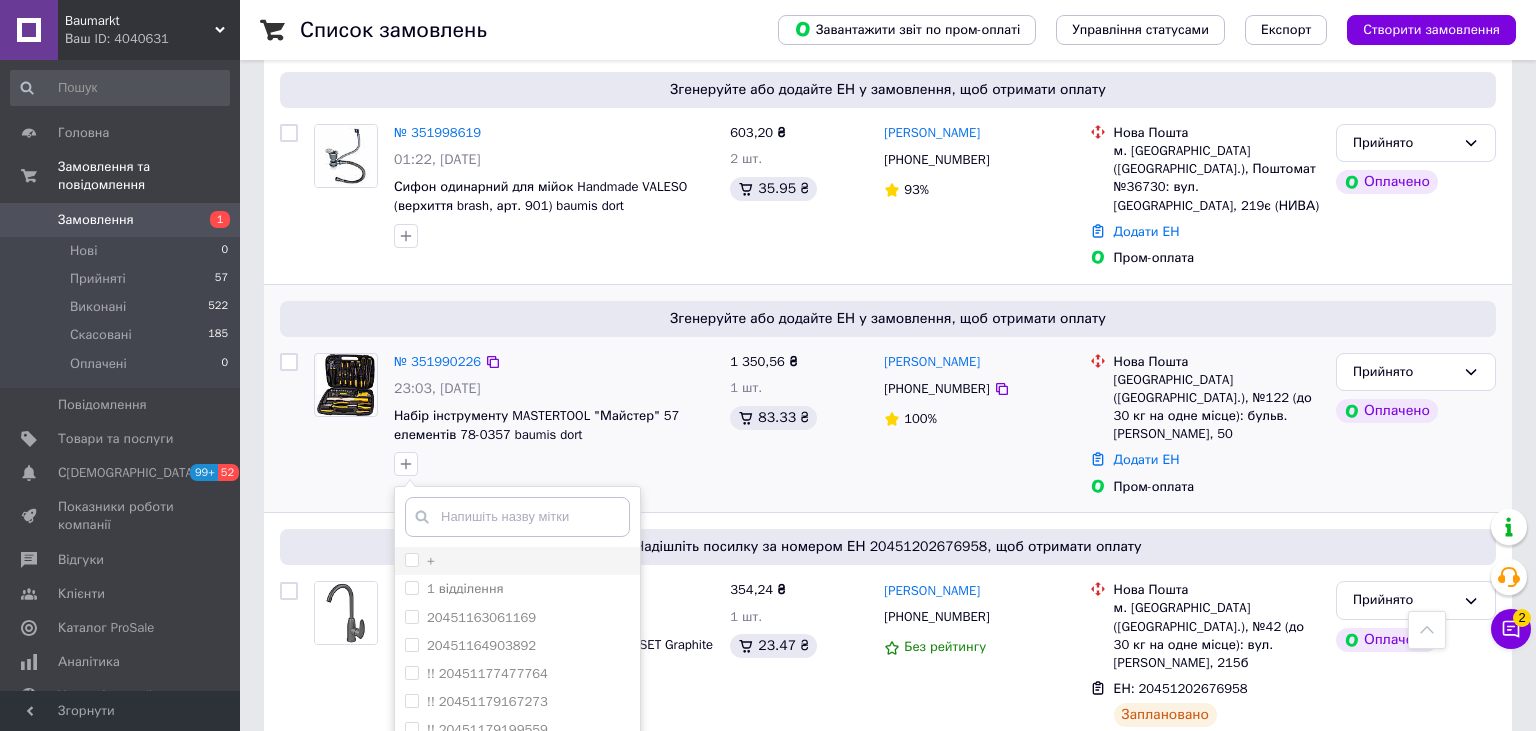 click on "+" at bounding box center (411, 559) 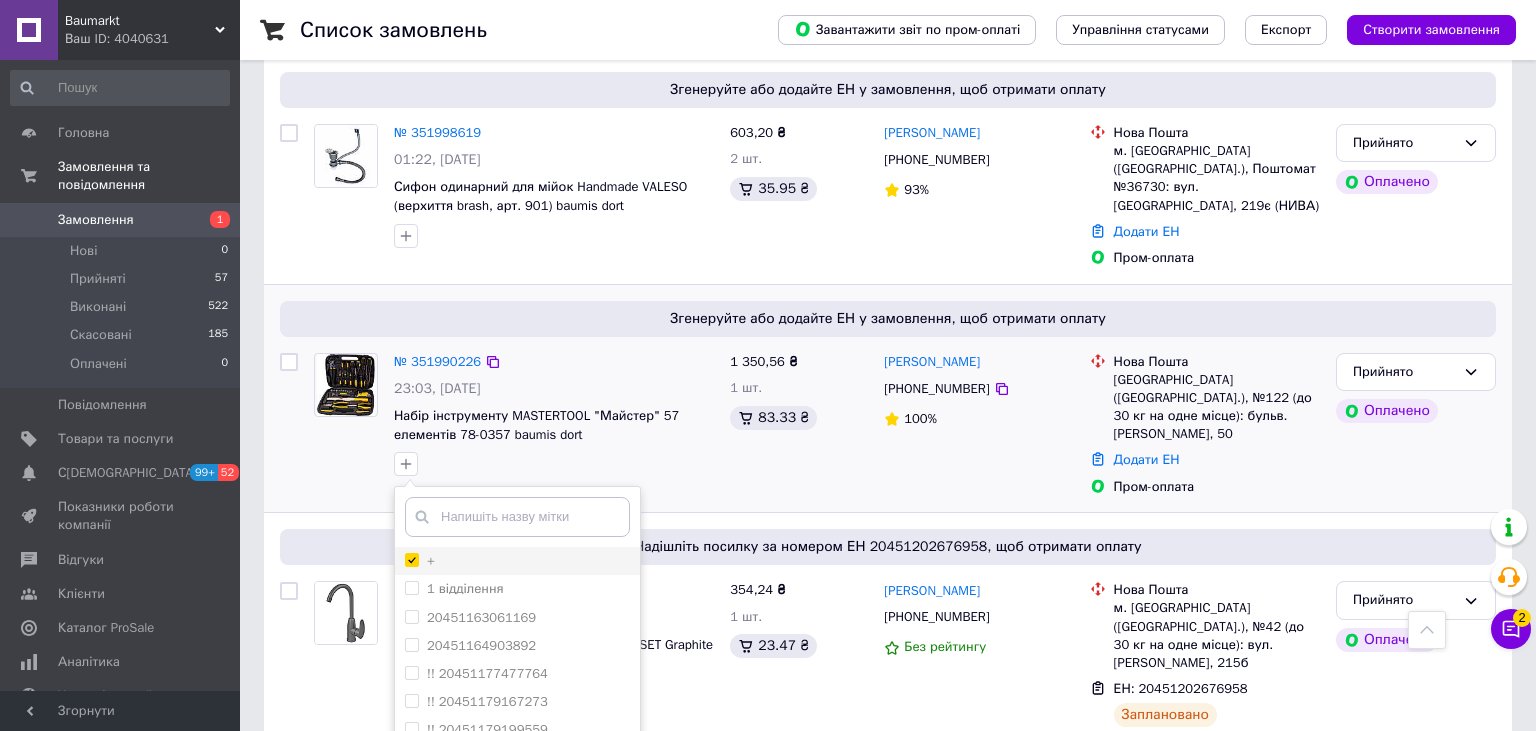 checkbox on "true" 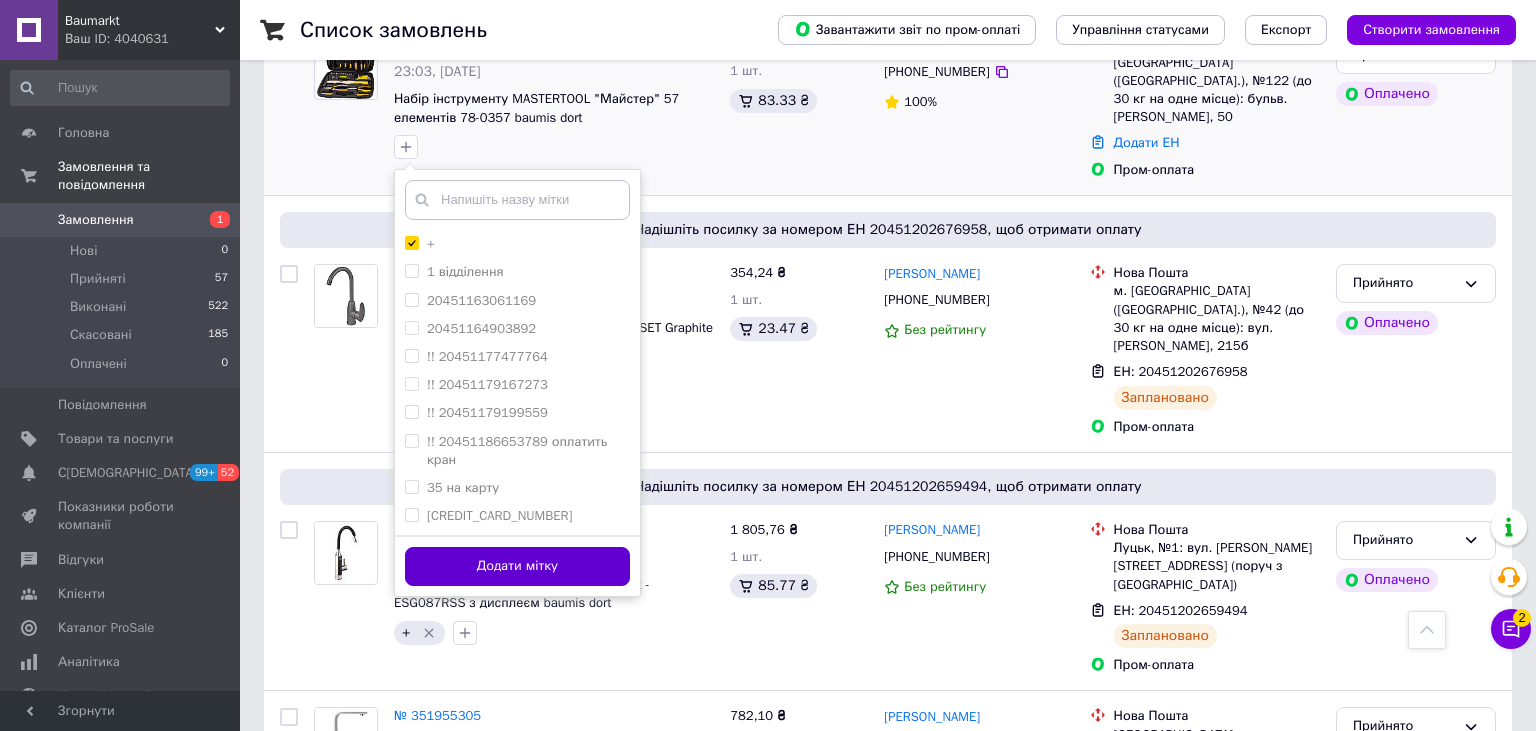 click on "Додати мітку" at bounding box center [517, 566] 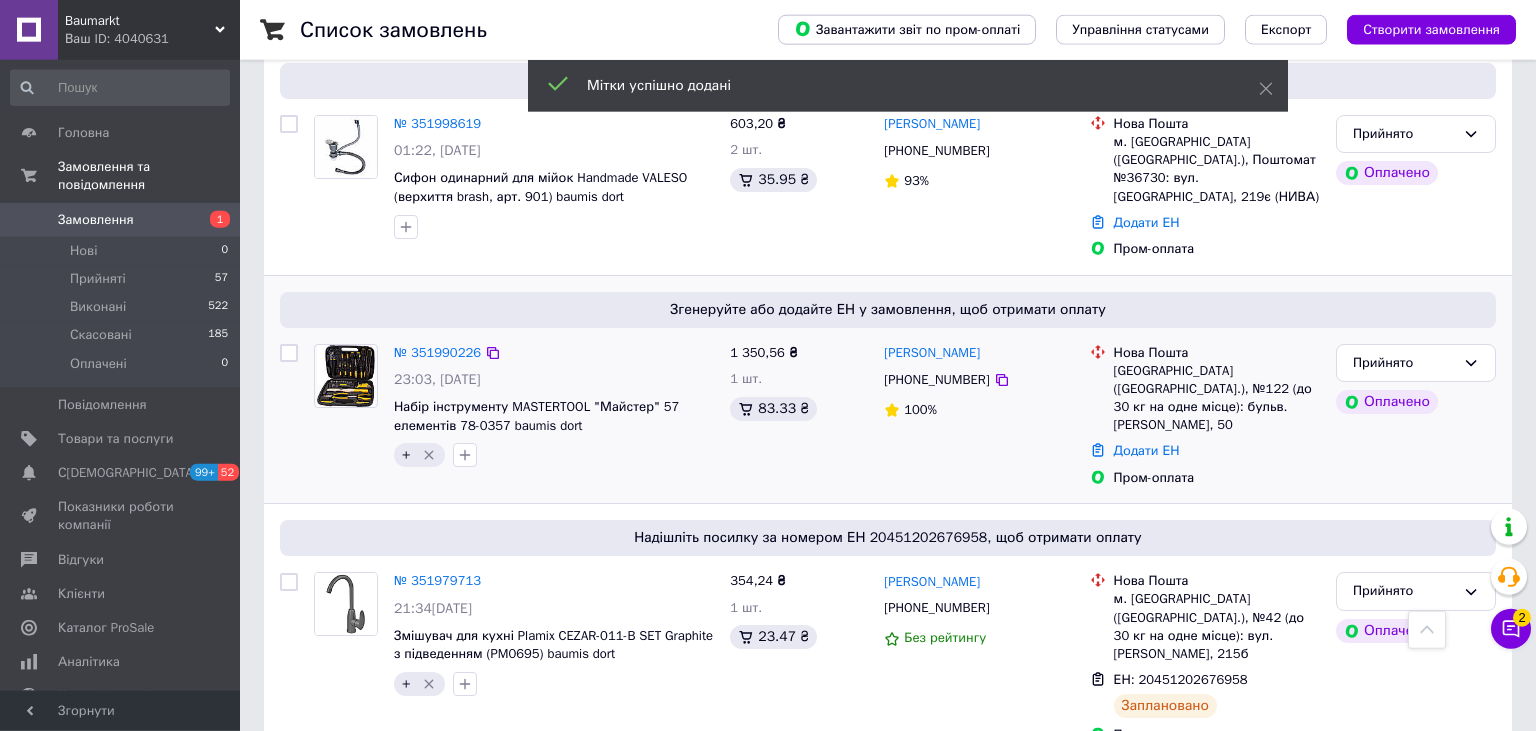 scroll, scrollTop: 844, scrollLeft: 0, axis: vertical 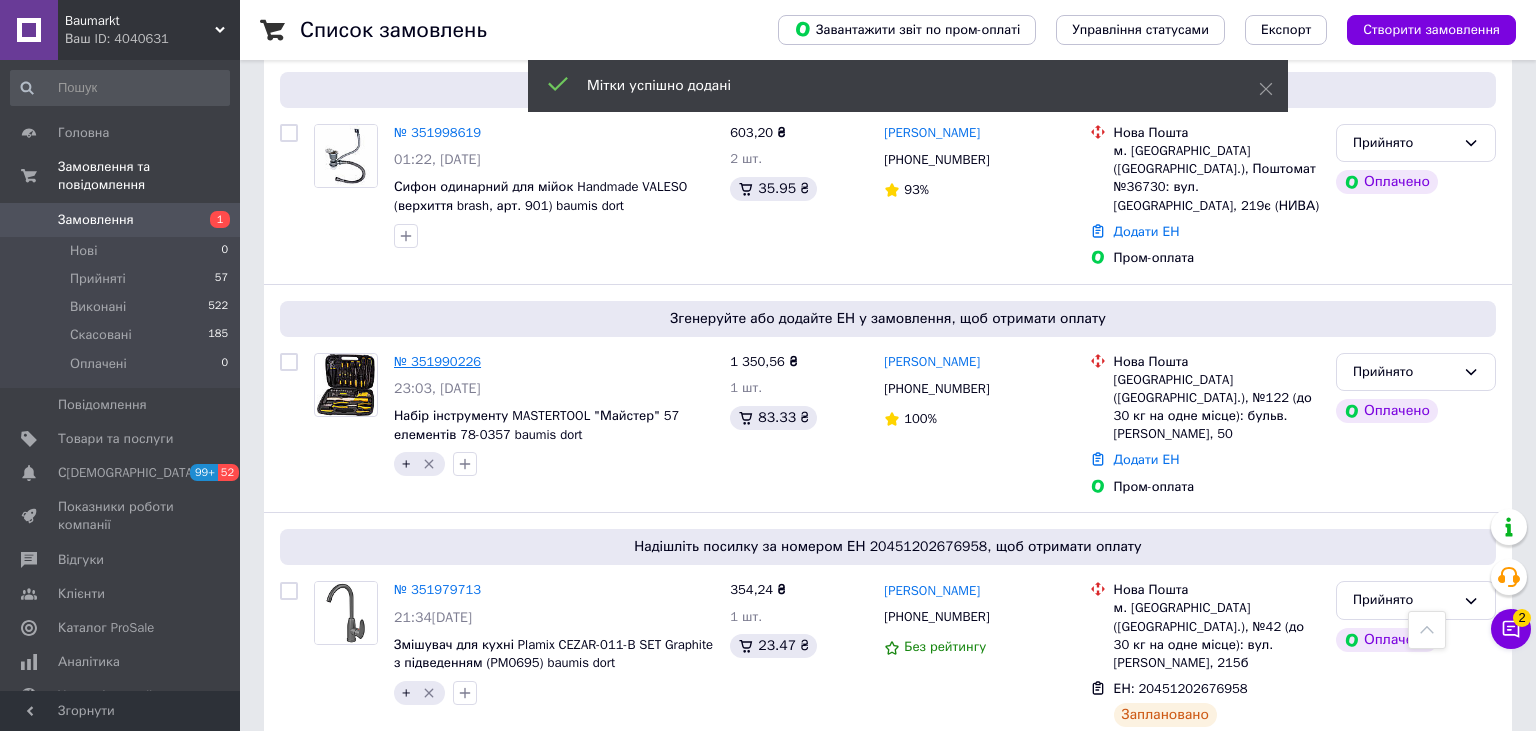 click on "№ 351990226" at bounding box center [437, 361] 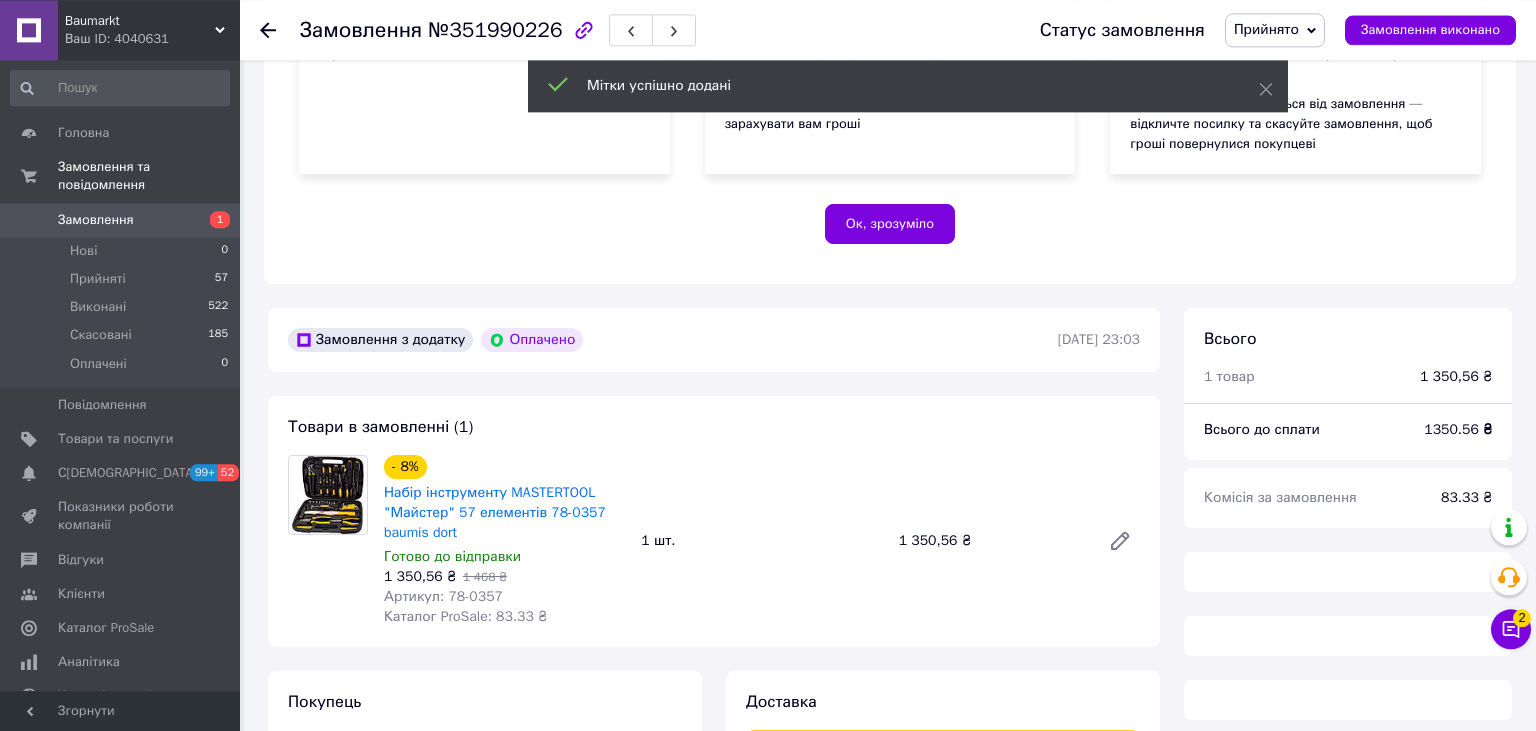scroll, scrollTop: 666, scrollLeft: 0, axis: vertical 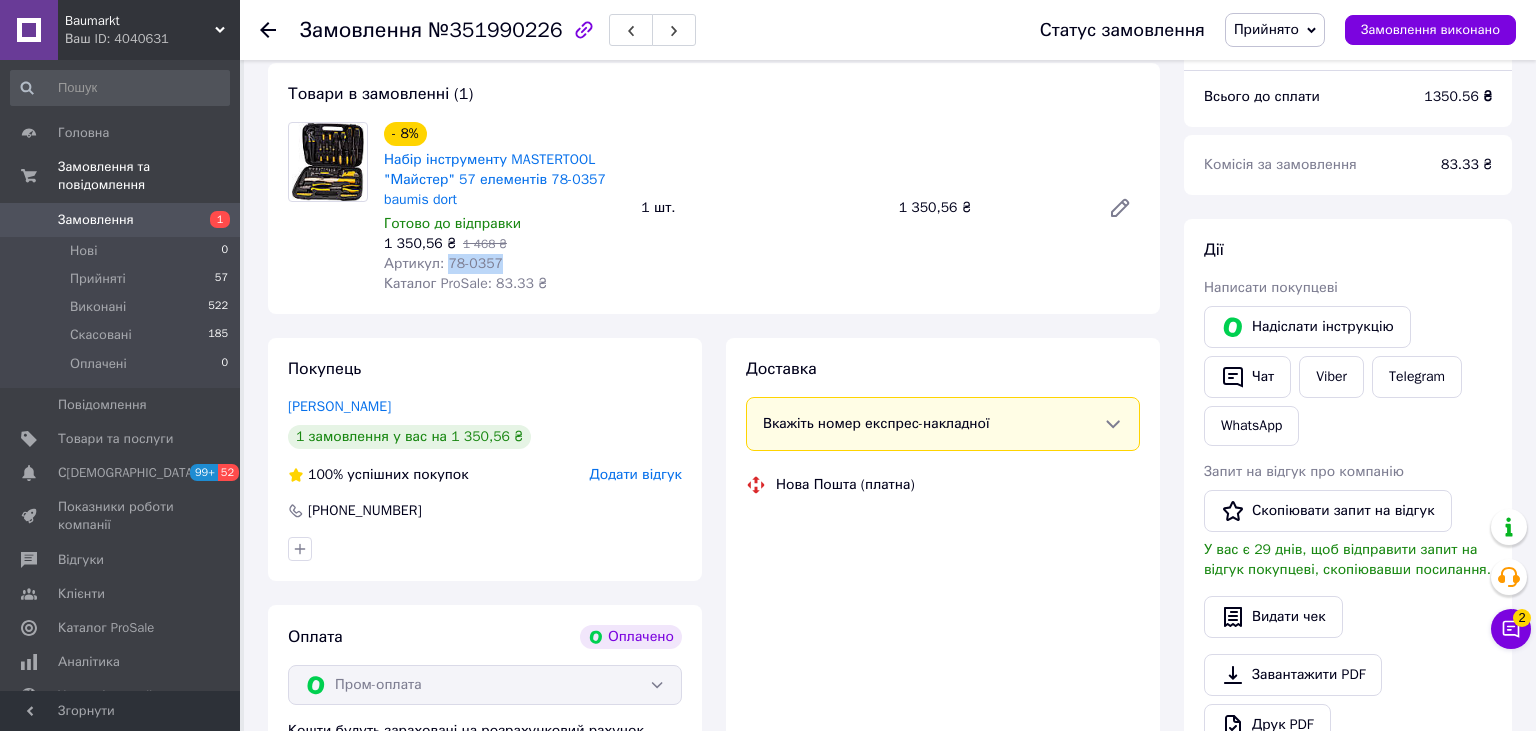 drag, startPoint x: 521, startPoint y: 271, endPoint x: 444, endPoint y: 263, distance: 77.41447 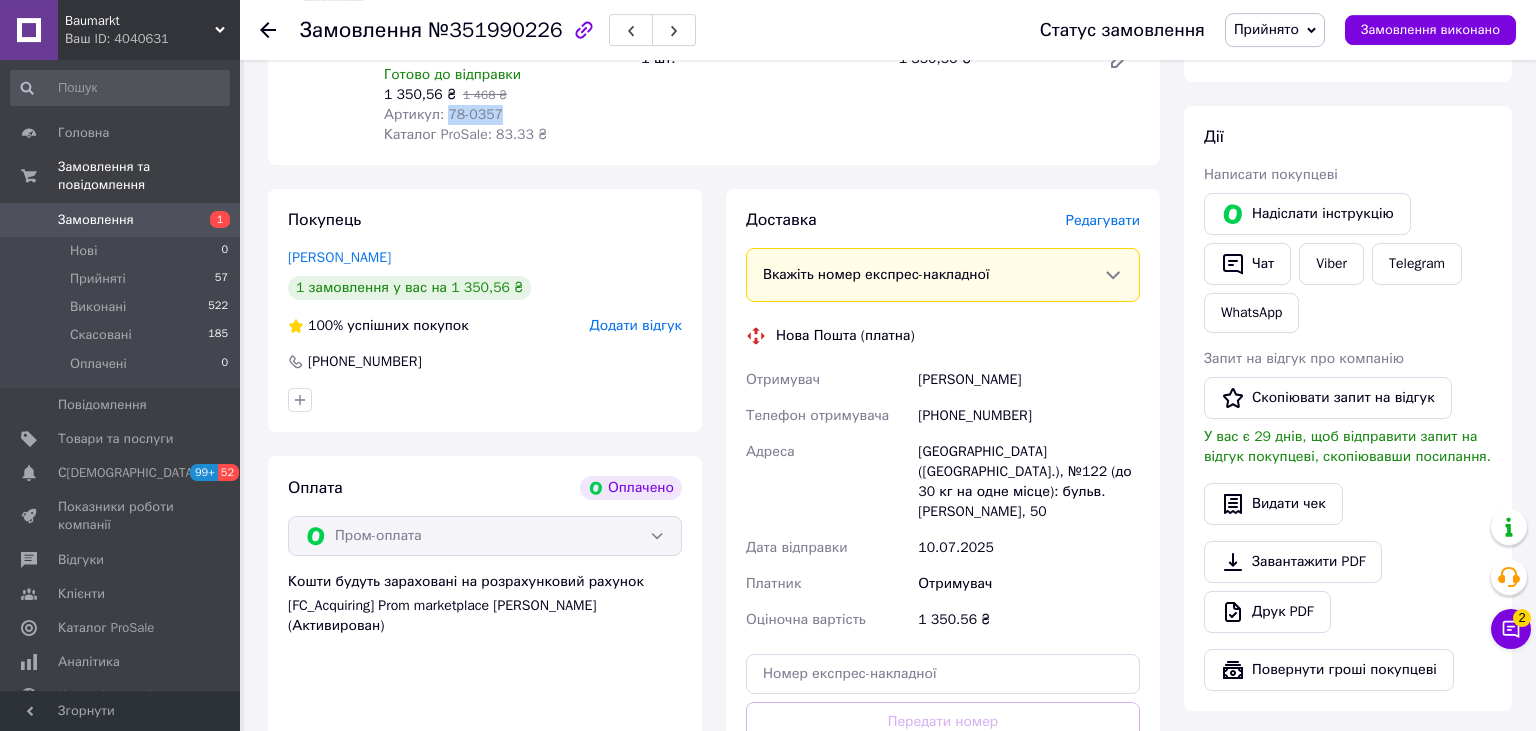 scroll, scrollTop: 877, scrollLeft: 0, axis: vertical 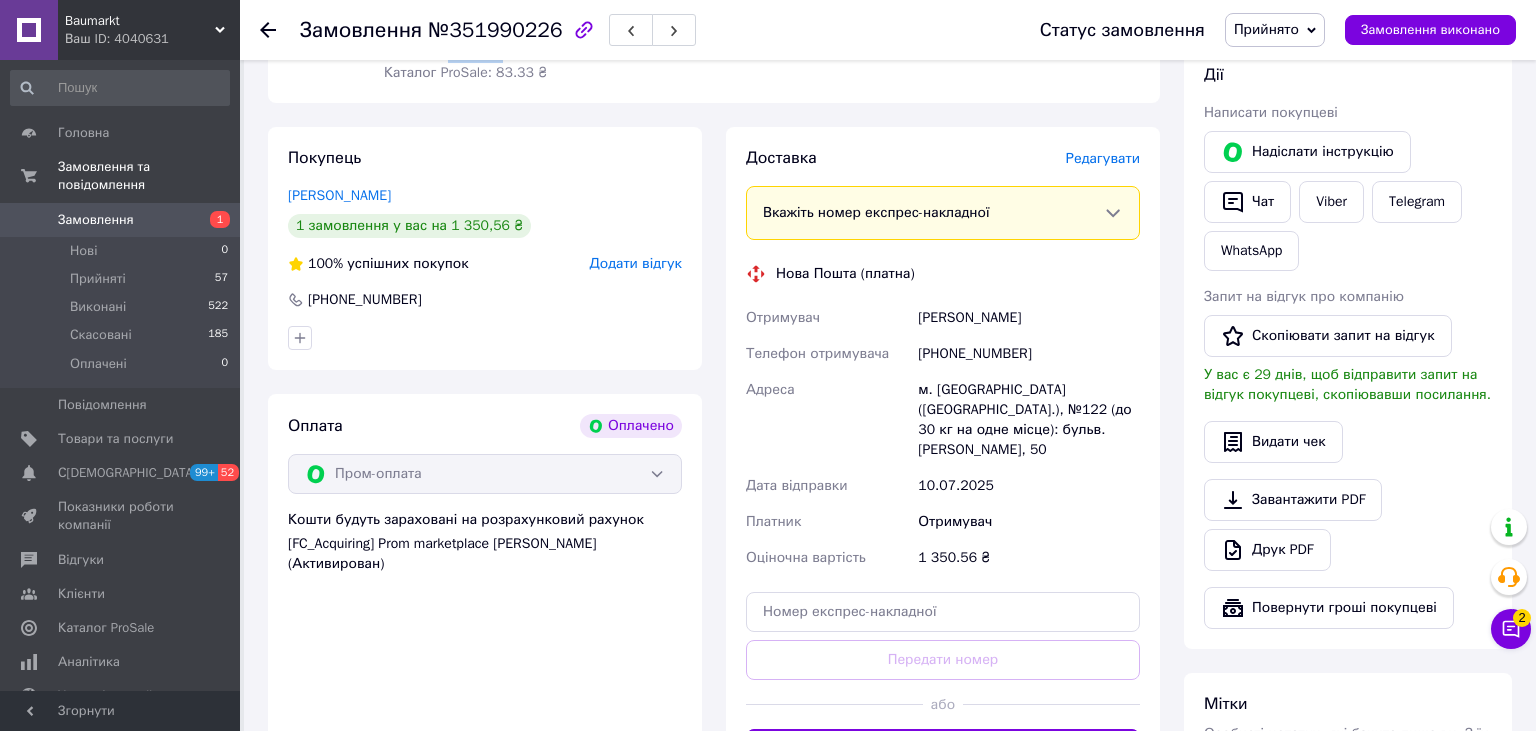 drag, startPoint x: 1034, startPoint y: 718, endPoint x: 1072, endPoint y: 730, distance: 39.849716 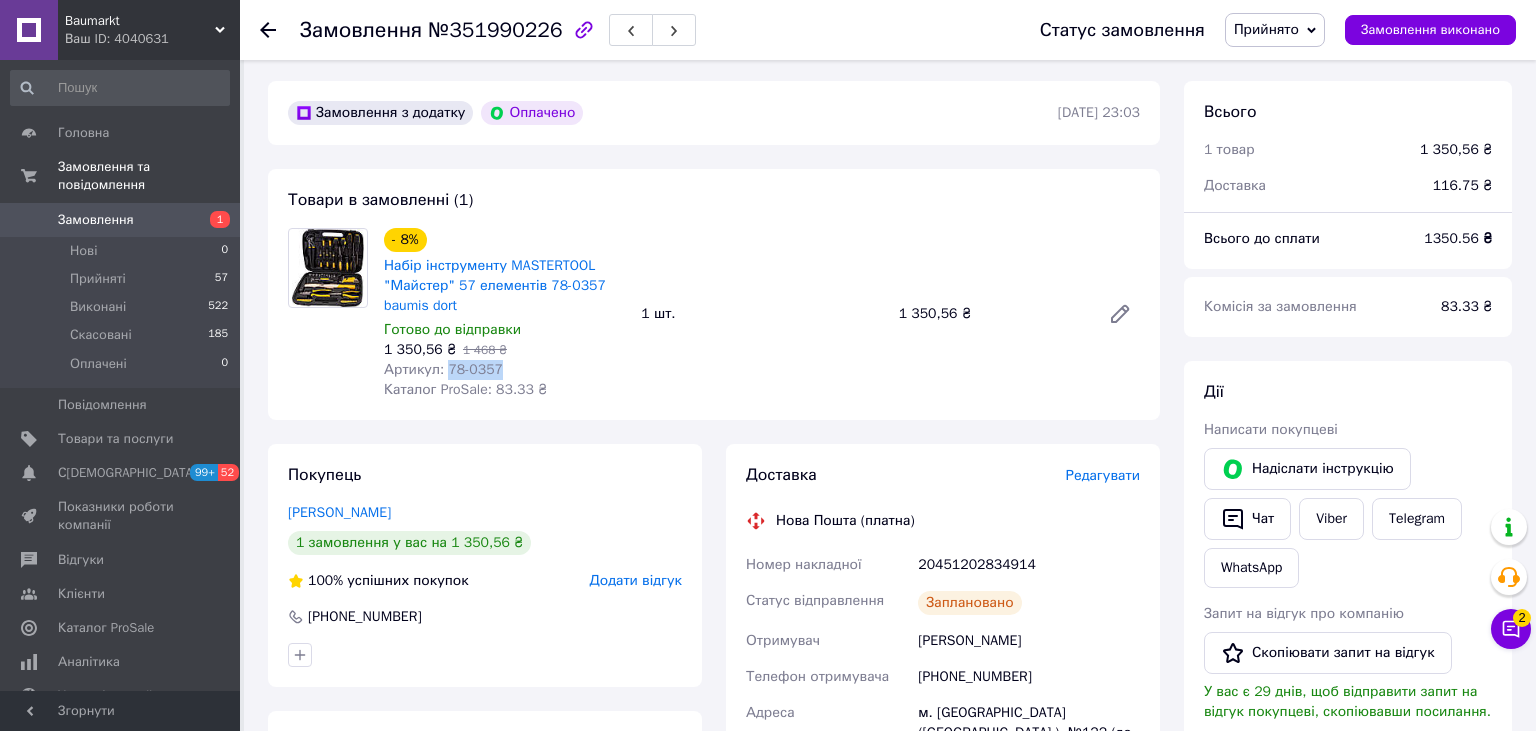 scroll, scrollTop: 666, scrollLeft: 0, axis: vertical 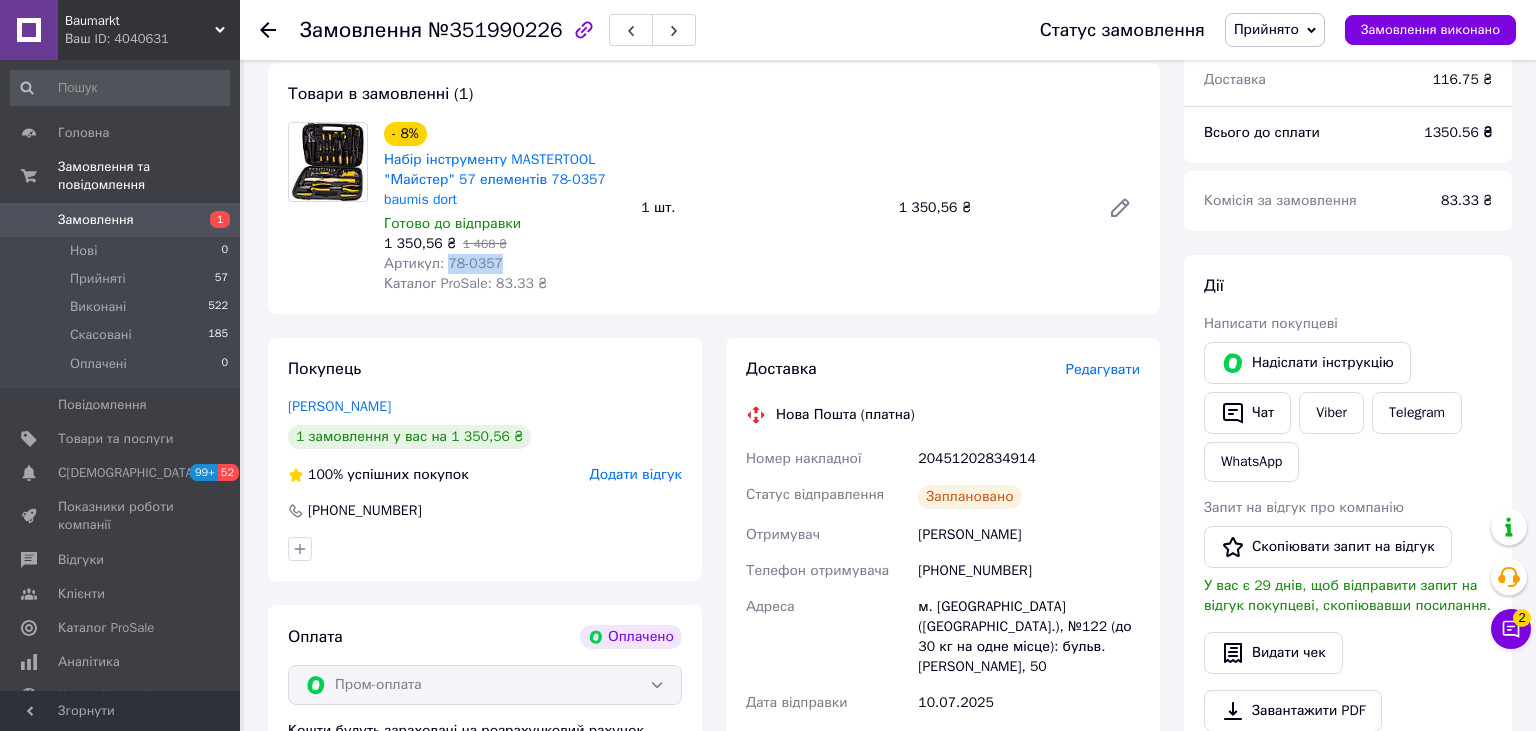 drag, startPoint x: 1028, startPoint y: 536, endPoint x: 987, endPoint y: 546, distance: 42.201897 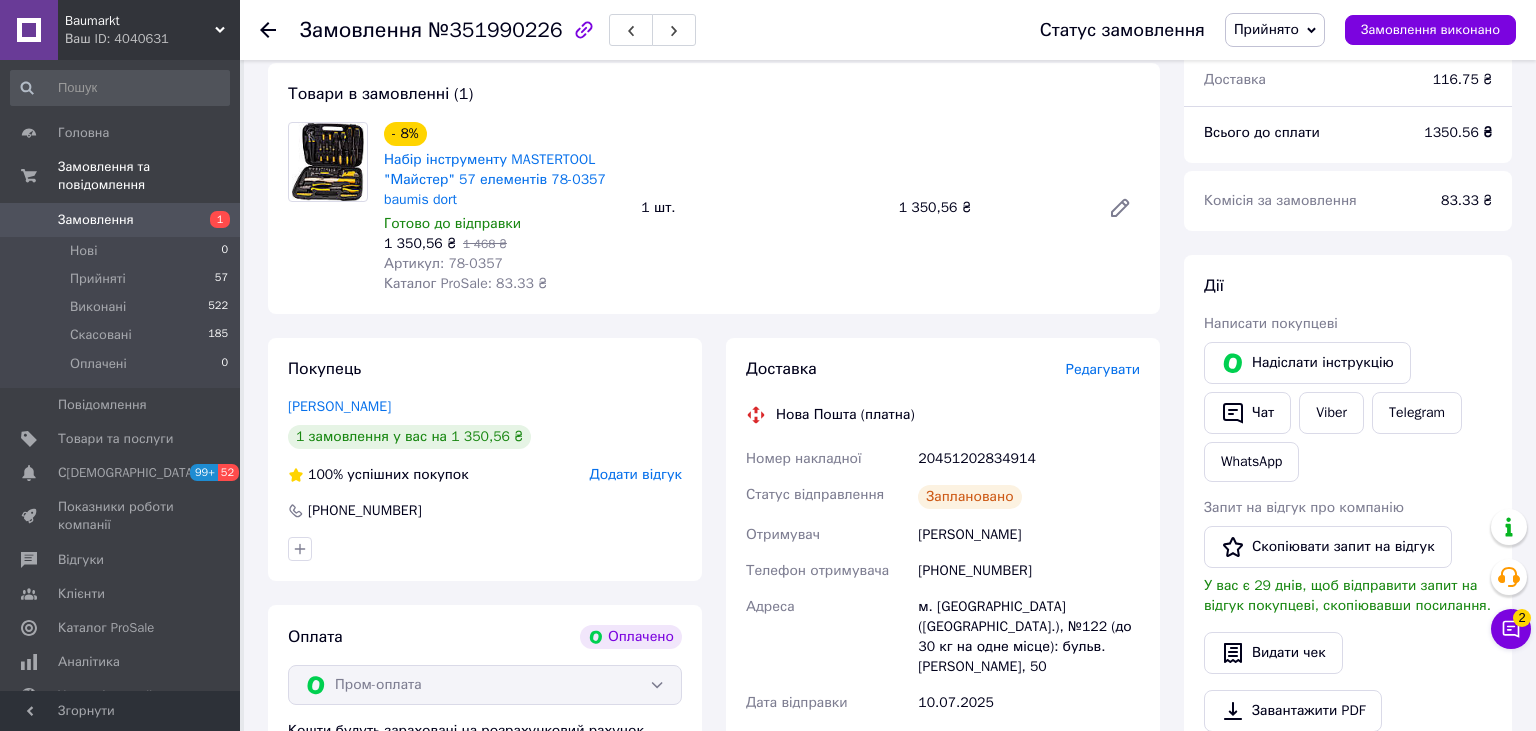 click on "+380509155612" at bounding box center (1029, 571) 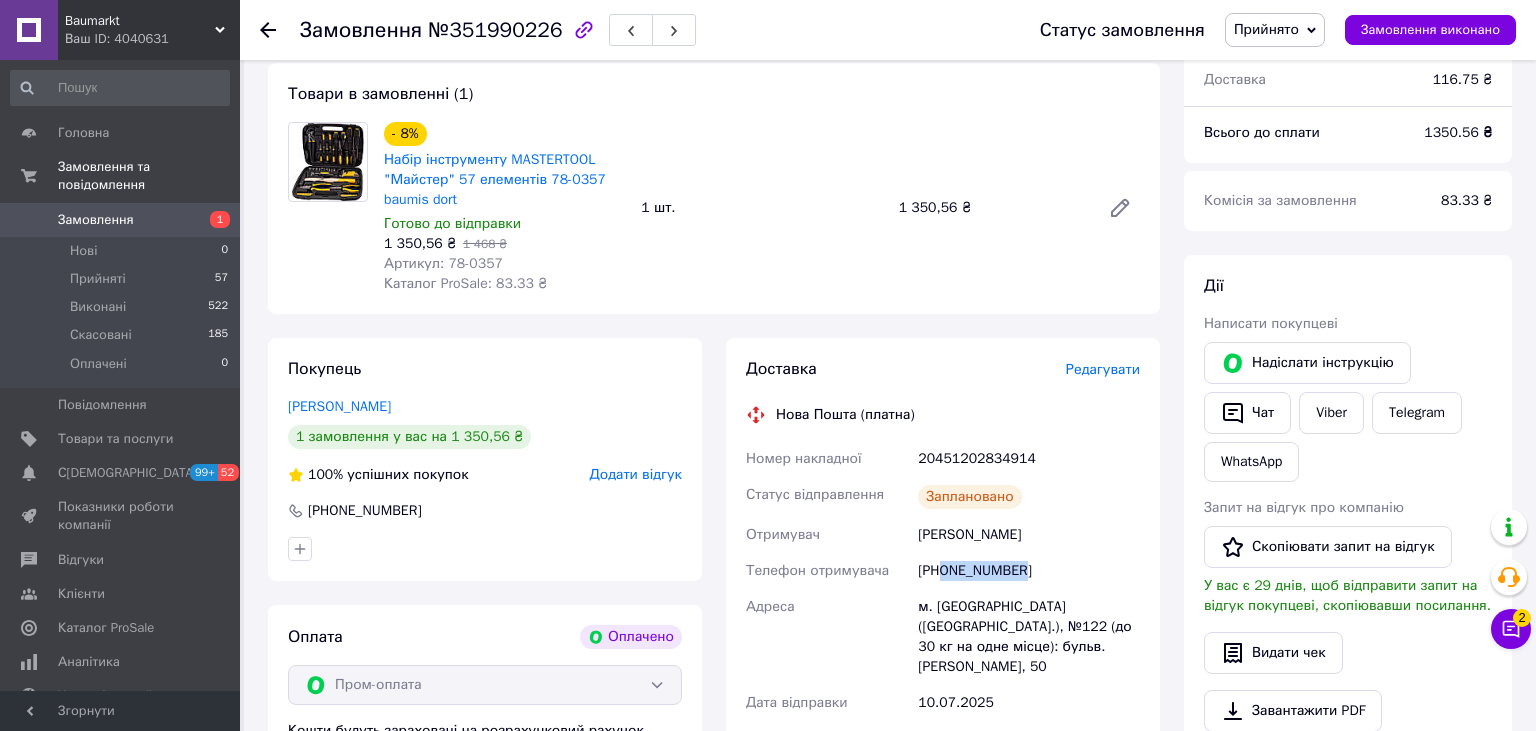 drag, startPoint x: 1041, startPoint y: 578, endPoint x: 942, endPoint y: 588, distance: 99.50377 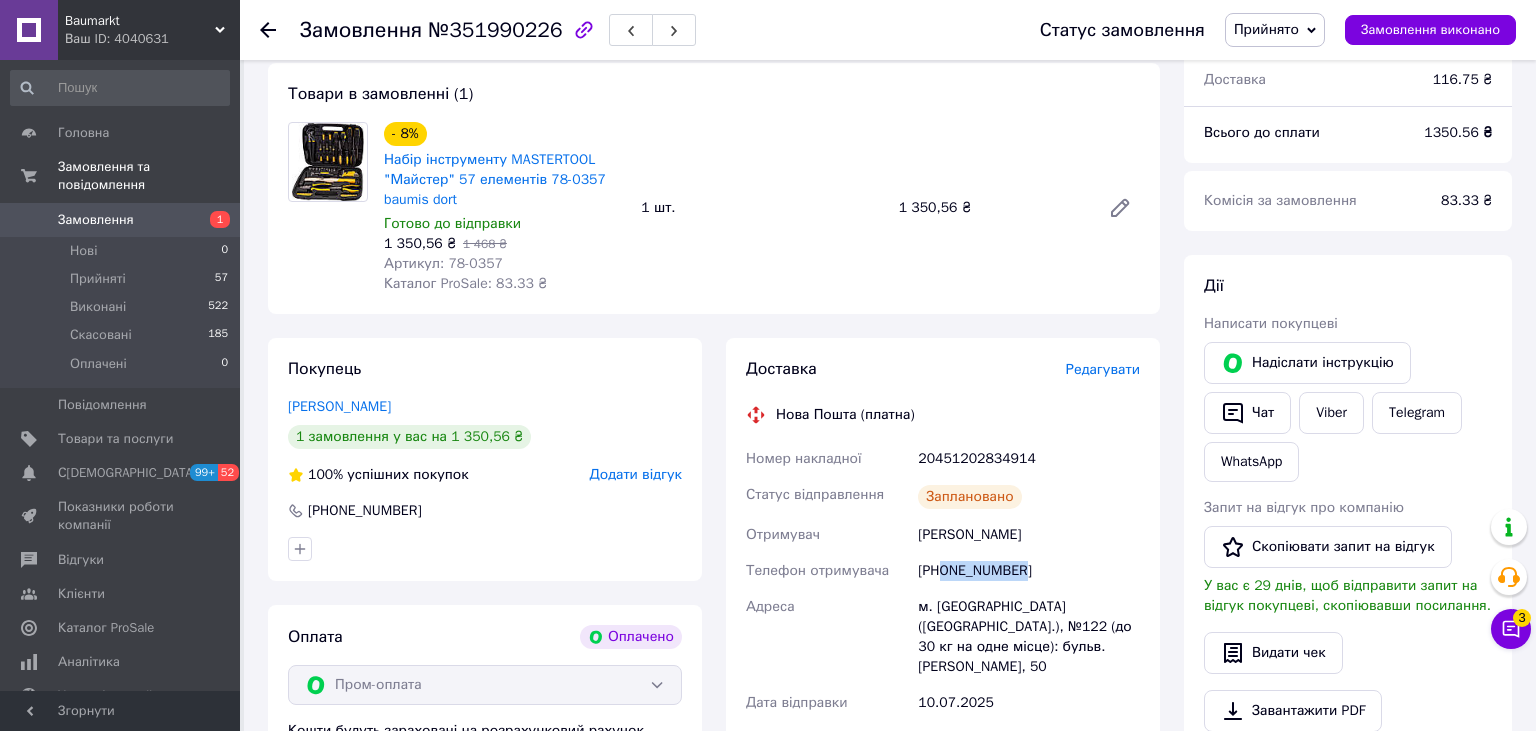 drag, startPoint x: 960, startPoint y: 538, endPoint x: 914, endPoint y: 540, distance: 46.043457 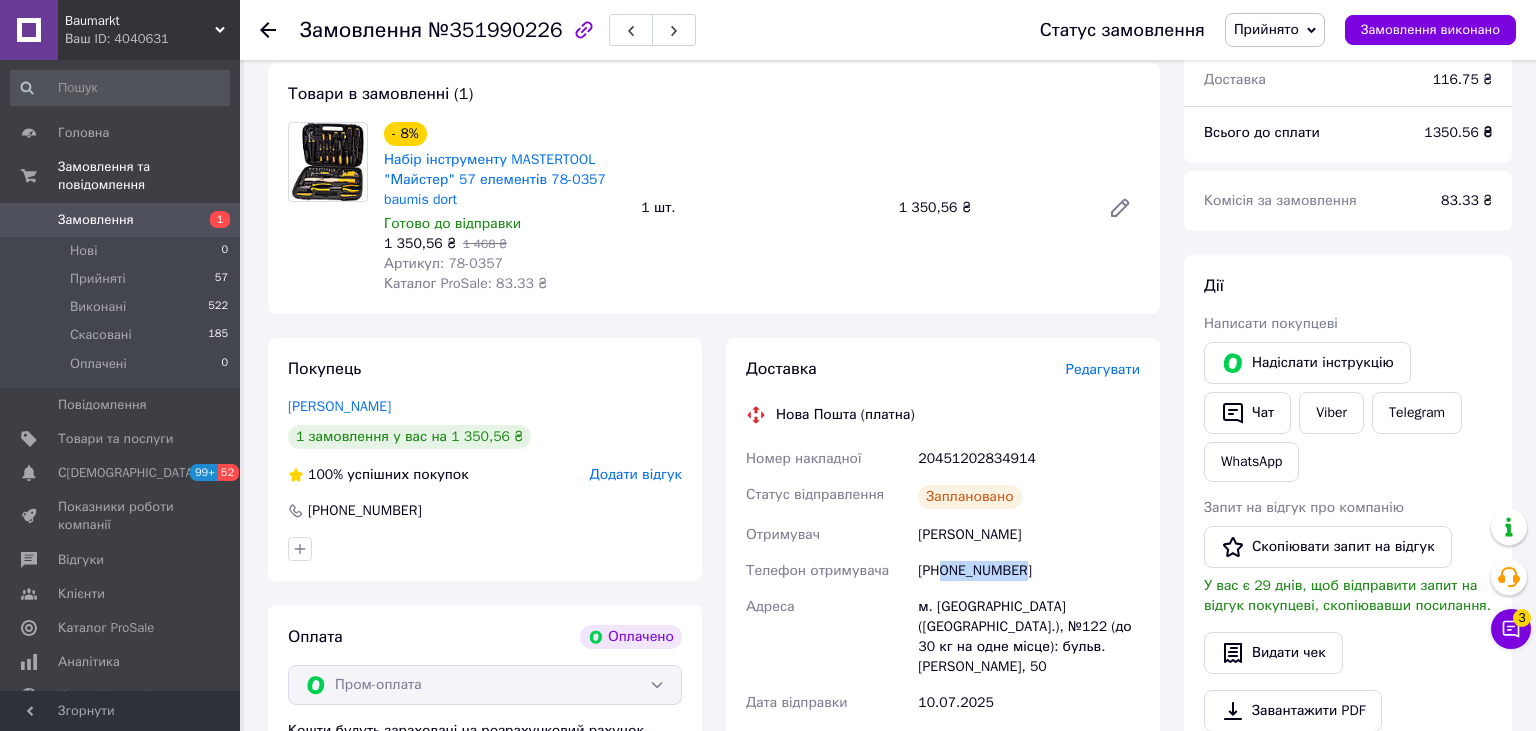 click on "Замовлення" at bounding box center [96, 220] 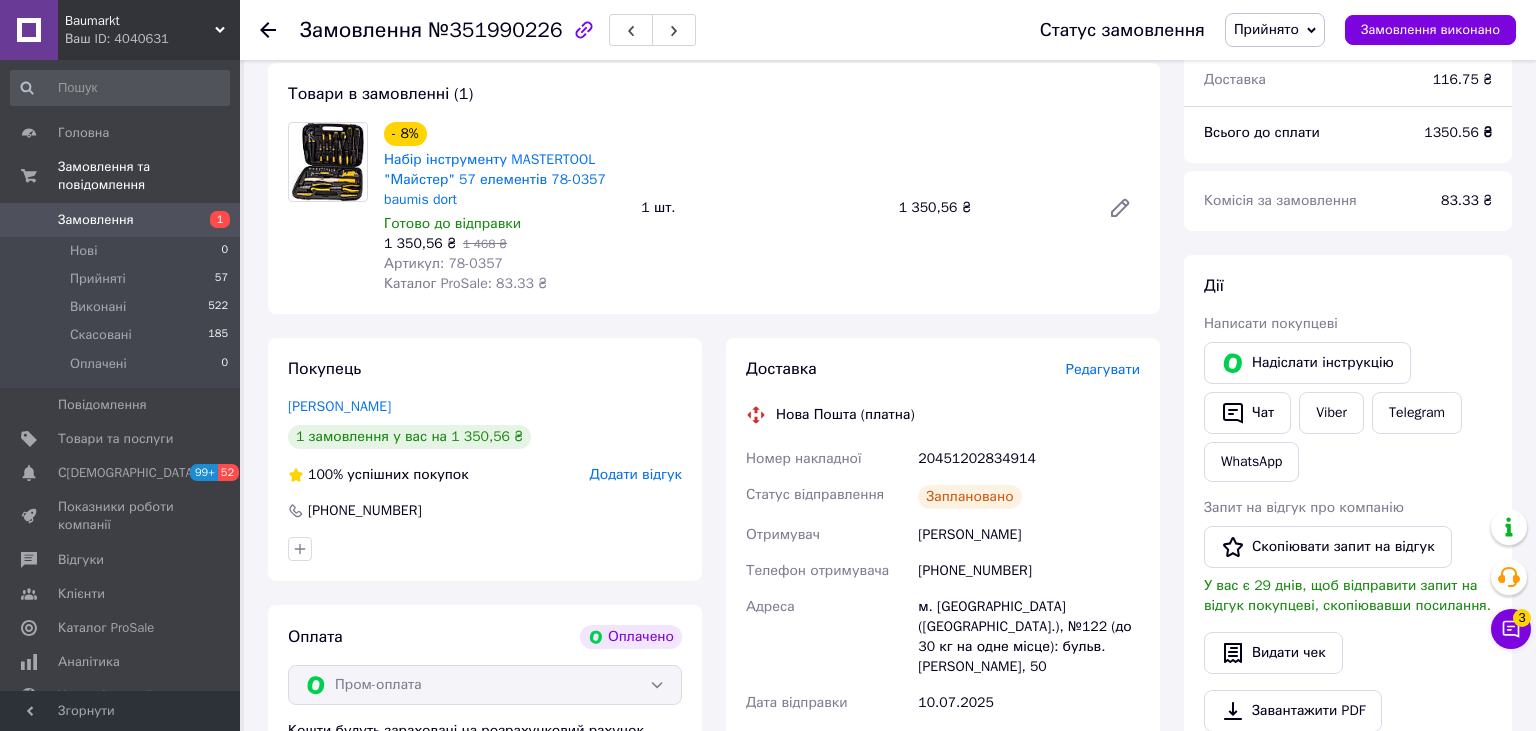 scroll, scrollTop: 0, scrollLeft: 0, axis: both 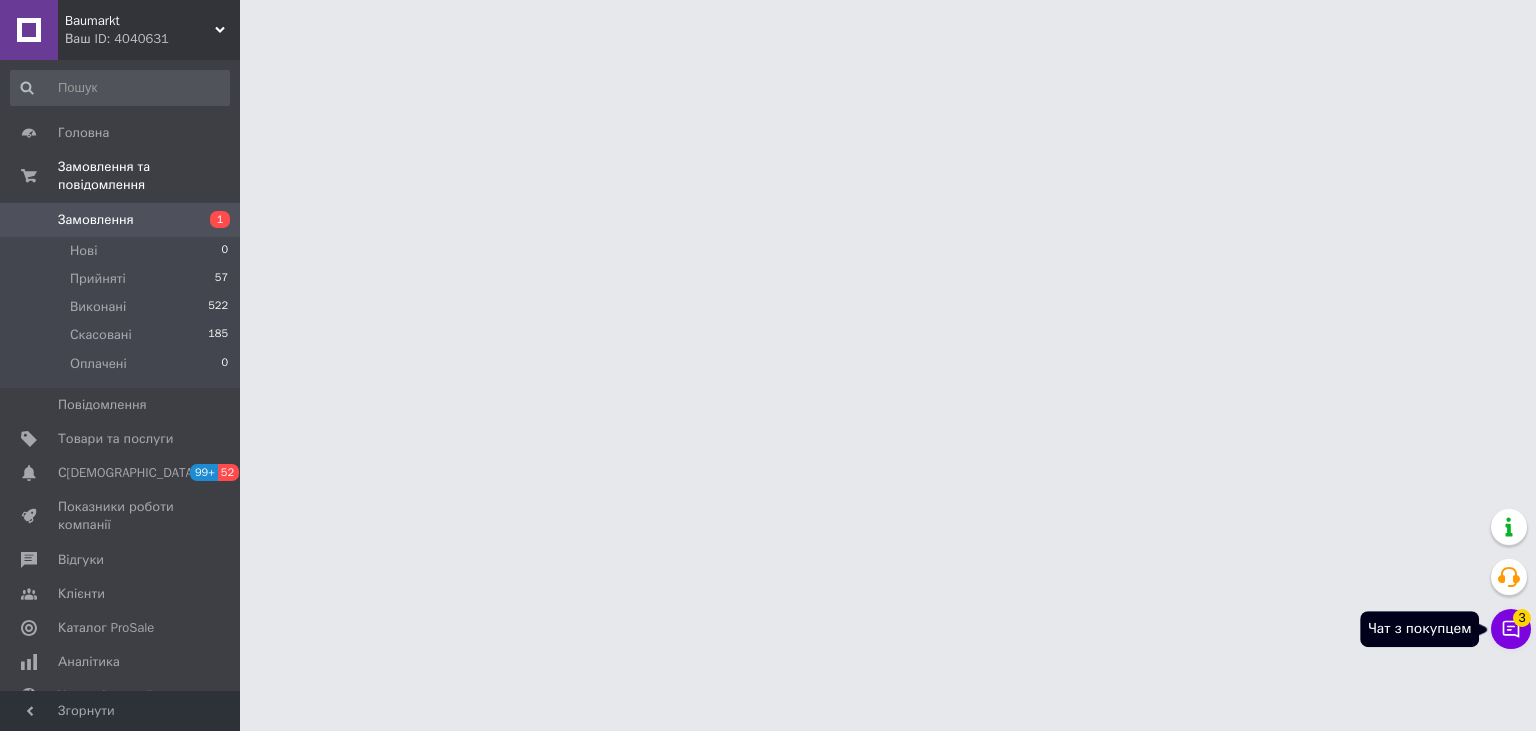 click on "3 Чат з покупцем Тех підтримка
Чат з покупцем 3" at bounding box center (1511, 579) 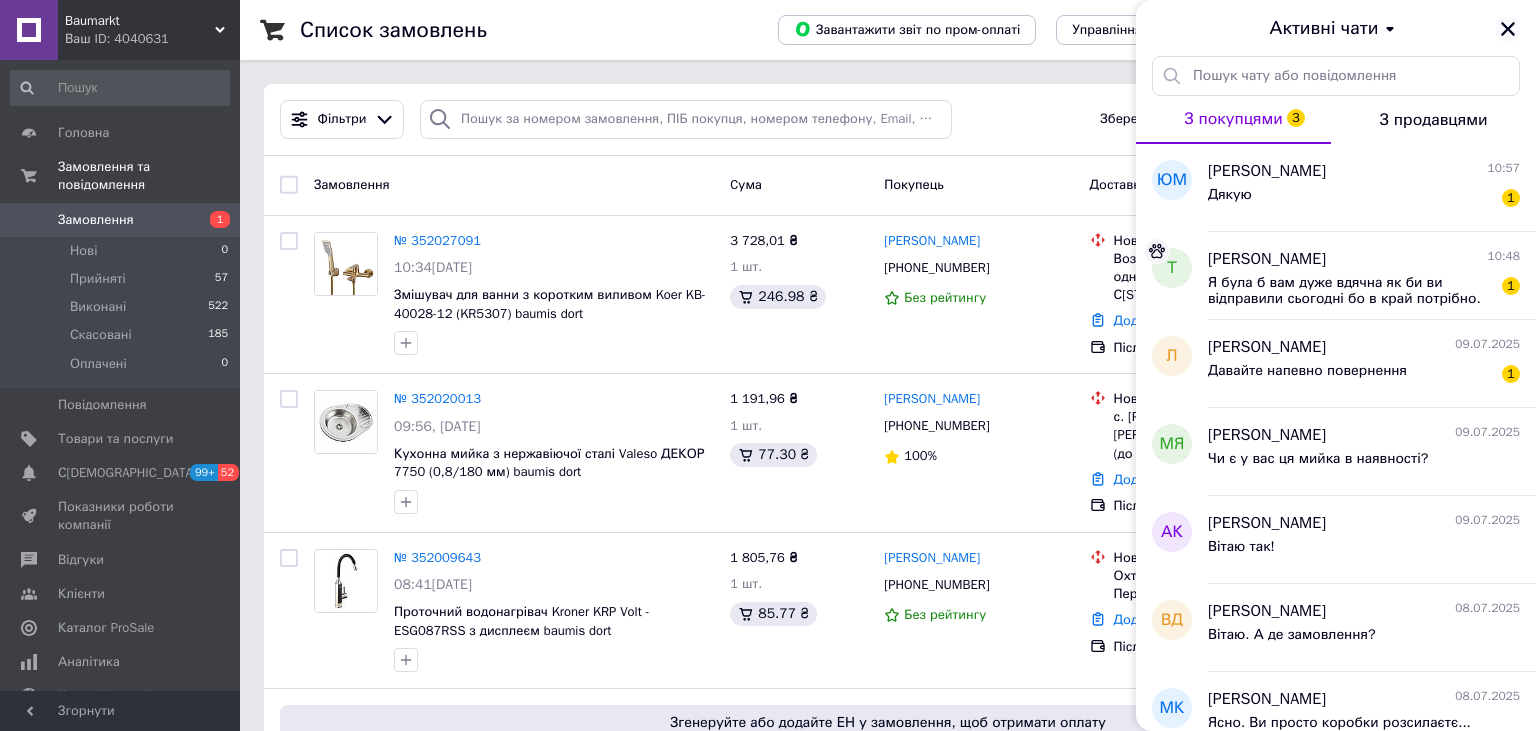 click 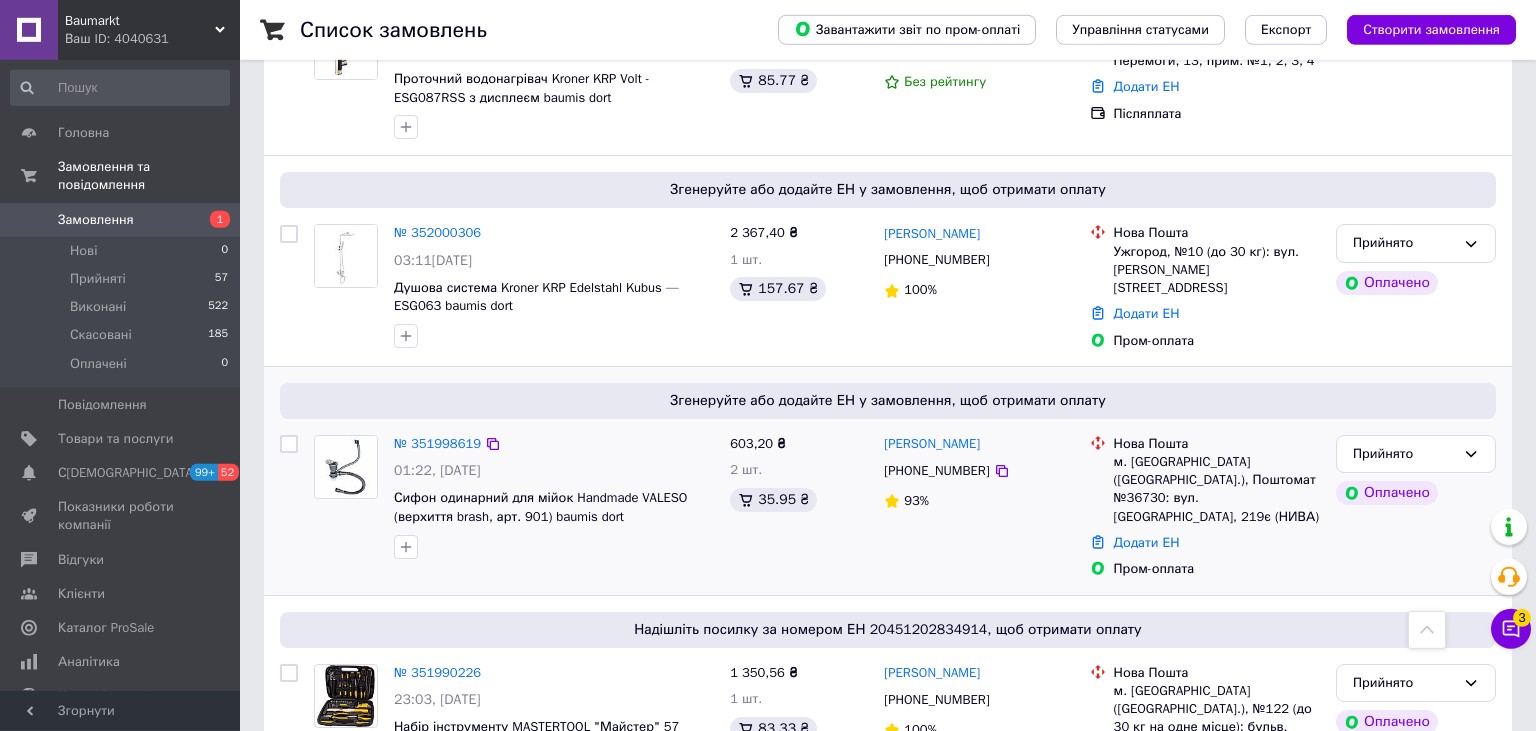 scroll, scrollTop: 528, scrollLeft: 0, axis: vertical 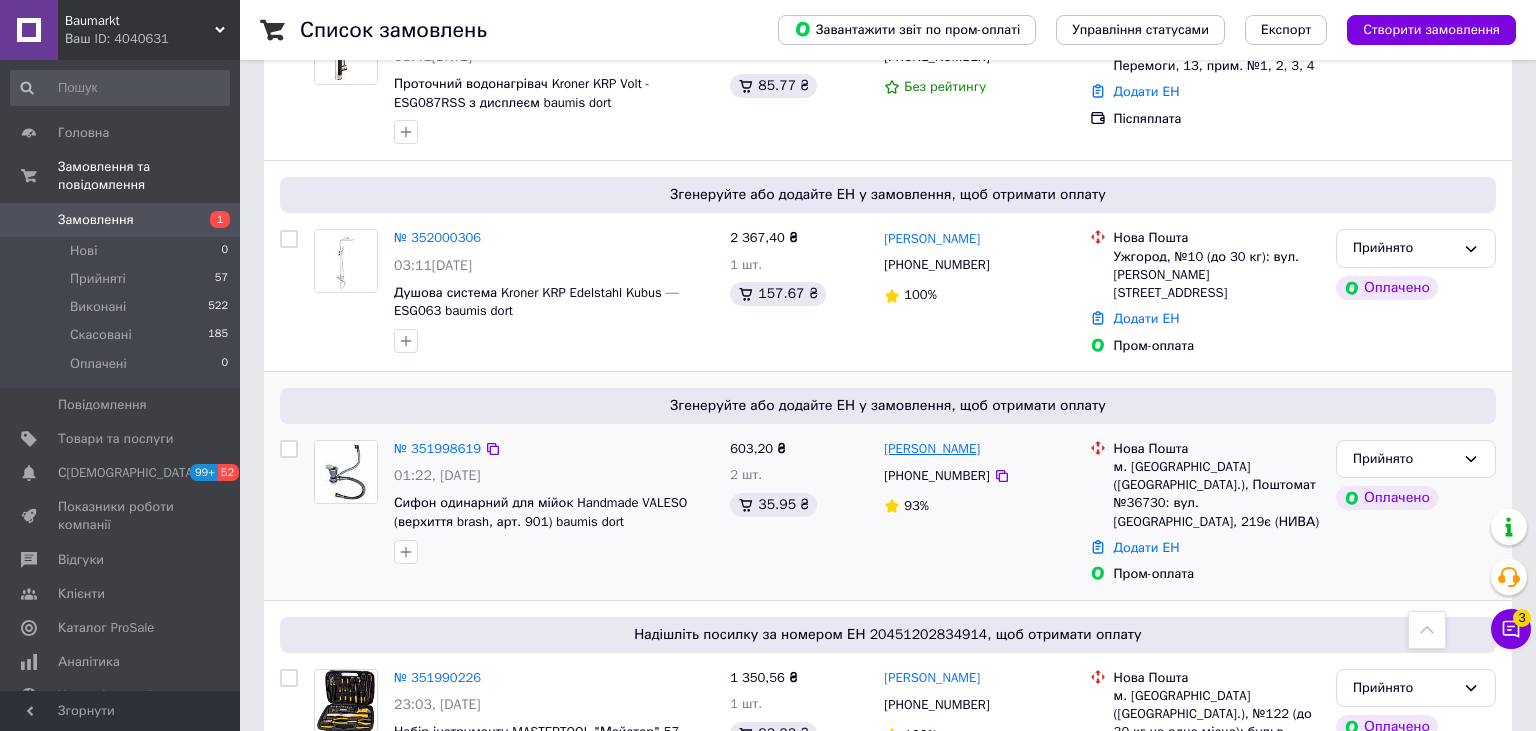 click on "Петро Лелюк" at bounding box center (932, 449) 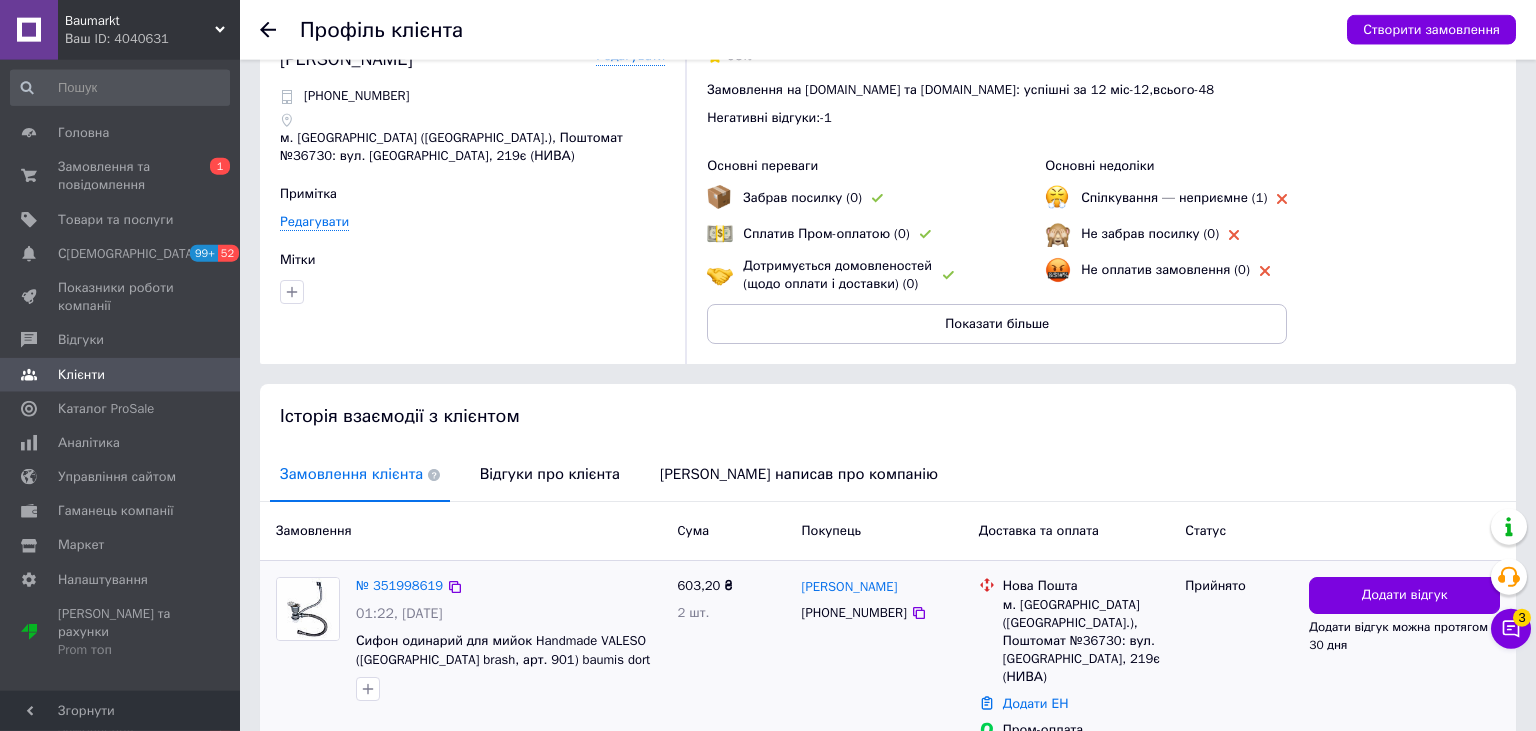 scroll, scrollTop: 120, scrollLeft: 0, axis: vertical 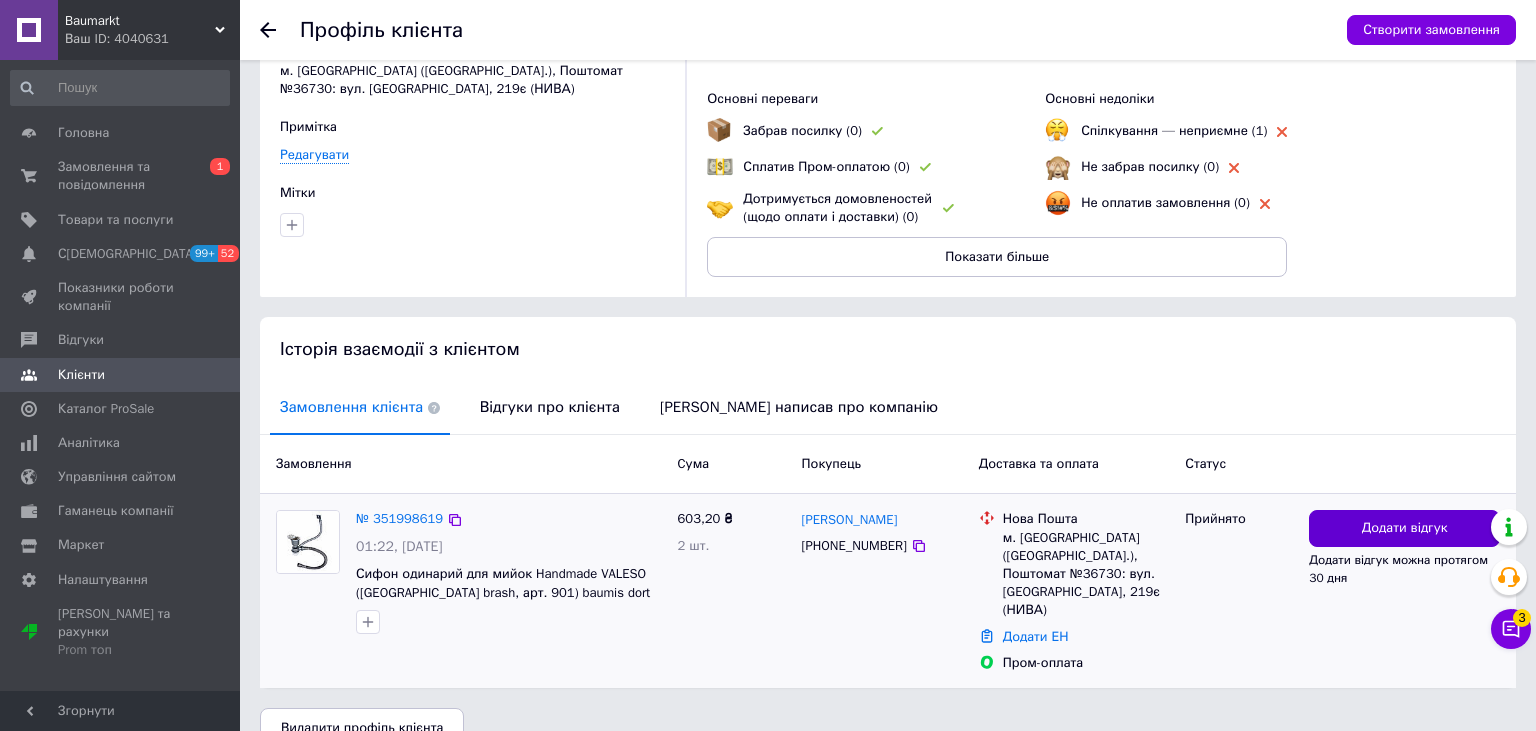click on "Додати відгук" at bounding box center [1404, 528] 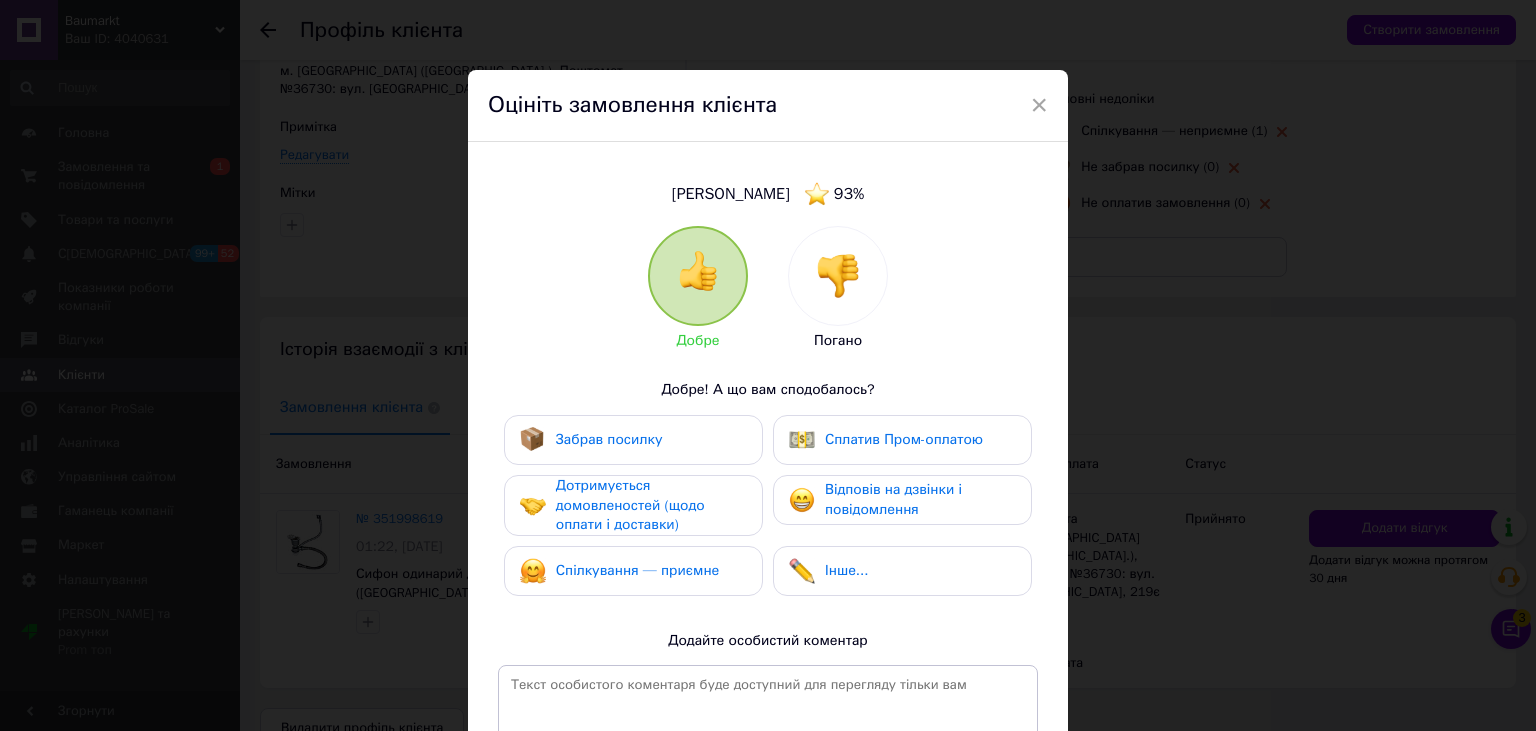 click on "Сплатив Пром-оплатою" at bounding box center (904, 439) 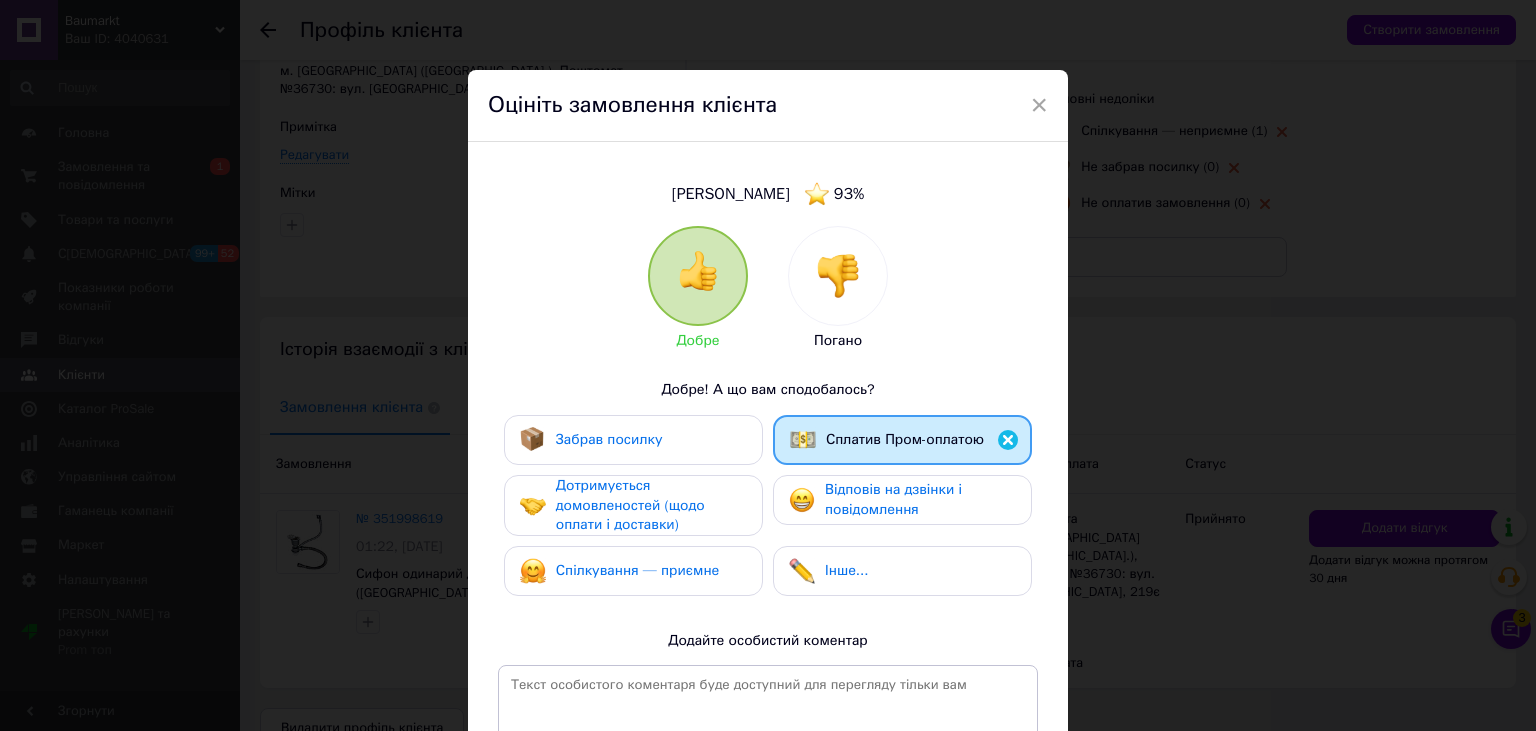 click on "Відповів на дзвінки і повідомлення" at bounding box center [893, 499] 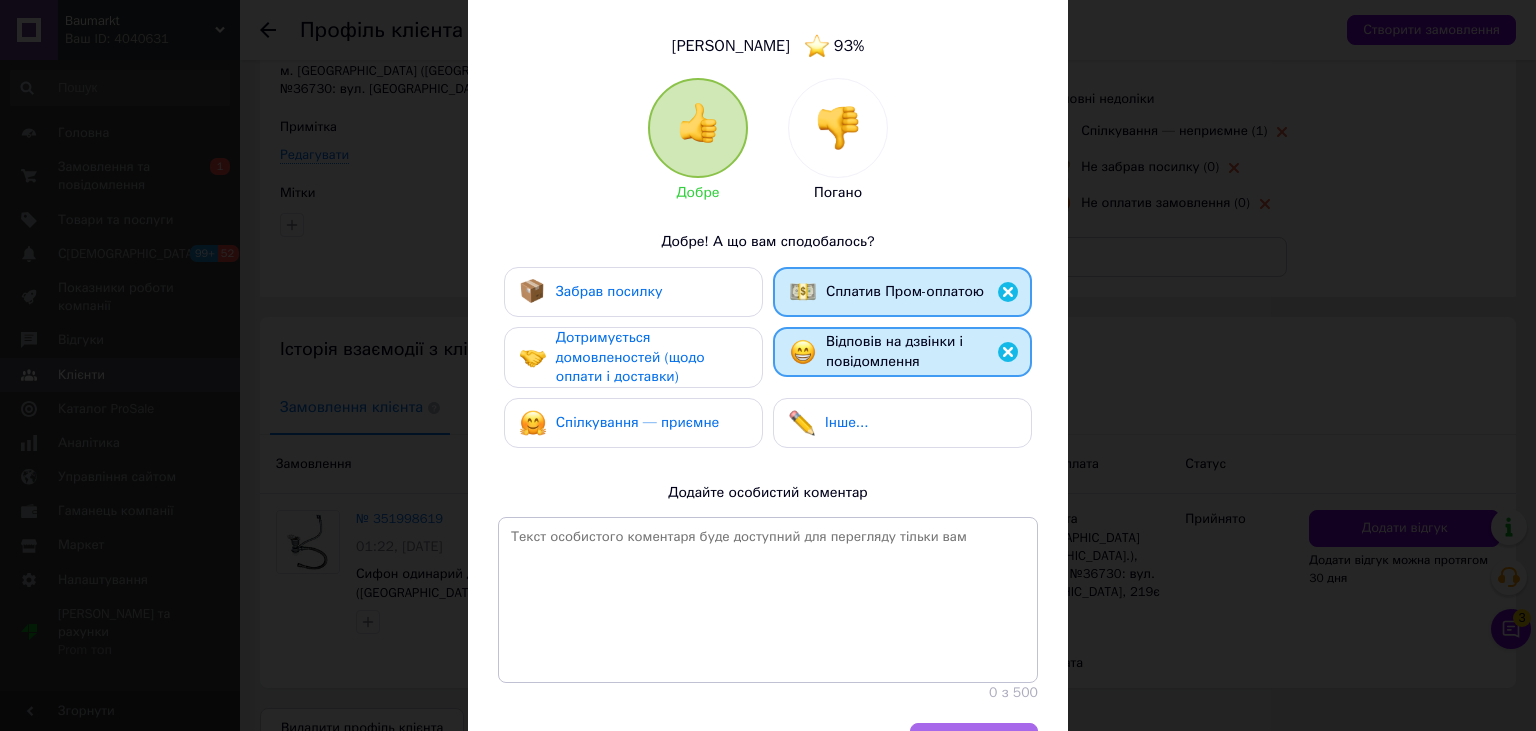 scroll, scrollTop: 298, scrollLeft: 0, axis: vertical 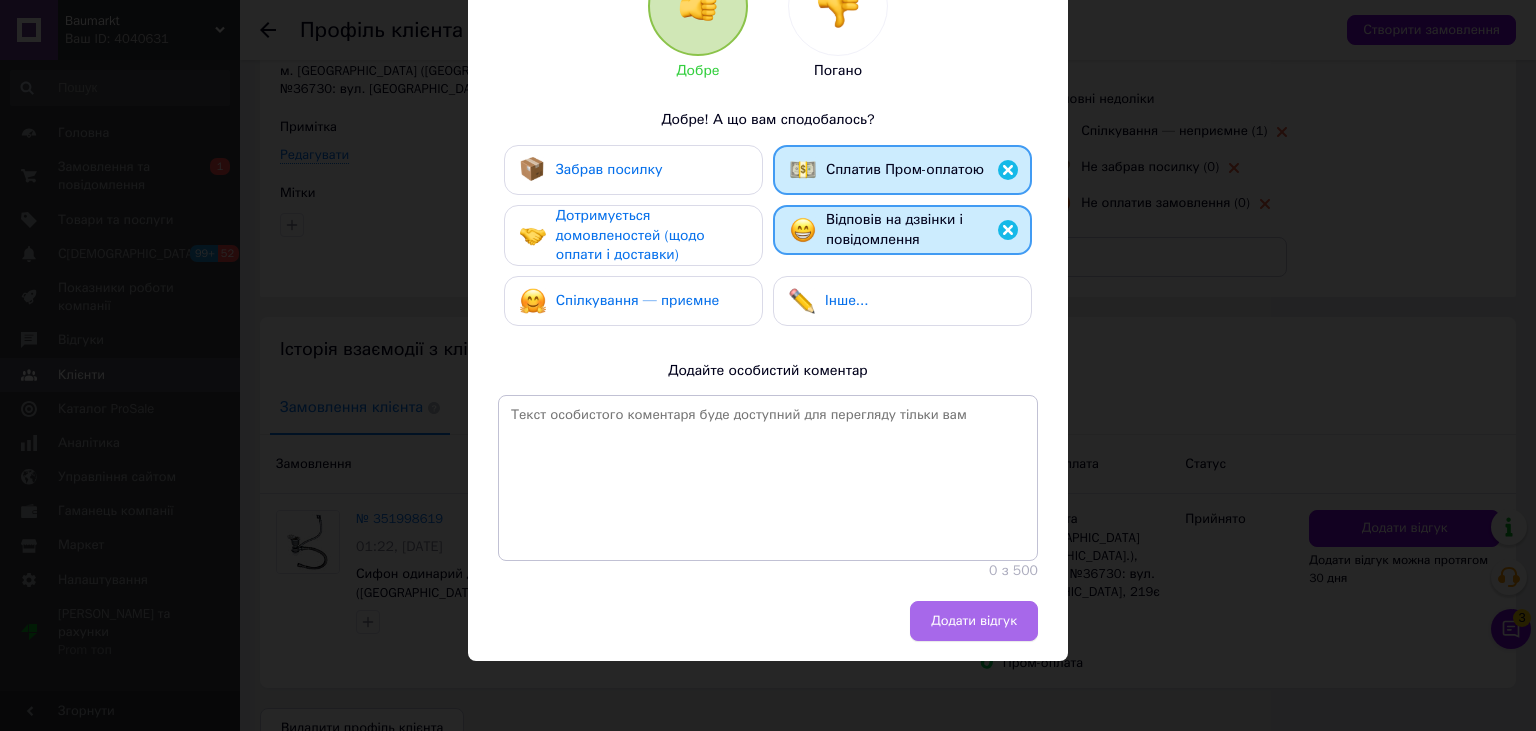 click on "Додати відгук" at bounding box center [974, 621] 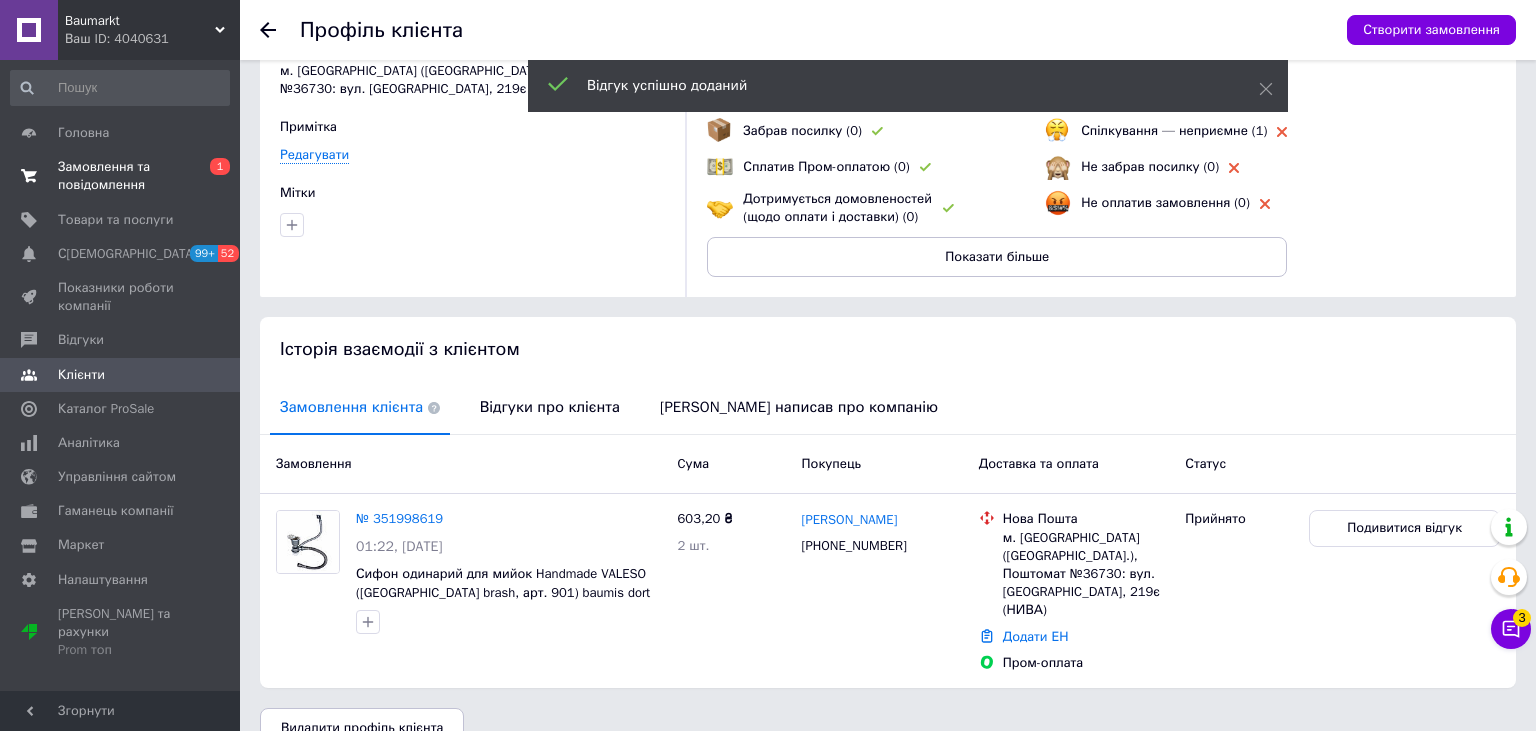click on "Замовлення та повідомлення" at bounding box center [121, 176] 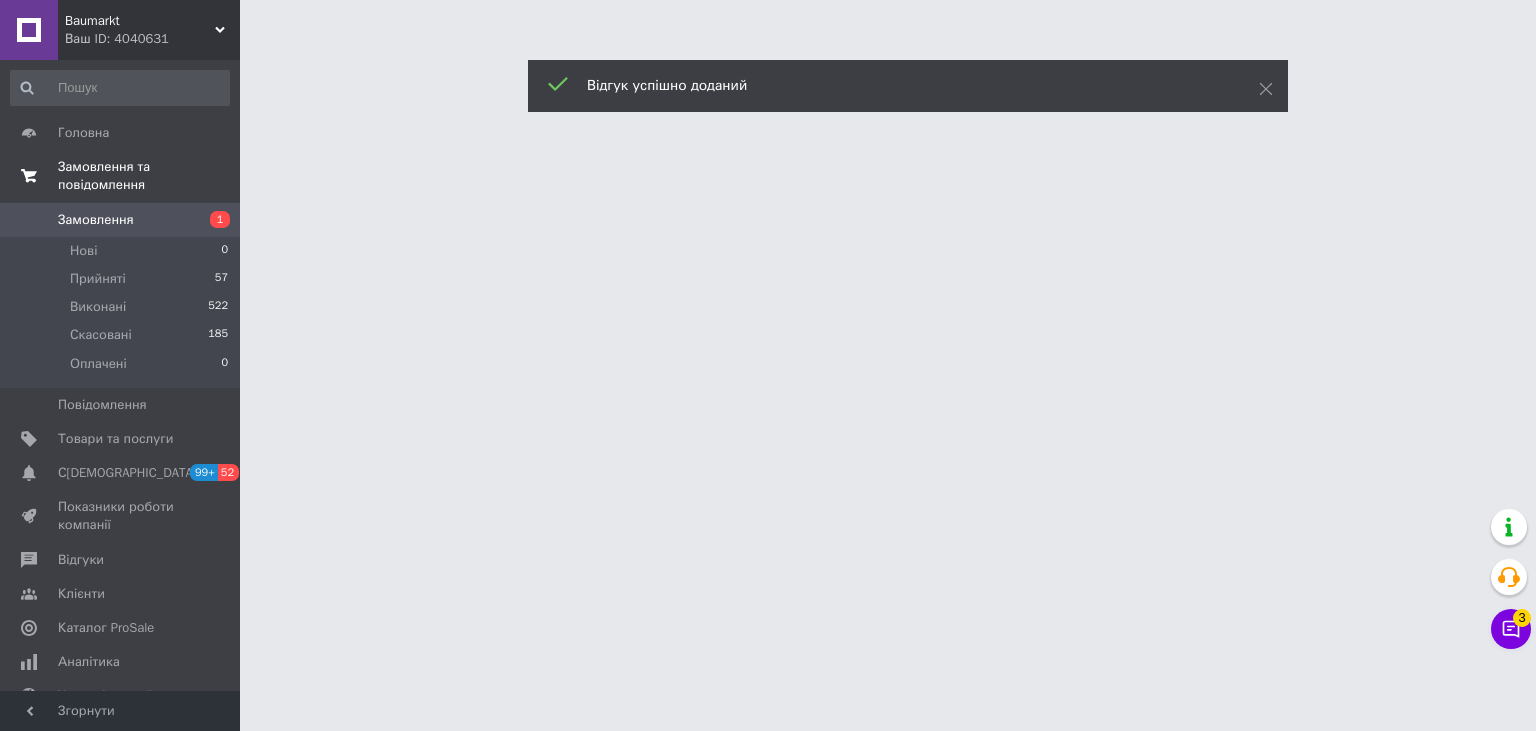 scroll, scrollTop: 0, scrollLeft: 0, axis: both 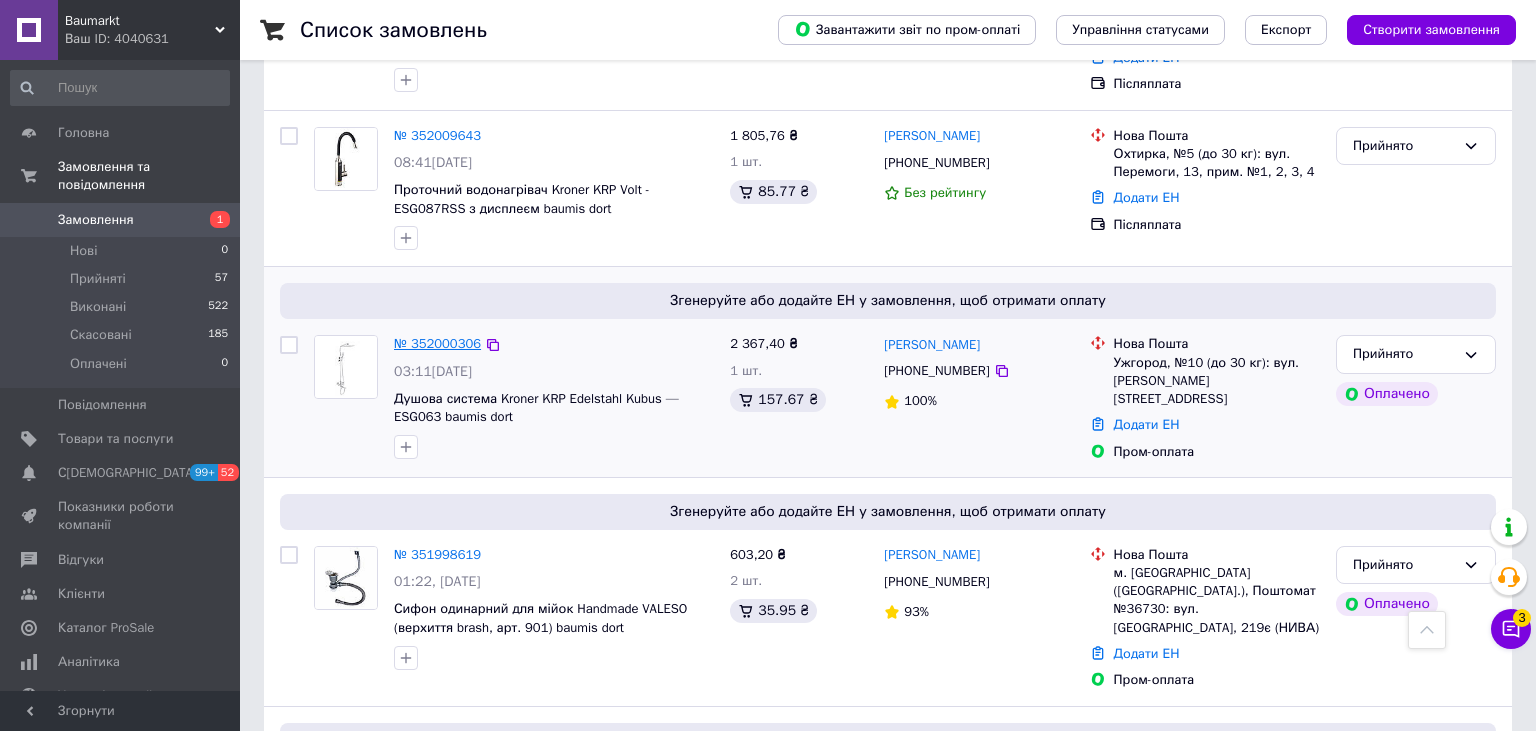 click on "№ 352000306" at bounding box center (437, 343) 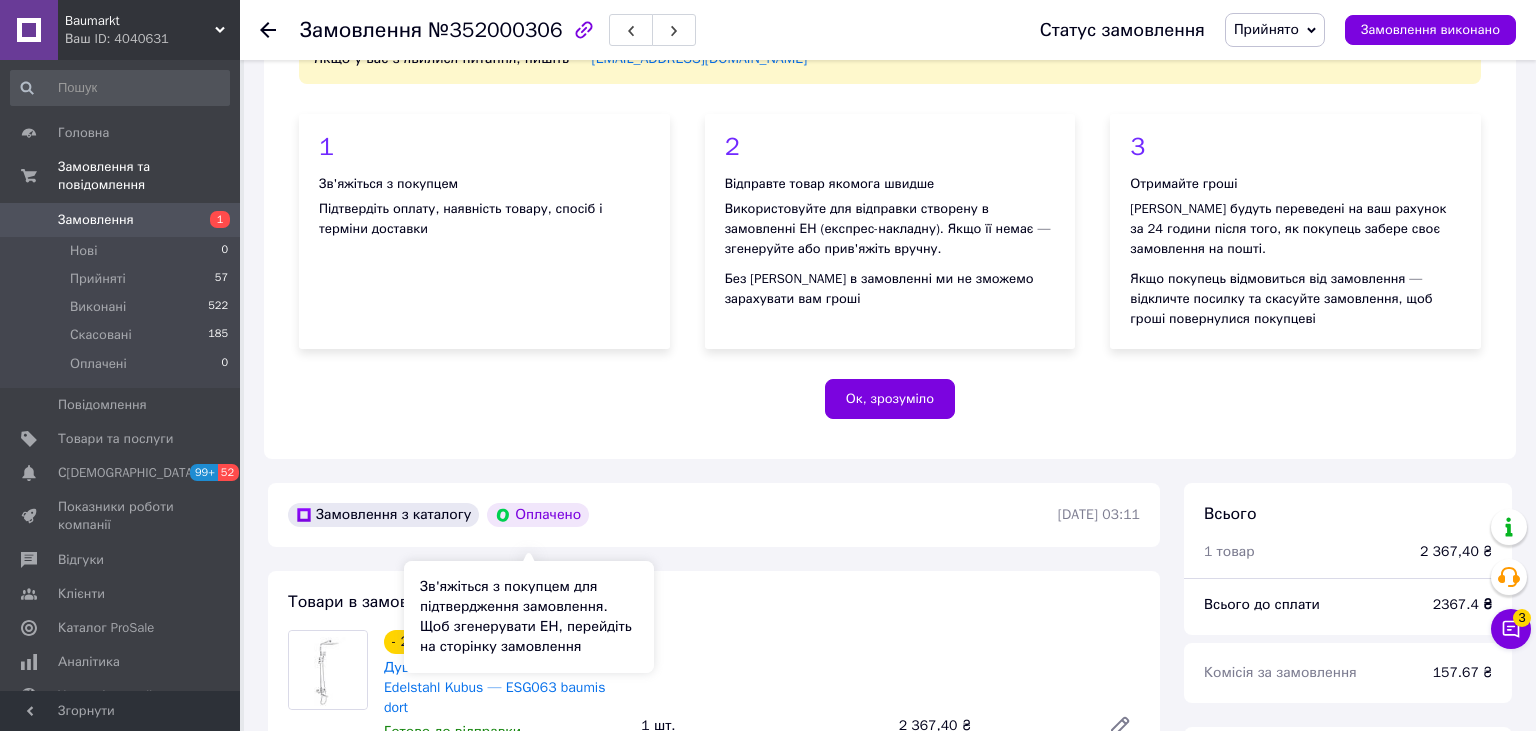 scroll, scrollTop: 560, scrollLeft: 0, axis: vertical 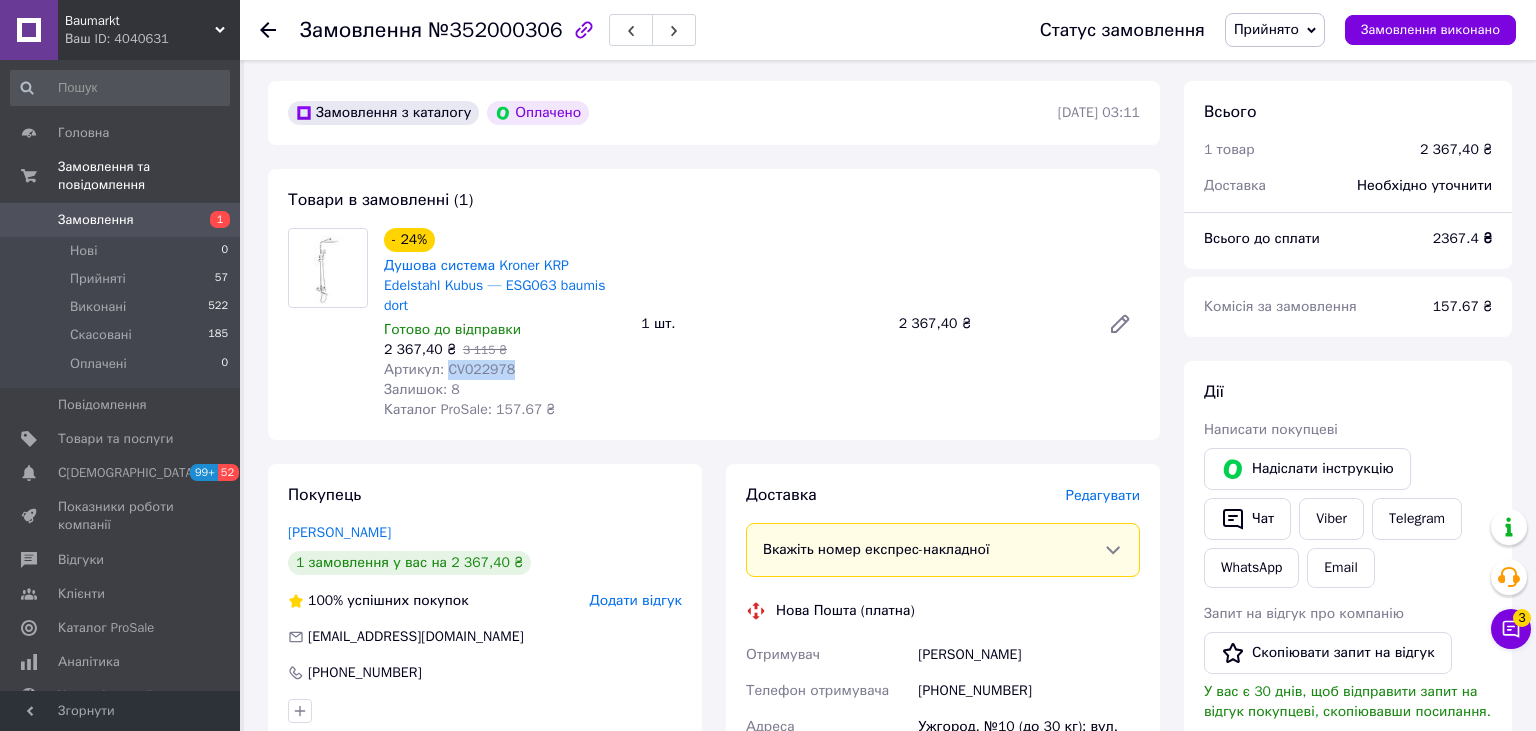 drag, startPoint x: 529, startPoint y: 356, endPoint x: 442, endPoint y: 360, distance: 87.0919 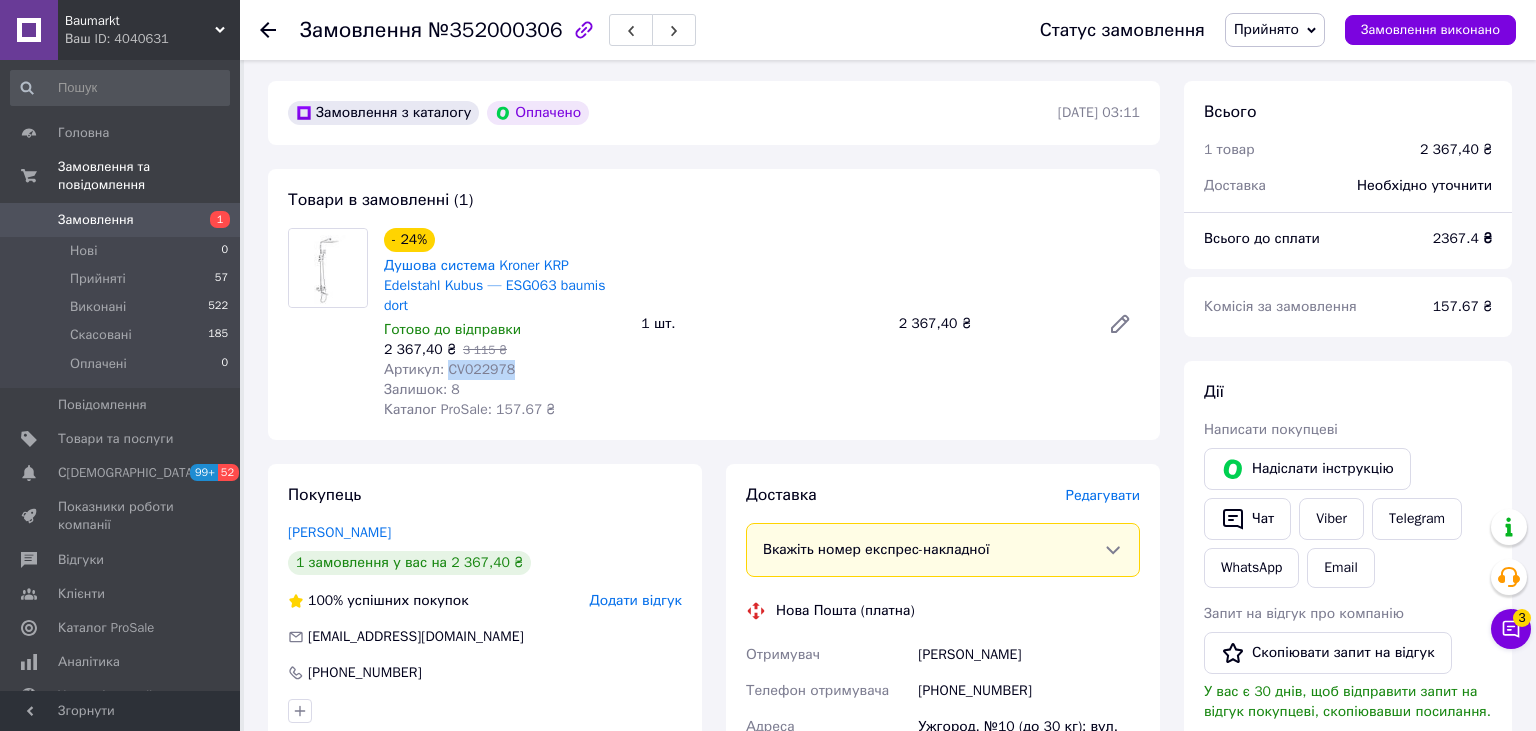 click on "Артикул: CV022978" at bounding box center [504, 370] 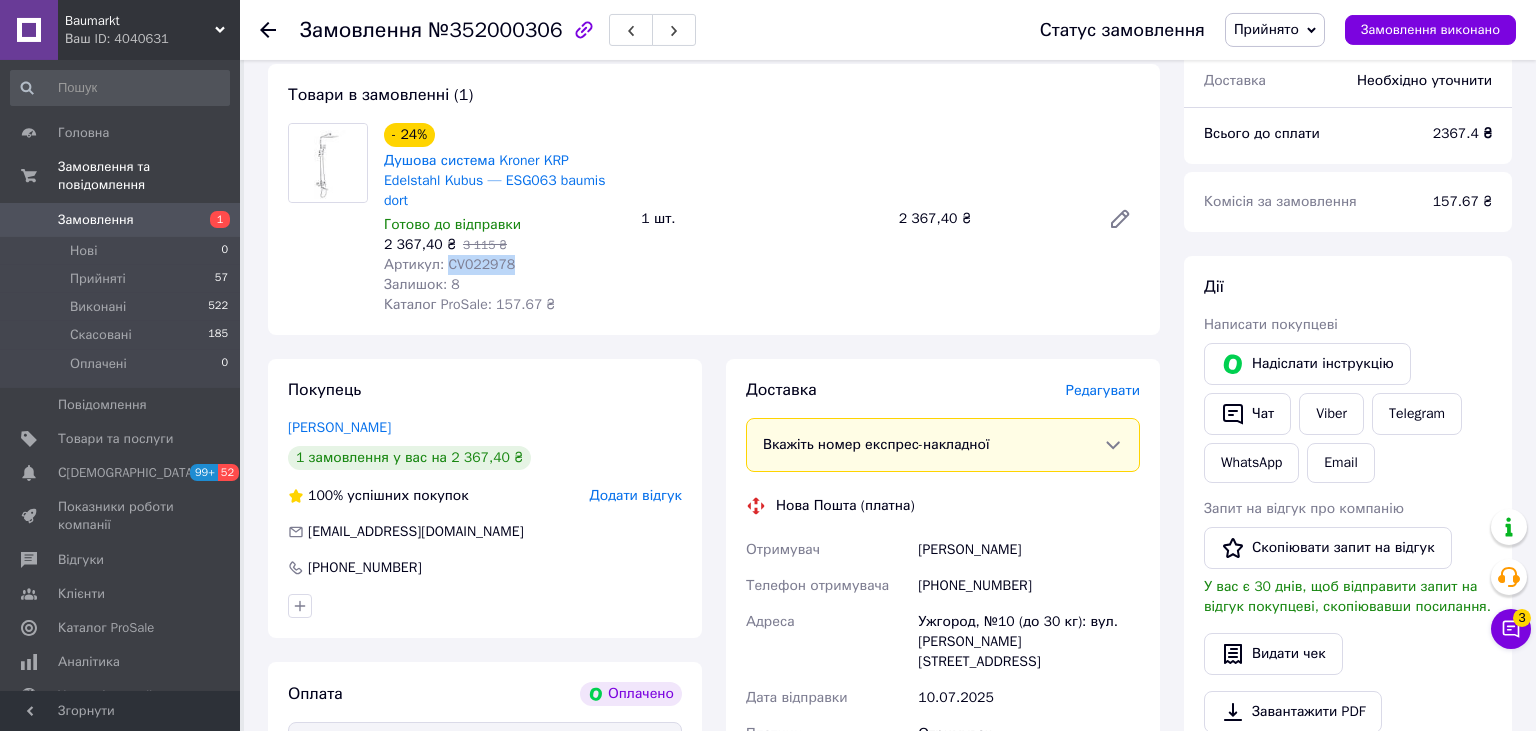 scroll, scrollTop: 666, scrollLeft: 0, axis: vertical 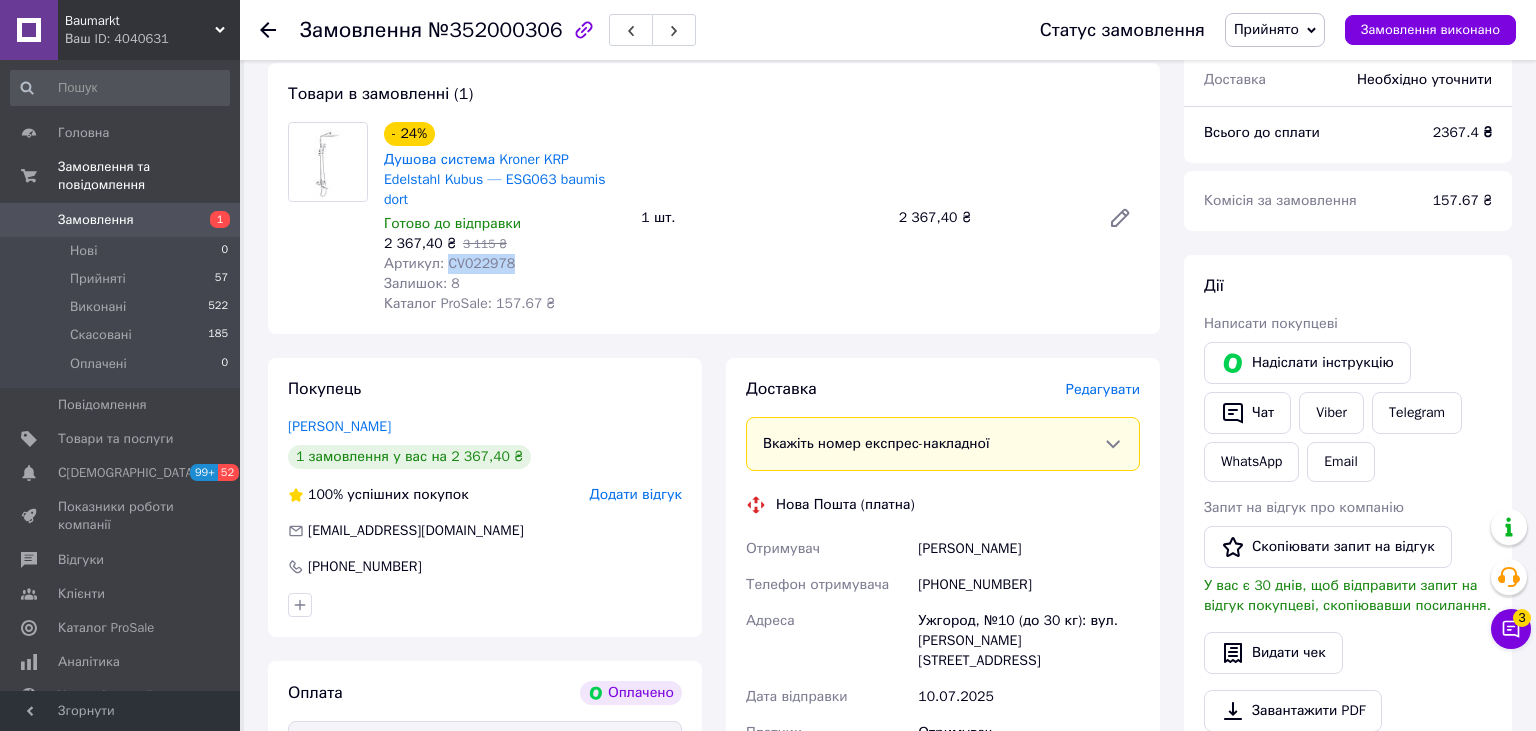 click on "Замовлення" at bounding box center (96, 220) 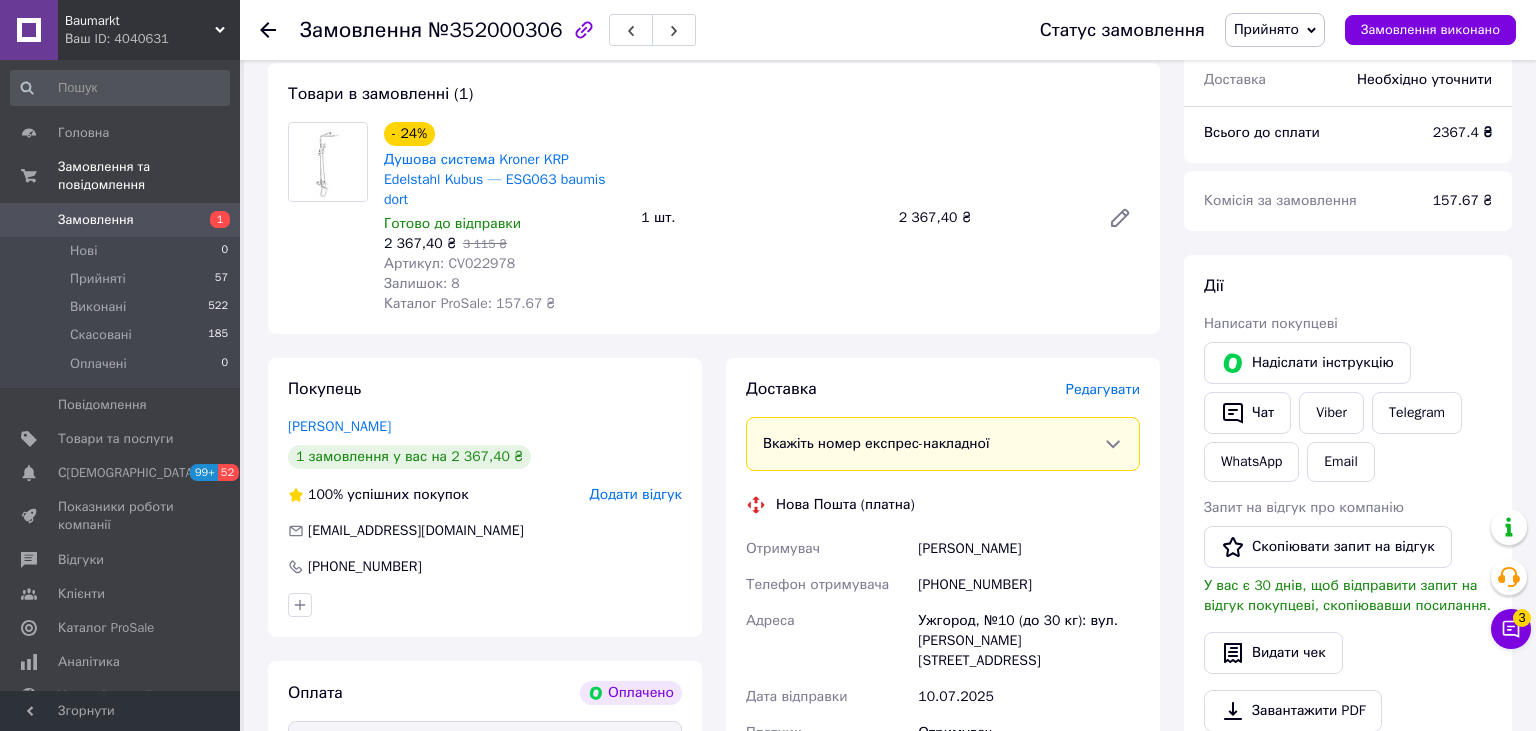 scroll, scrollTop: 0, scrollLeft: 0, axis: both 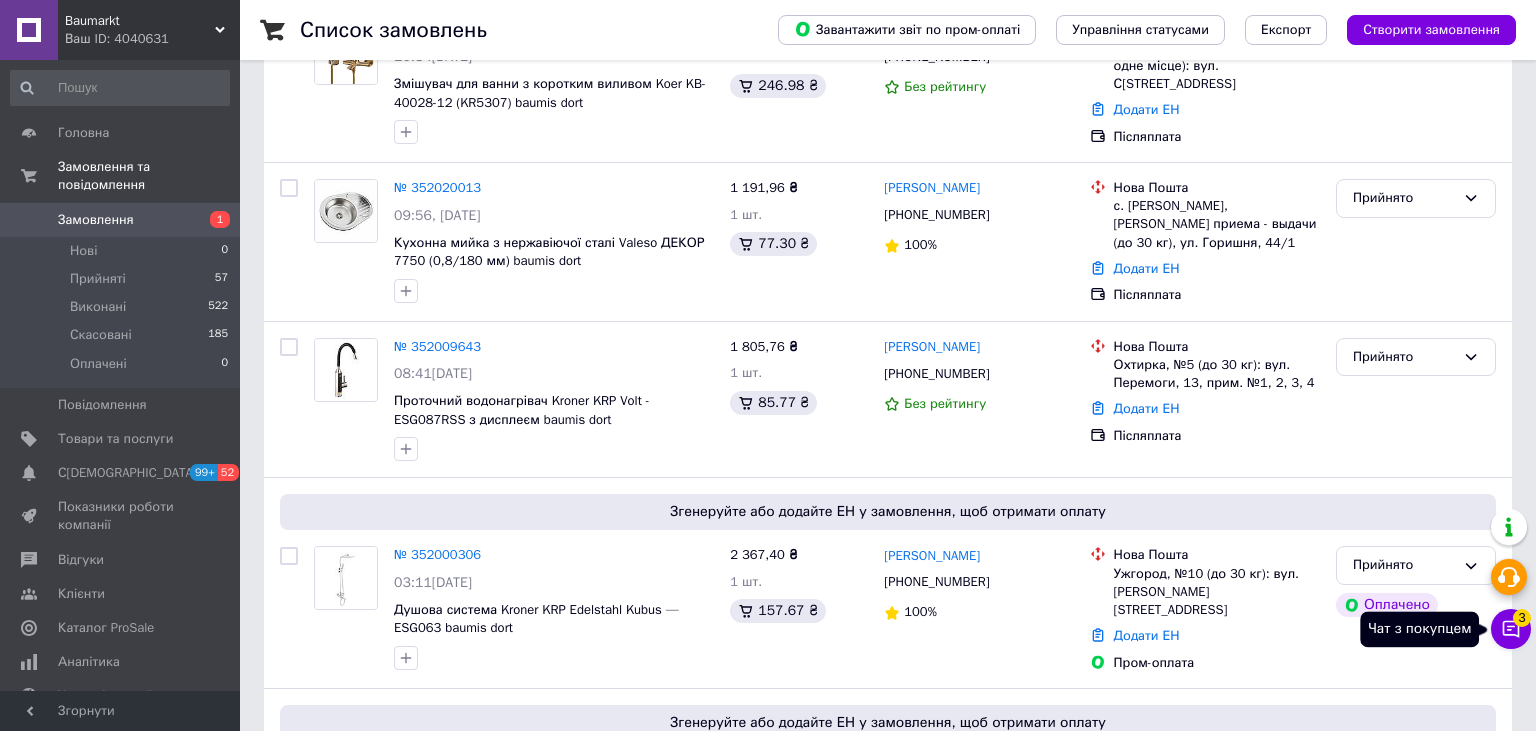 drag, startPoint x: 1502, startPoint y: 630, endPoint x: 1502, endPoint y: 578, distance: 52 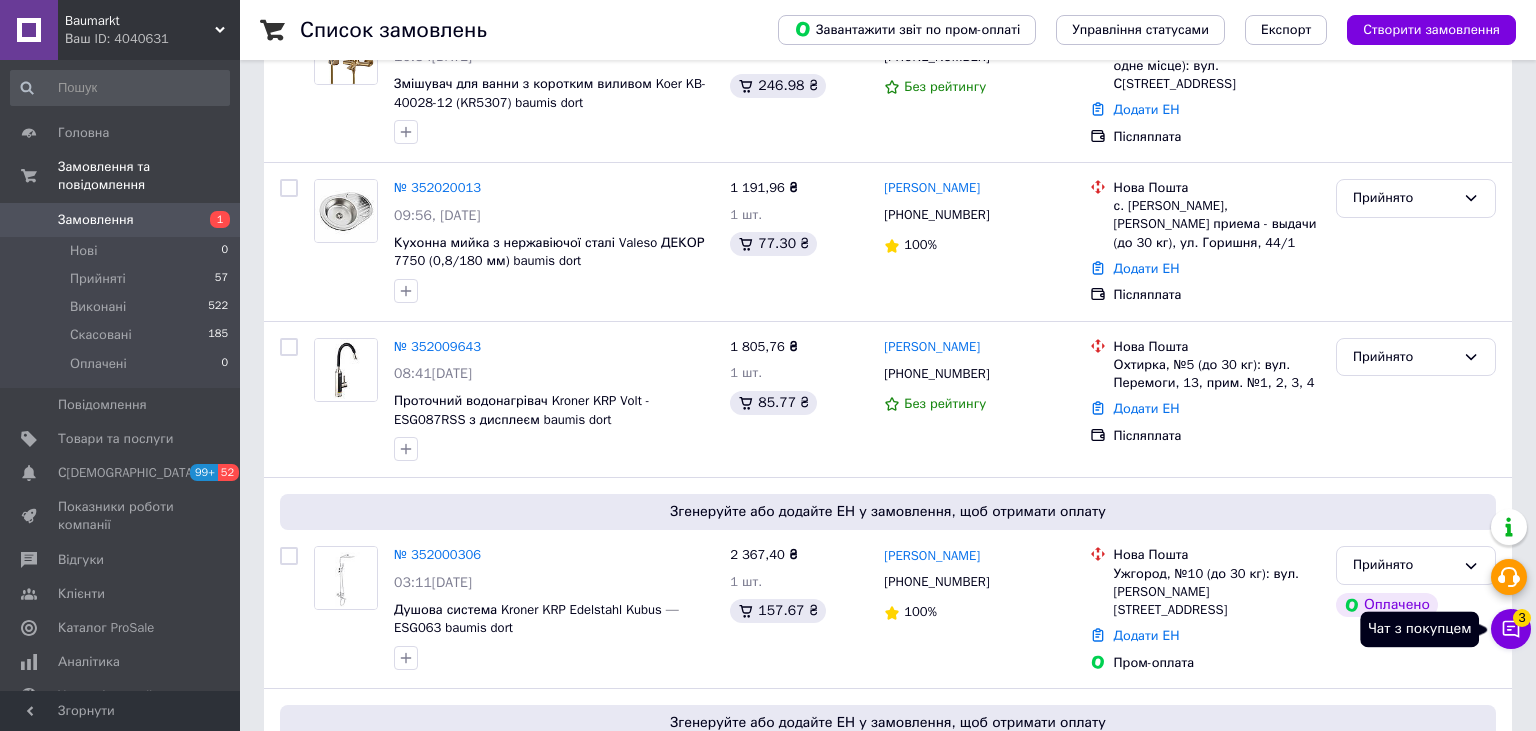 click 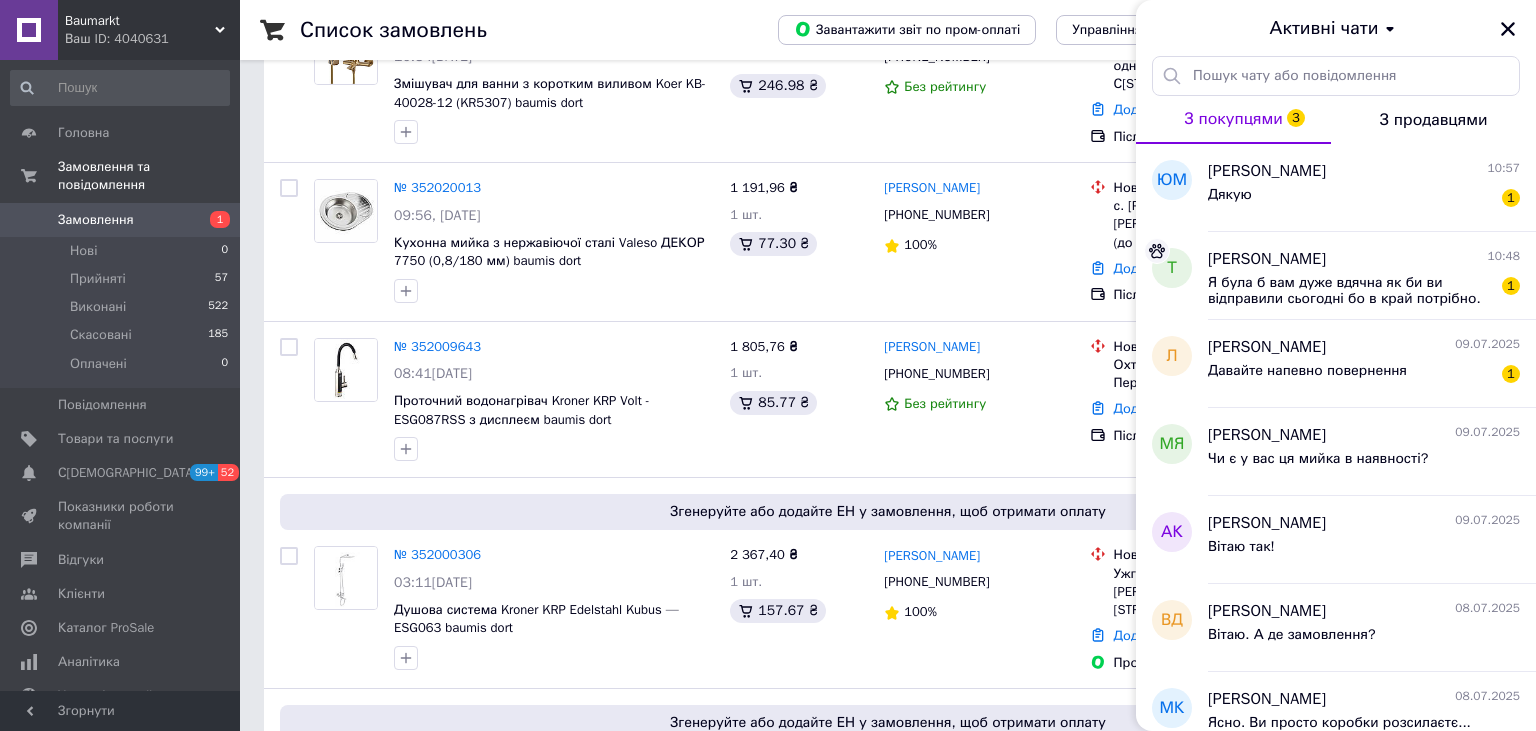 drag, startPoint x: 1513, startPoint y: 28, endPoint x: 1470, endPoint y: 74, distance: 62.968246 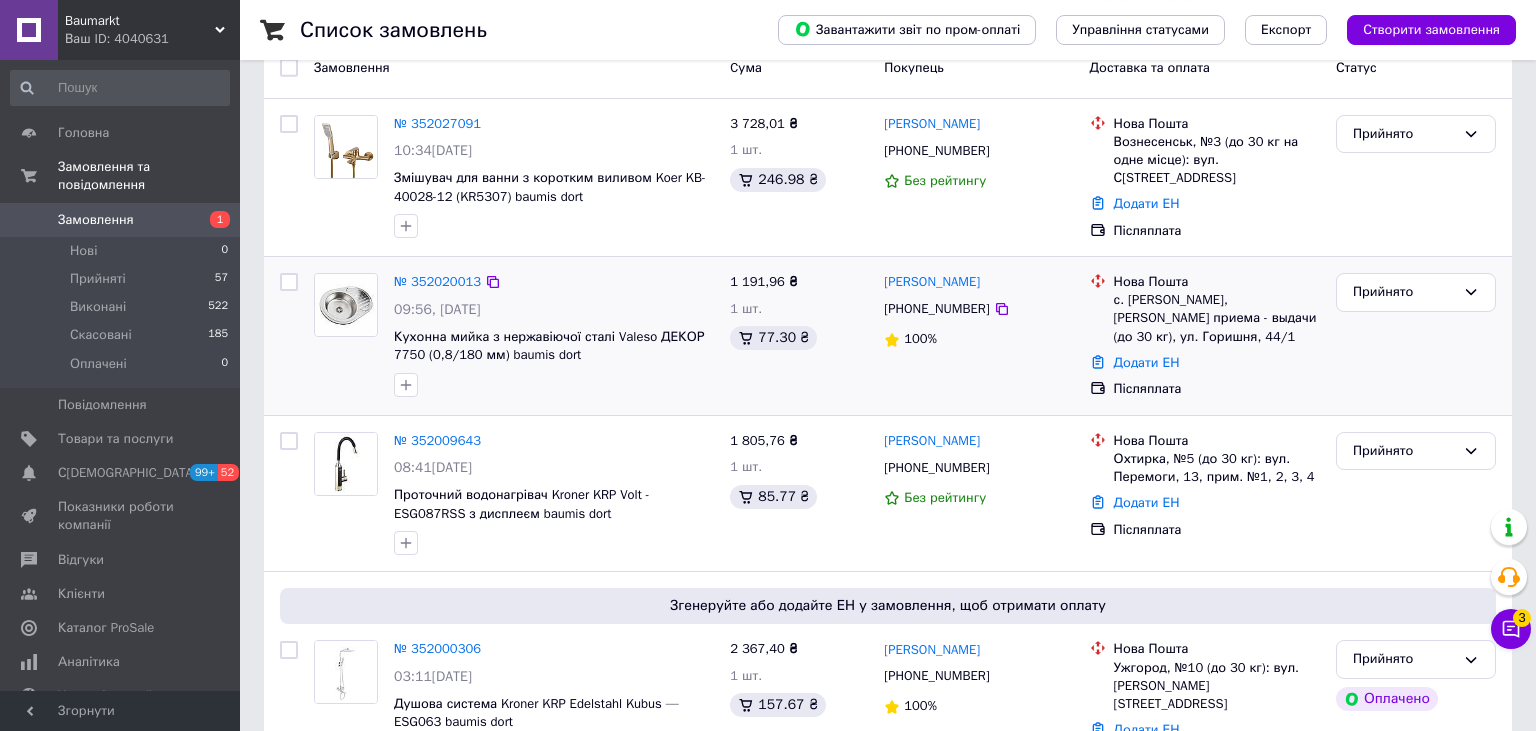 scroll, scrollTop: 105, scrollLeft: 0, axis: vertical 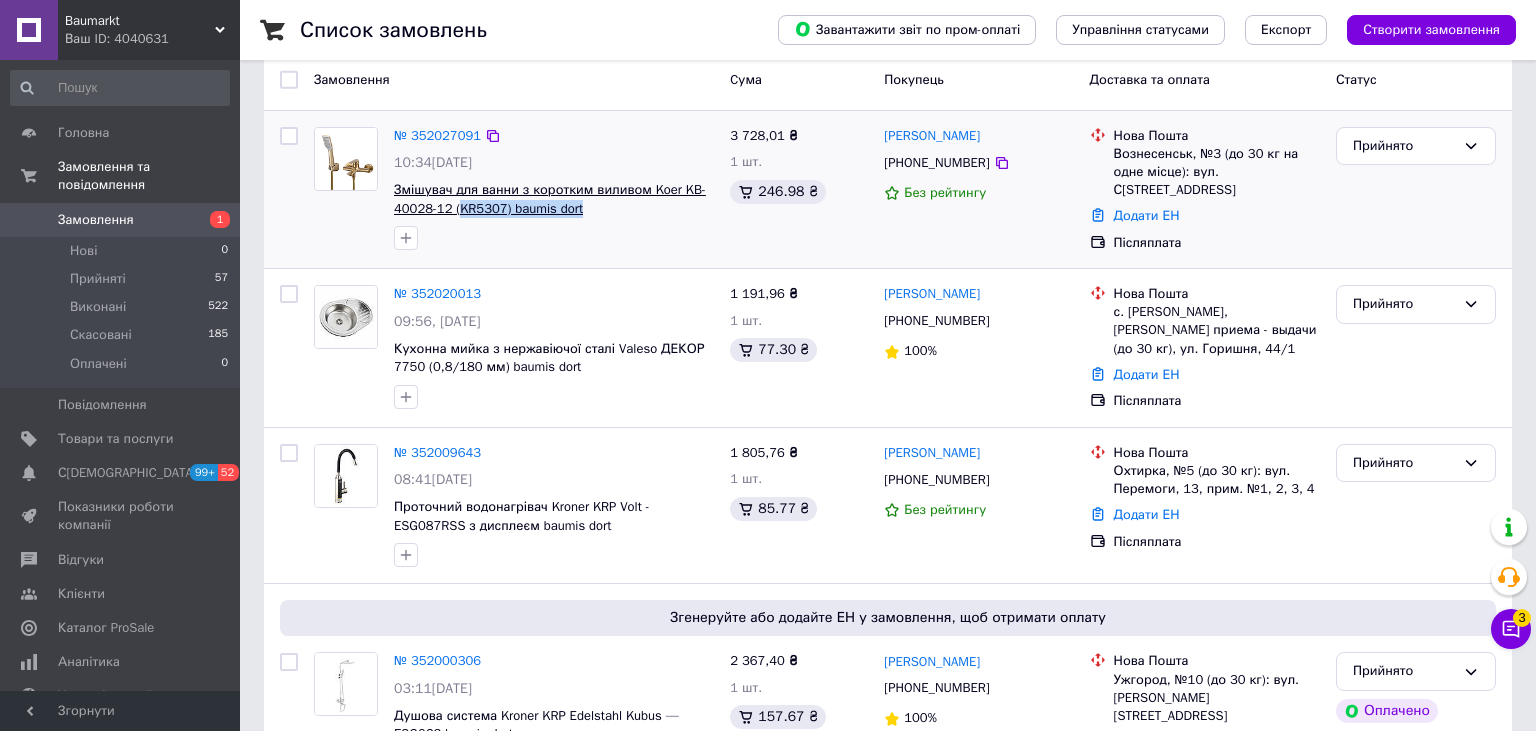 drag, startPoint x: 613, startPoint y: 206, endPoint x: 478, endPoint y: 208, distance: 135.01482 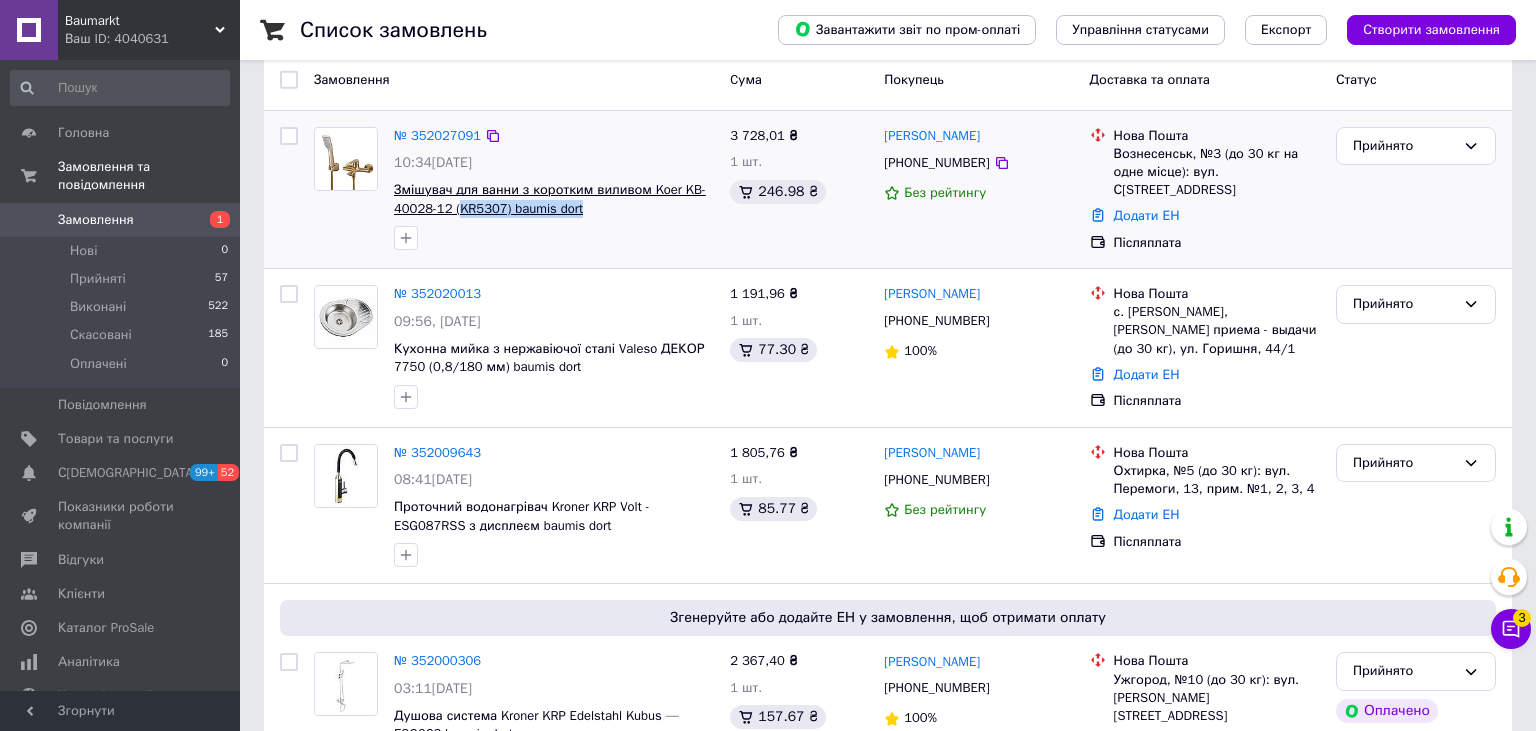 click on "Змішувач для ванни з коротким виливом Koer KB-40028-12 (KR5307)  baumis dort" at bounding box center [554, 199] 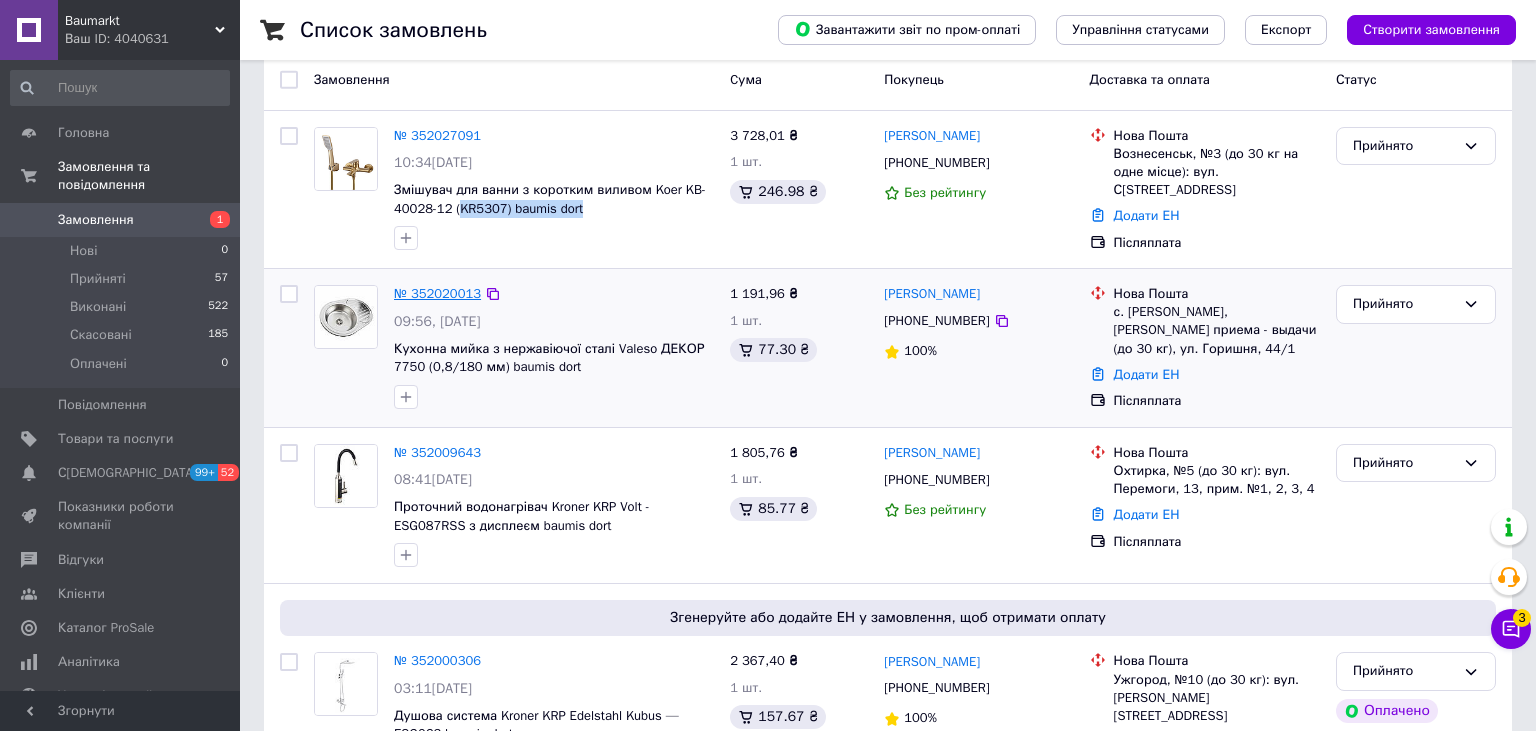 click on "№ 352020013" at bounding box center (437, 293) 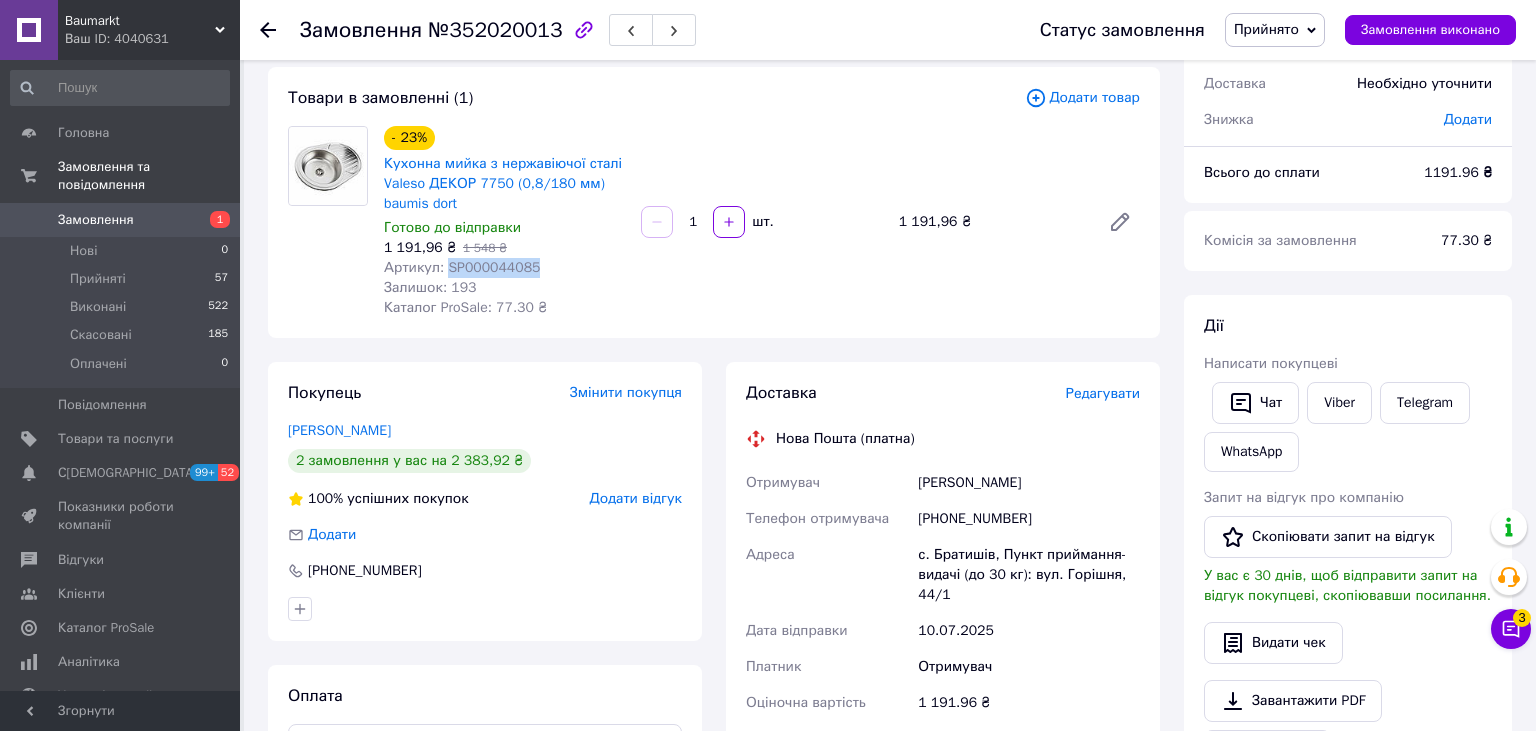 drag, startPoint x: 546, startPoint y: 272, endPoint x: 446, endPoint y: 271, distance: 100.005 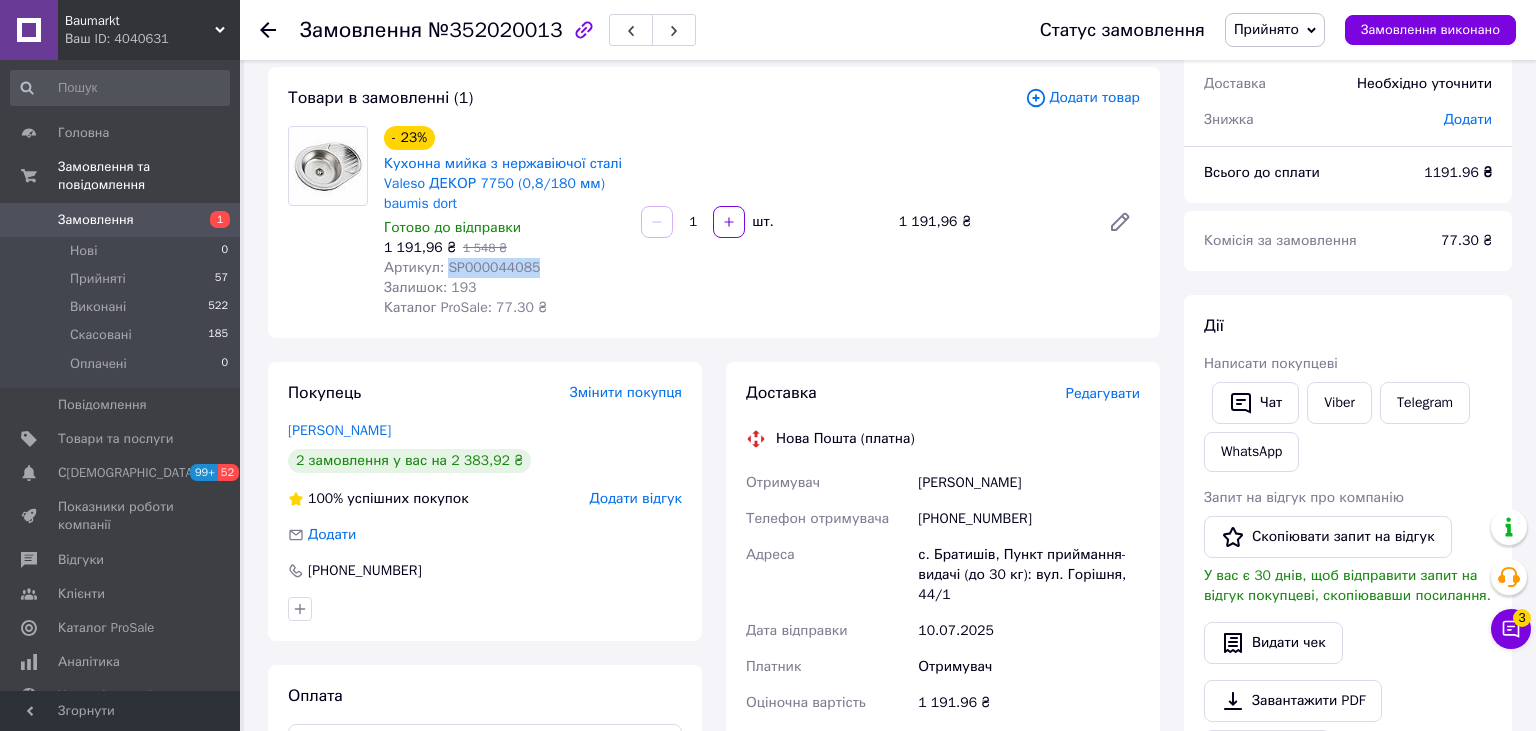 click on "Артикул: SP000044085" at bounding box center [504, 268] 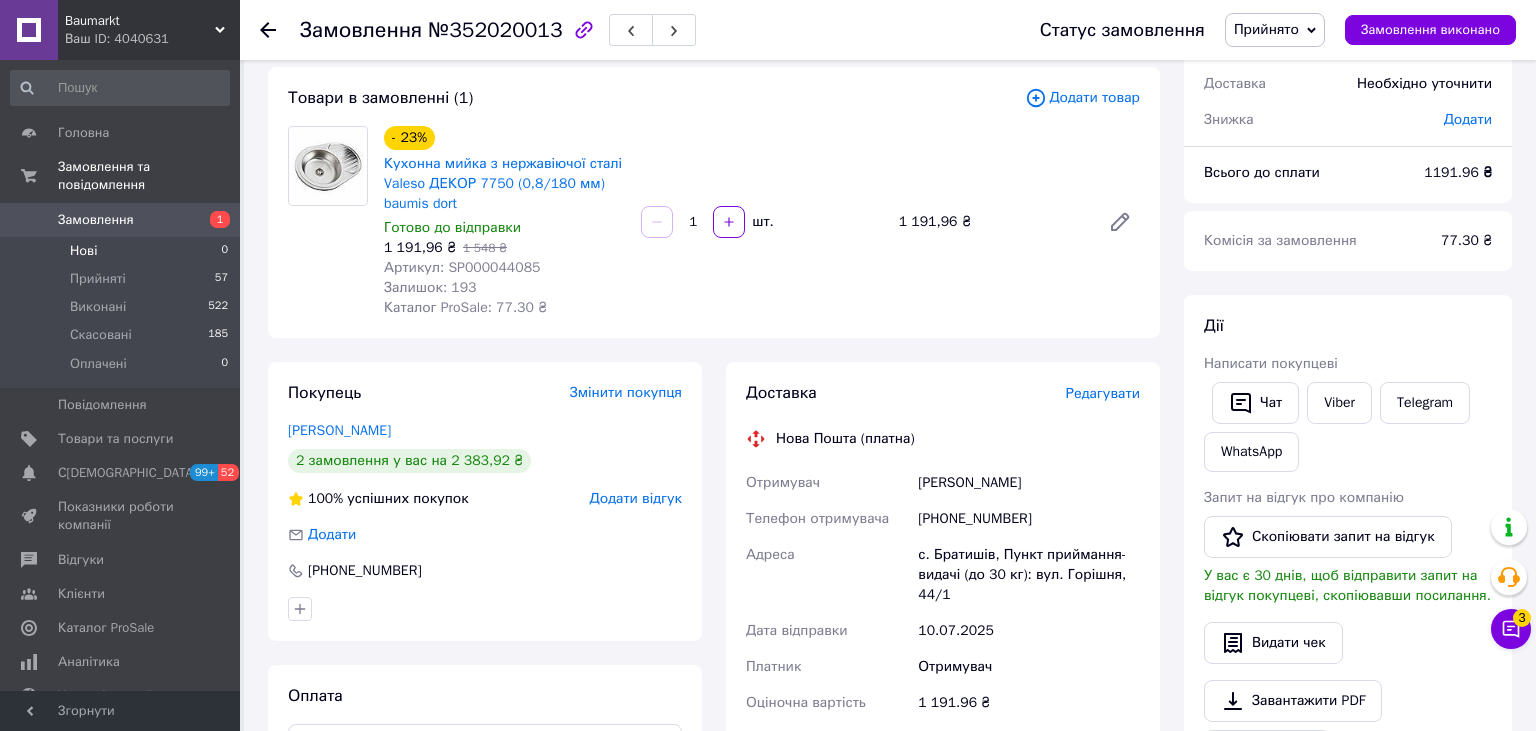 scroll, scrollTop: 0, scrollLeft: 0, axis: both 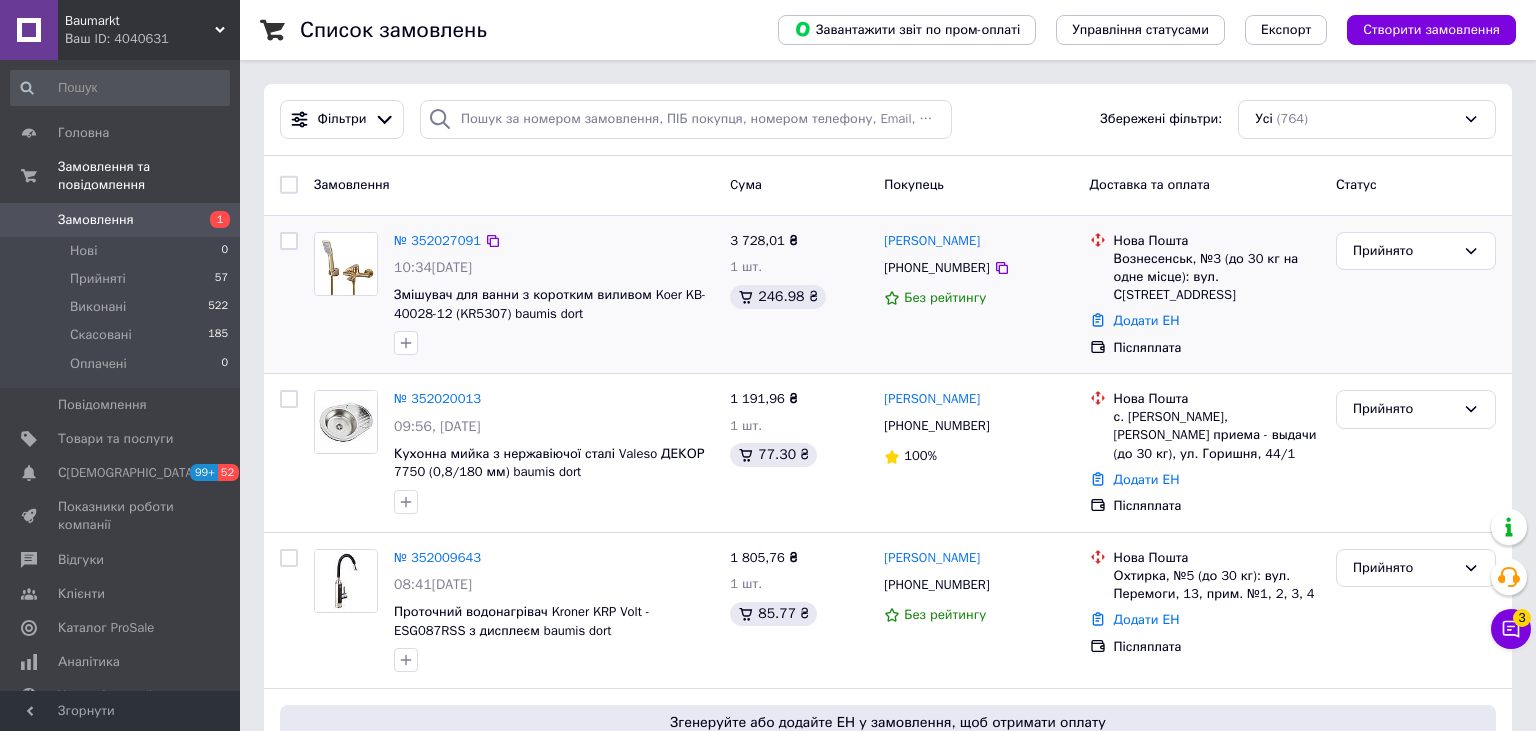 click at bounding box center (406, 343) 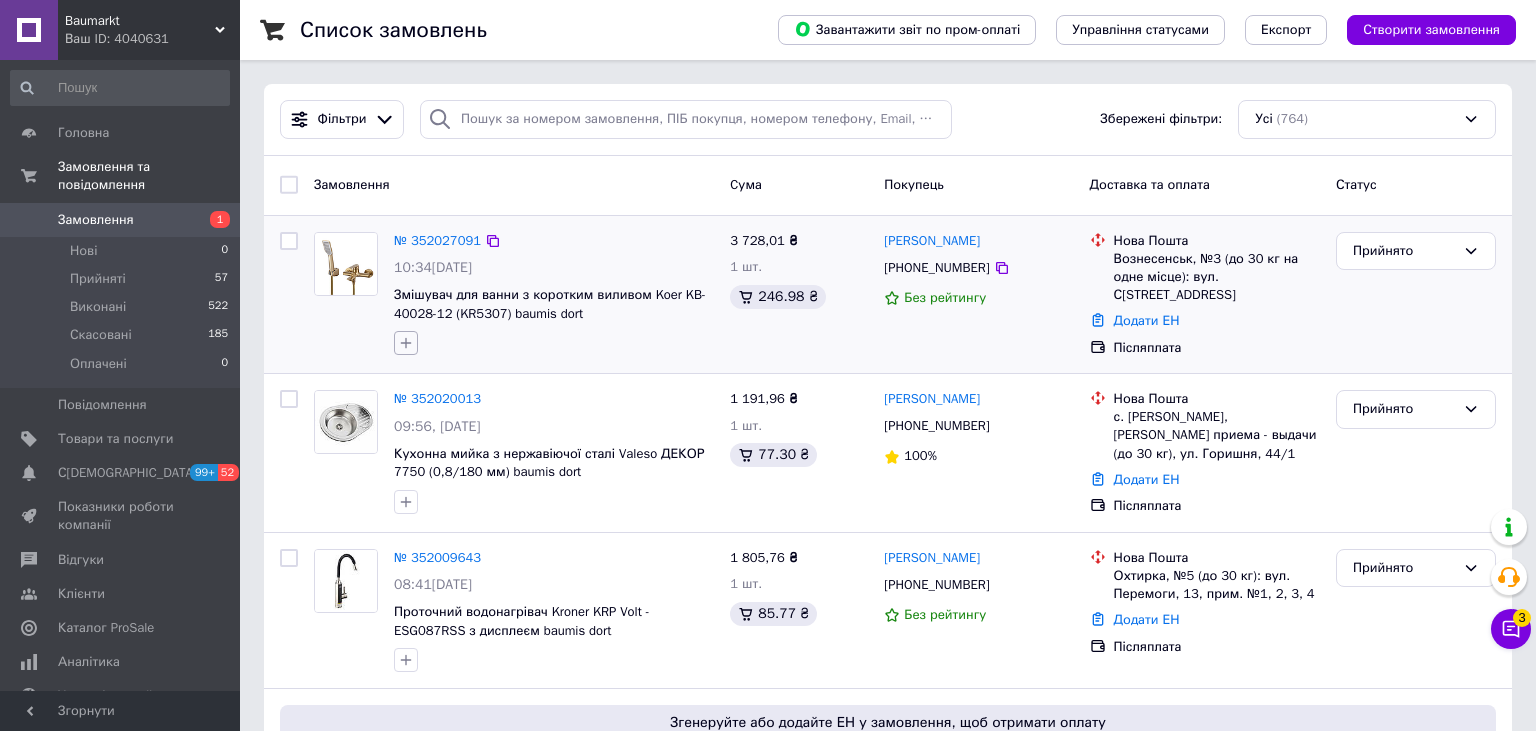 click at bounding box center (406, 343) 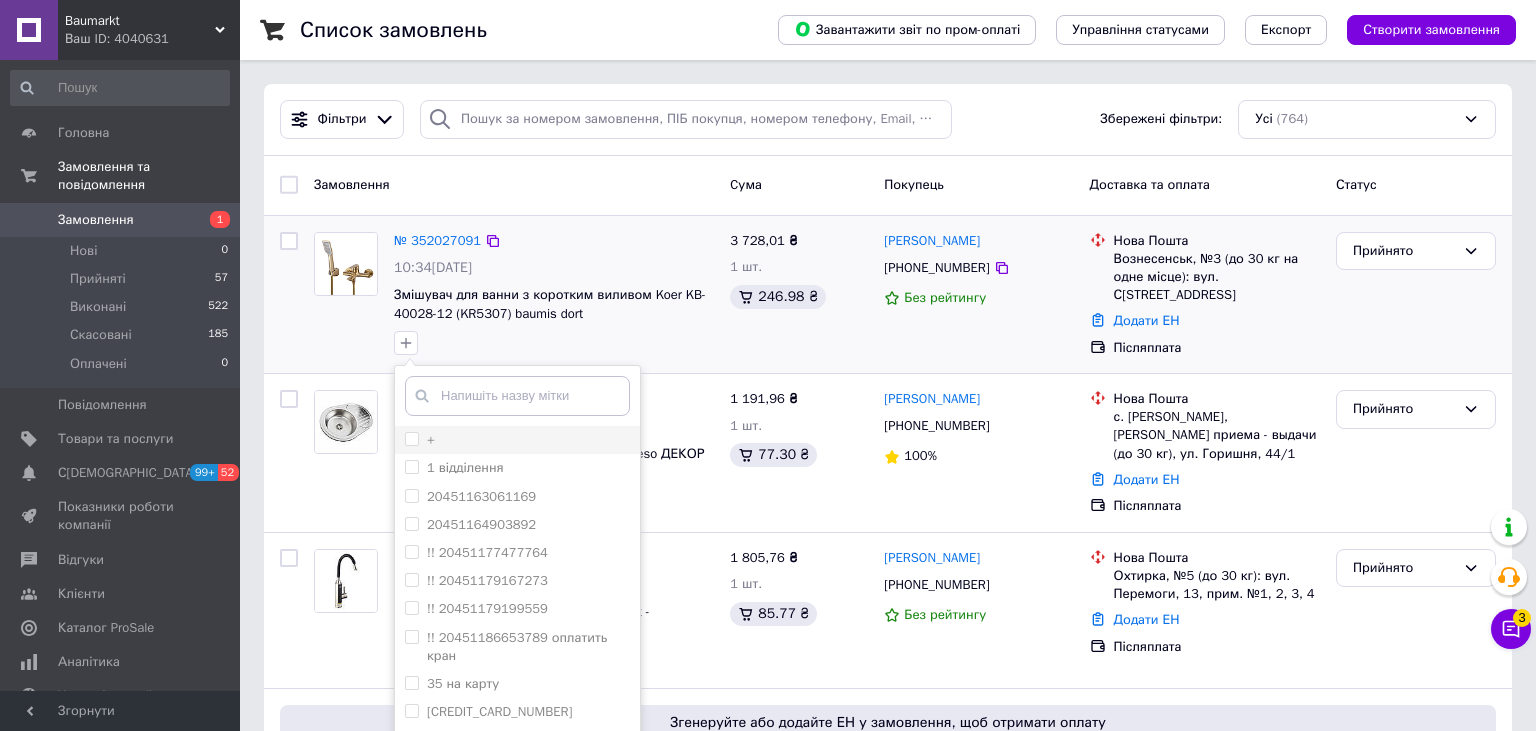 click on "+" at bounding box center [411, 438] 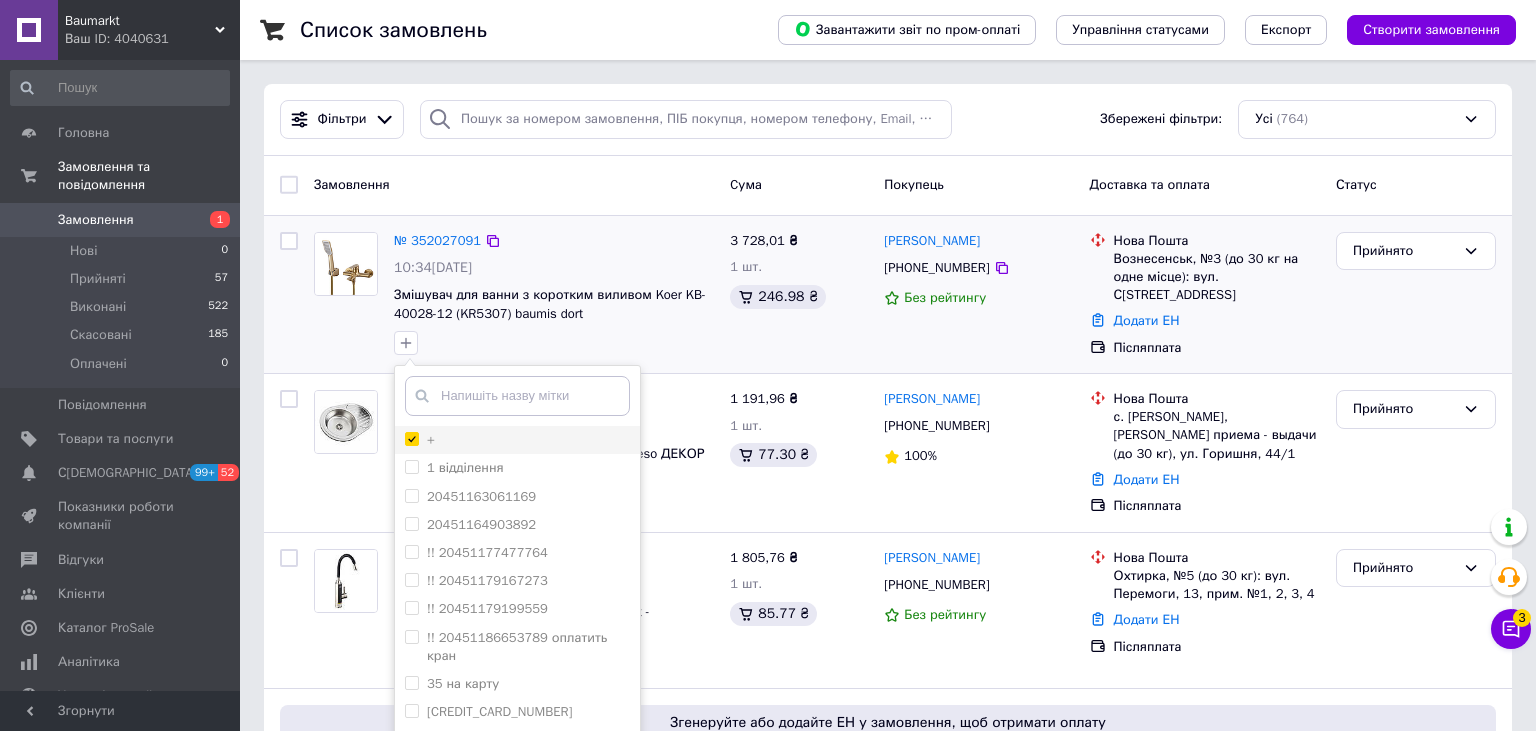 checkbox on "true" 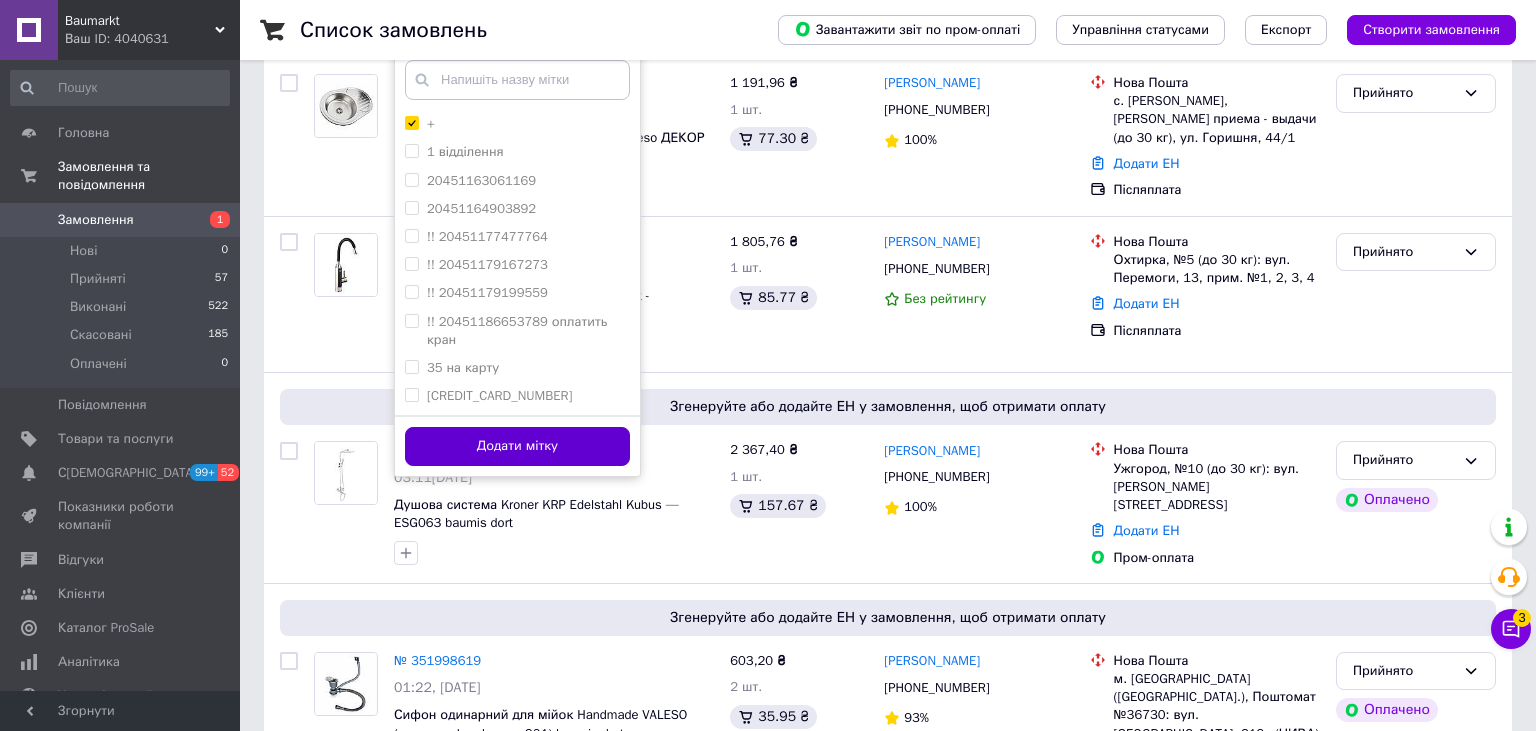 click on "Додати мітку" at bounding box center (517, 446) 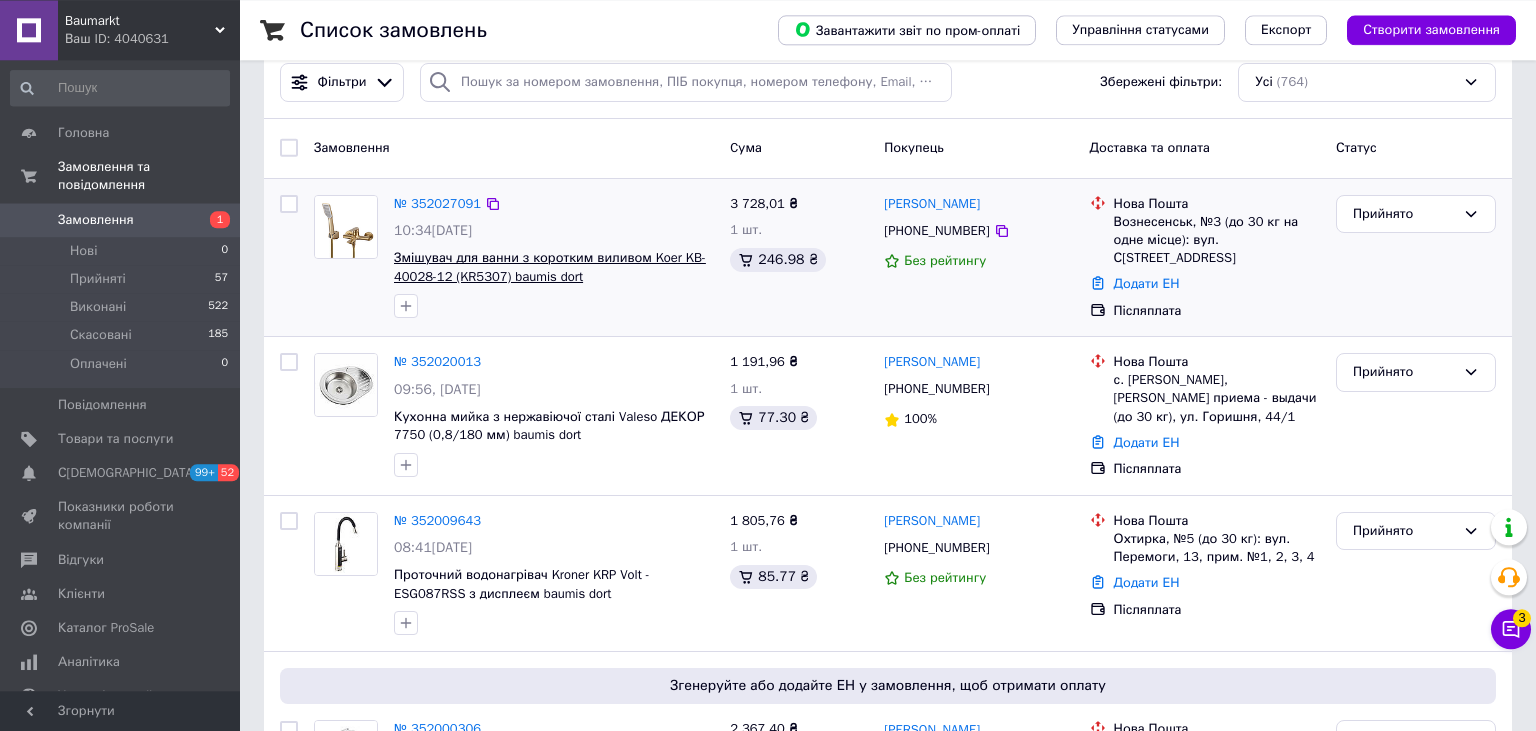 scroll, scrollTop: 0, scrollLeft: 0, axis: both 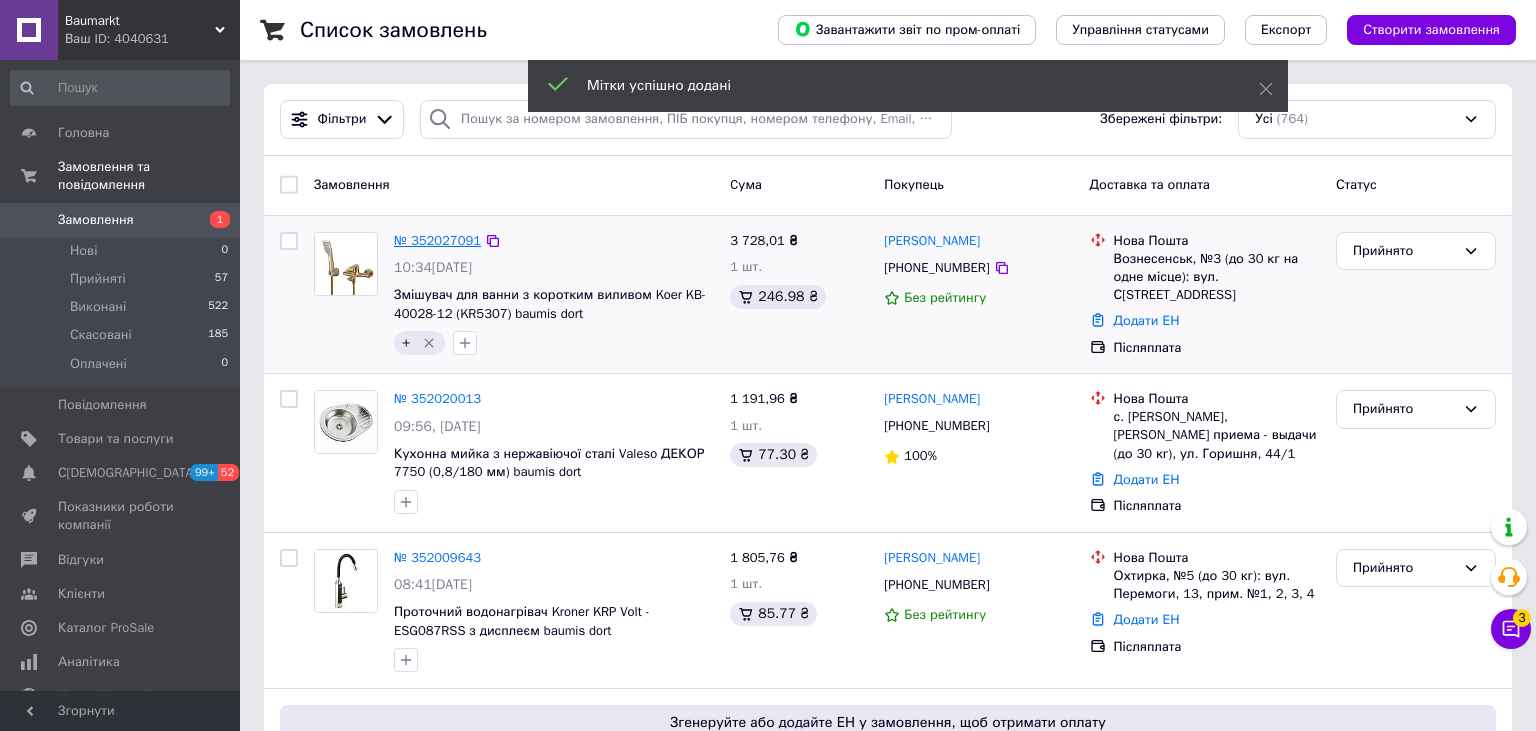 click on "№ 352027091" at bounding box center (437, 240) 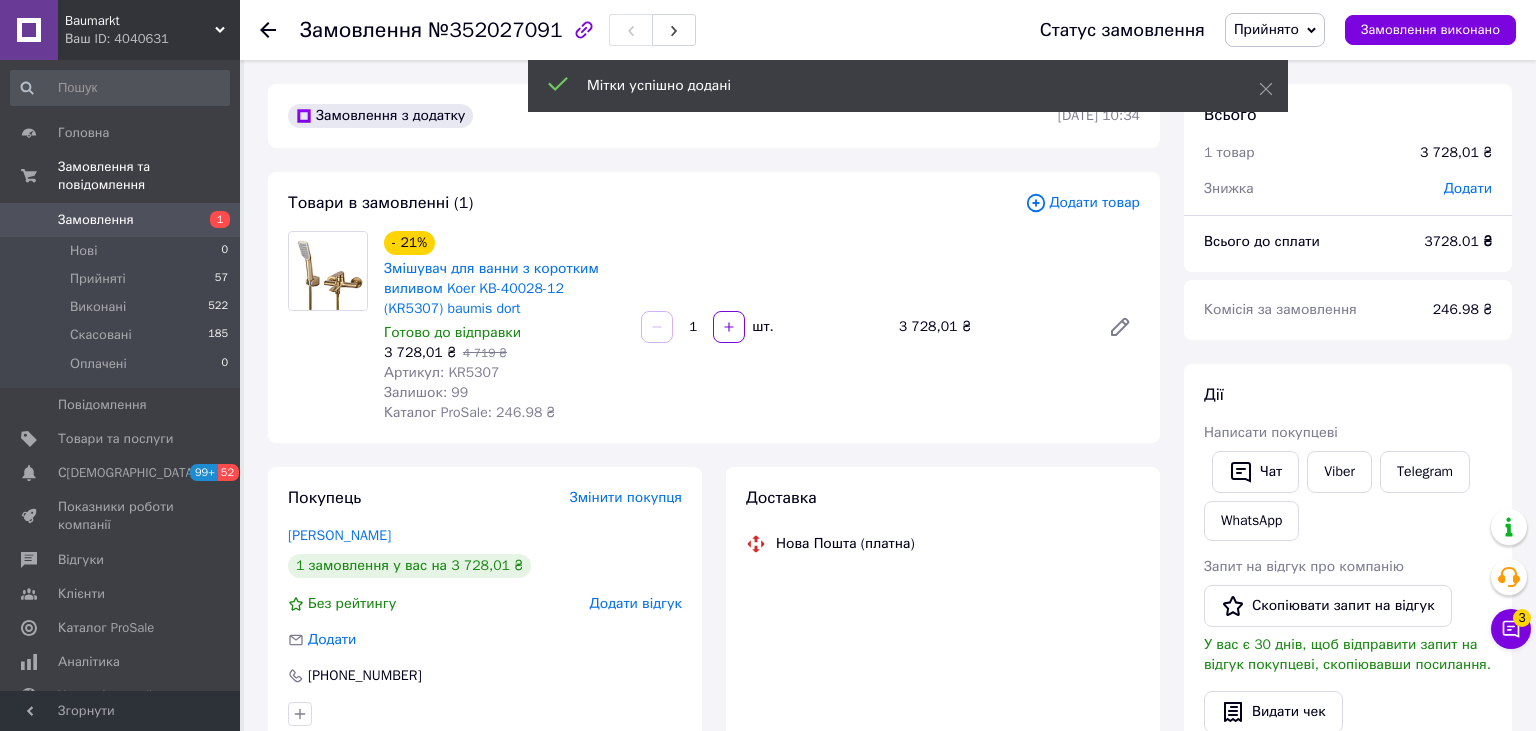 scroll, scrollTop: 422, scrollLeft: 0, axis: vertical 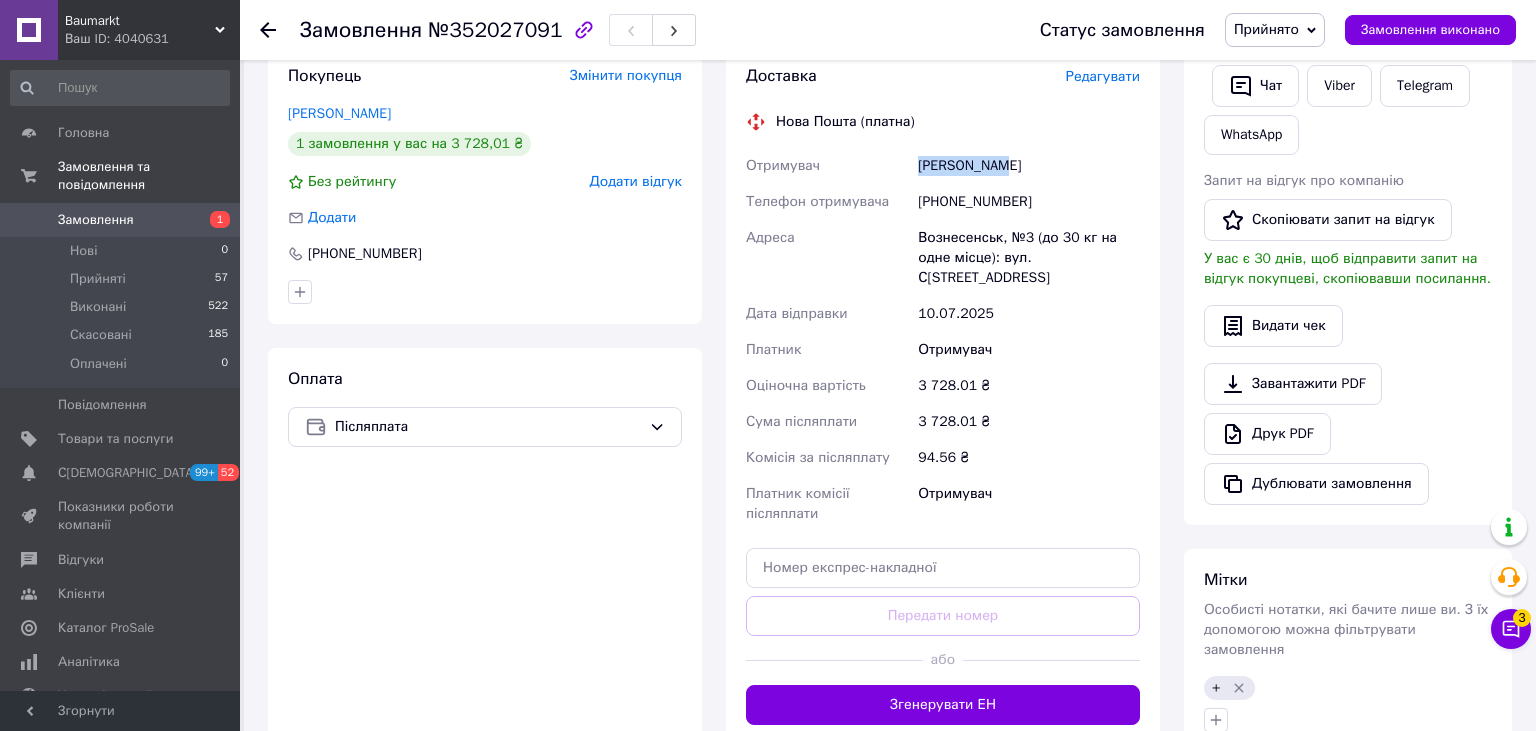 drag, startPoint x: 1006, startPoint y: 177, endPoint x: 887, endPoint y: 175, distance: 119.01681 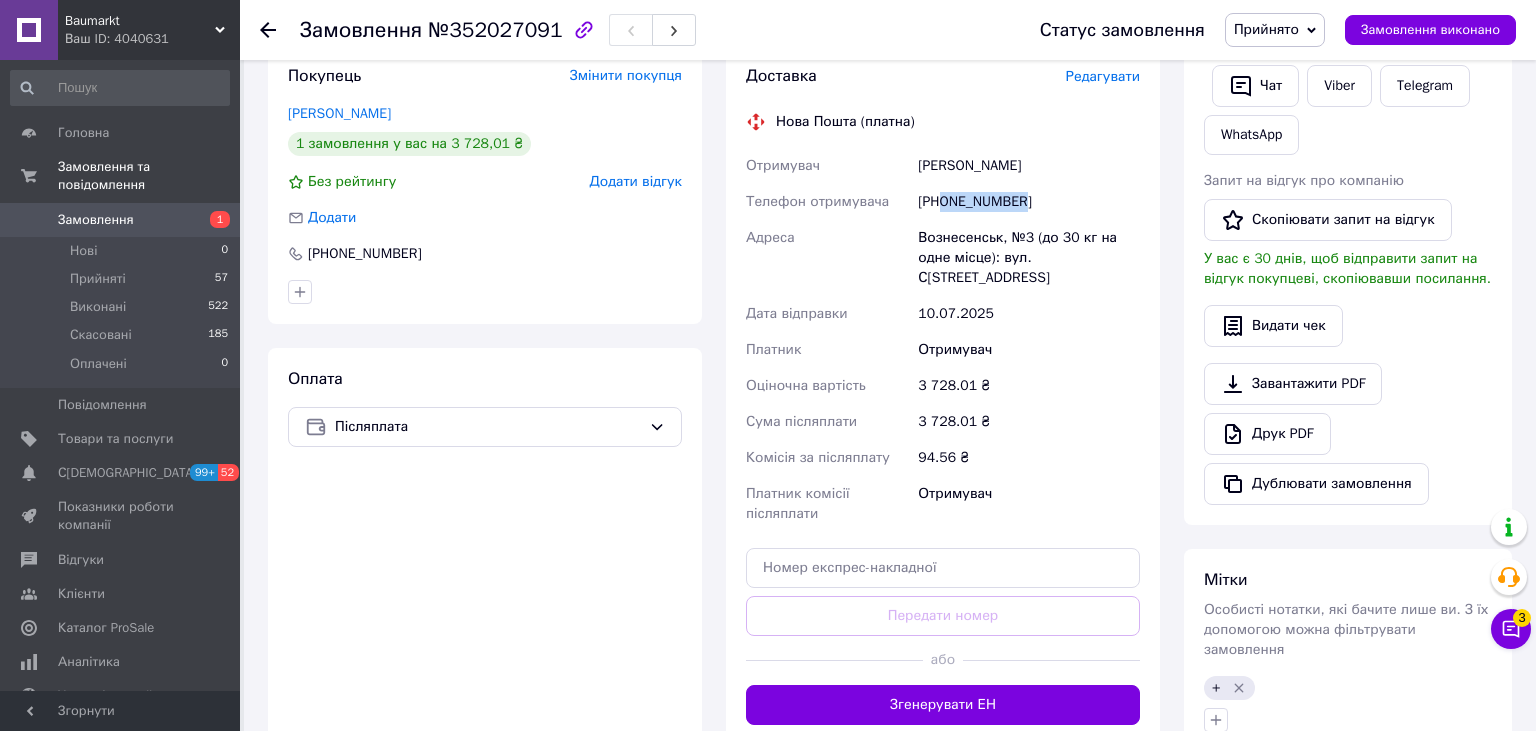 drag, startPoint x: 1017, startPoint y: 202, endPoint x: 946, endPoint y: 203, distance: 71.00704 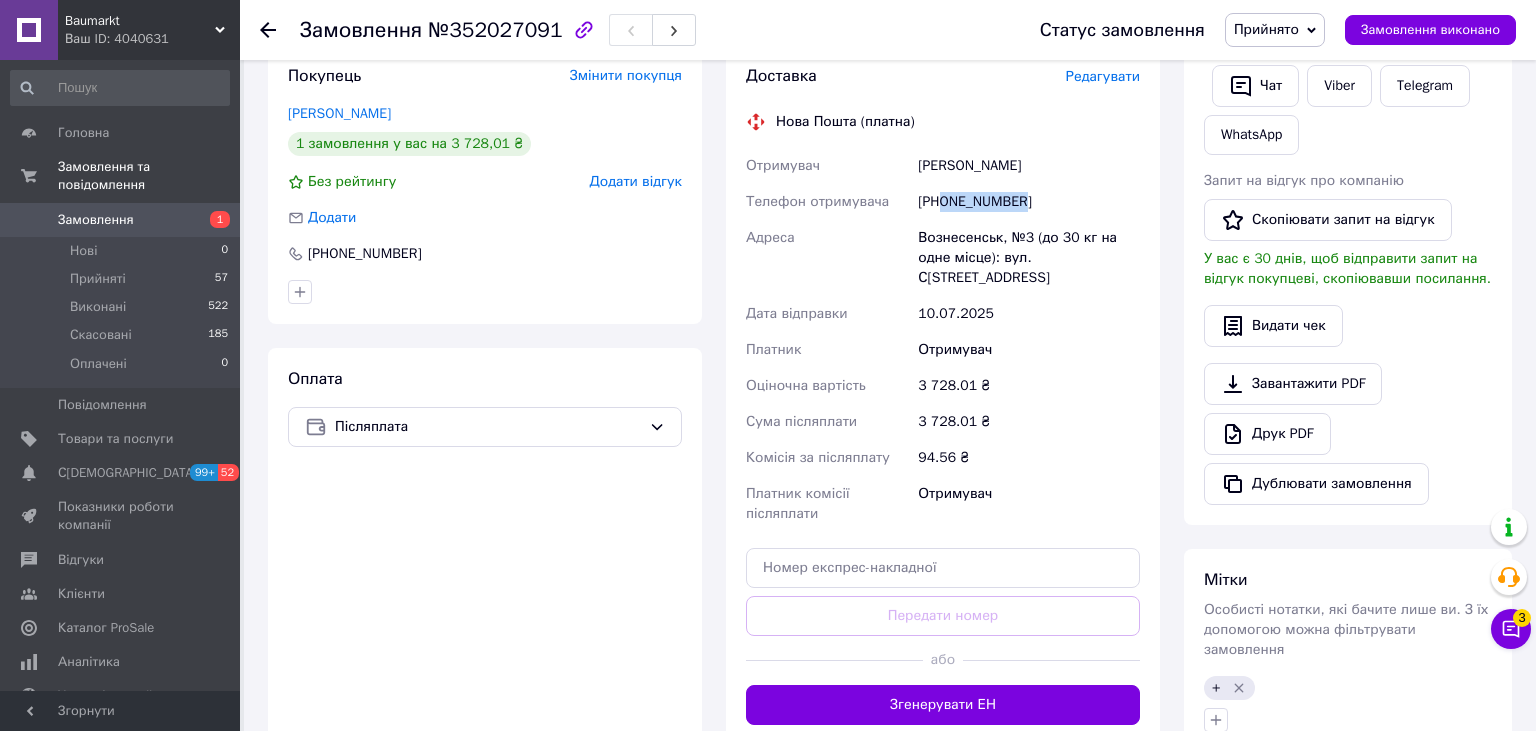click on "Замовлення" at bounding box center (96, 220) 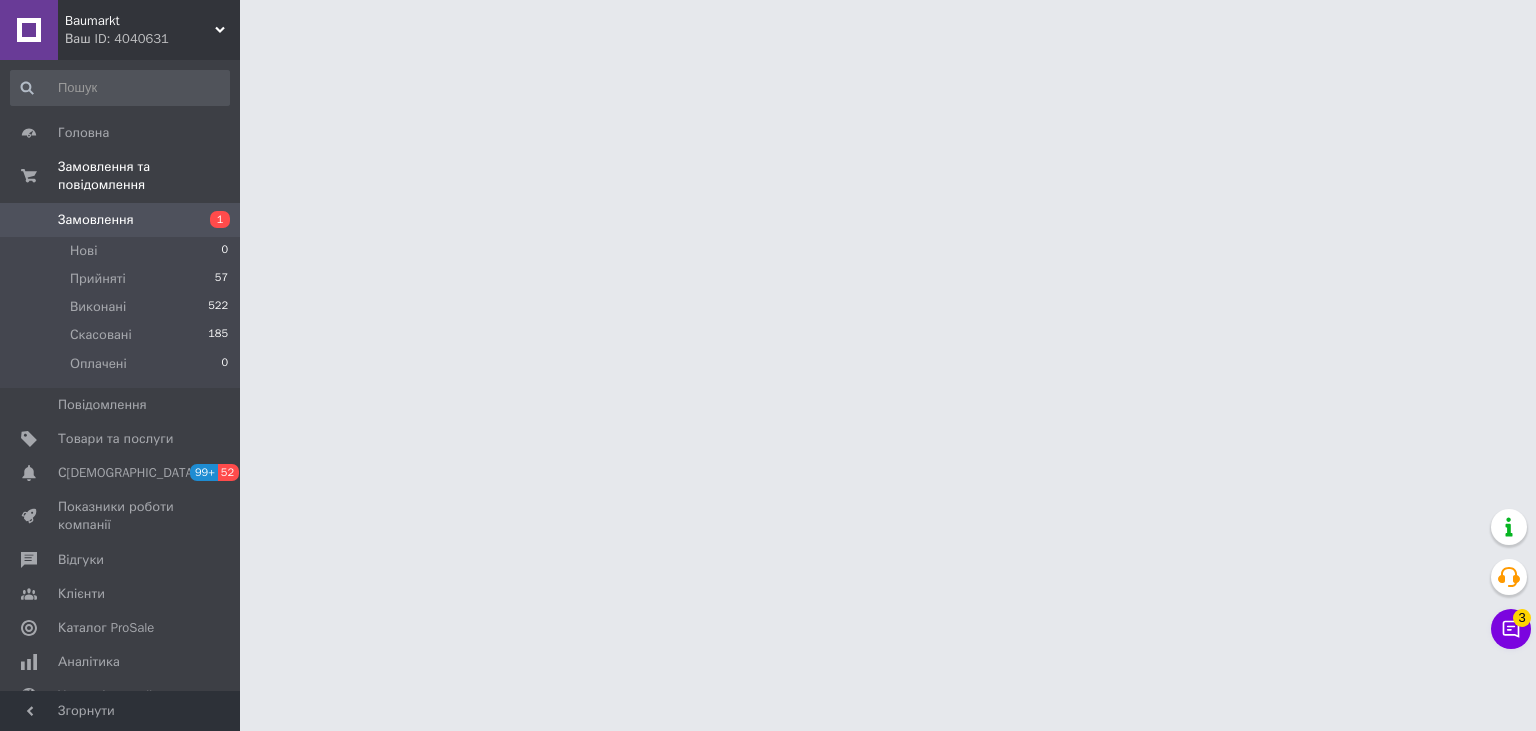 scroll, scrollTop: 0, scrollLeft: 0, axis: both 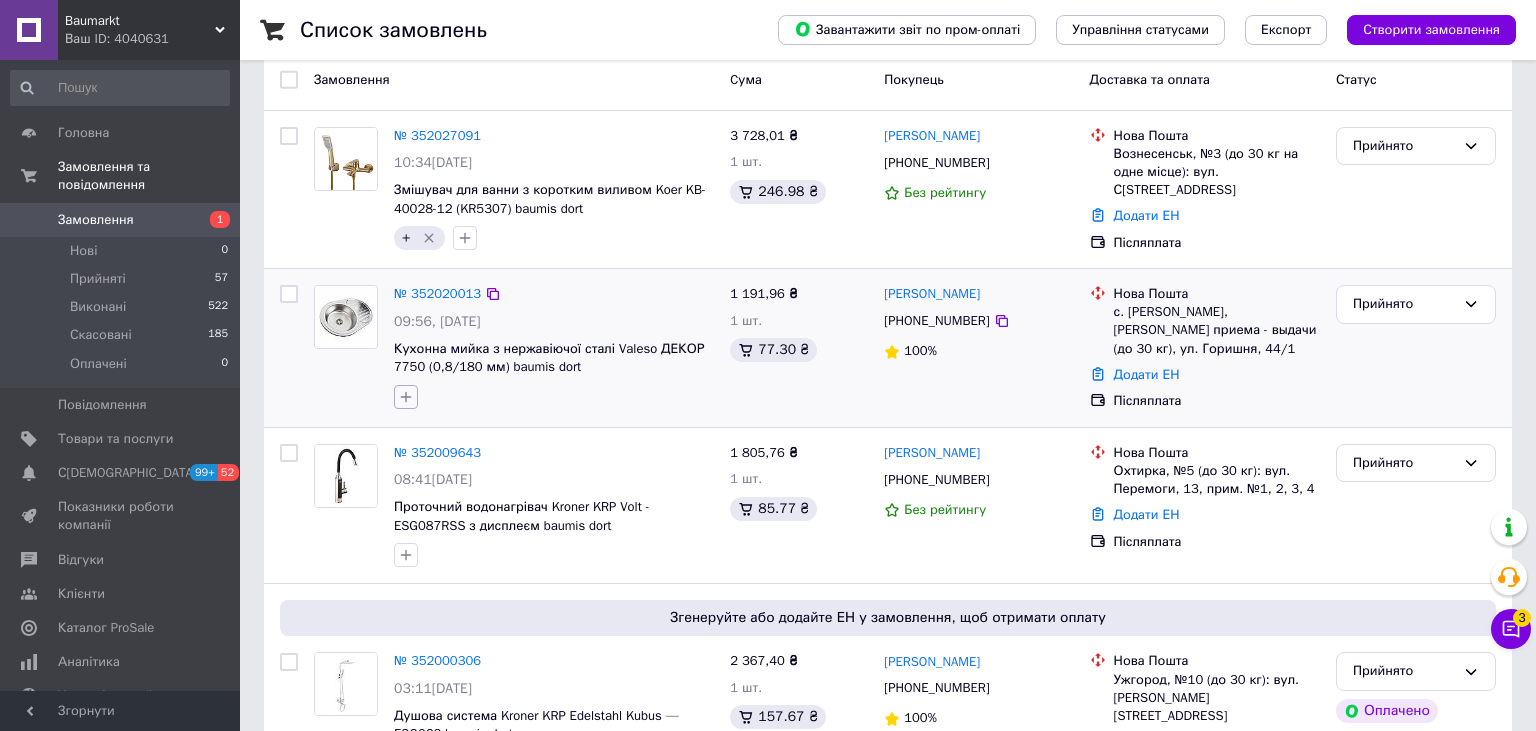 click 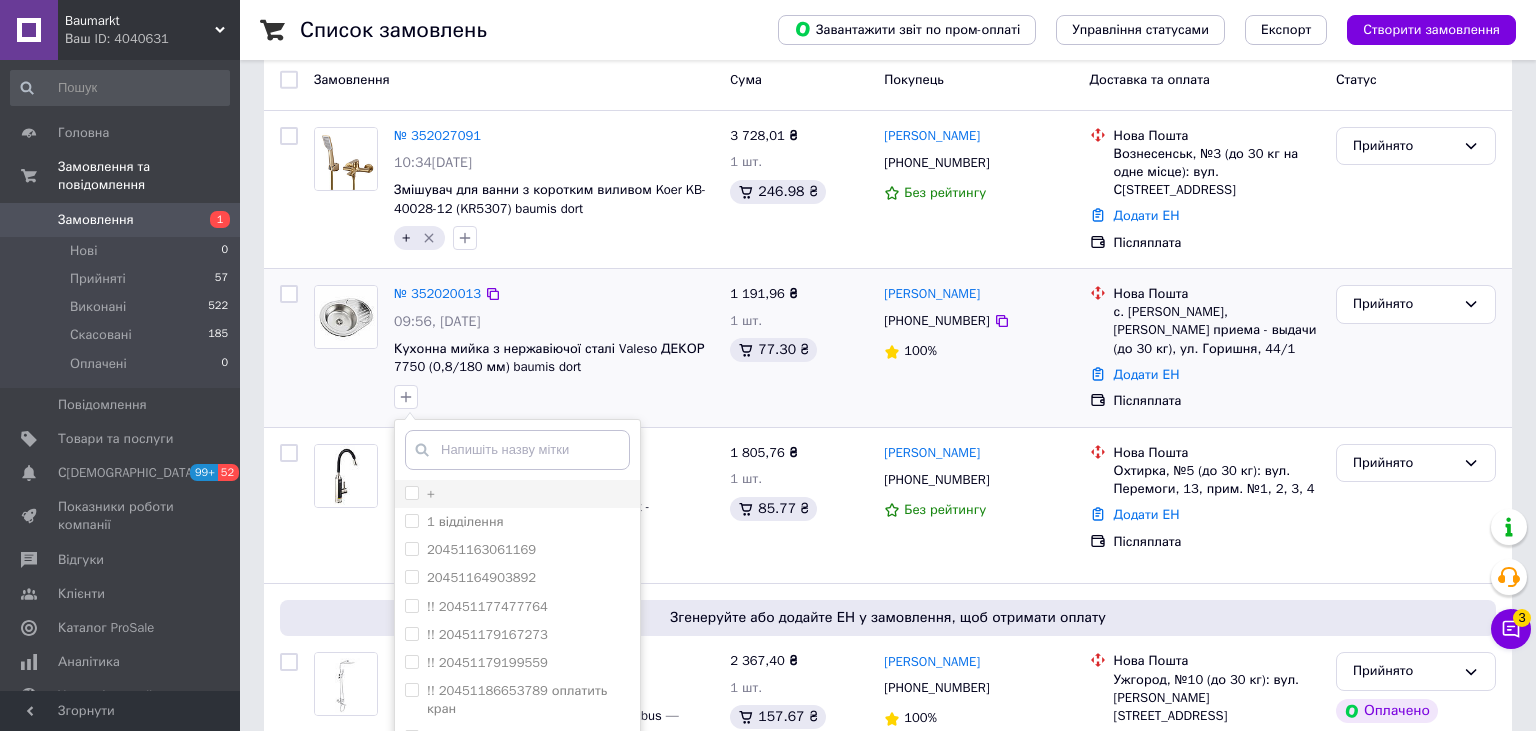 click on "+" at bounding box center [411, 492] 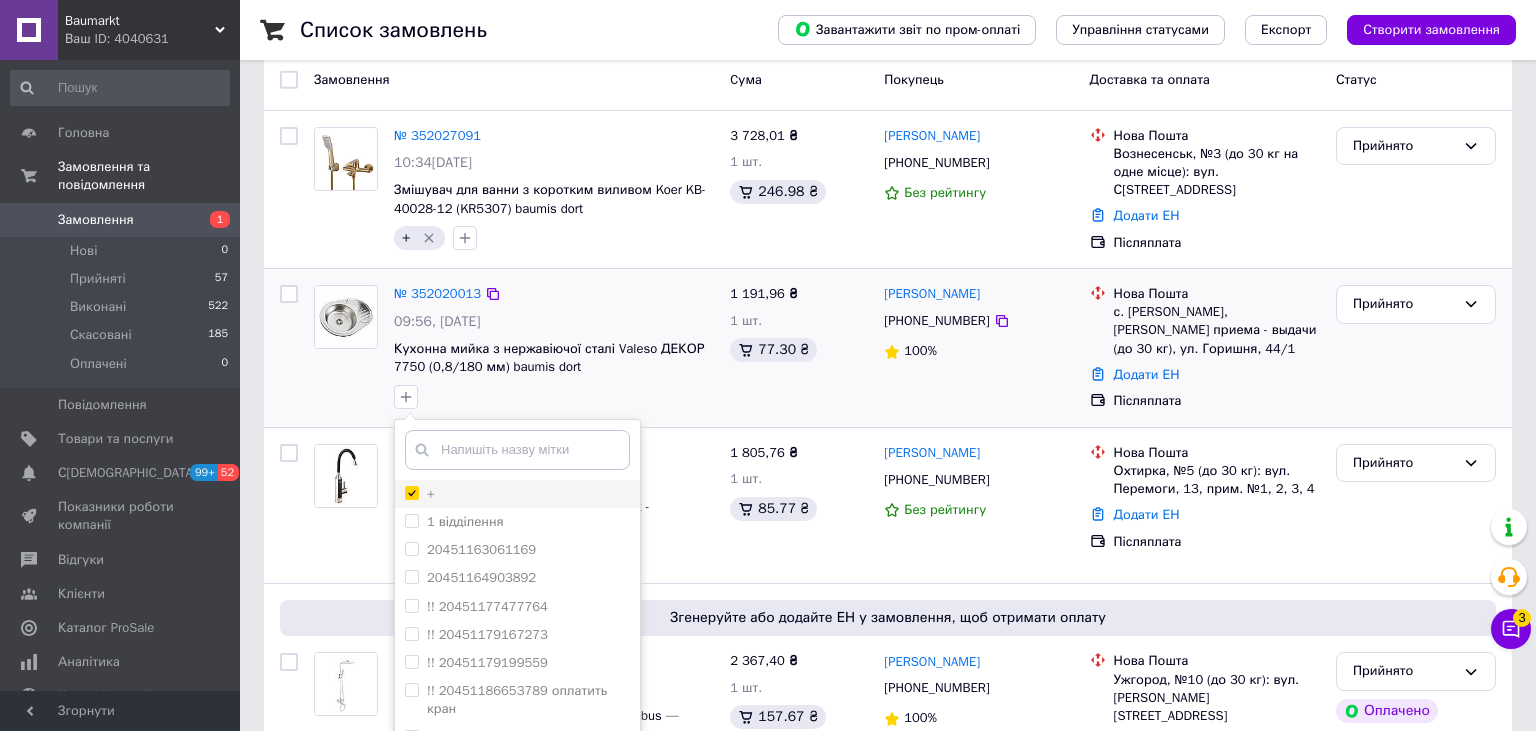 checkbox on "true" 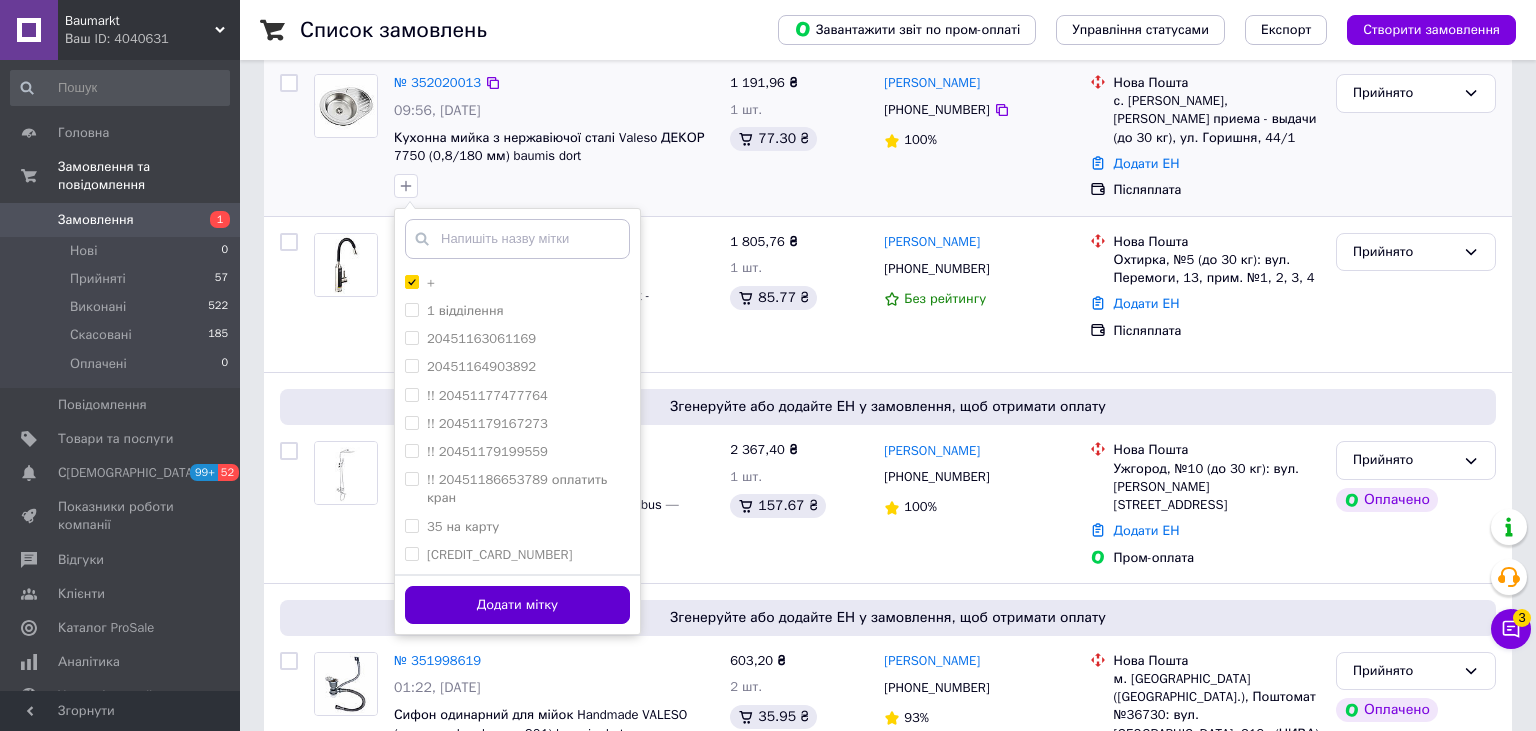 click on "Додати мітку" at bounding box center (517, 605) 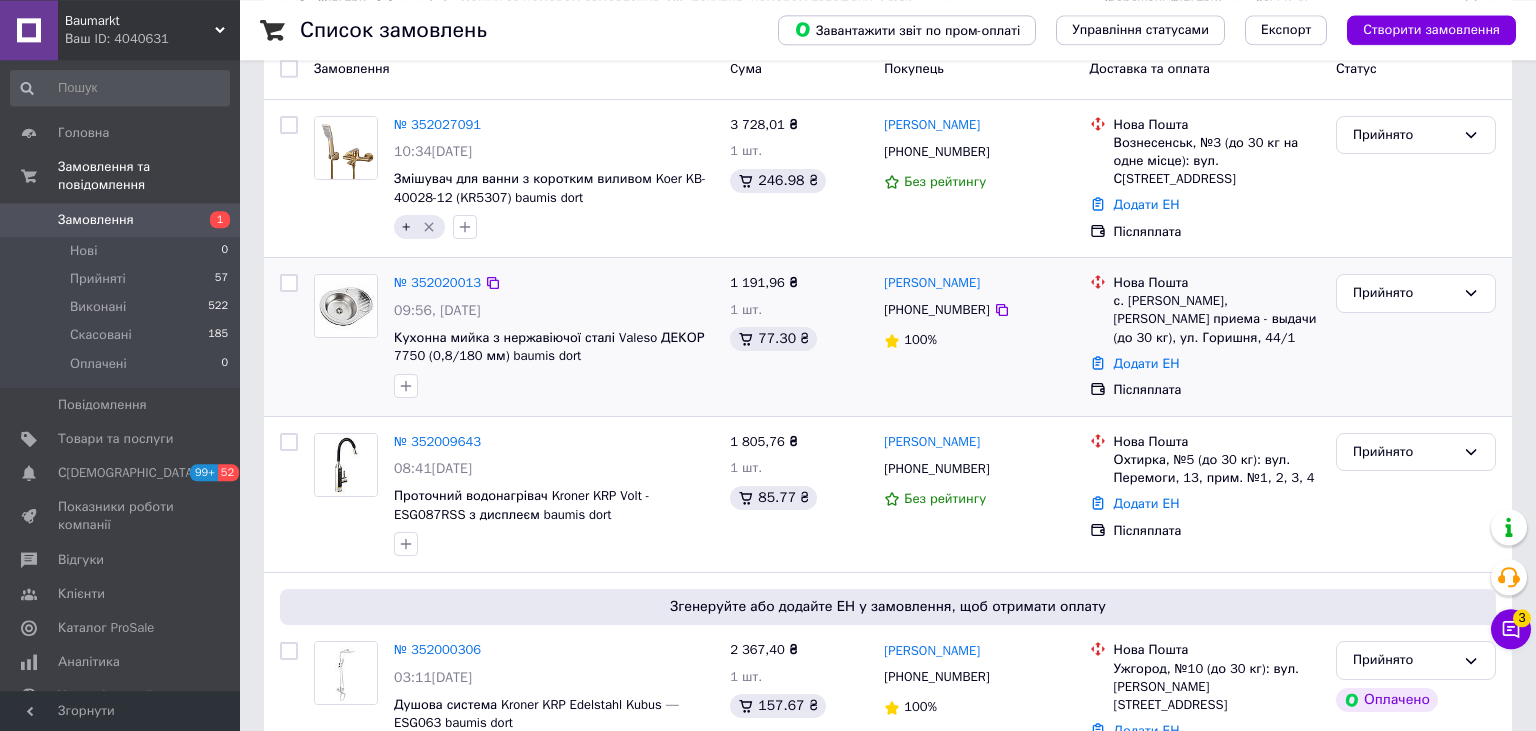 scroll, scrollTop: 105, scrollLeft: 0, axis: vertical 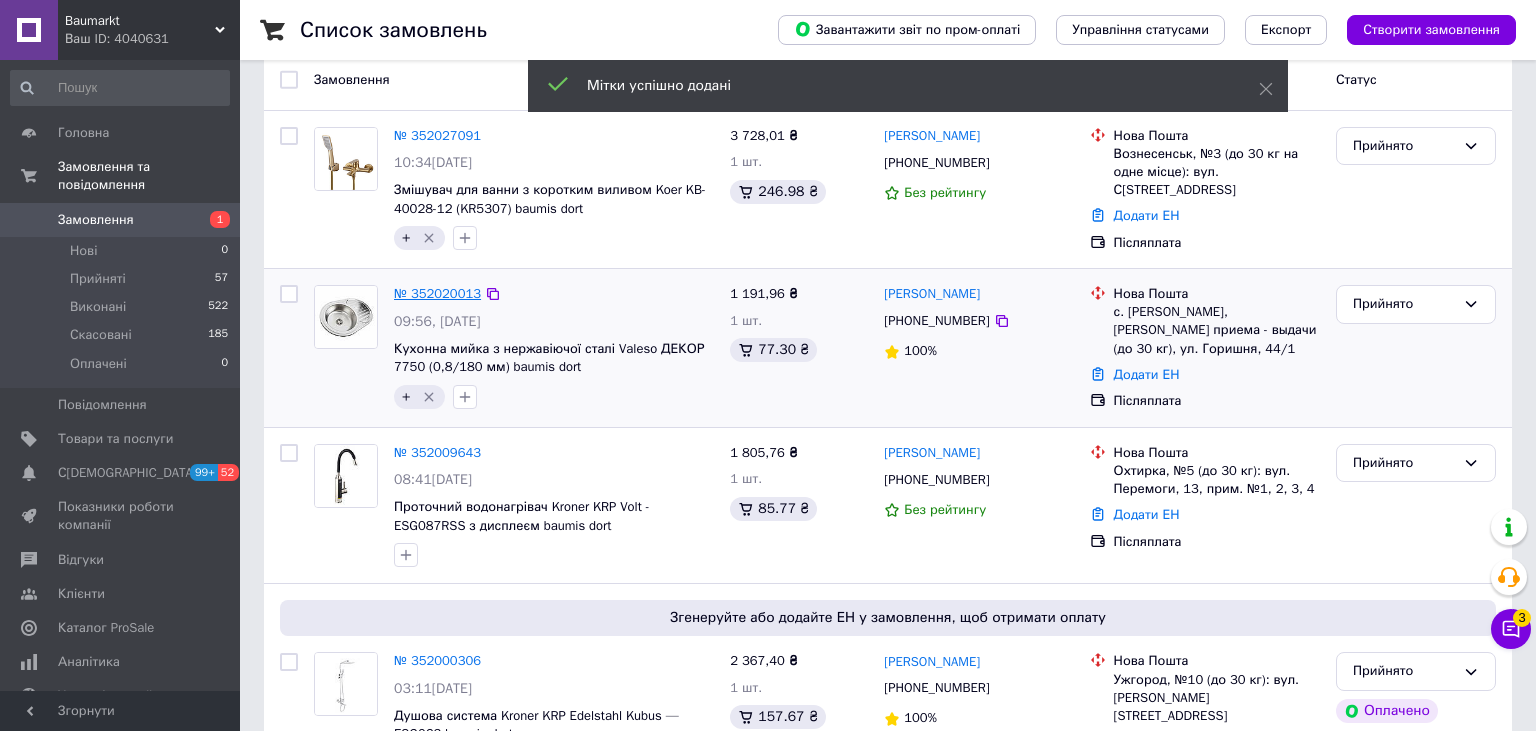 click on "№ 352020013" at bounding box center (437, 293) 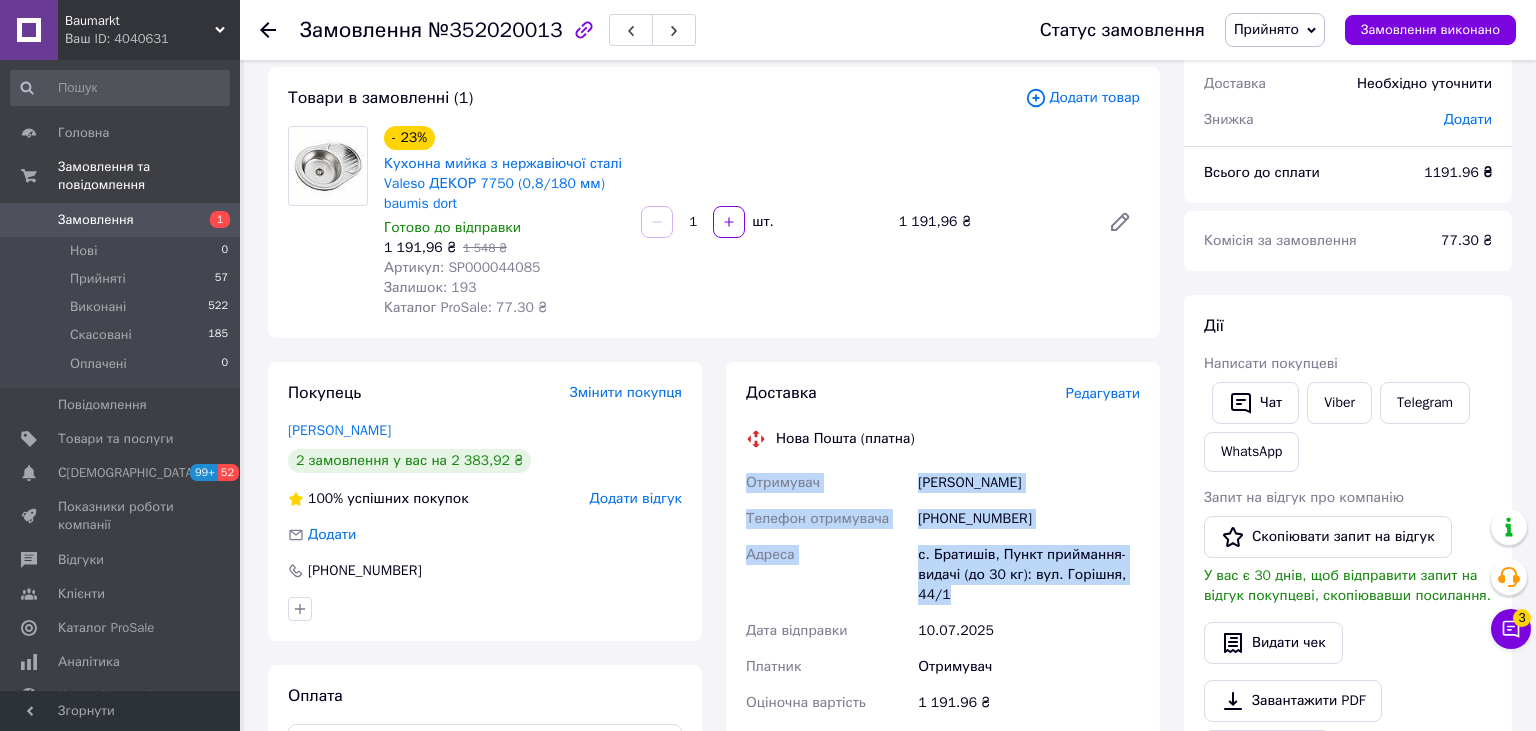 drag, startPoint x: 960, startPoint y: 602, endPoint x: 734, endPoint y: 478, distance: 257.78287 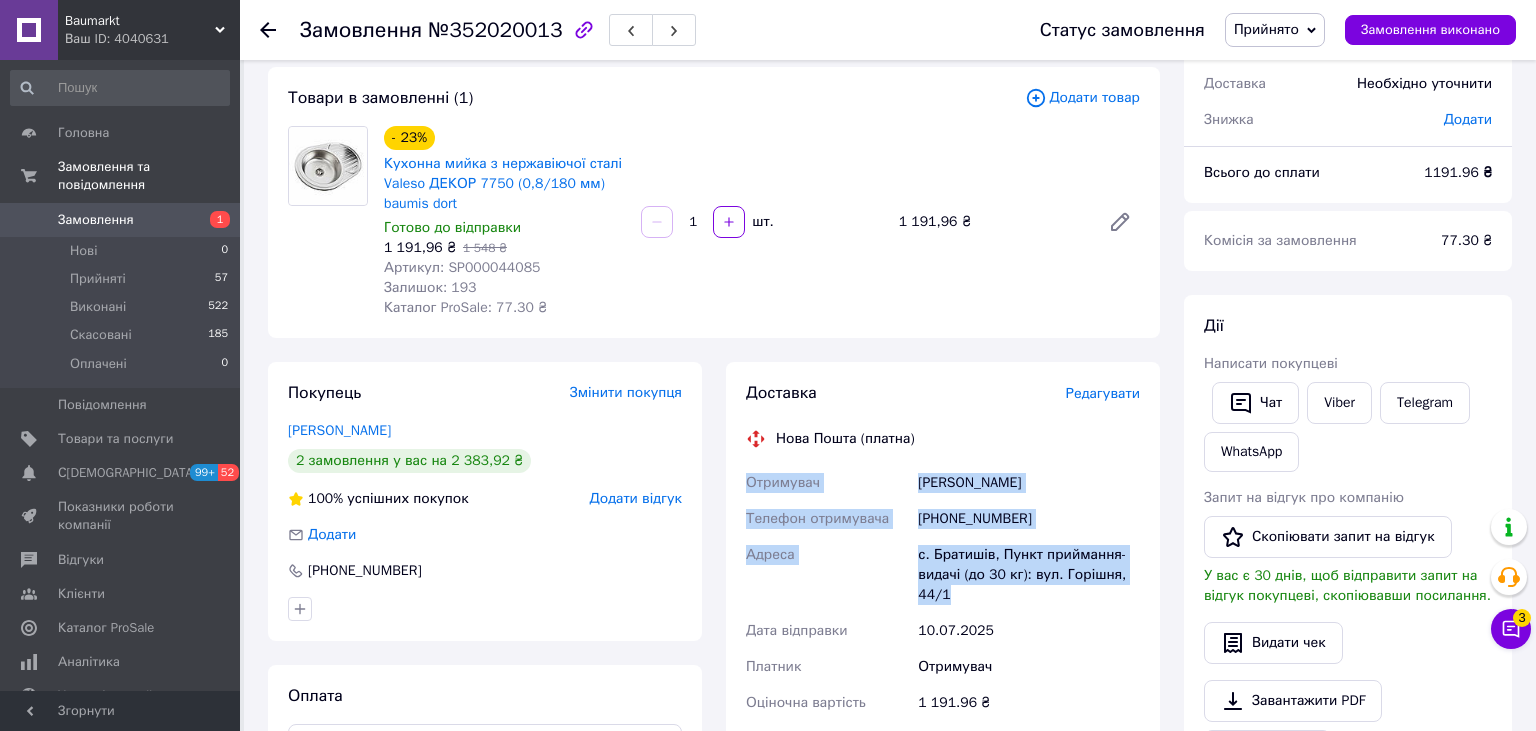click on "Доставка Редагувати Нова Пошта (платна) Отримувач Курчій Іван Телефон отримувача +380970912023 Адреса с. Братишів, Пункт приймання-видачі (до 30 кг): вул. Горішня, 44/1 Дата відправки 10.07.2025 Платник Отримувач Оціночна вартість 1 191.96 ₴ Сума післяплати 1 191.96 ₴ Комісія за післяплату 43.84 ₴ Платник комісії післяплати Отримувач Передати номер або Згенерувати ЕН Платник Отримувач Відправник Прізвище отримувача Курчій Ім'я отримувача Іван По батькові отримувача Телефон отримувача +380970912023 Тип доставки У відділенні Кур'єром В поштоматі Місто с. Братишів Відділення 1191.96 <" at bounding box center (943, 712) 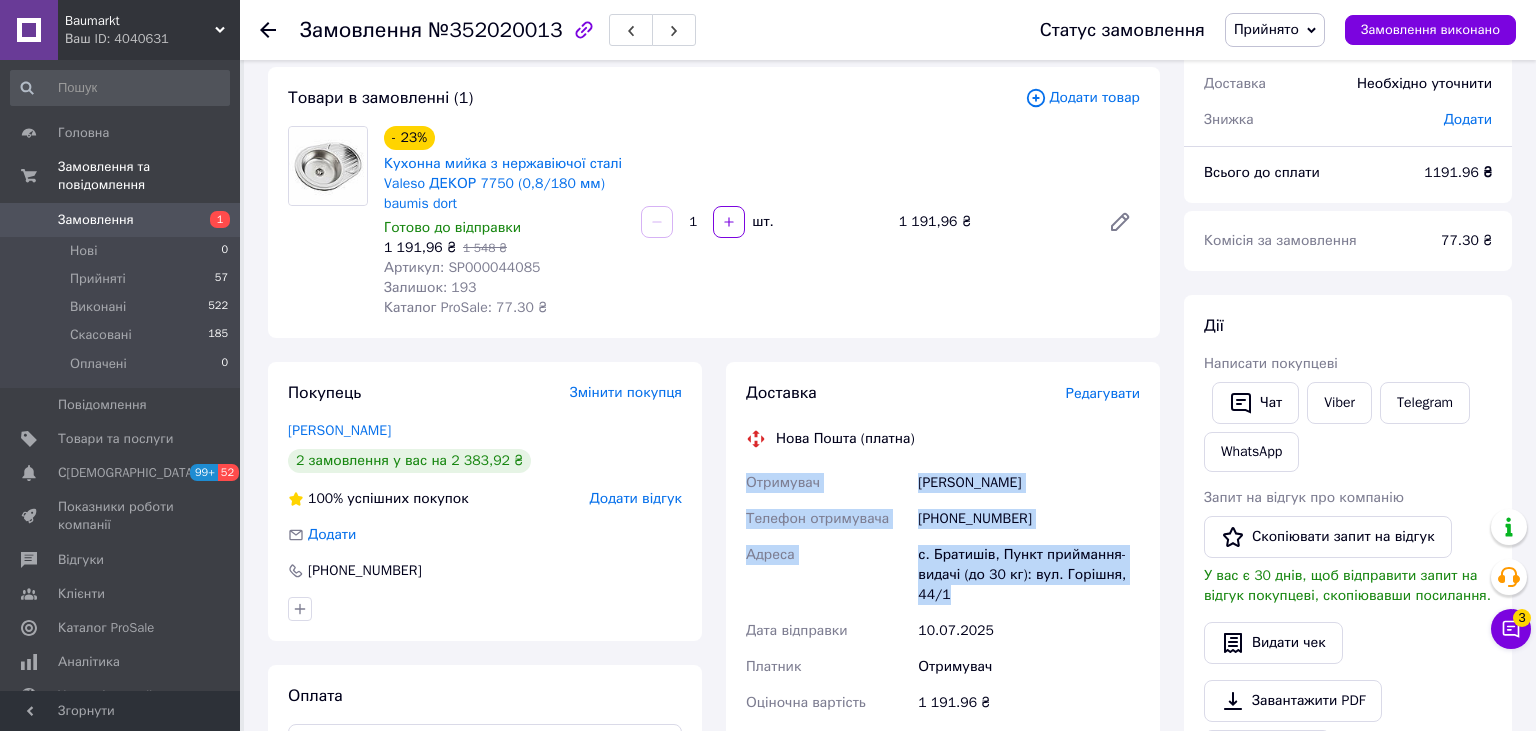 click on "Замовлення" at bounding box center [96, 220] 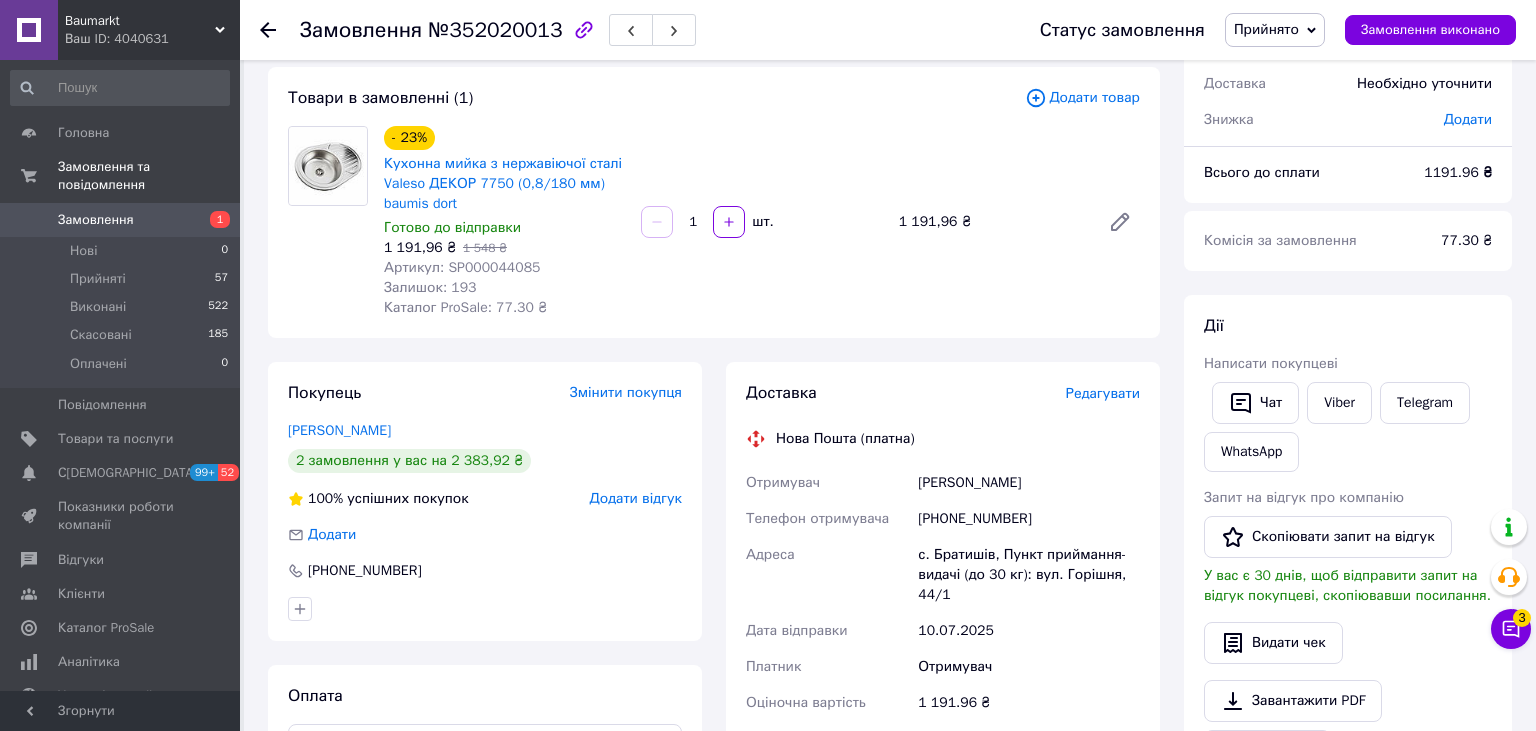 scroll, scrollTop: 0, scrollLeft: 0, axis: both 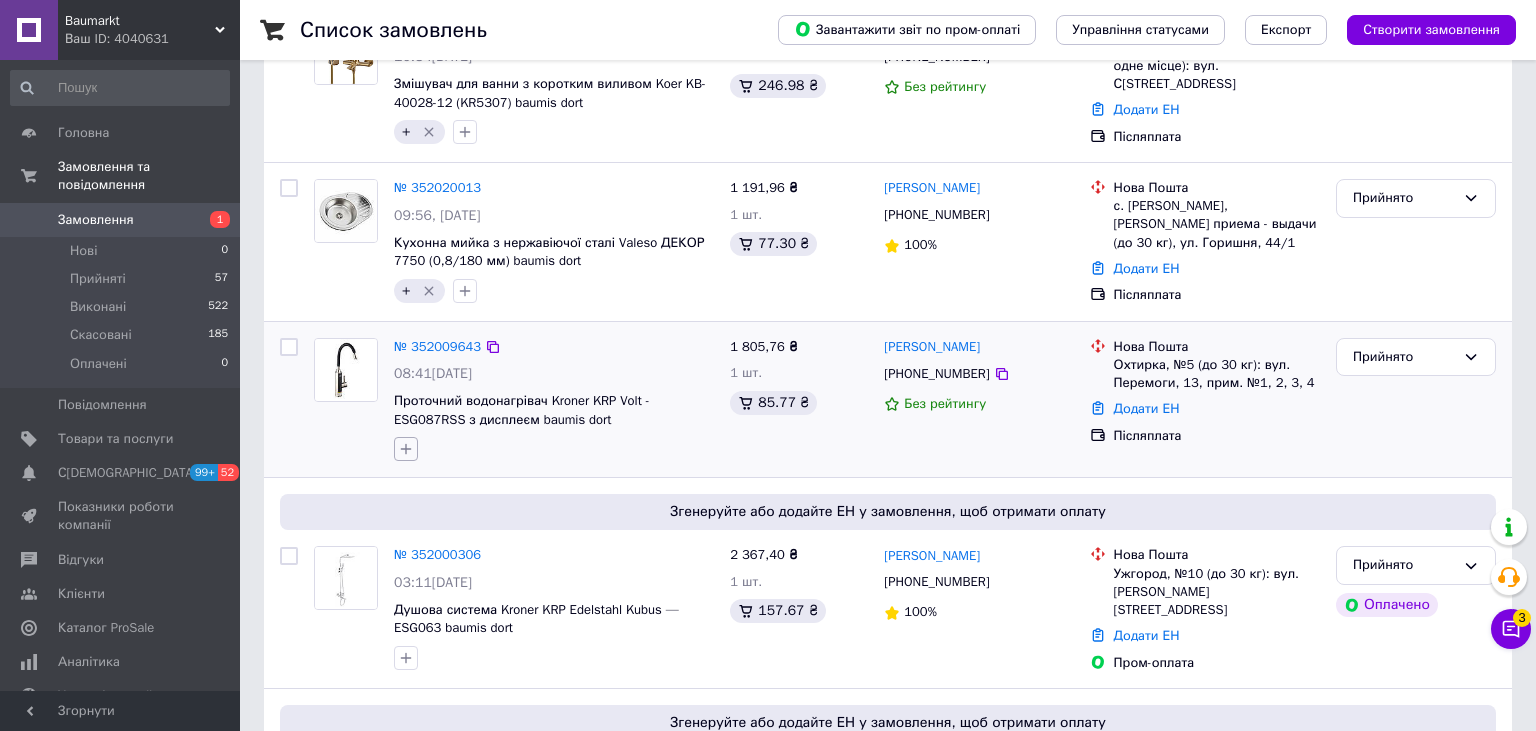 click 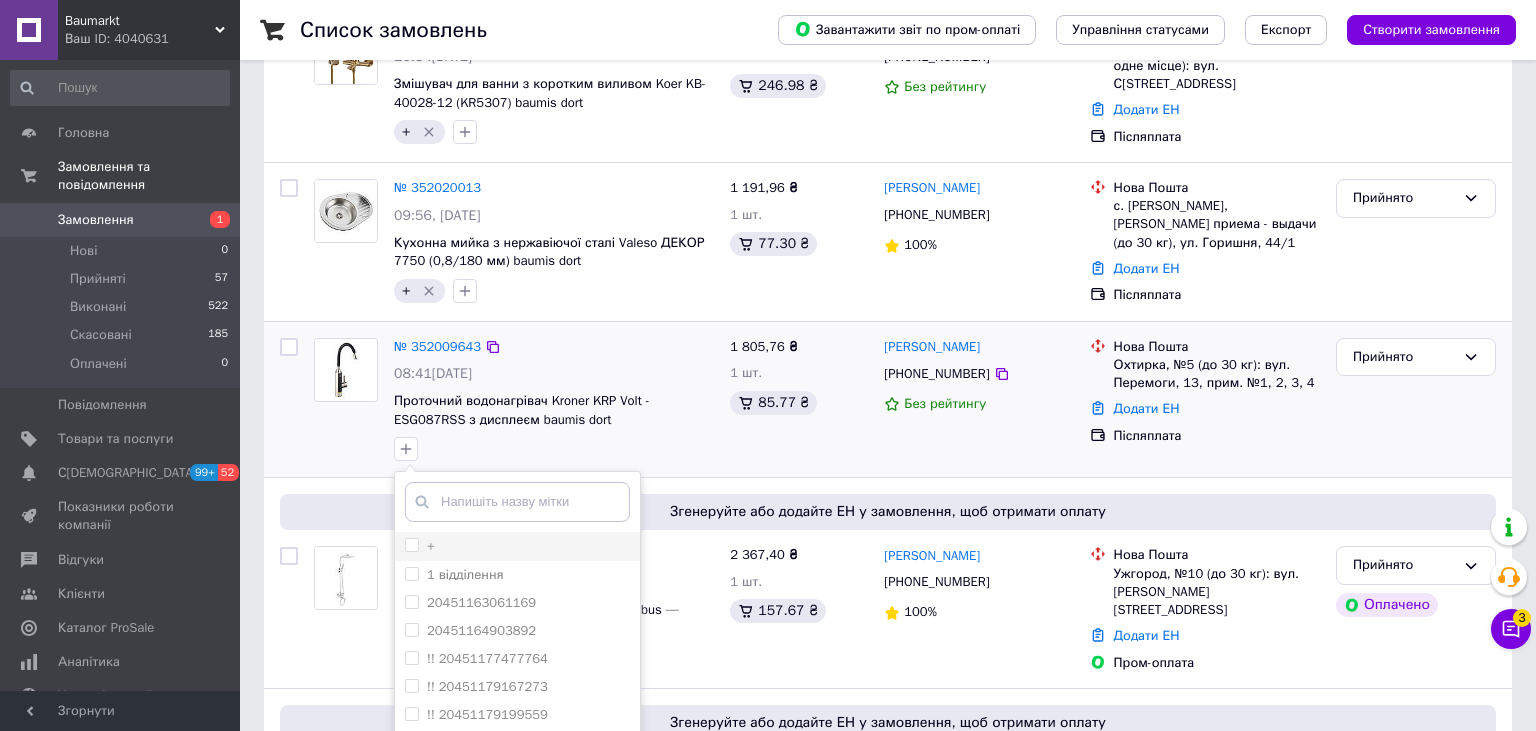 click on "+" at bounding box center [411, 544] 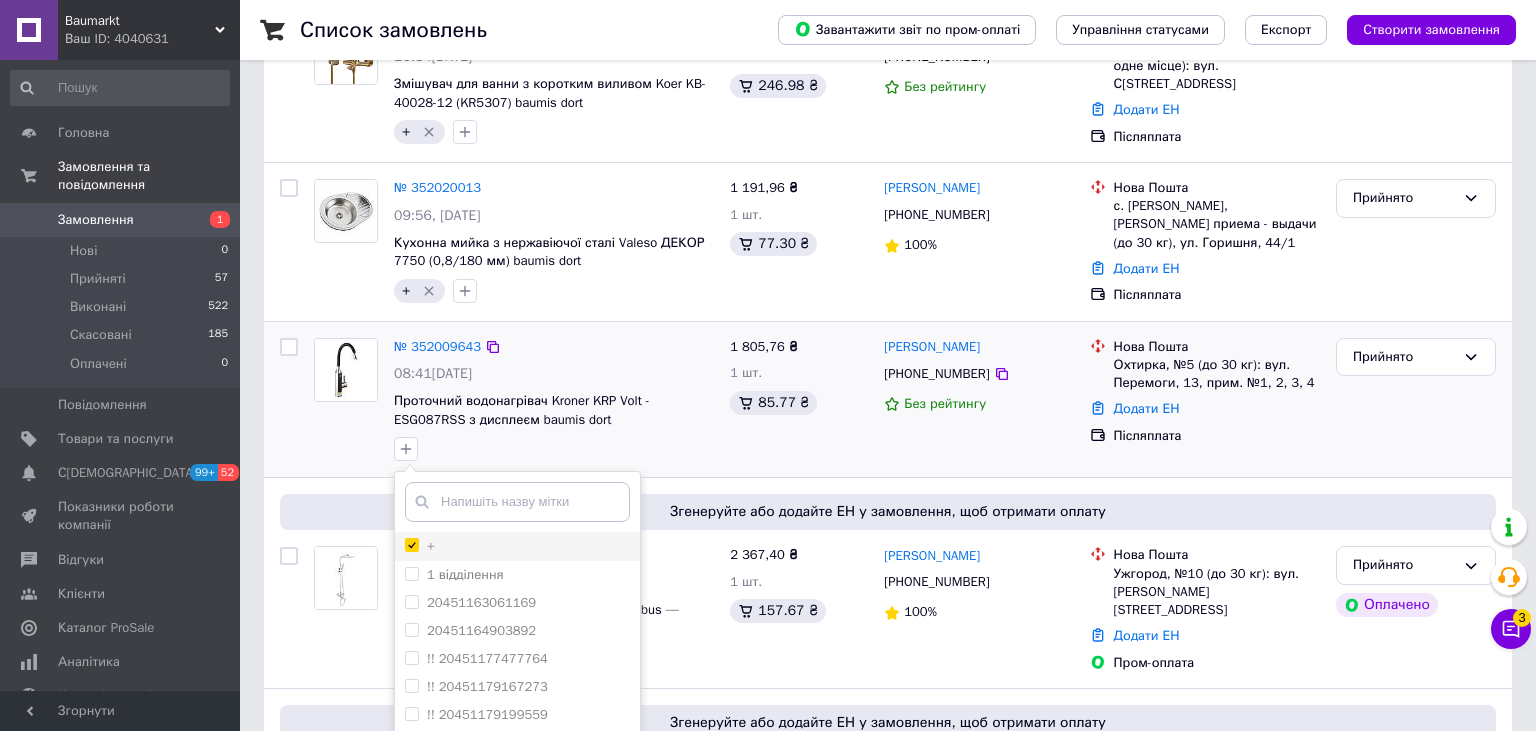 checkbox on "true" 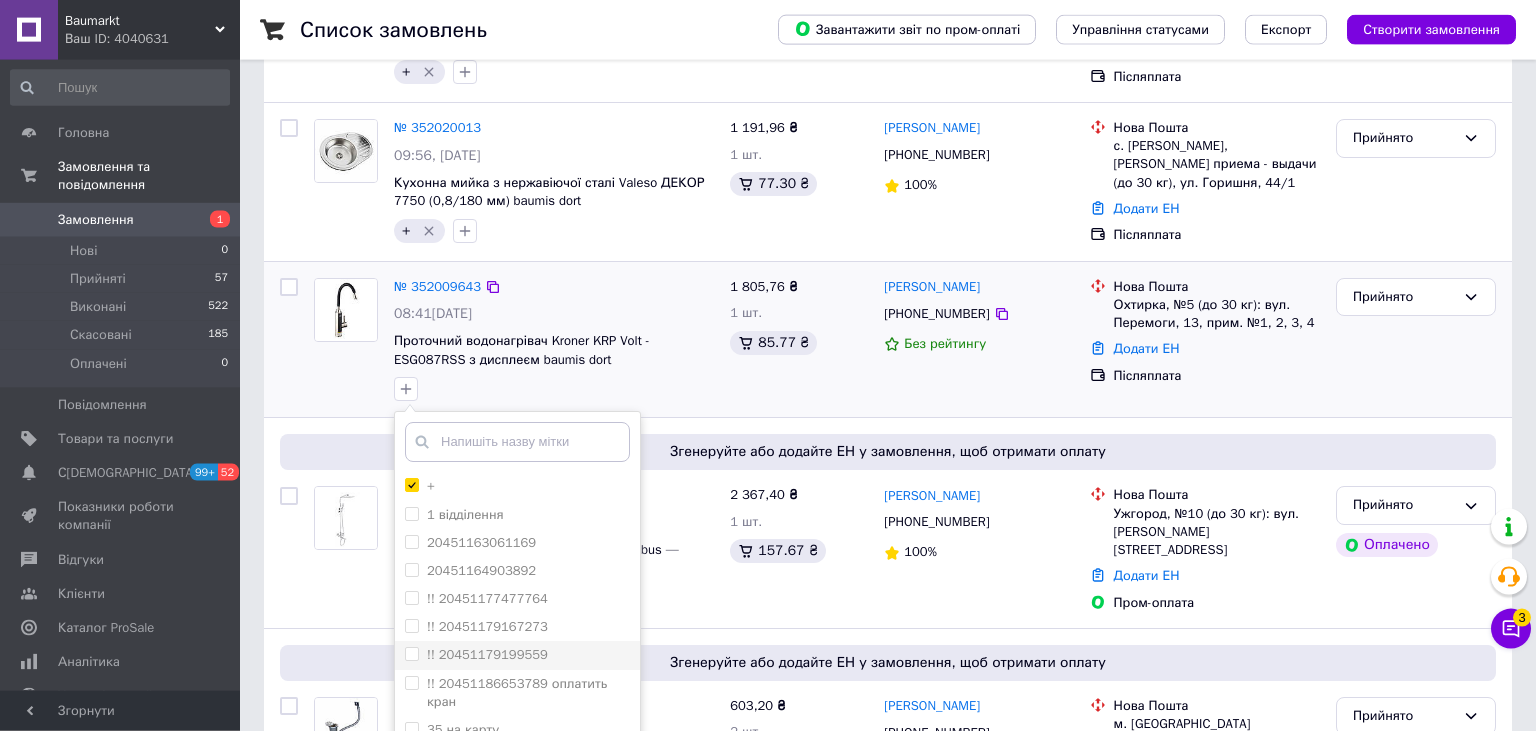scroll, scrollTop: 422, scrollLeft: 0, axis: vertical 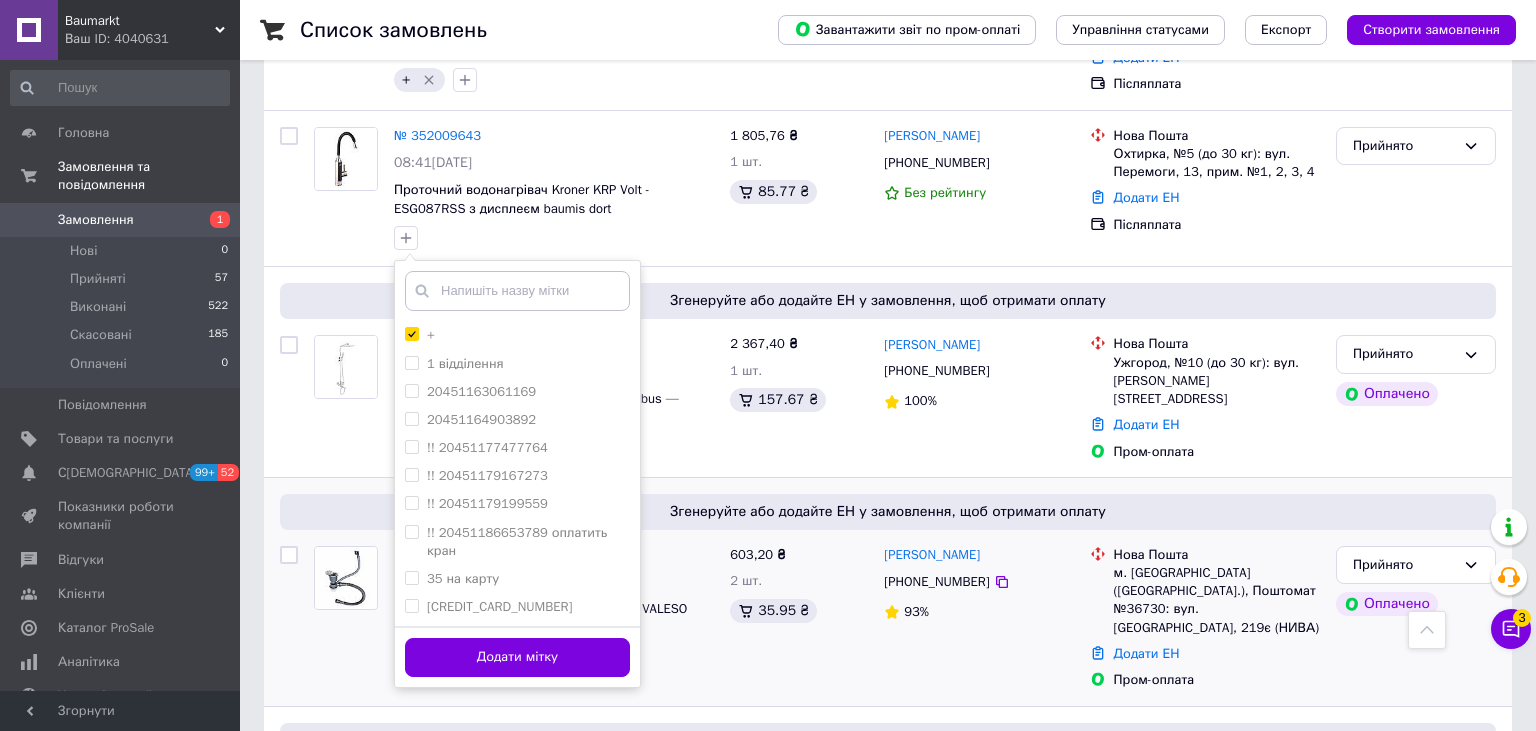 click on "Додати мітку" at bounding box center [517, 657] 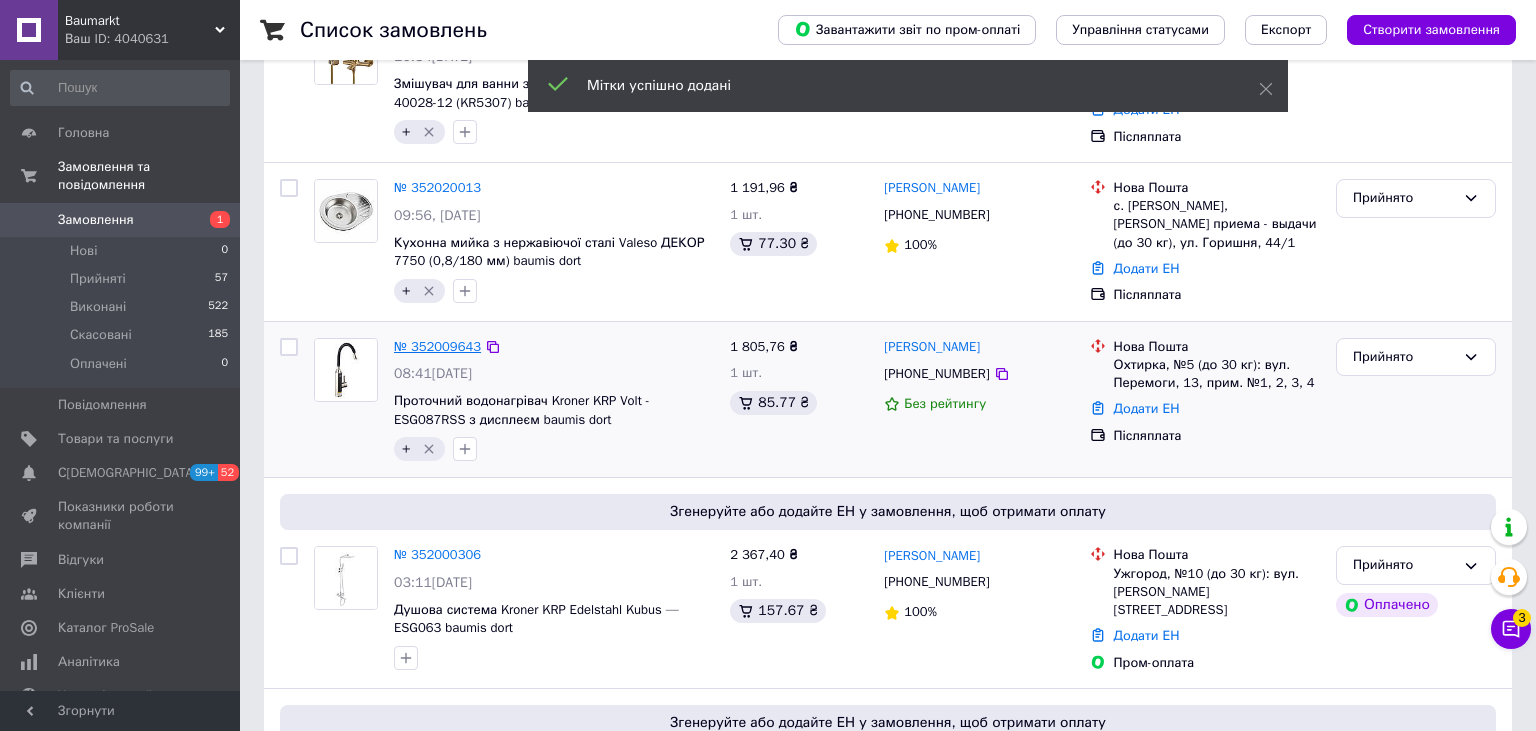 click on "№ 352009643" at bounding box center (437, 346) 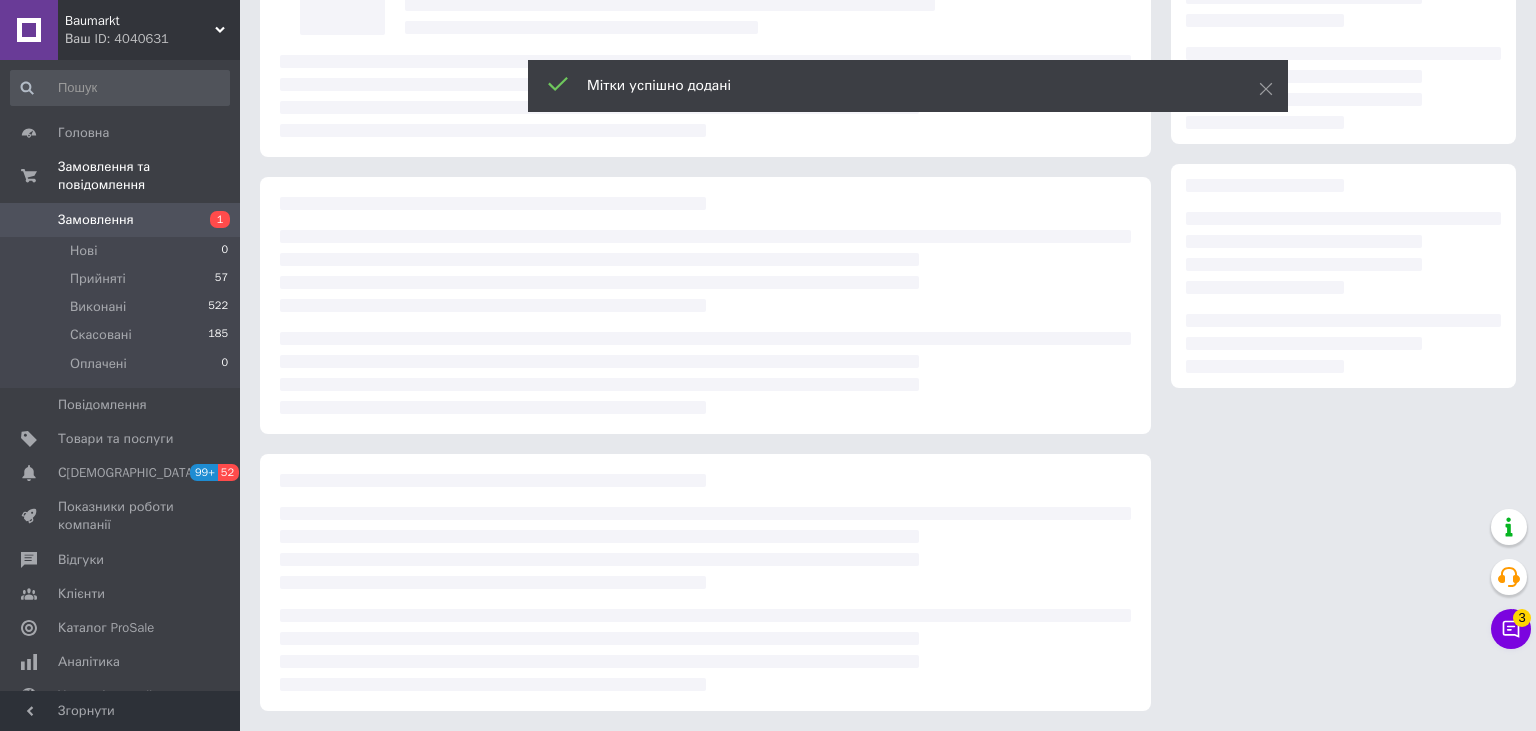 scroll, scrollTop: 183, scrollLeft: 0, axis: vertical 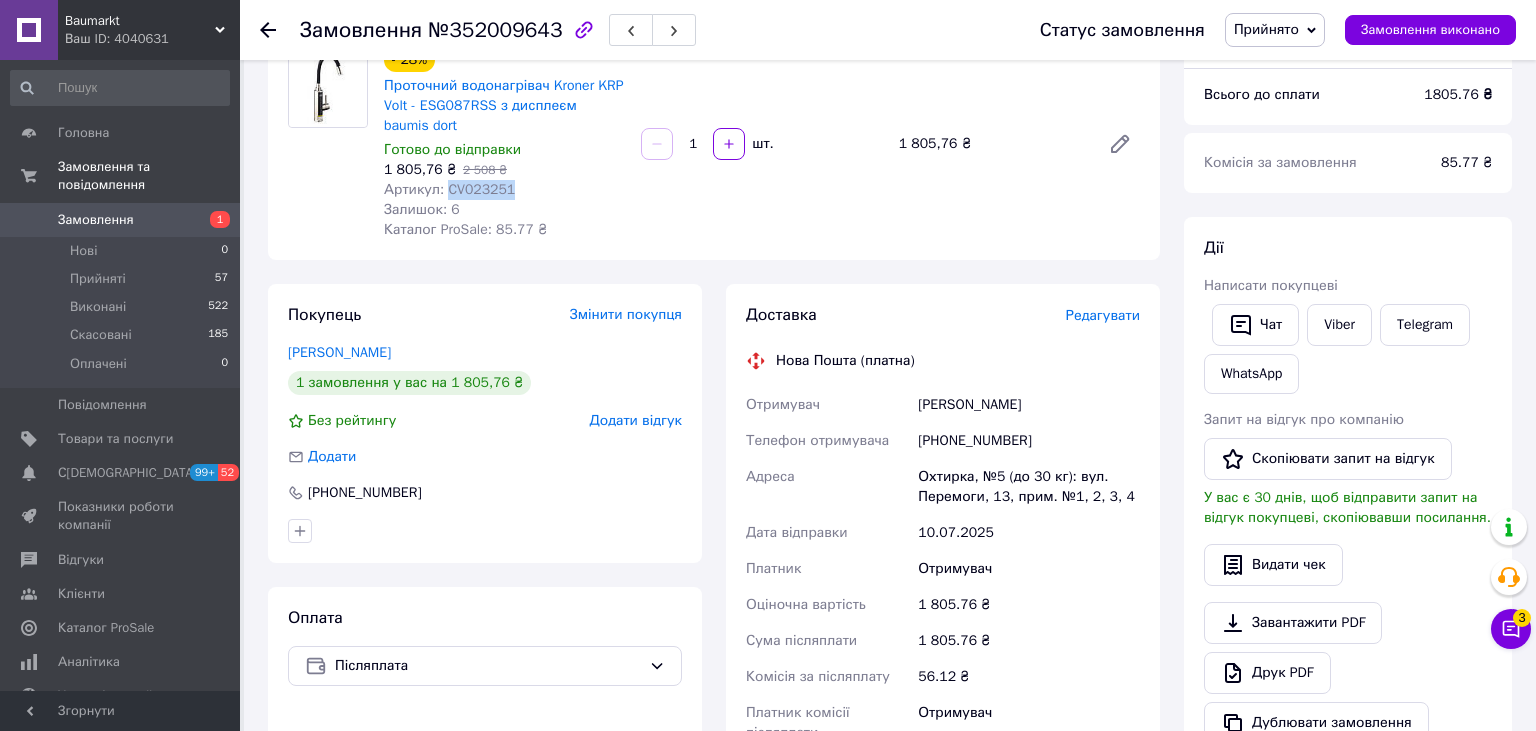 drag, startPoint x: 511, startPoint y: 188, endPoint x: 445, endPoint y: 193, distance: 66.189125 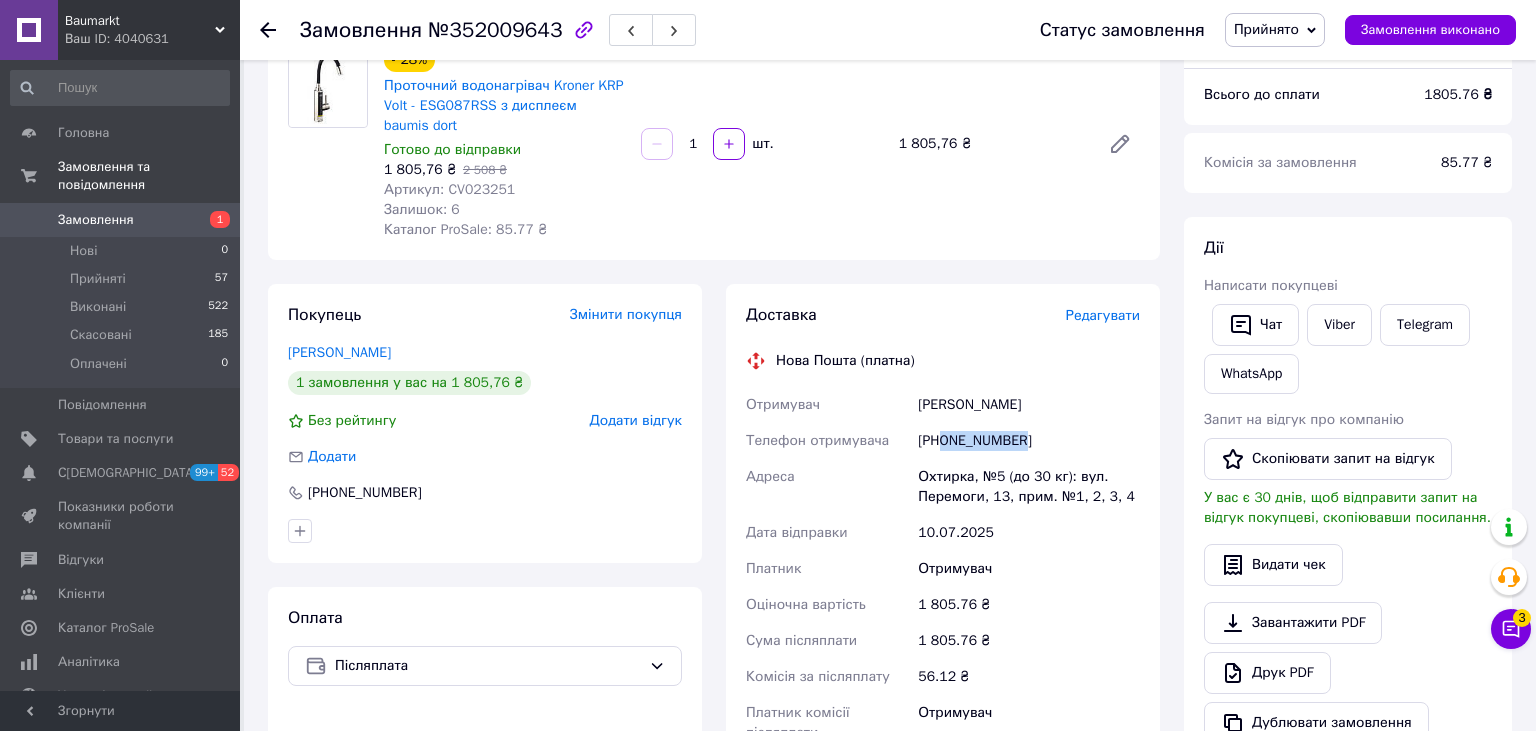 drag, startPoint x: 1036, startPoint y: 436, endPoint x: 945, endPoint y: 445, distance: 91.44397 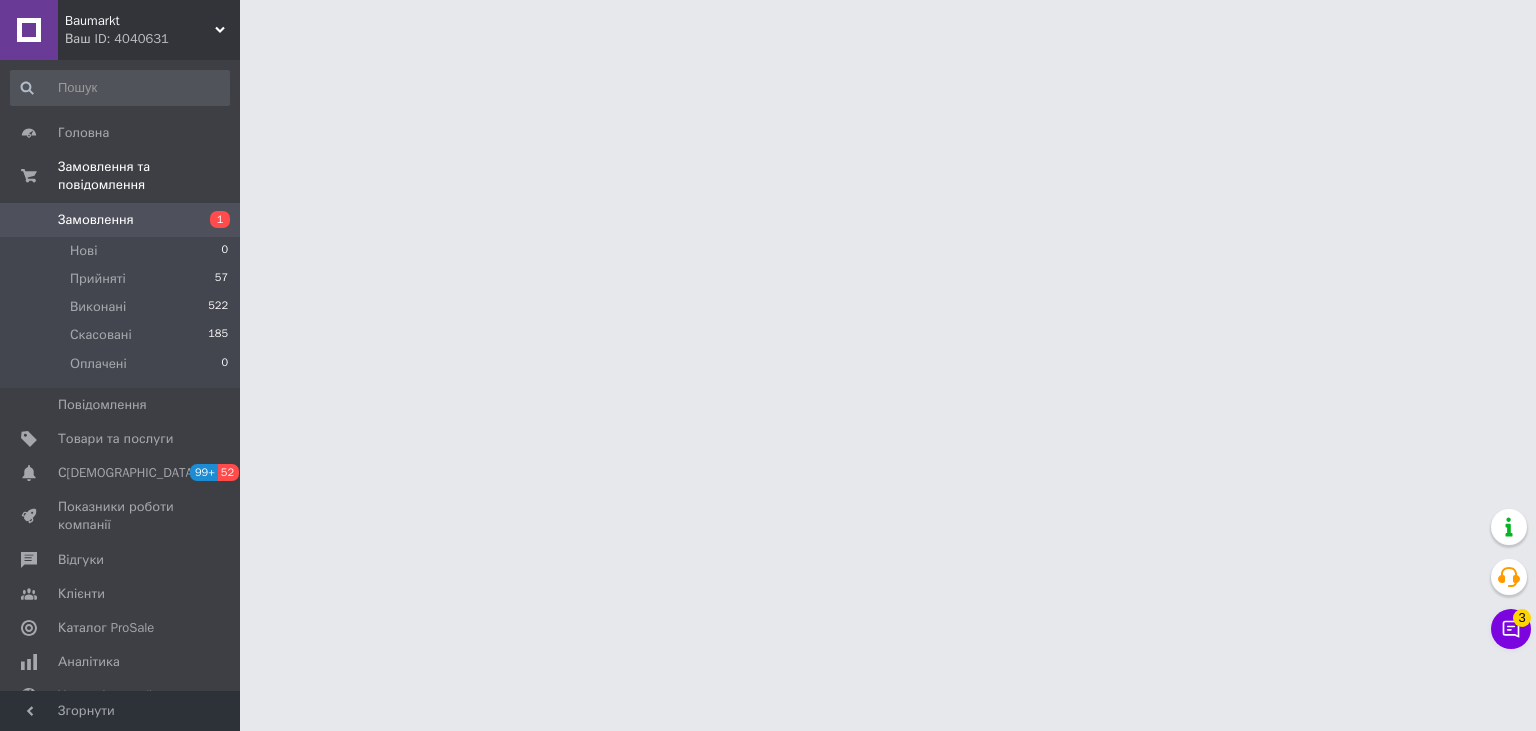 scroll, scrollTop: 0, scrollLeft: 0, axis: both 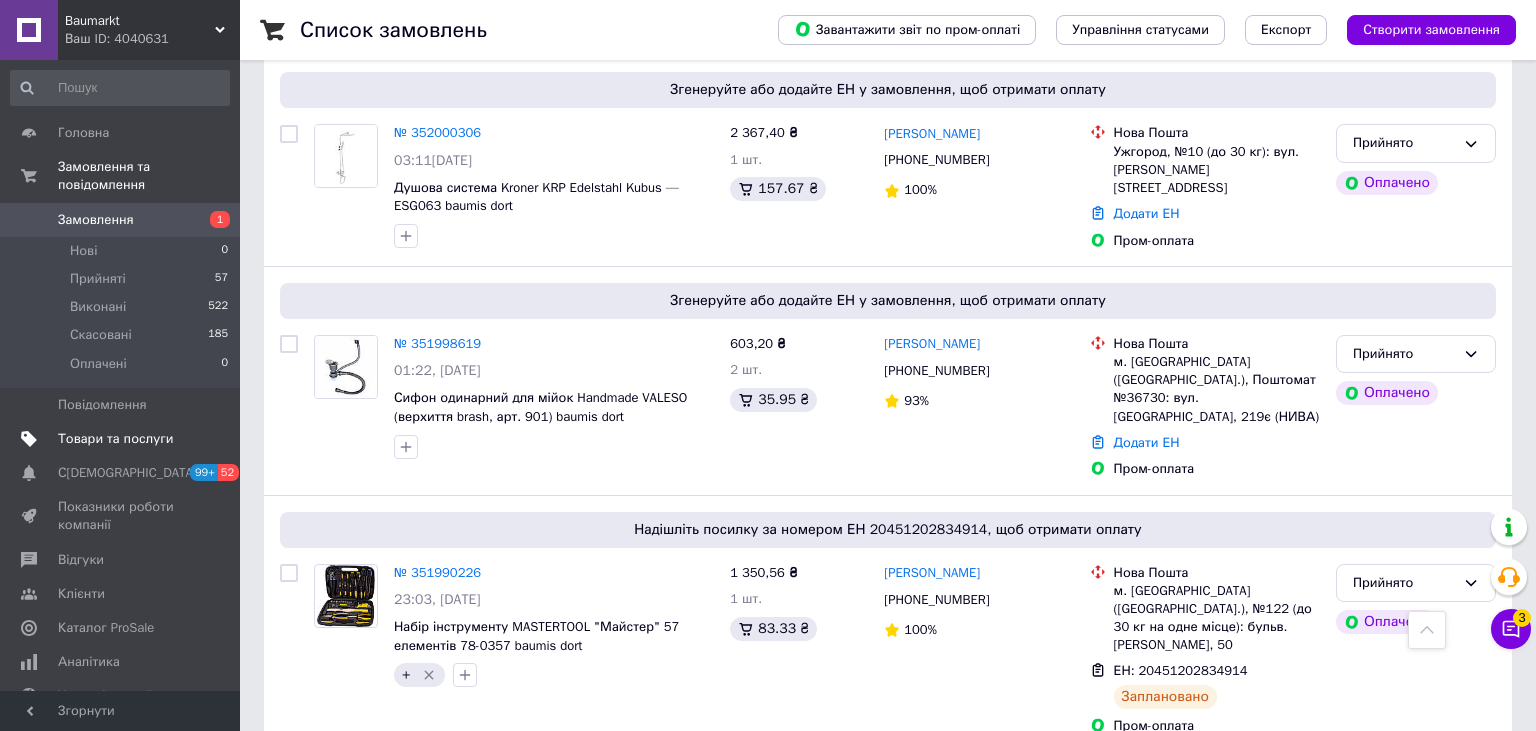 click on "Товари та послуги" at bounding box center (115, 439) 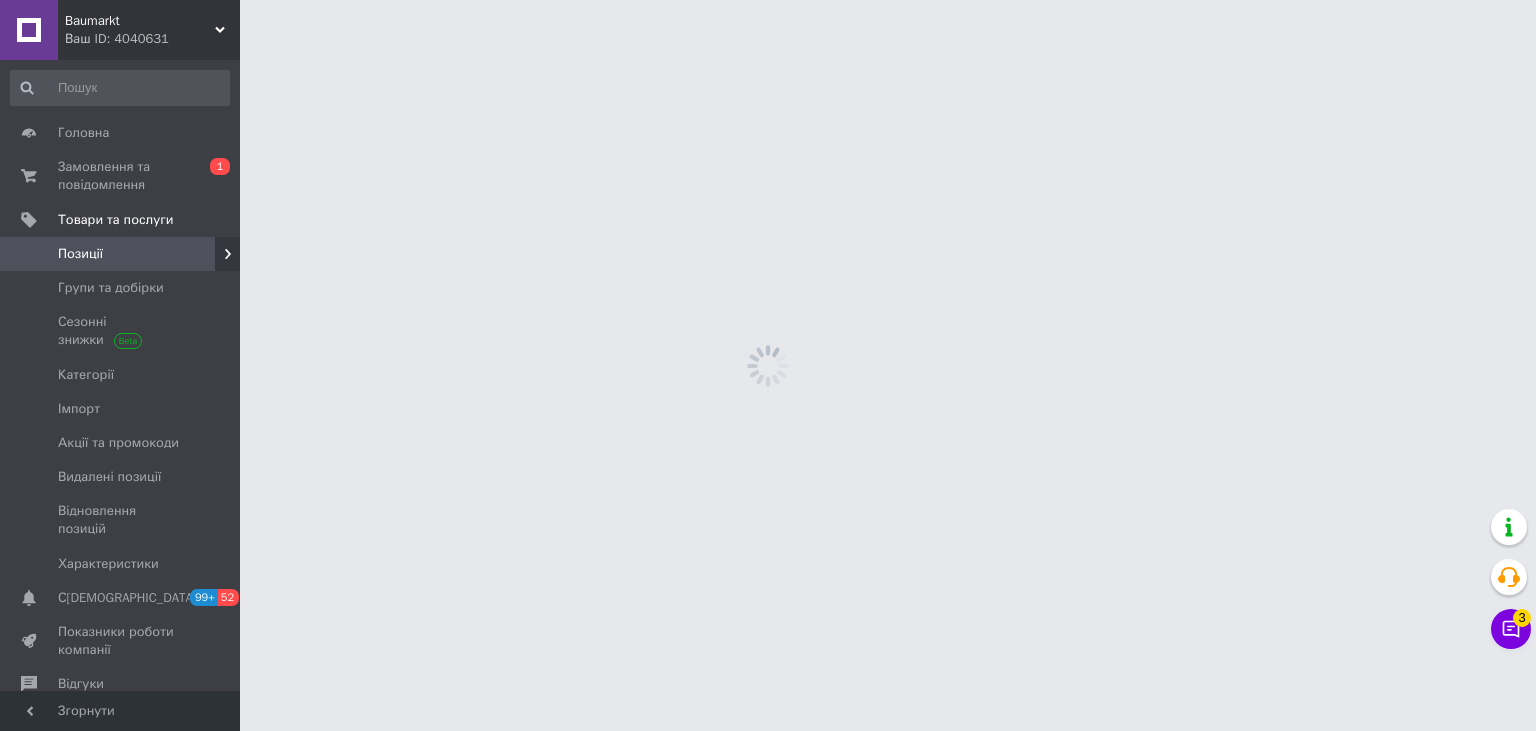 scroll, scrollTop: 0, scrollLeft: 0, axis: both 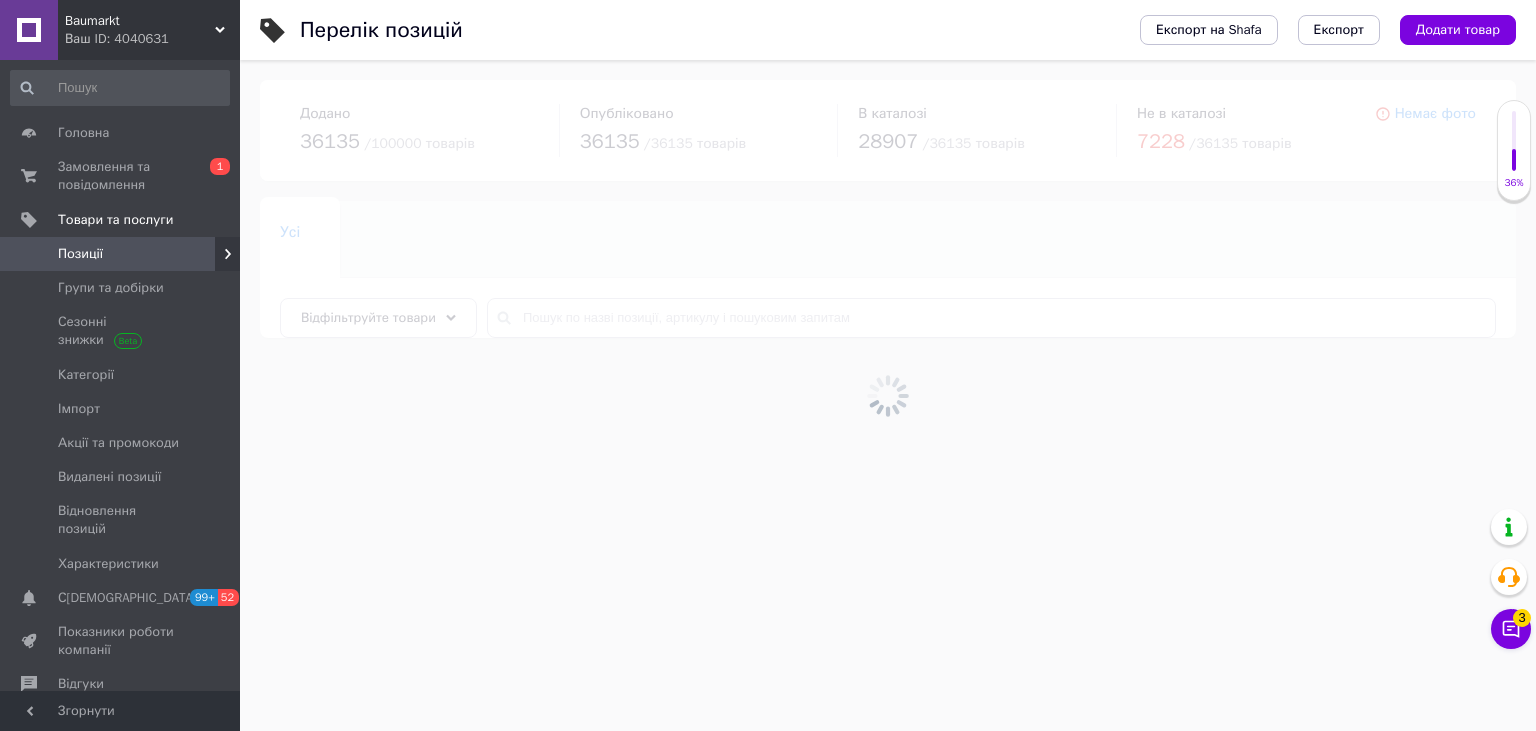 click at bounding box center [888, 395] 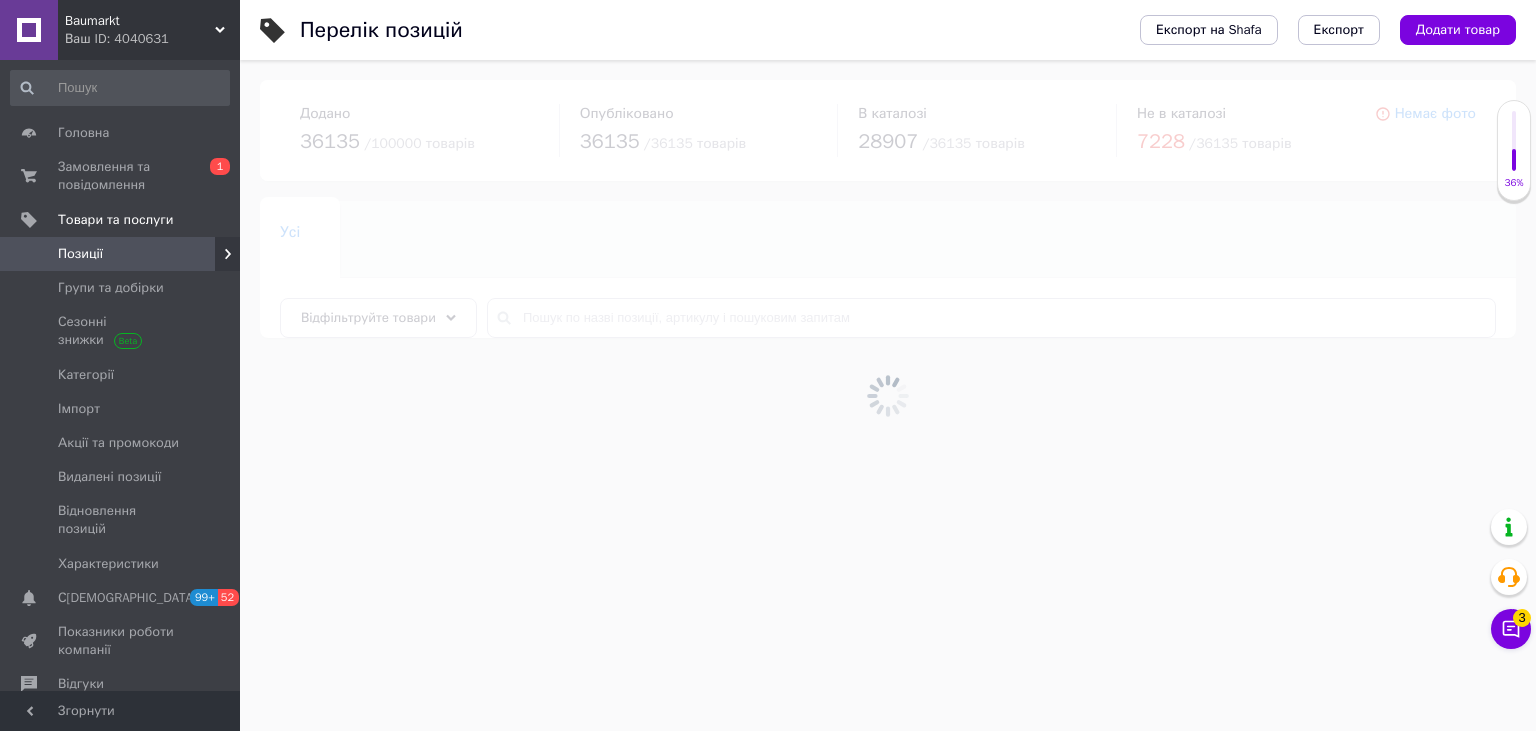 click at bounding box center (888, 395) 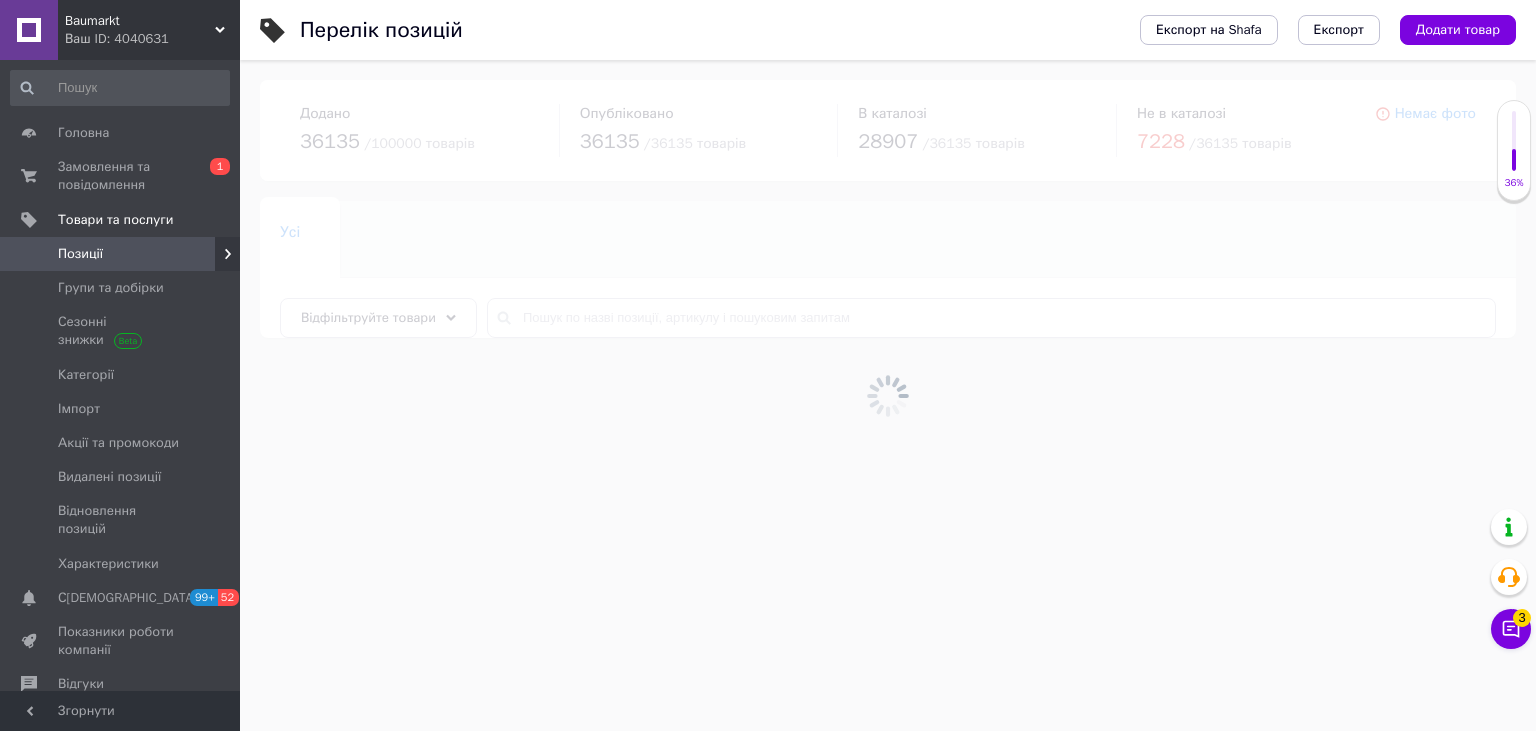 click at bounding box center [888, 395] 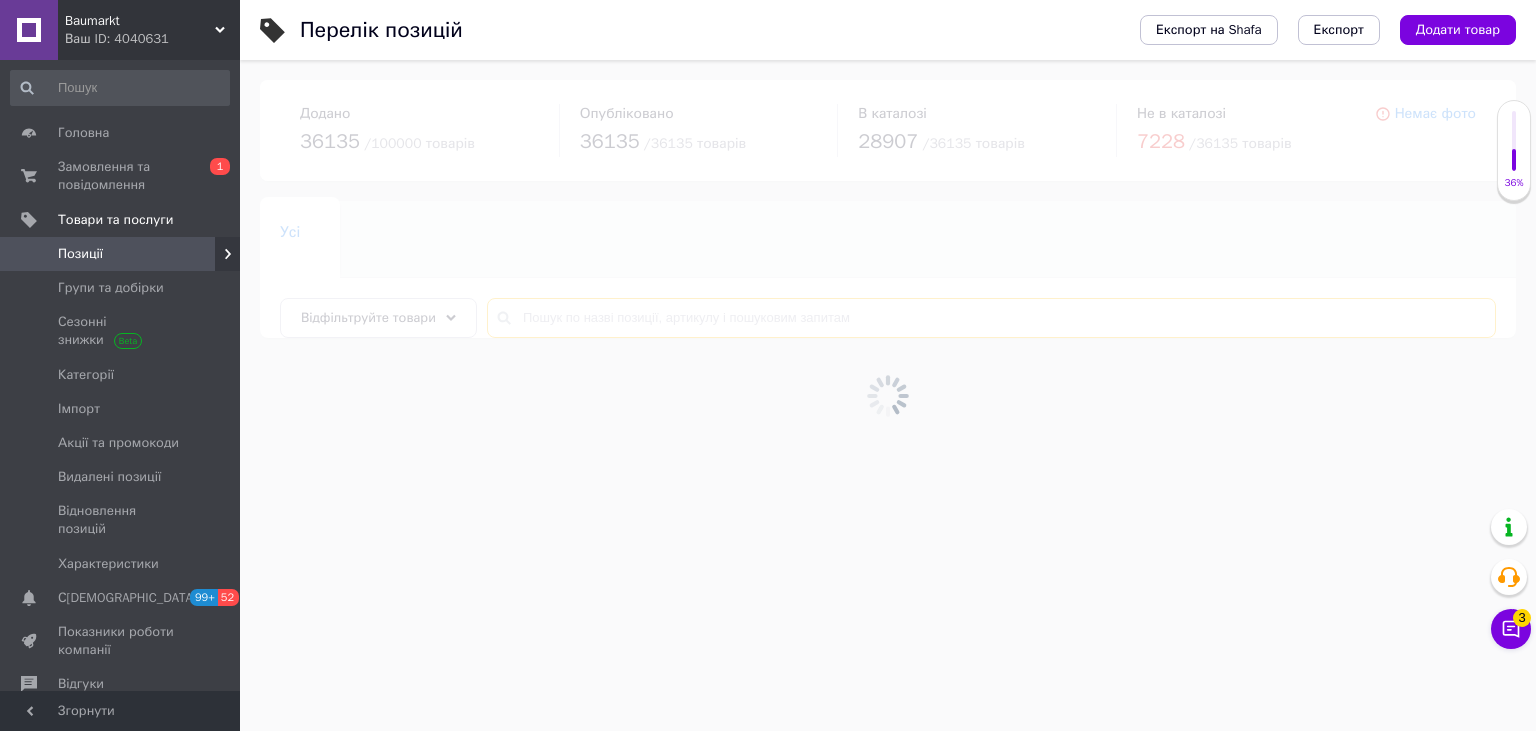 click at bounding box center [991, 318] 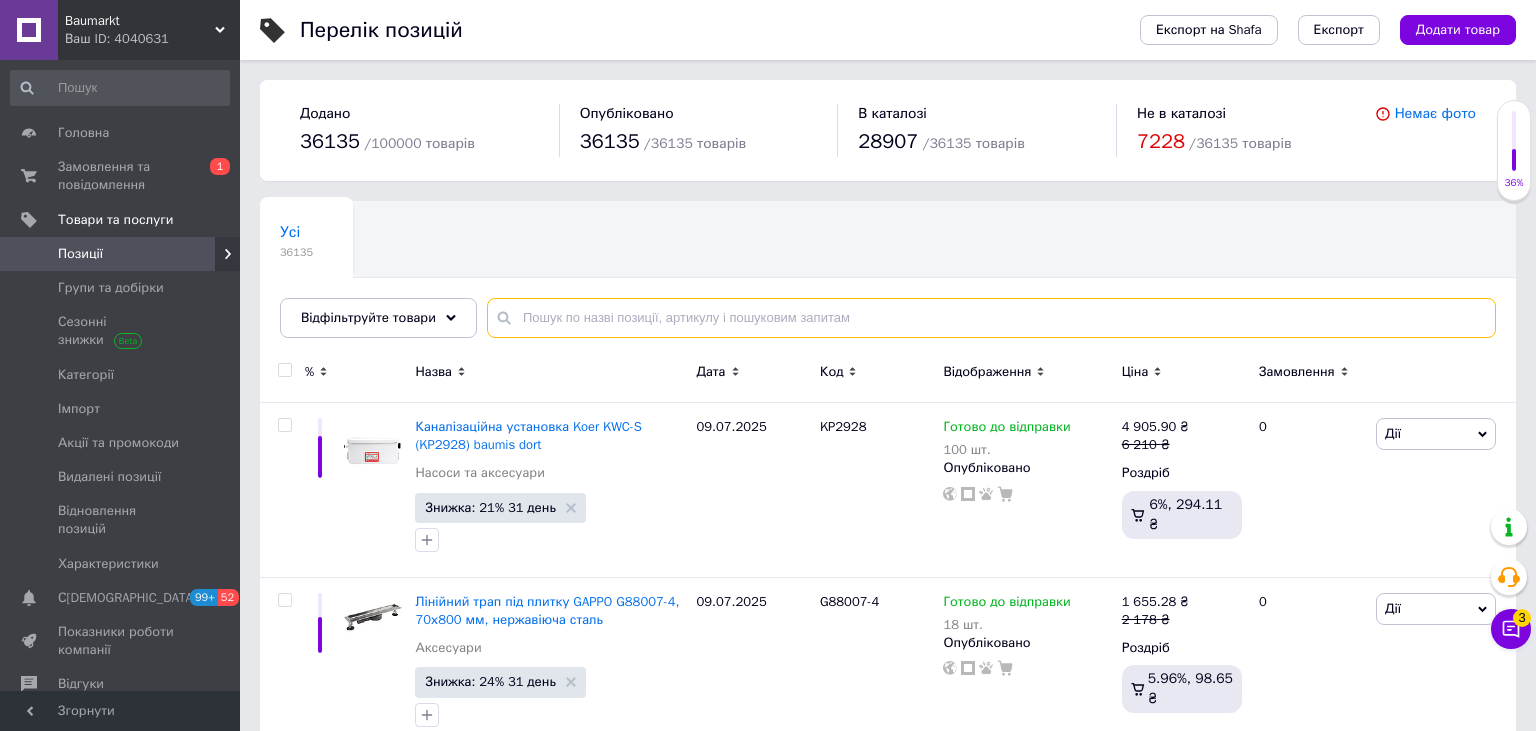 click at bounding box center (991, 318) 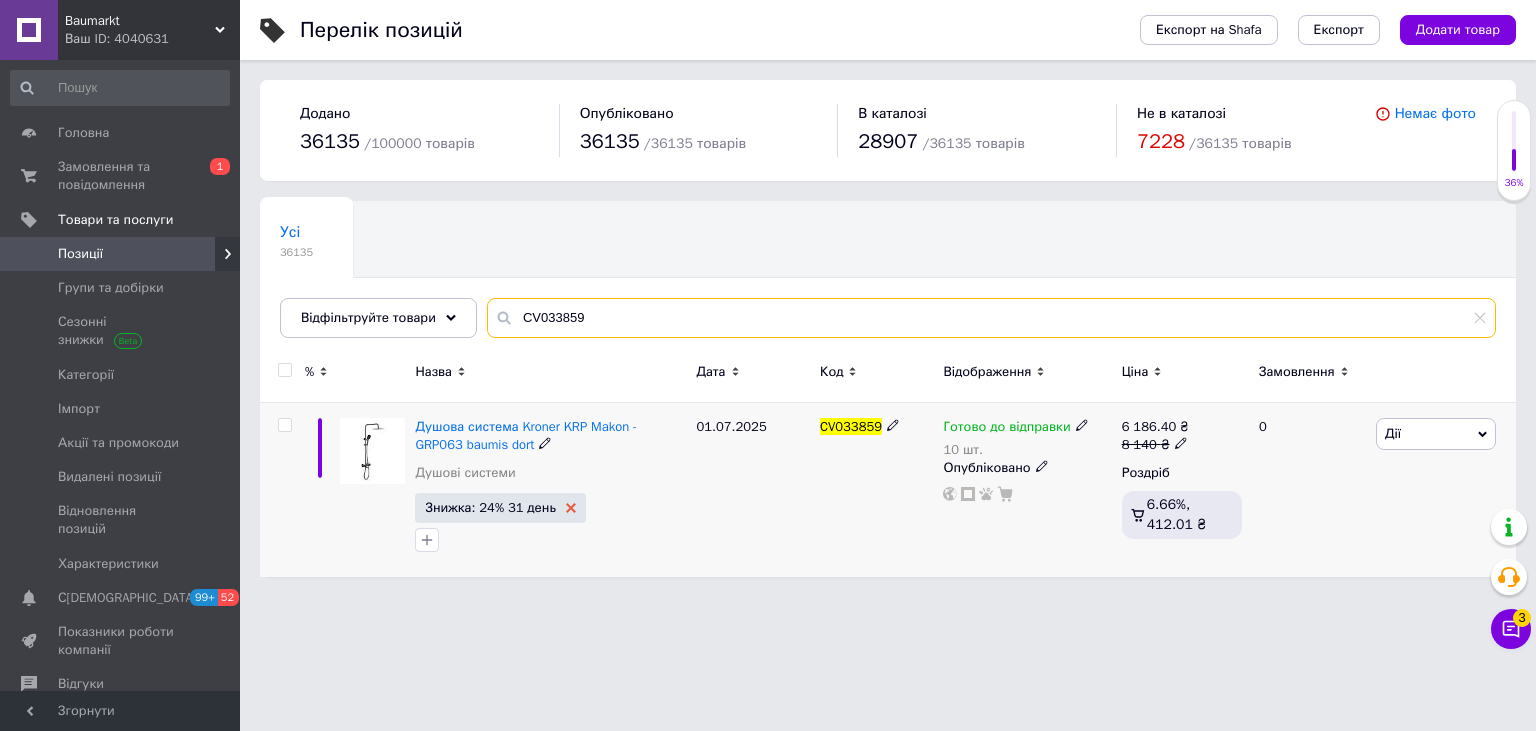 type on "CV033859" 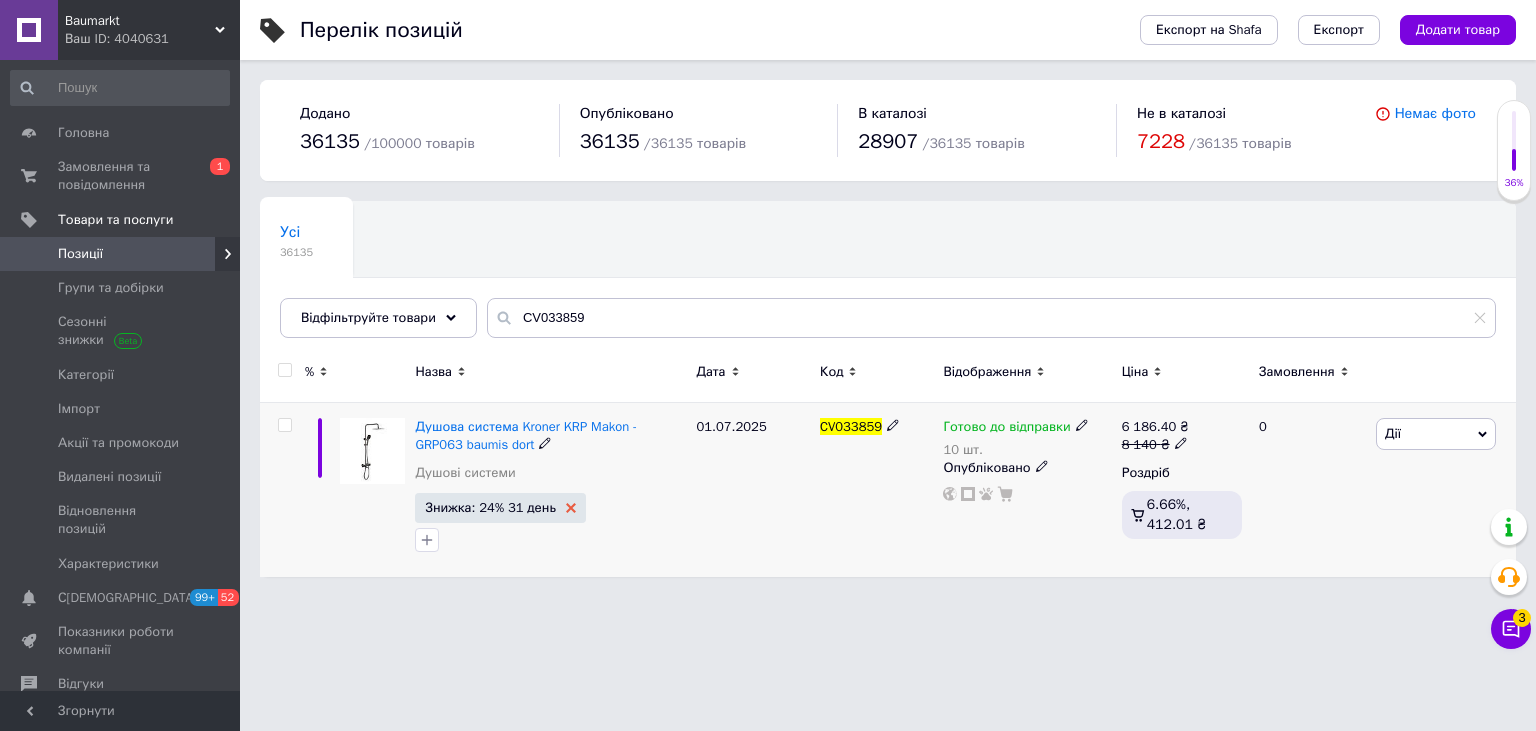 click 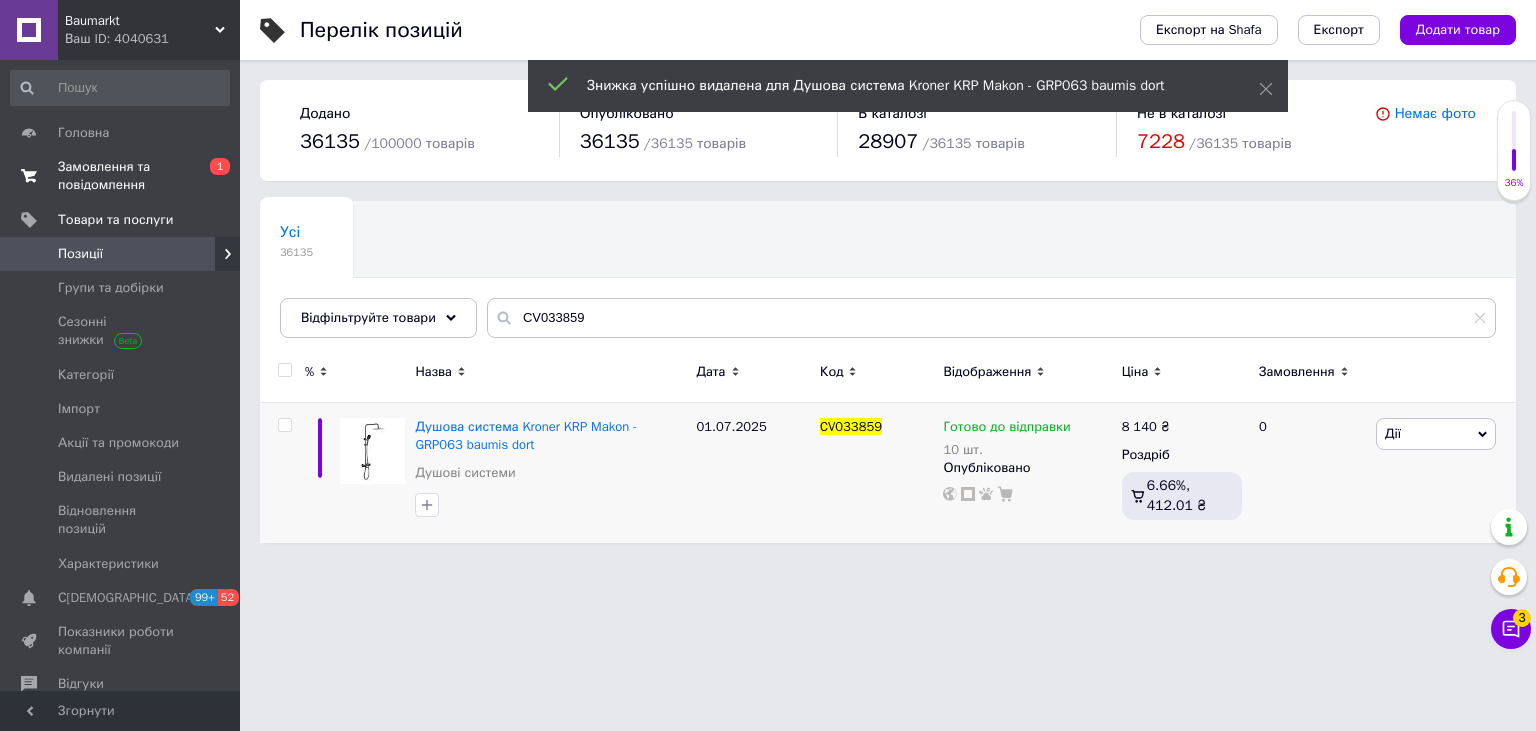 click on "Замовлення та повідомлення" at bounding box center (121, 176) 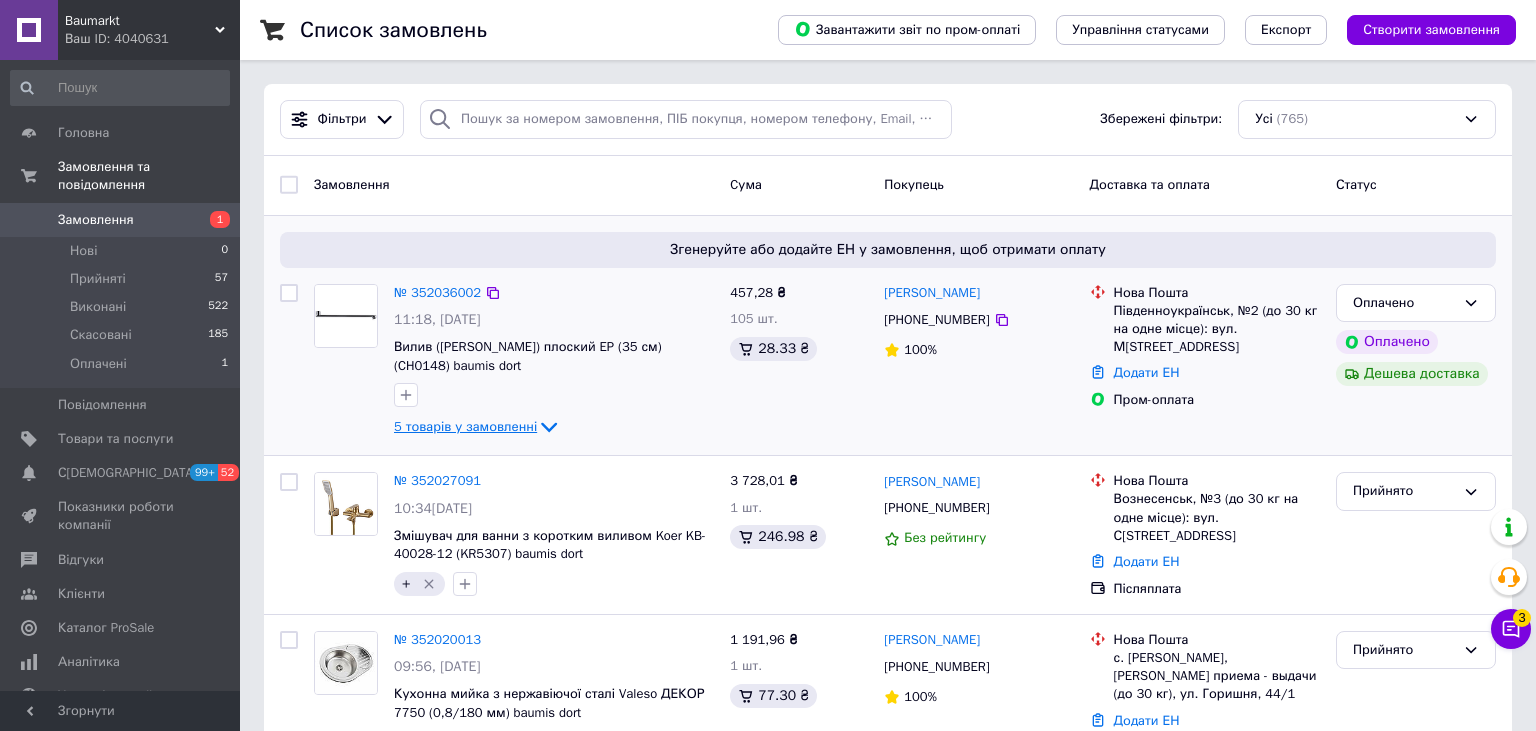 click 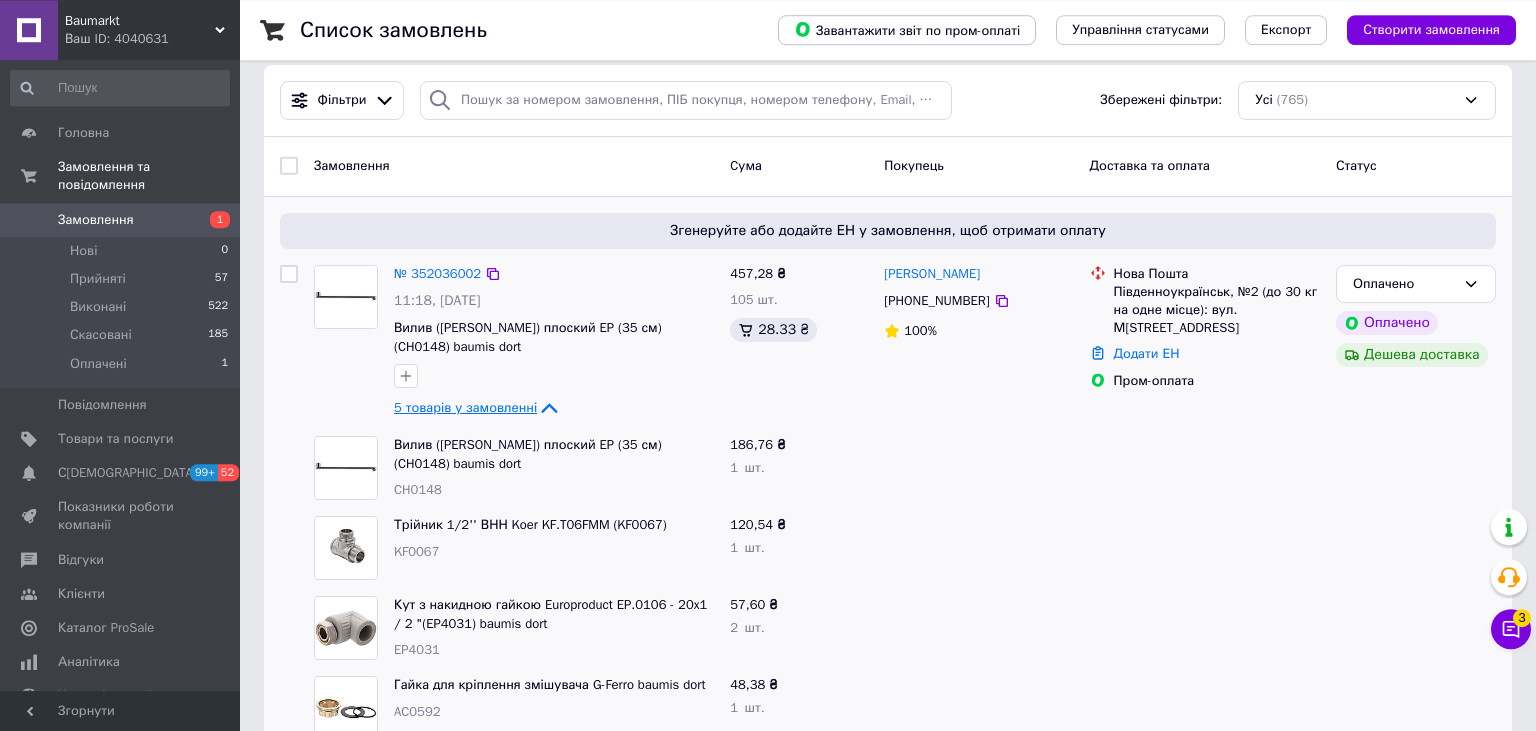scroll, scrollTop: 0, scrollLeft: 0, axis: both 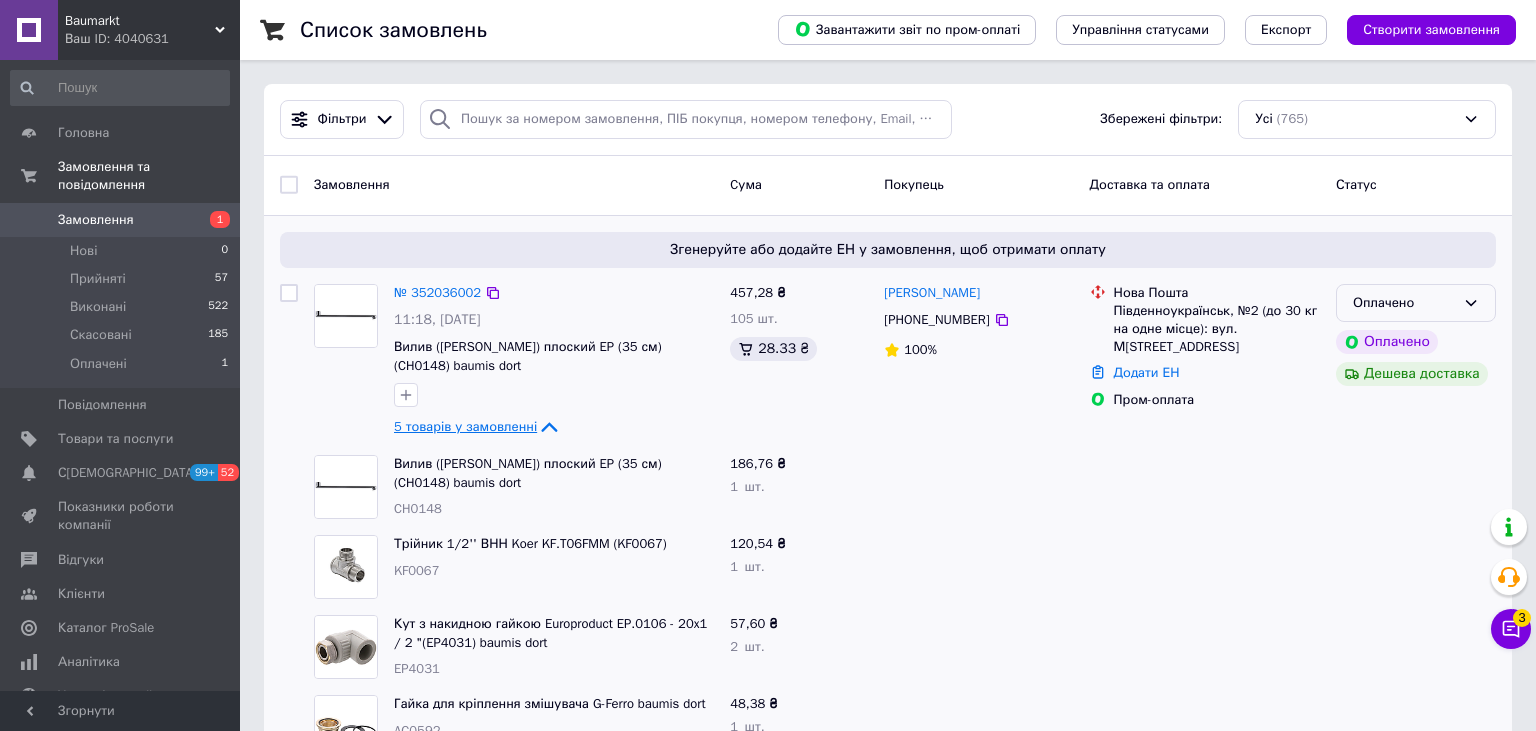 click on "Оплачено" at bounding box center (1404, 303) 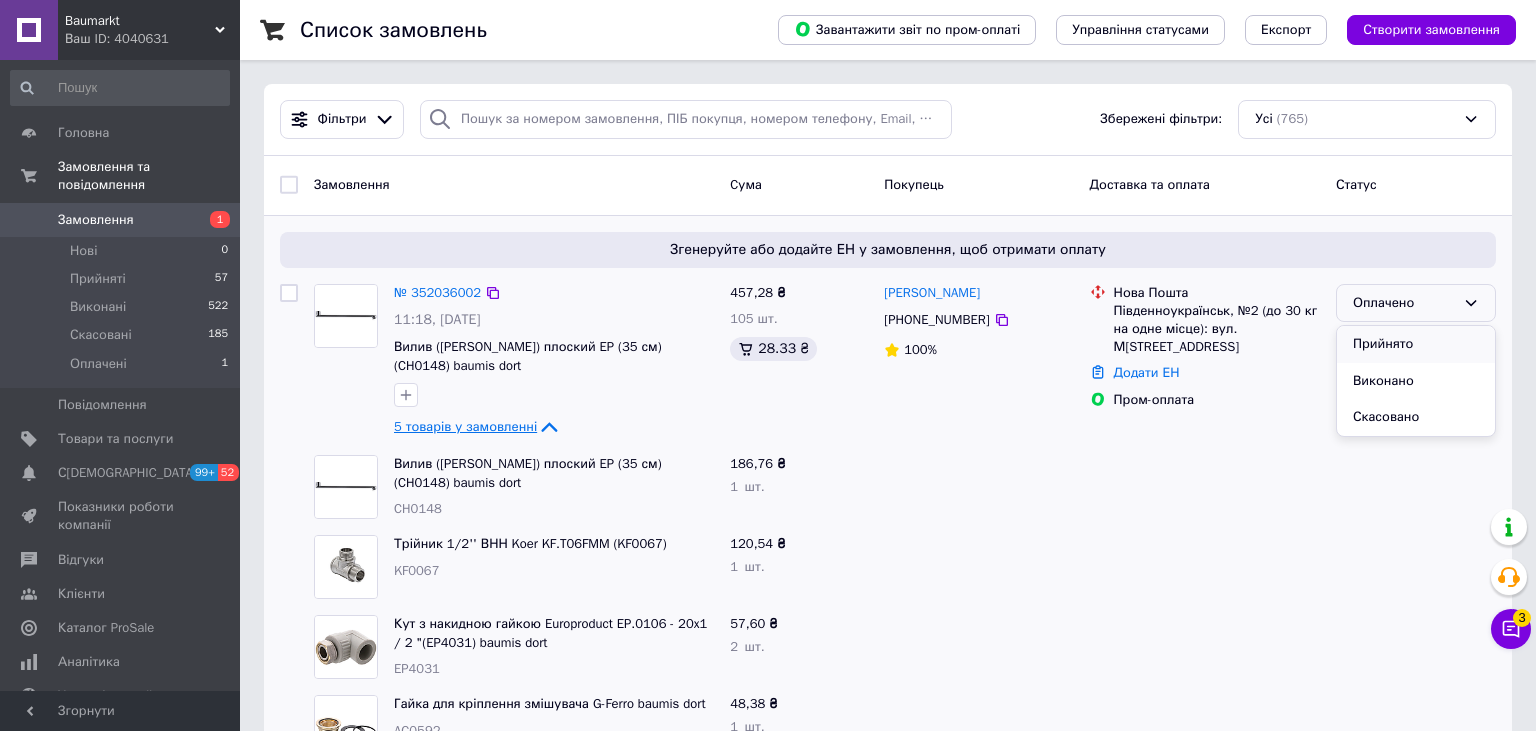 click on "Прийнято" at bounding box center (1416, 344) 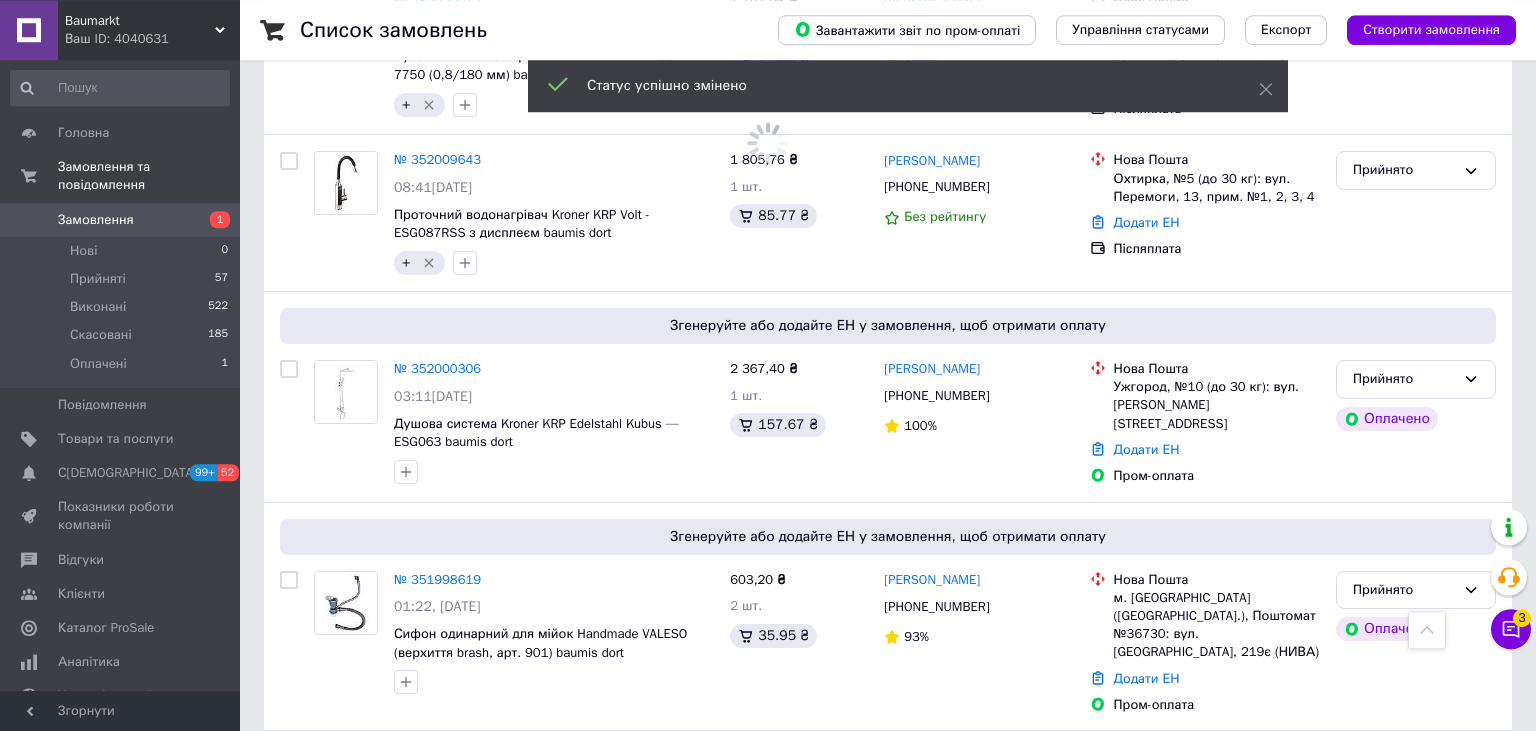 scroll, scrollTop: 1267, scrollLeft: 0, axis: vertical 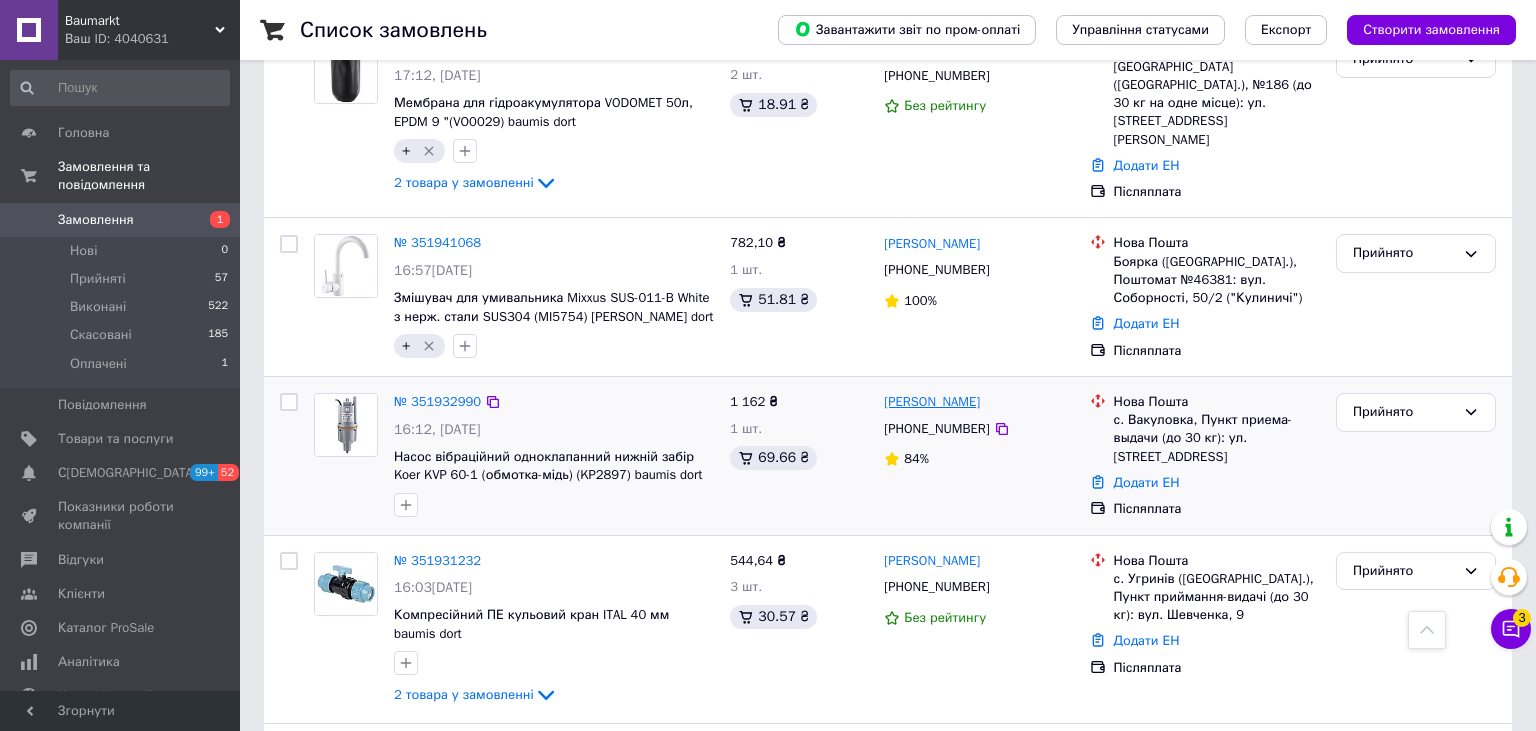 click on "Сергей Багрий" at bounding box center [932, 402] 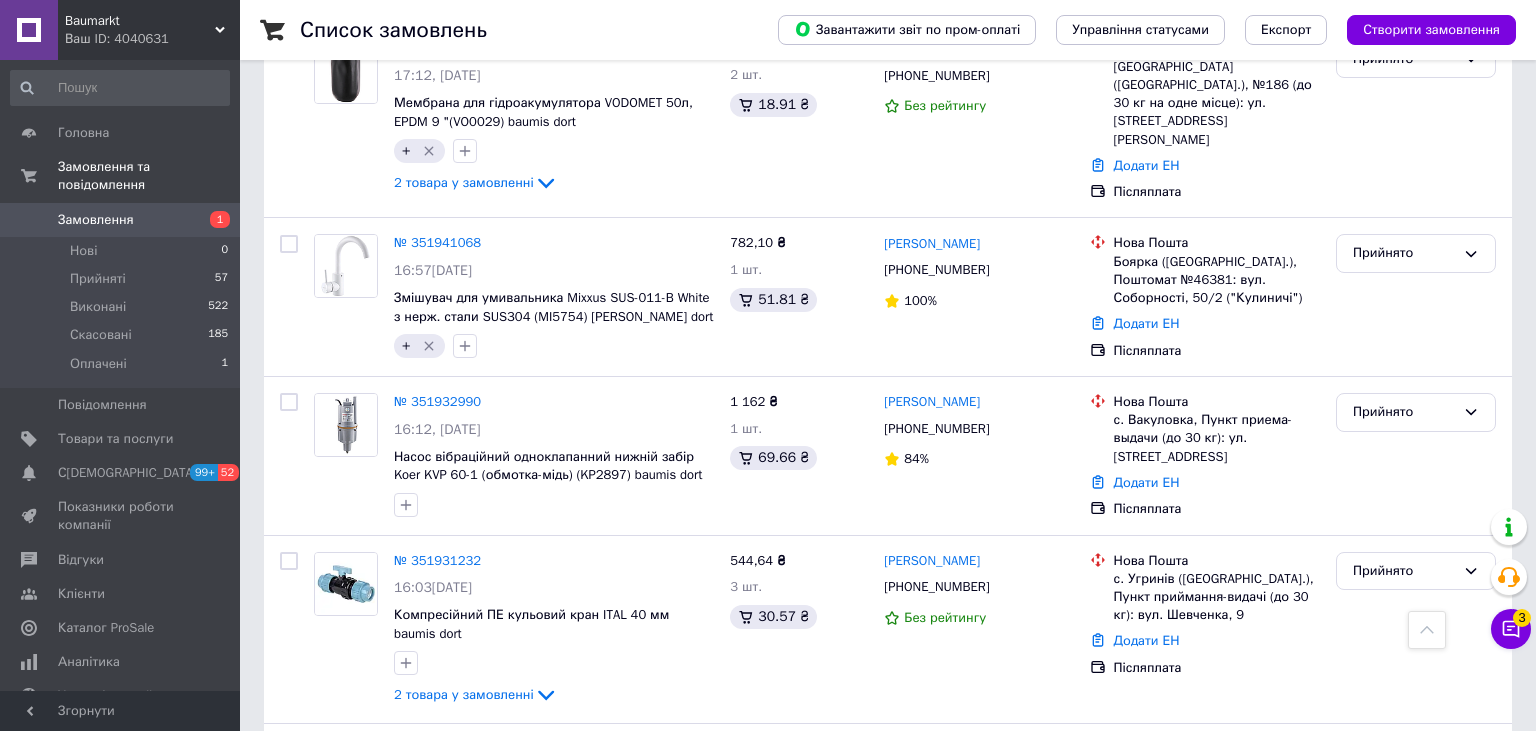 scroll, scrollTop: 0, scrollLeft: 0, axis: both 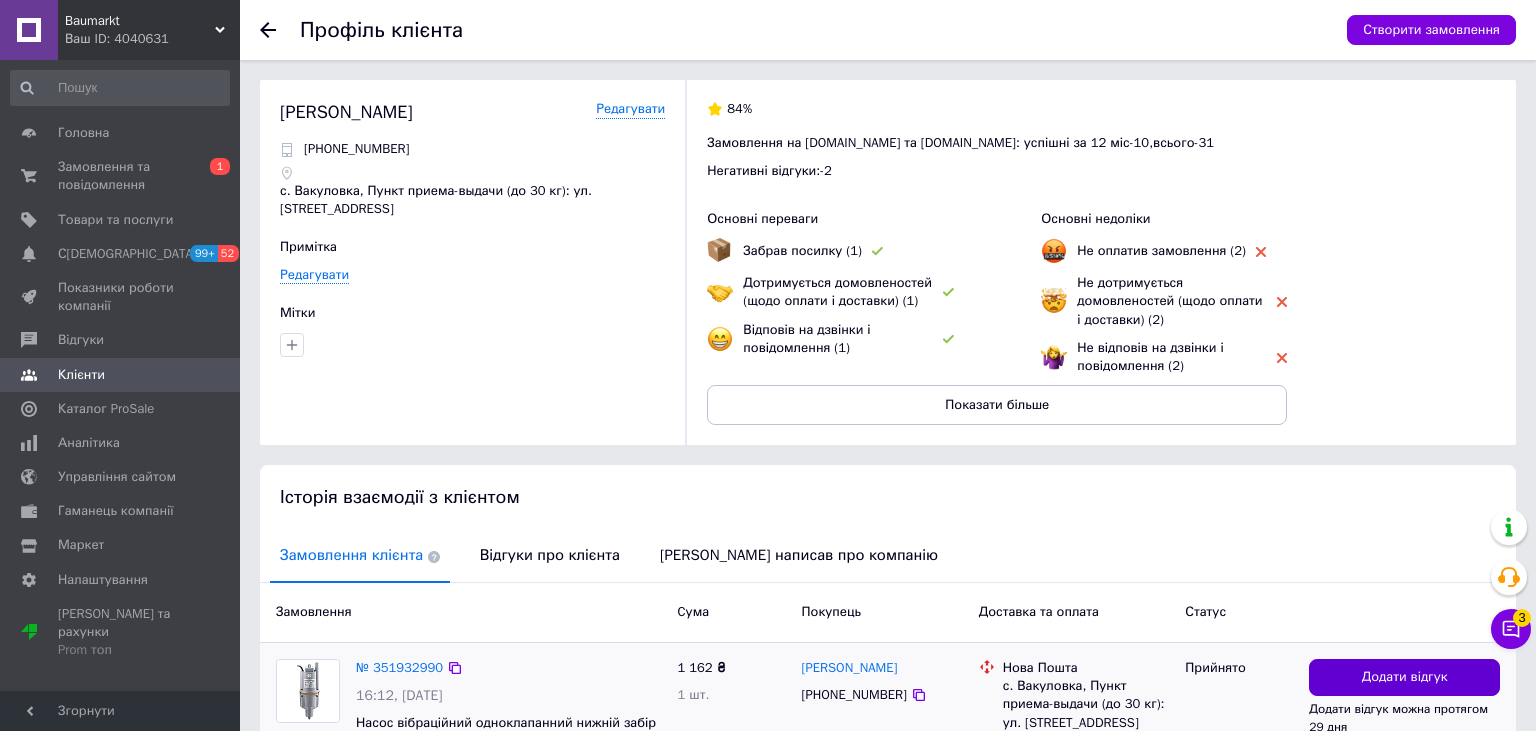 click on "Додати відгук" at bounding box center [1404, 677] 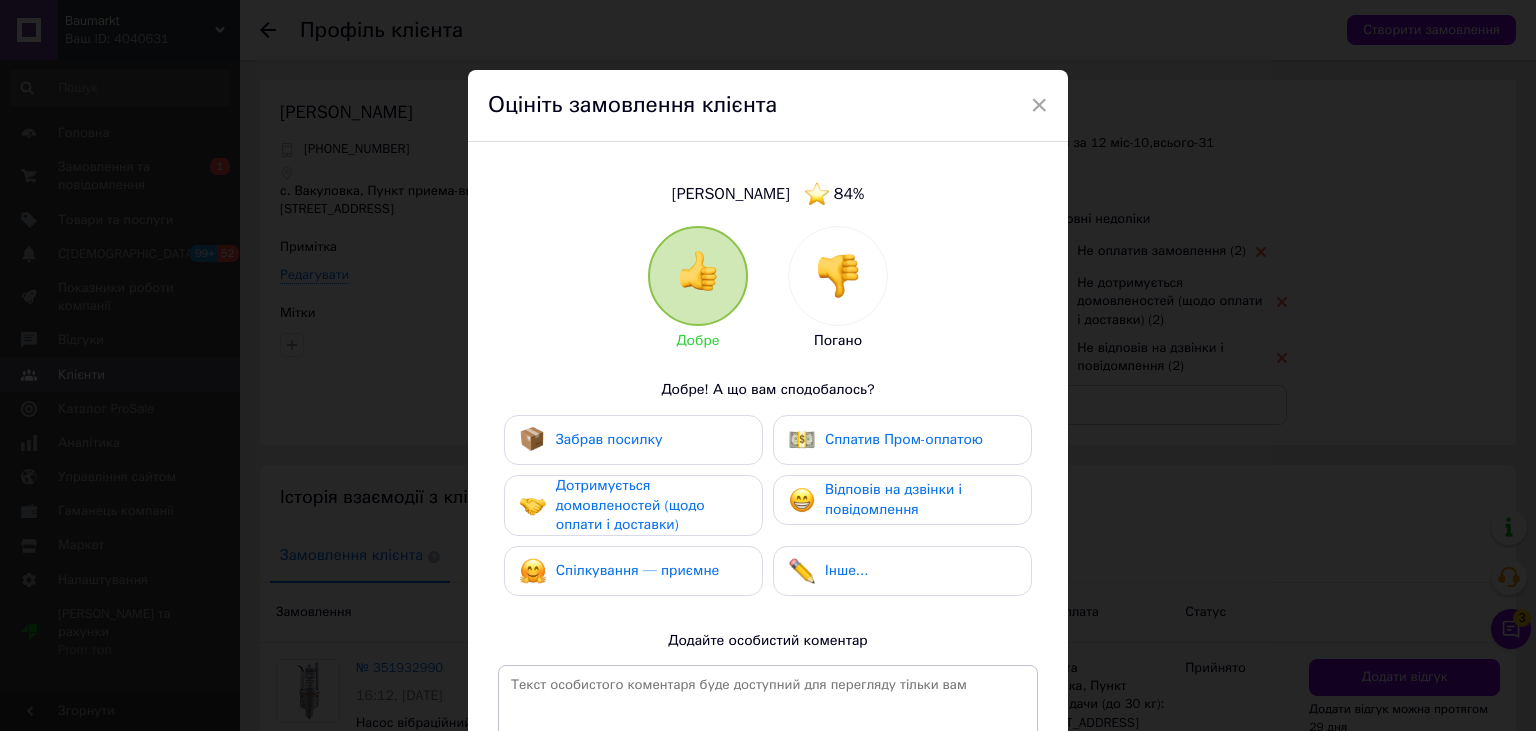 click at bounding box center [838, 276] 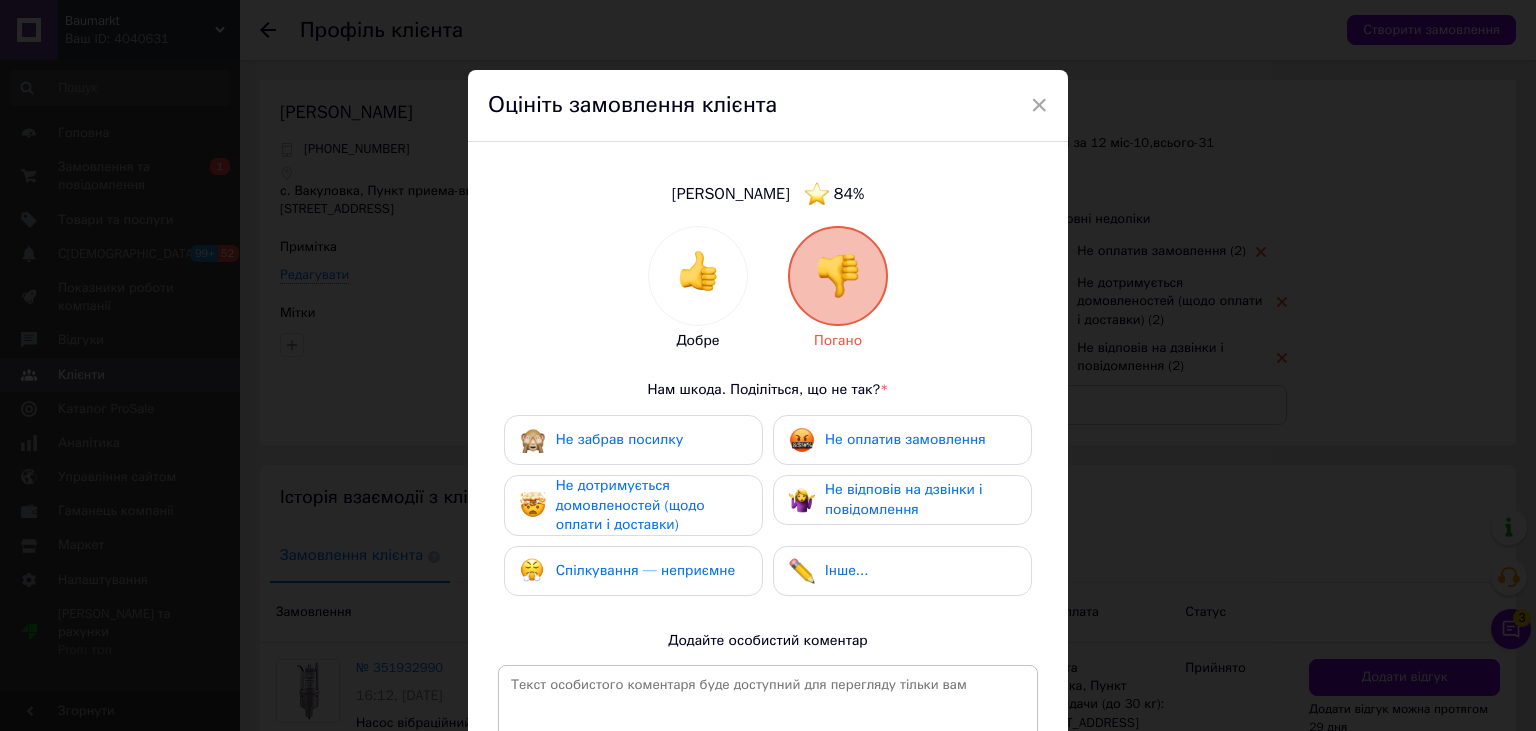 click on "Не оплатив замовлення" at bounding box center [902, 440] 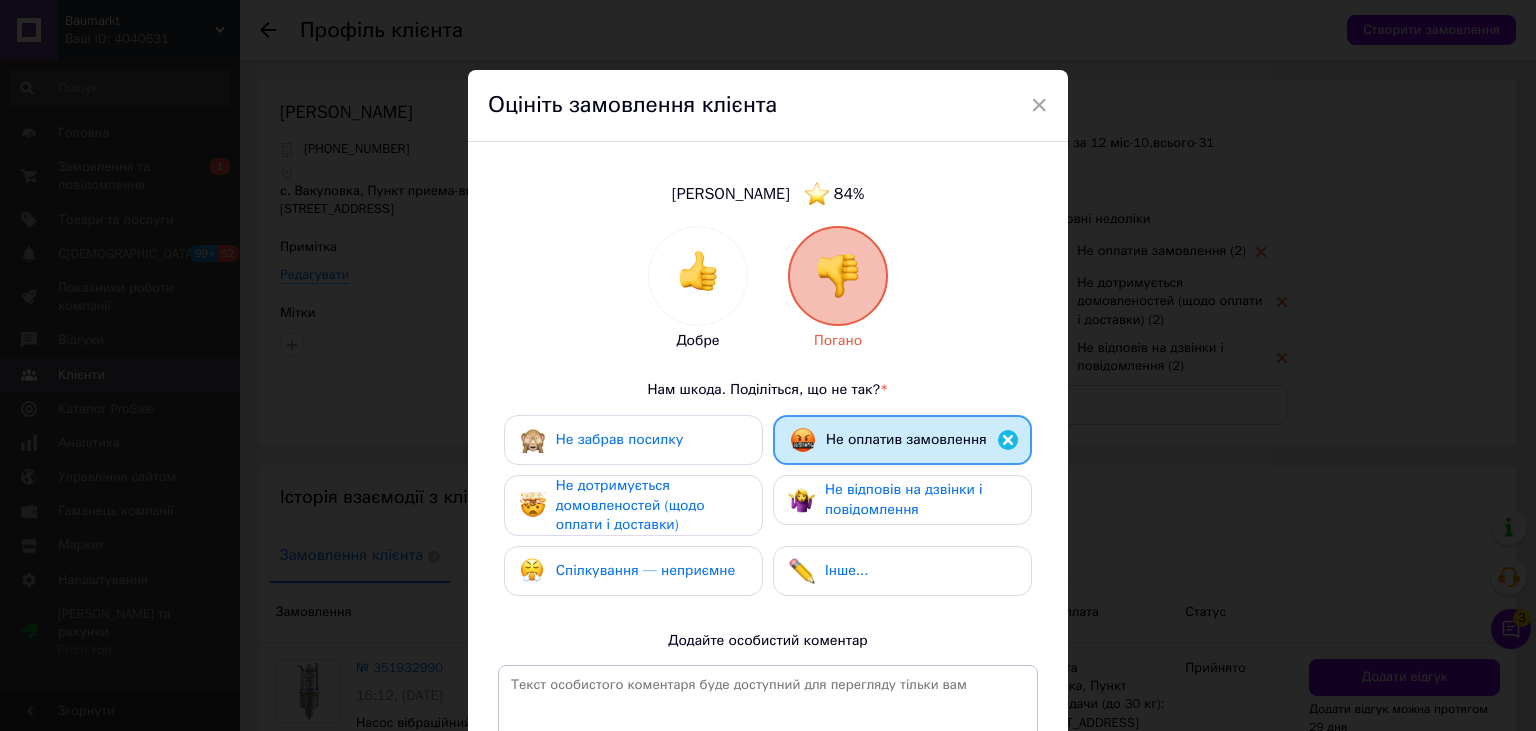 click on "Не відповів на дзвінки і повідомлення" at bounding box center (904, 499) 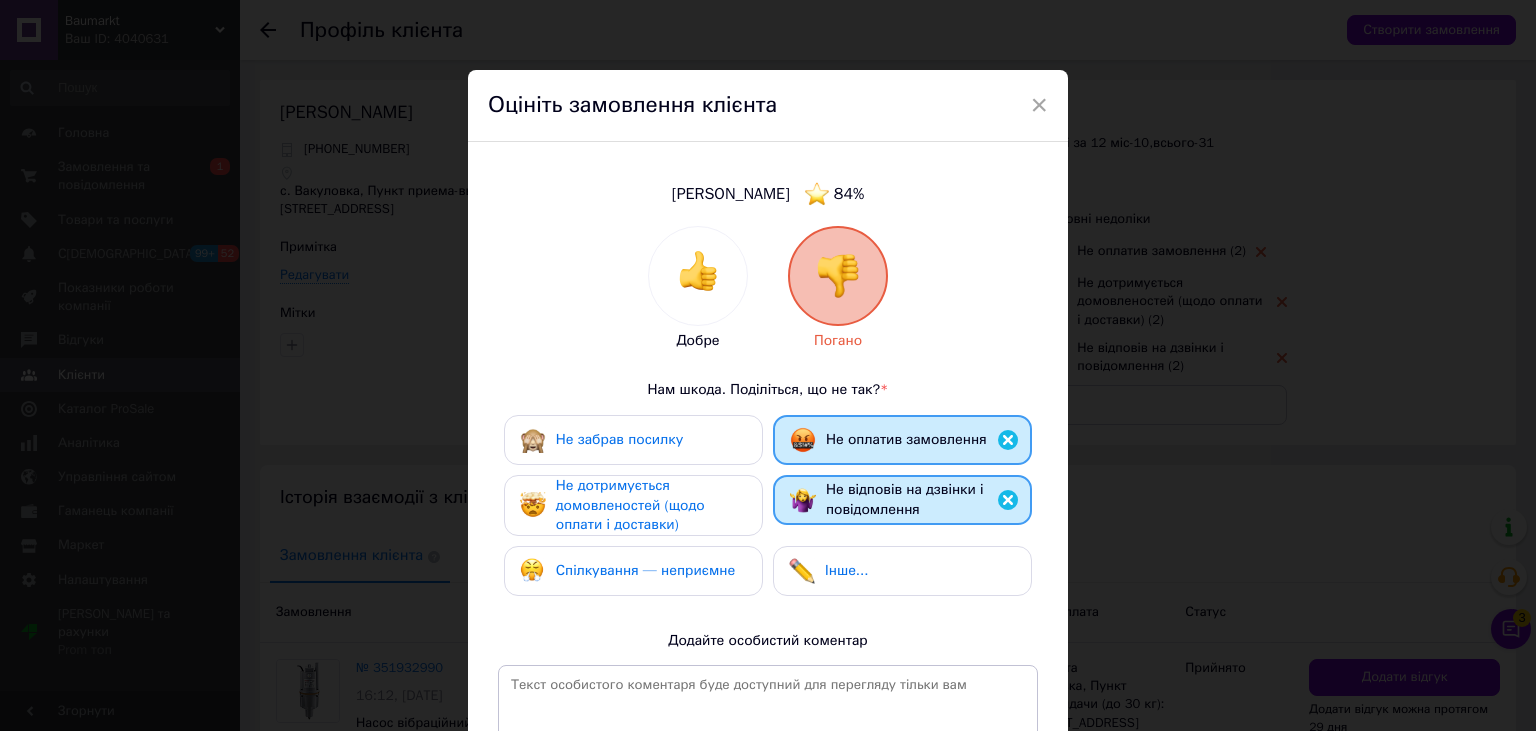 scroll, scrollTop: 298, scrollLeft: 0, axis: vertical 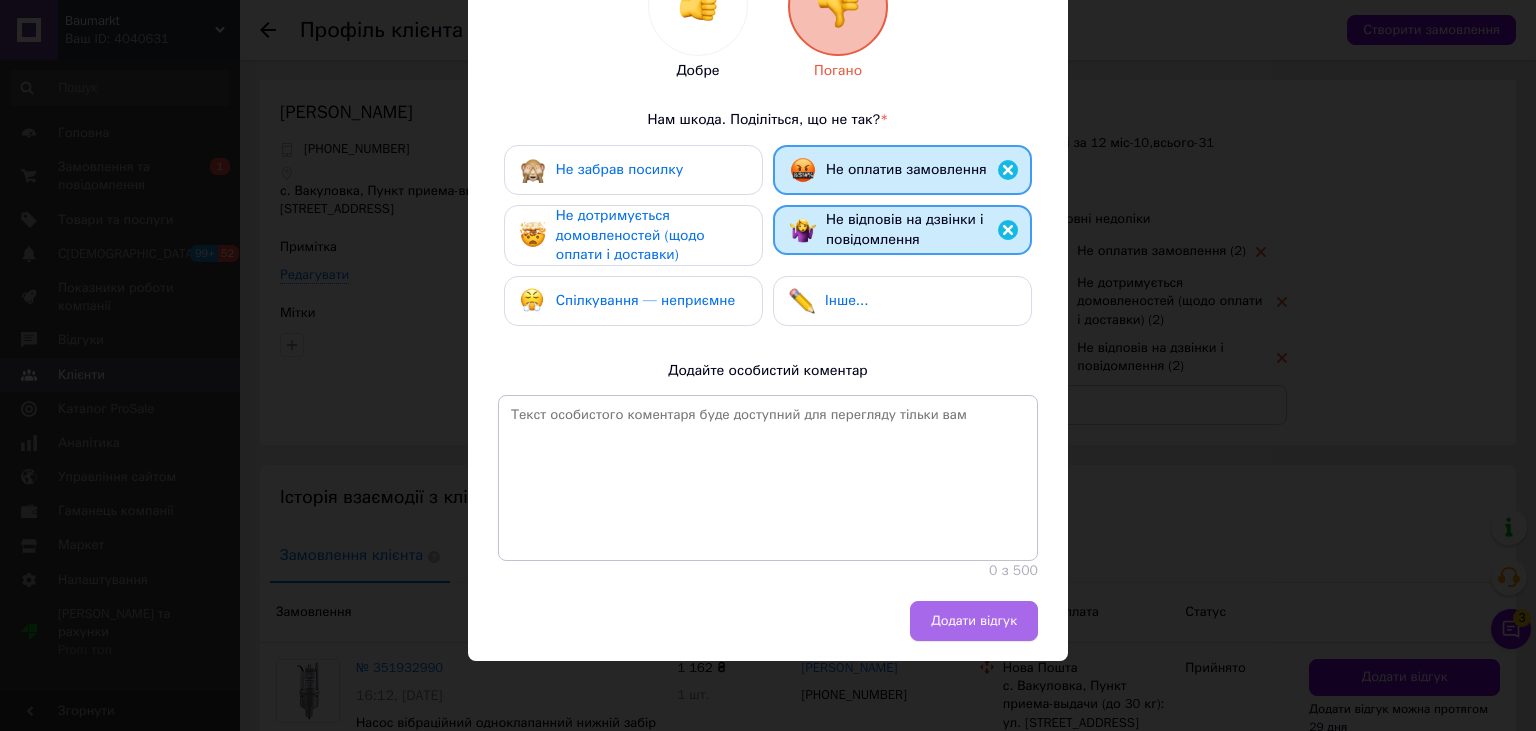 click on "Додати відгук" at bounding box center (974, 621) 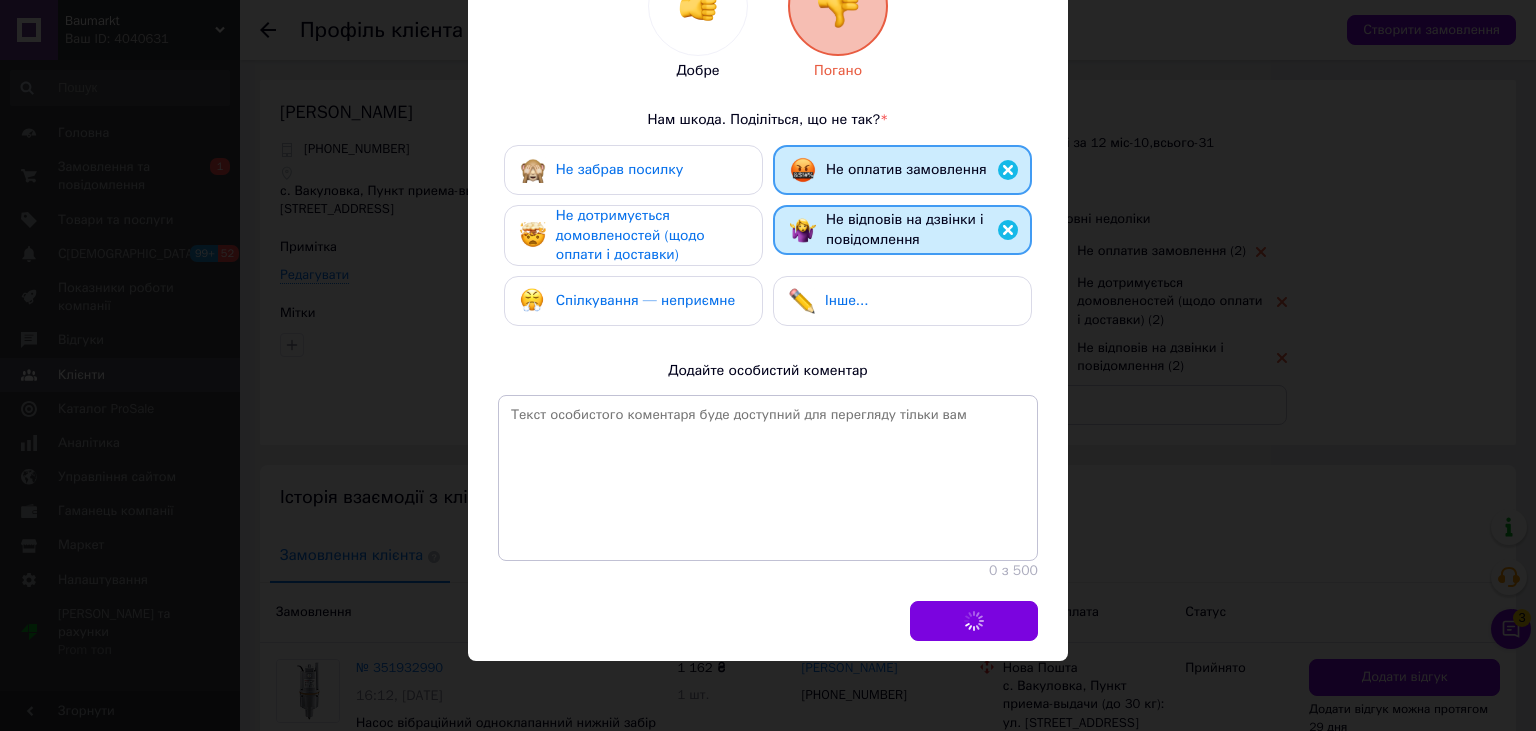 click on "× Оцініть замовлення клієнта Багрий Сергей 84 % Добре Погано Нам шкода. Поділіться, що не так?  * Не забрав посилку Не оплатив замовлення Не дотримується домовленостей (щодо оплати і доставки) Не відповів на дзвінки і повідомлення Спілкування — неприємне Інше... Додайте особистий коментар 0   з   500 Додати відгук" at bounding box center (768, 365) 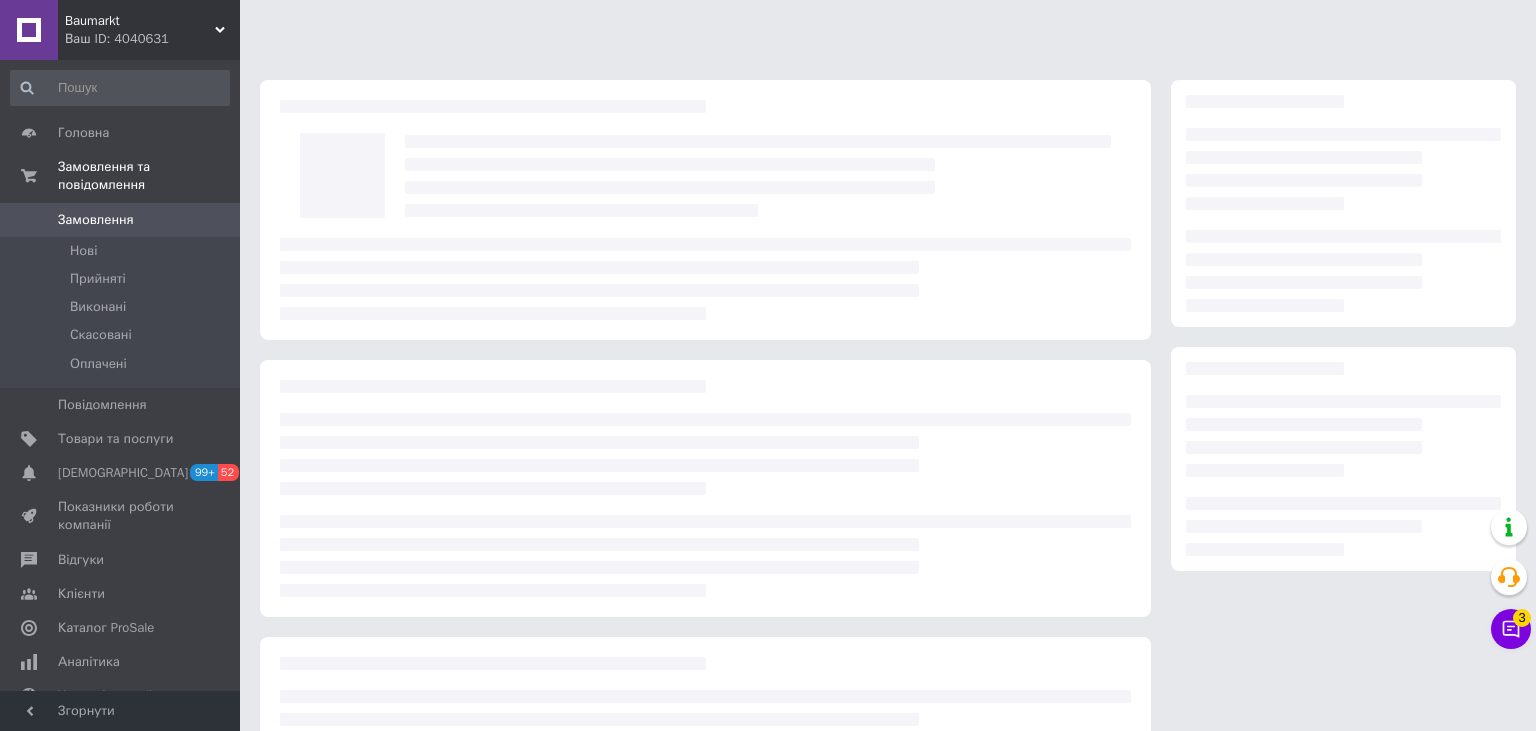 scroll, scrollTop: 0, scrollLeft: 0, axis: both 